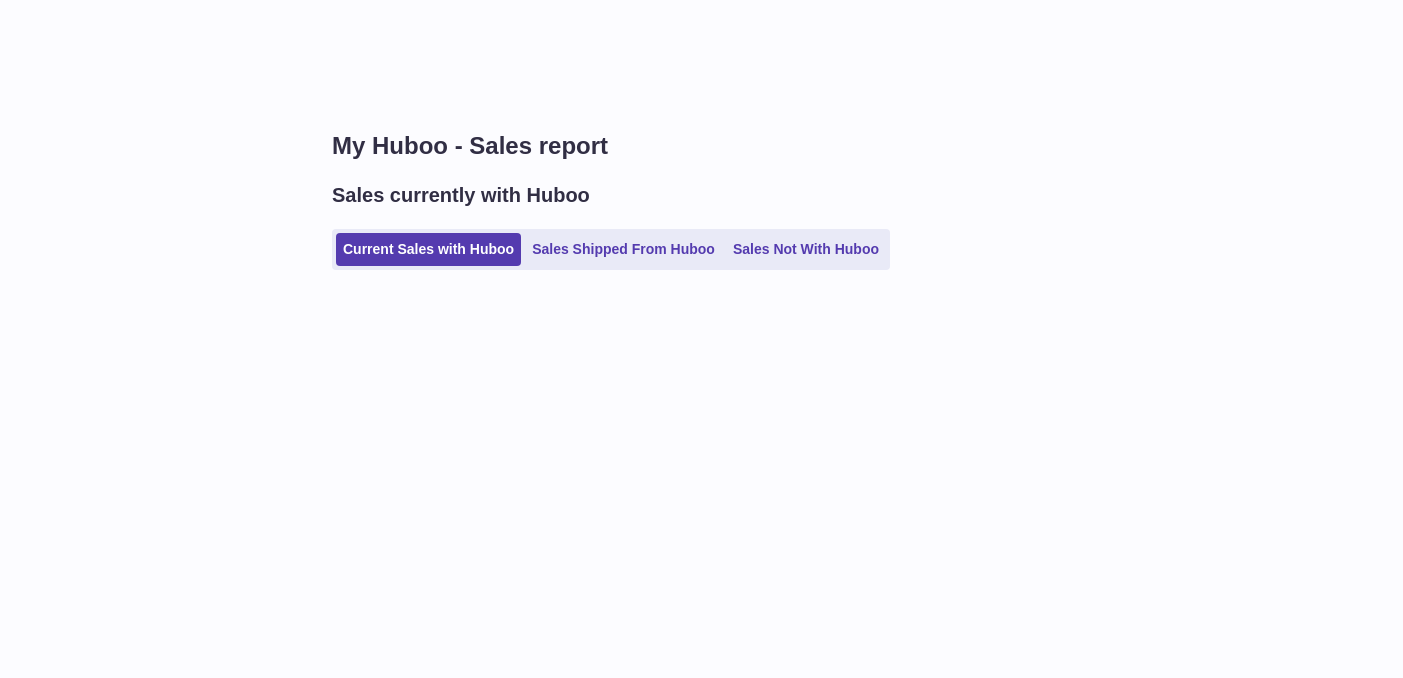 scroll, scrollTop: 0, scrollLeft: 0, axis: both 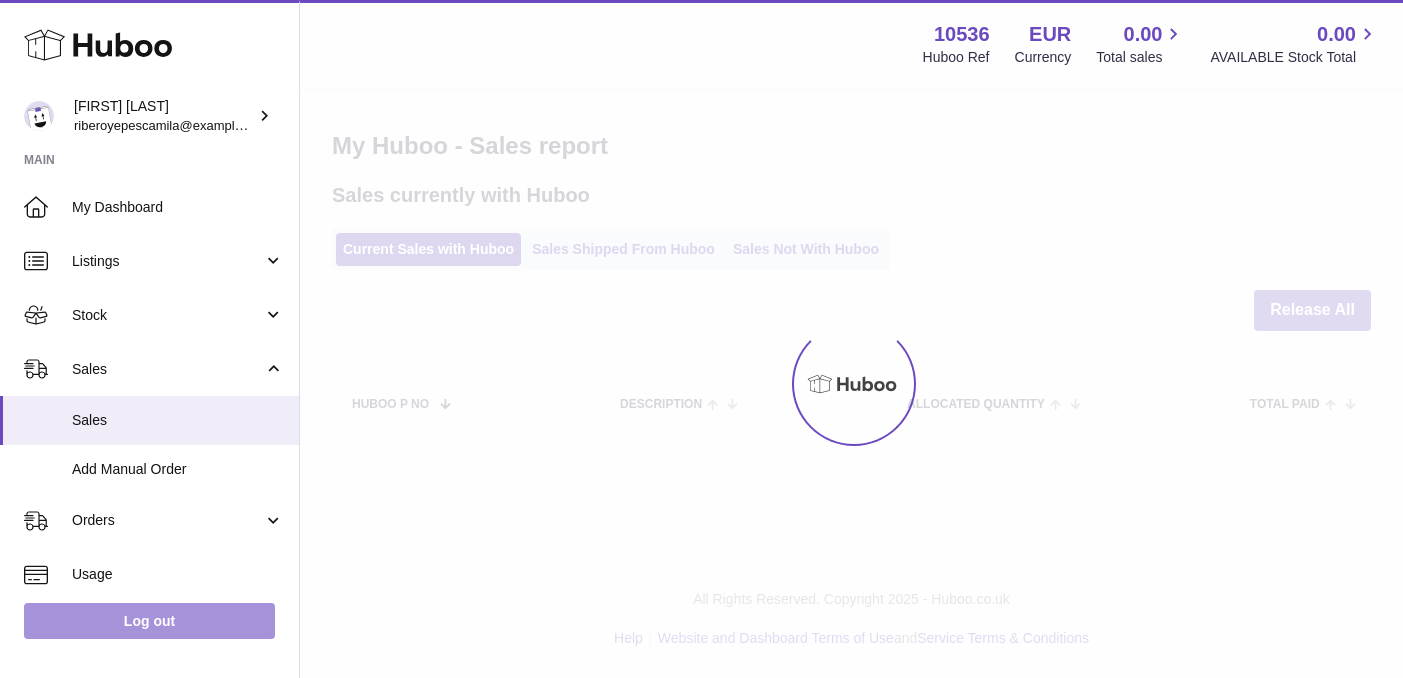 click on "Log out" at bounding box center (149, 621) 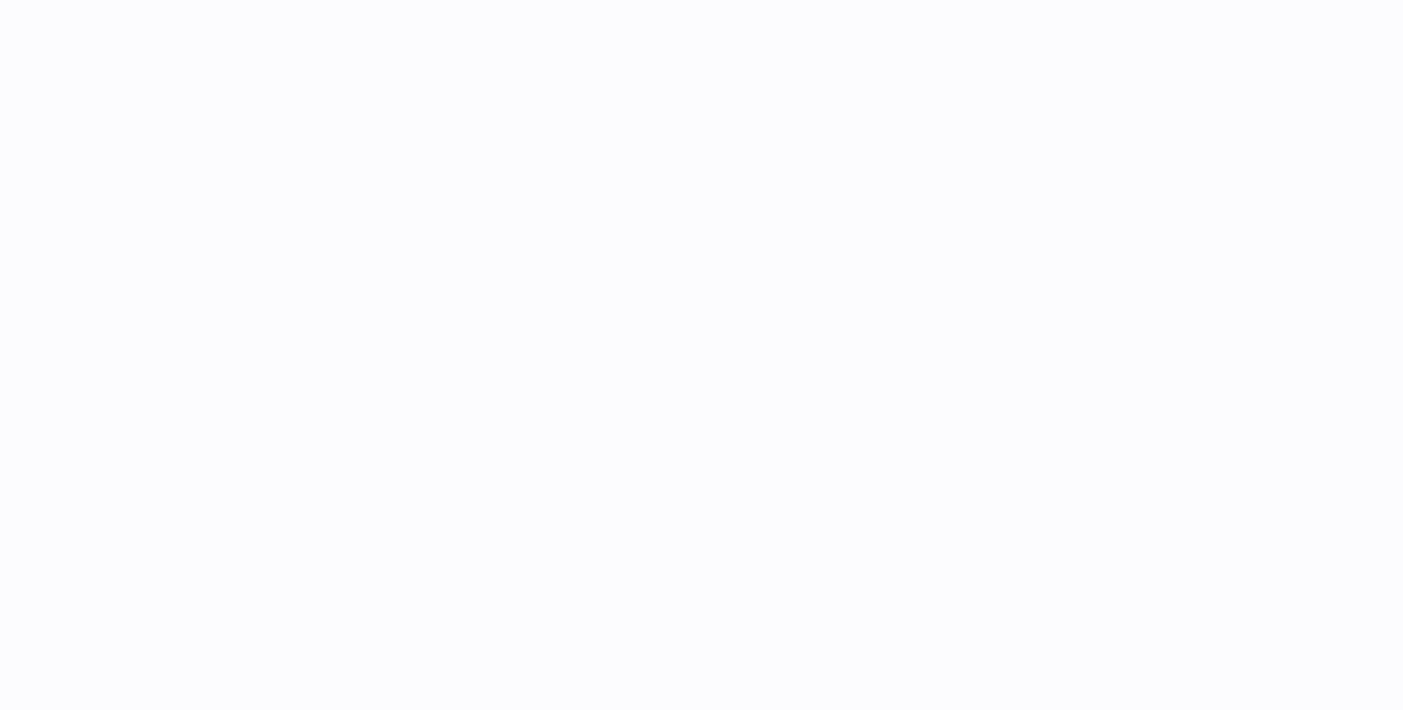 scroll, scrollTop: 0, scrollLeft: 0, axis: both 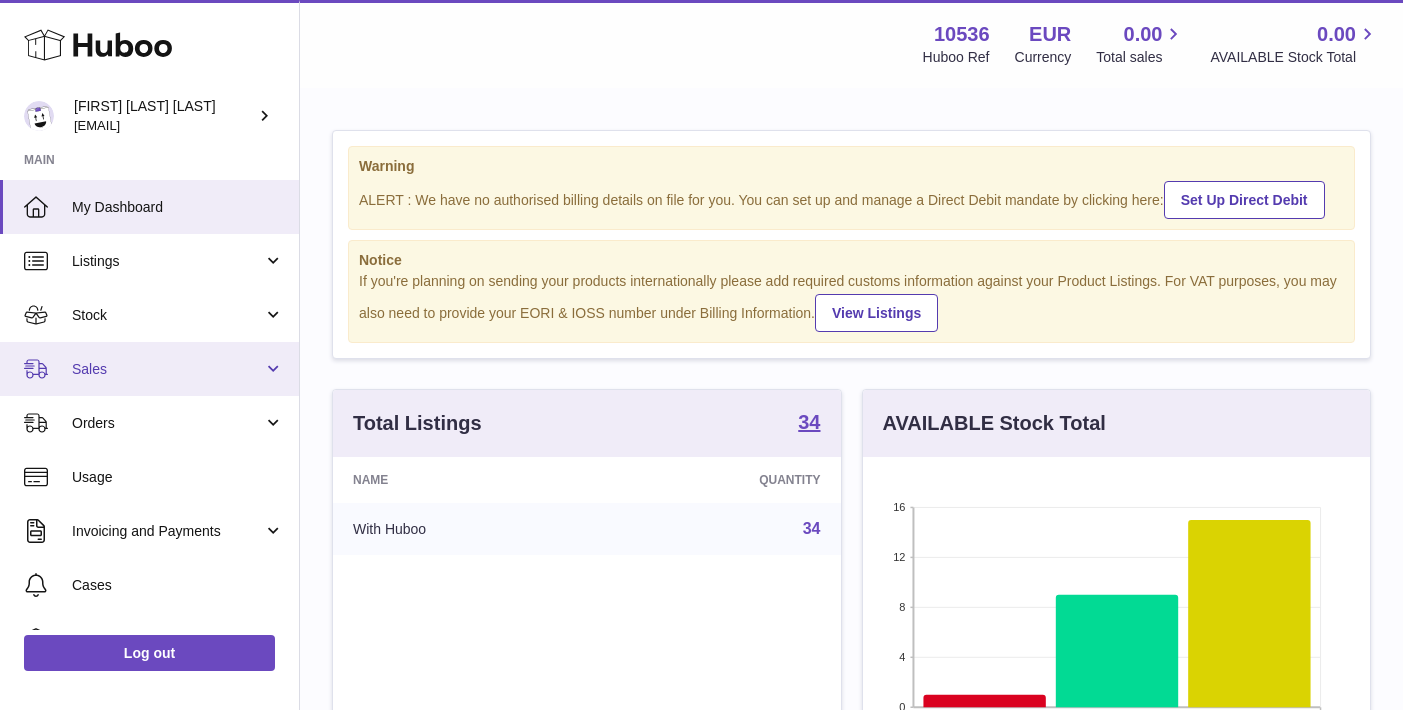 click on "Sales" at bounding box center [149, 369] 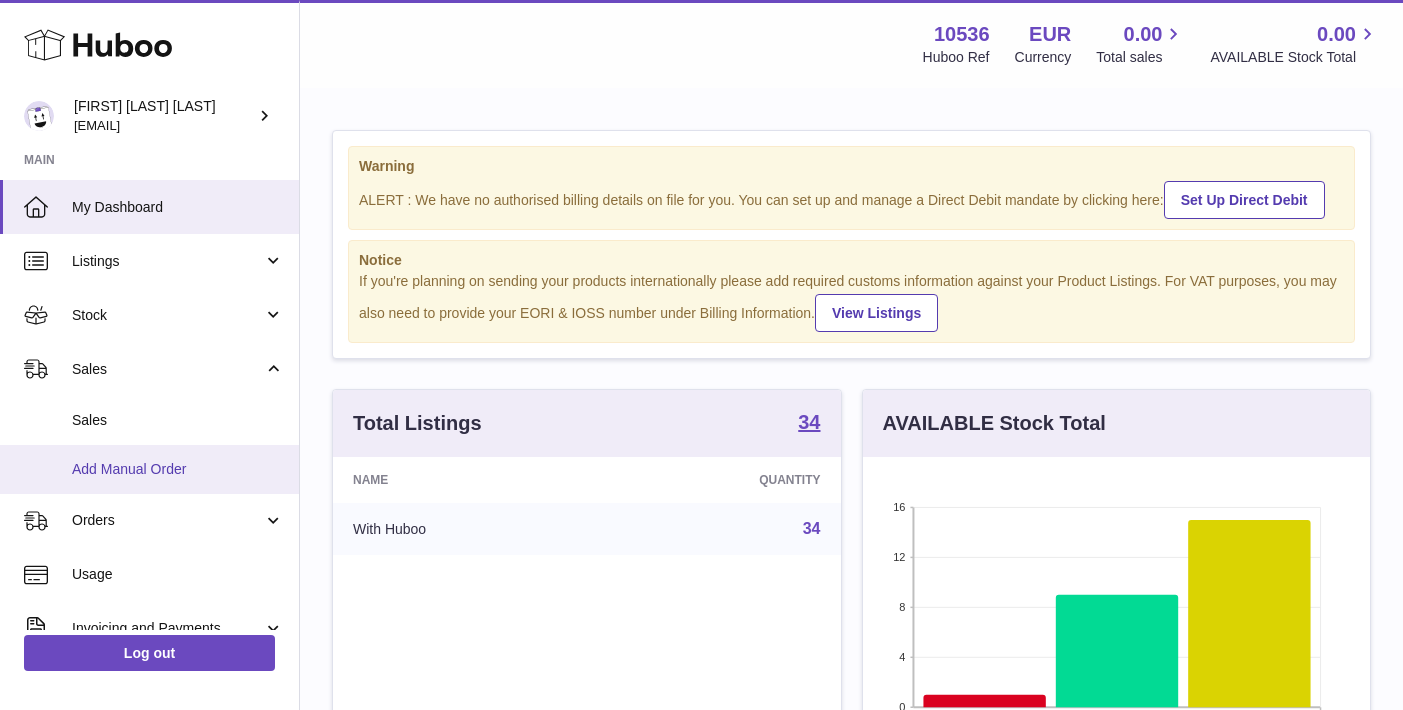 click on "Add Manual Order" at bounding box center [149, 469] 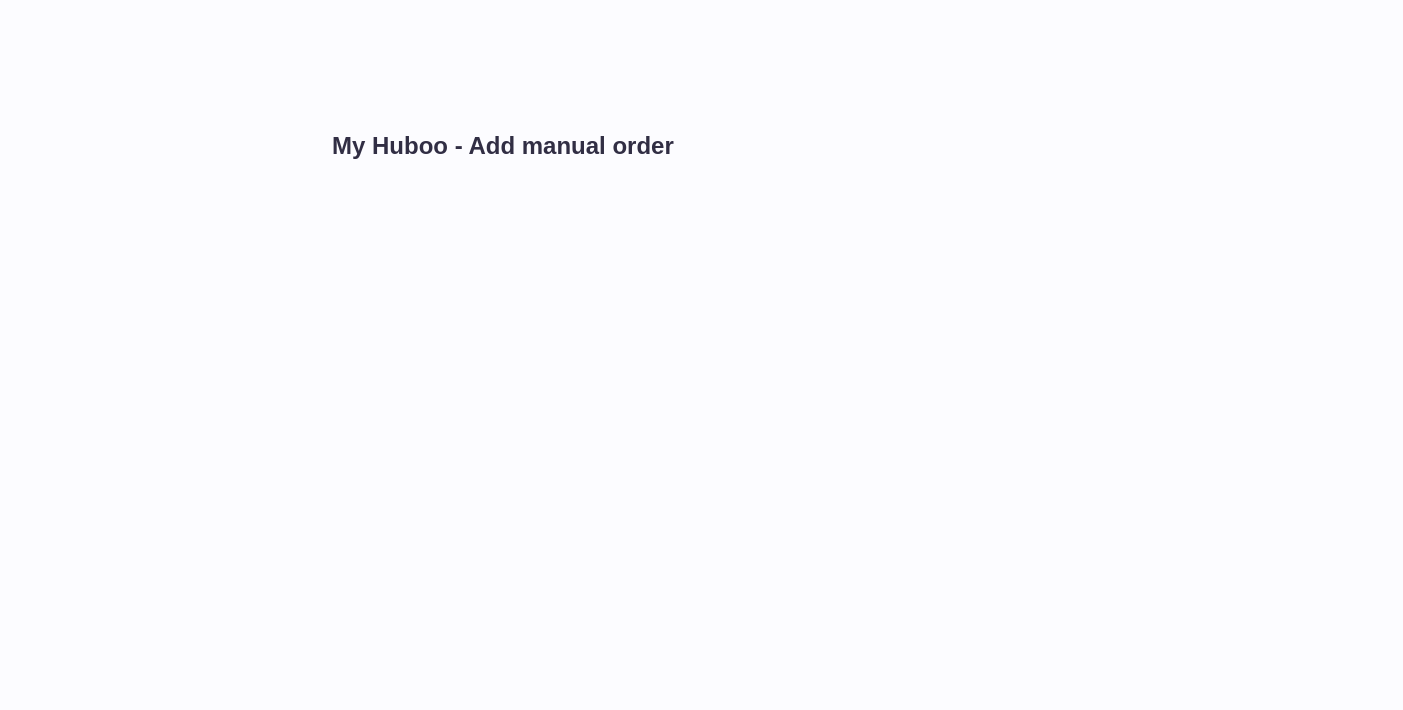 scroll, scrollTop: 0, scrollLeft: 0, axis: both 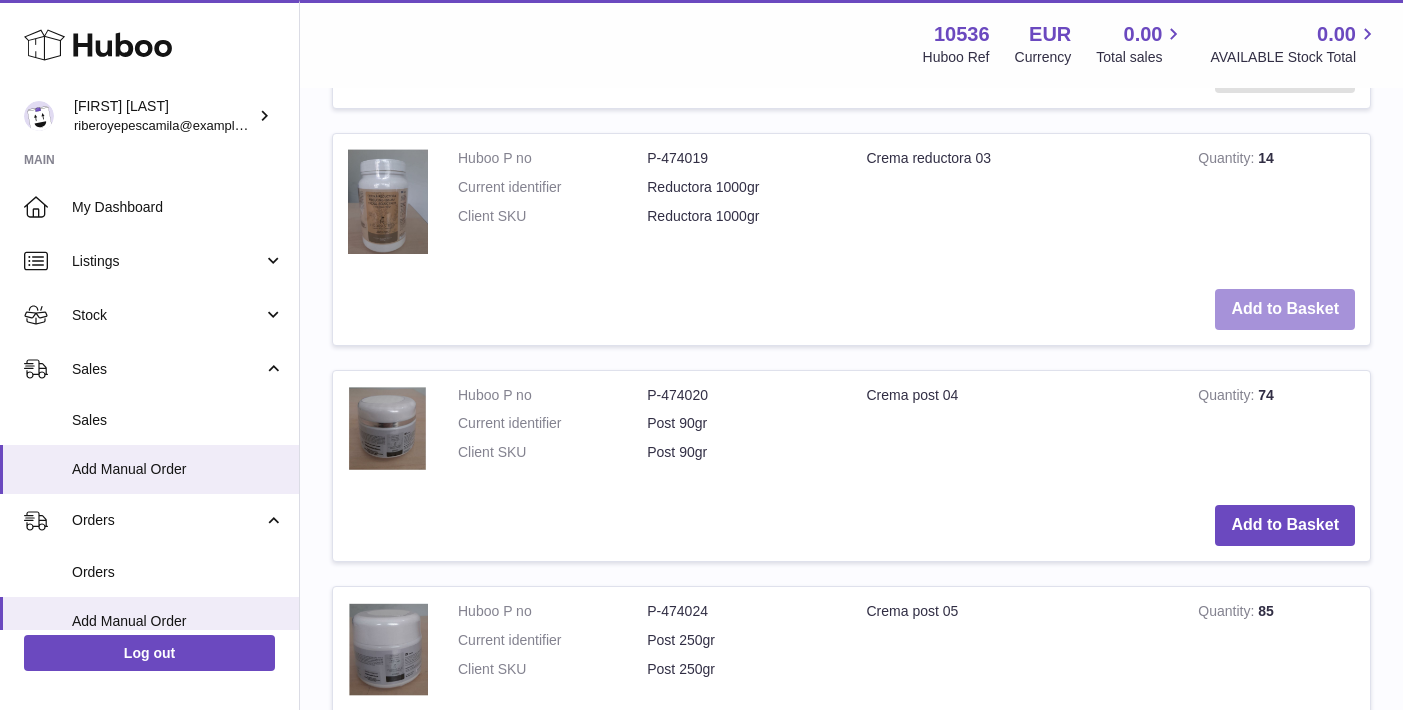 click on "Add to Basket" at bounding box center (1285, 309) 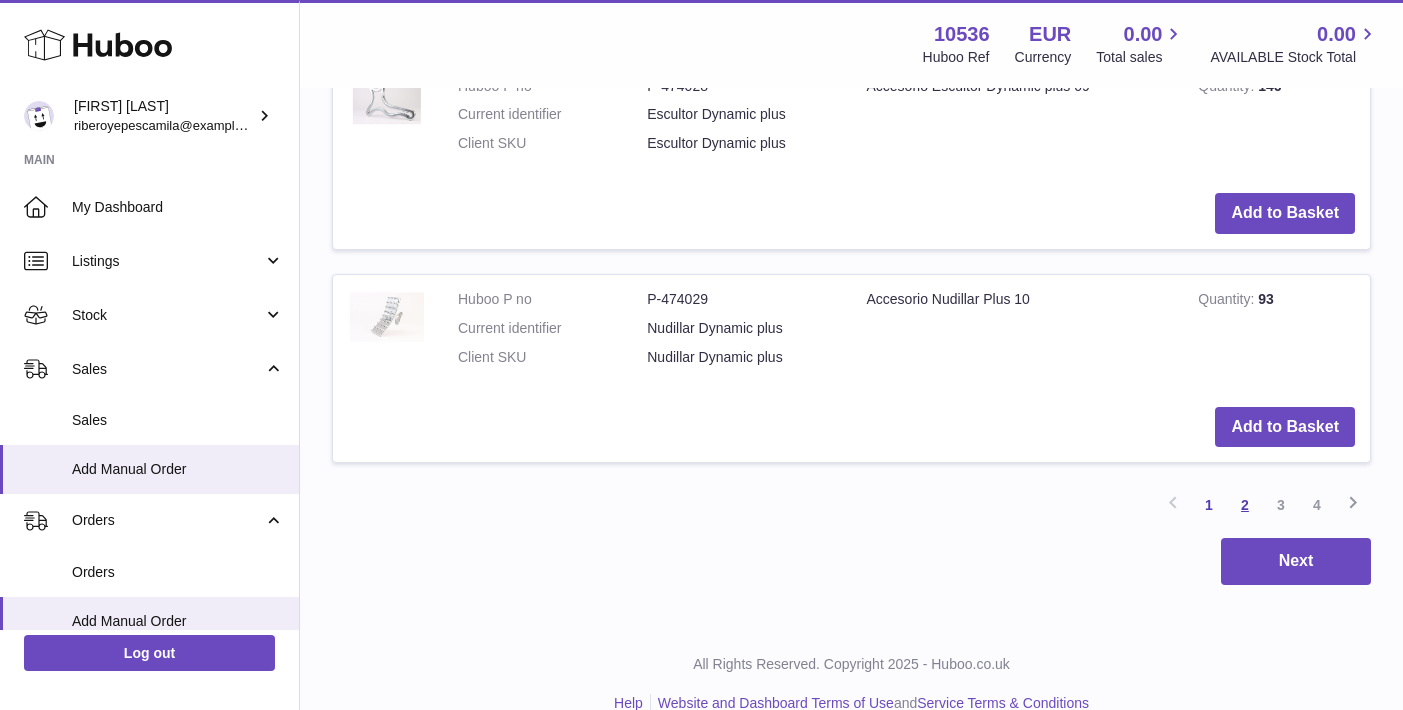 click on "2" at bounding box center [1245, 505] 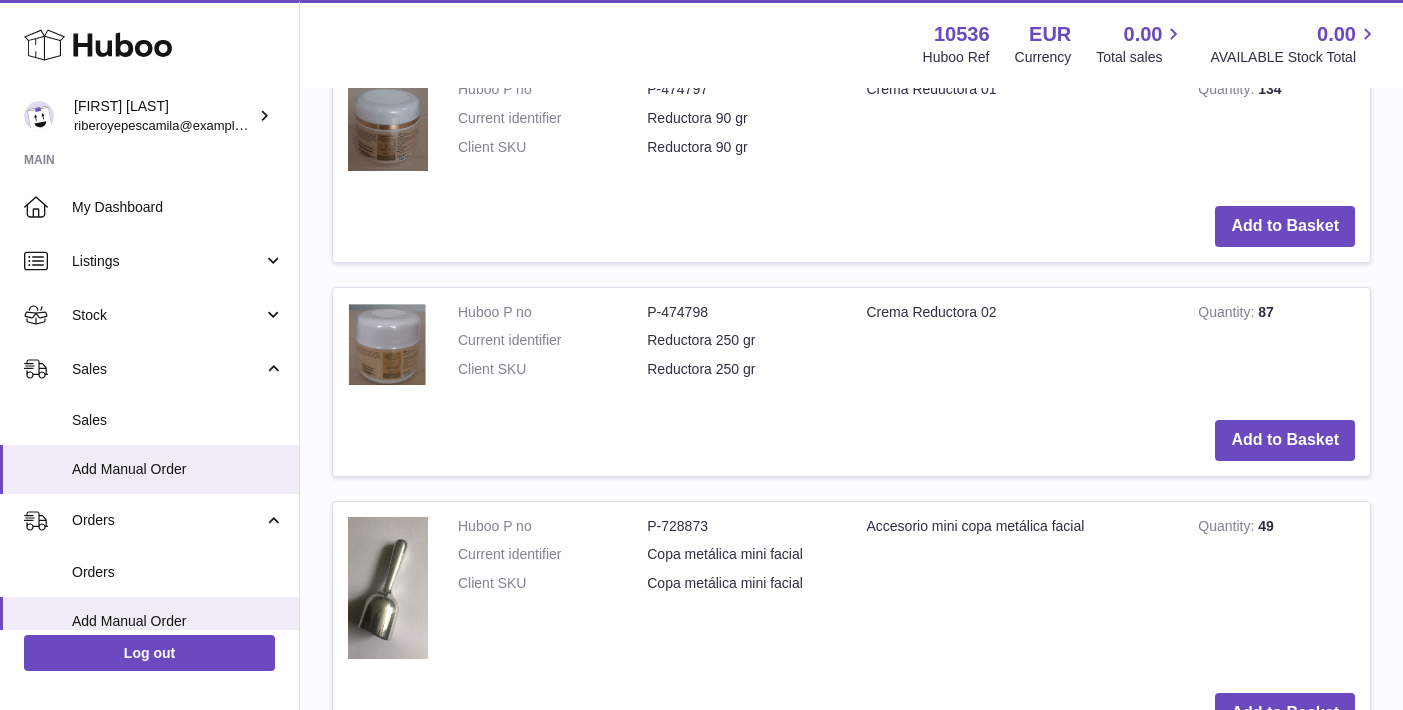 scroll, scrollTop: 791, scrollLeft: 0, axis: vertical 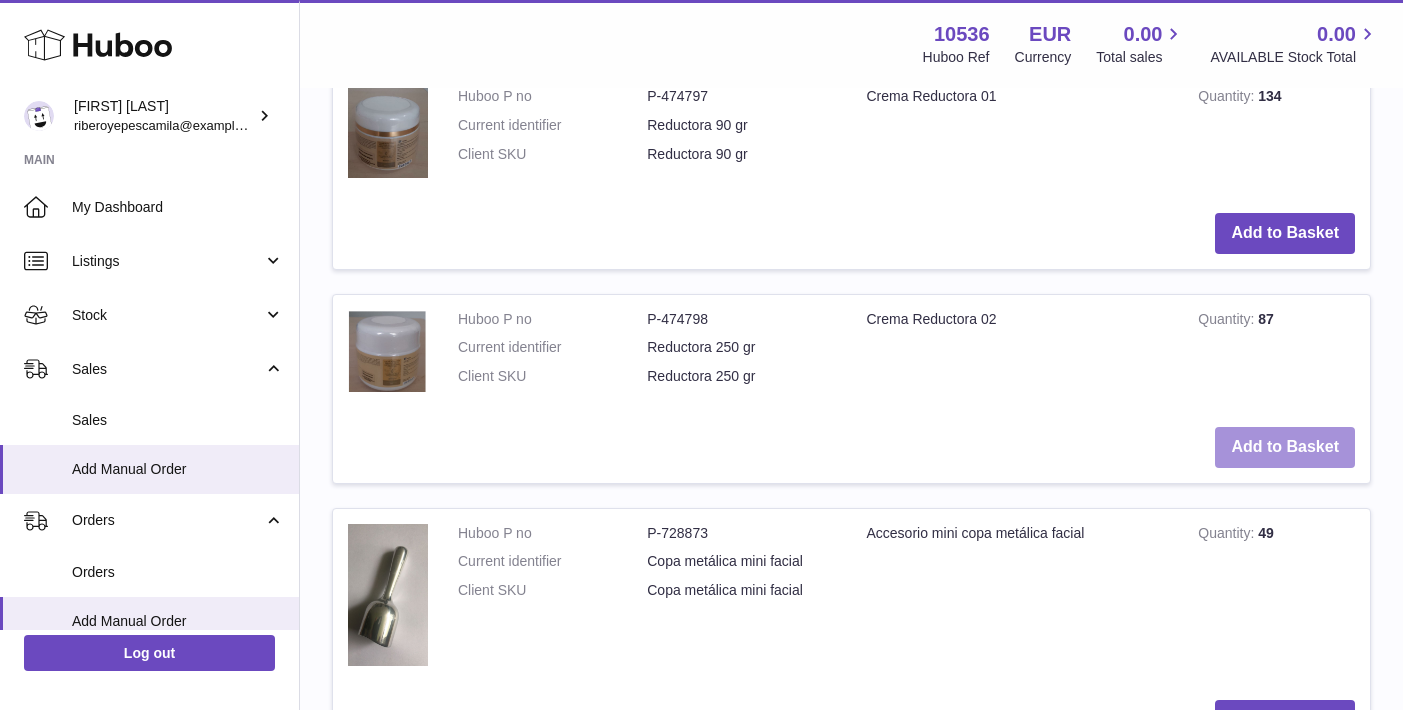 click on "Add to Basket" at bounding box center [1285, 447] 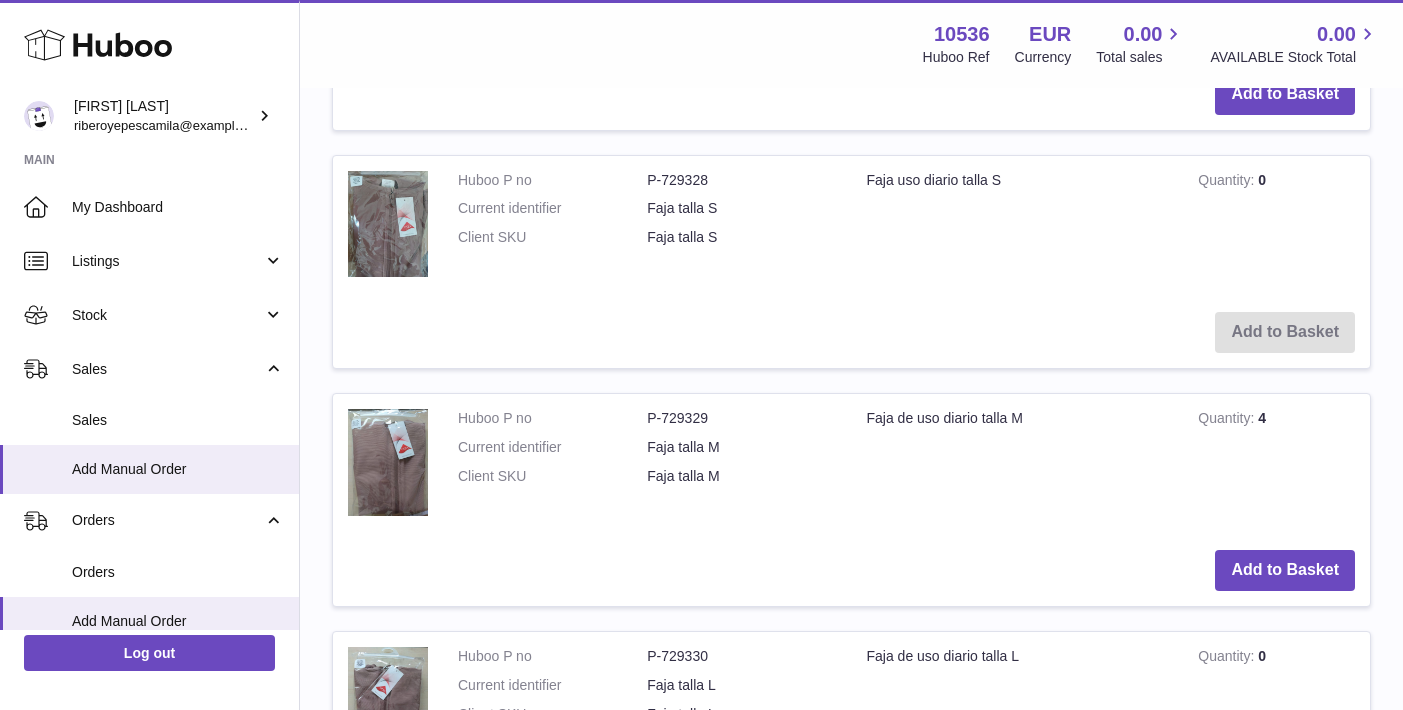 scroll, scrollTop: 2498, scrollLeft: 0, axis: vertical 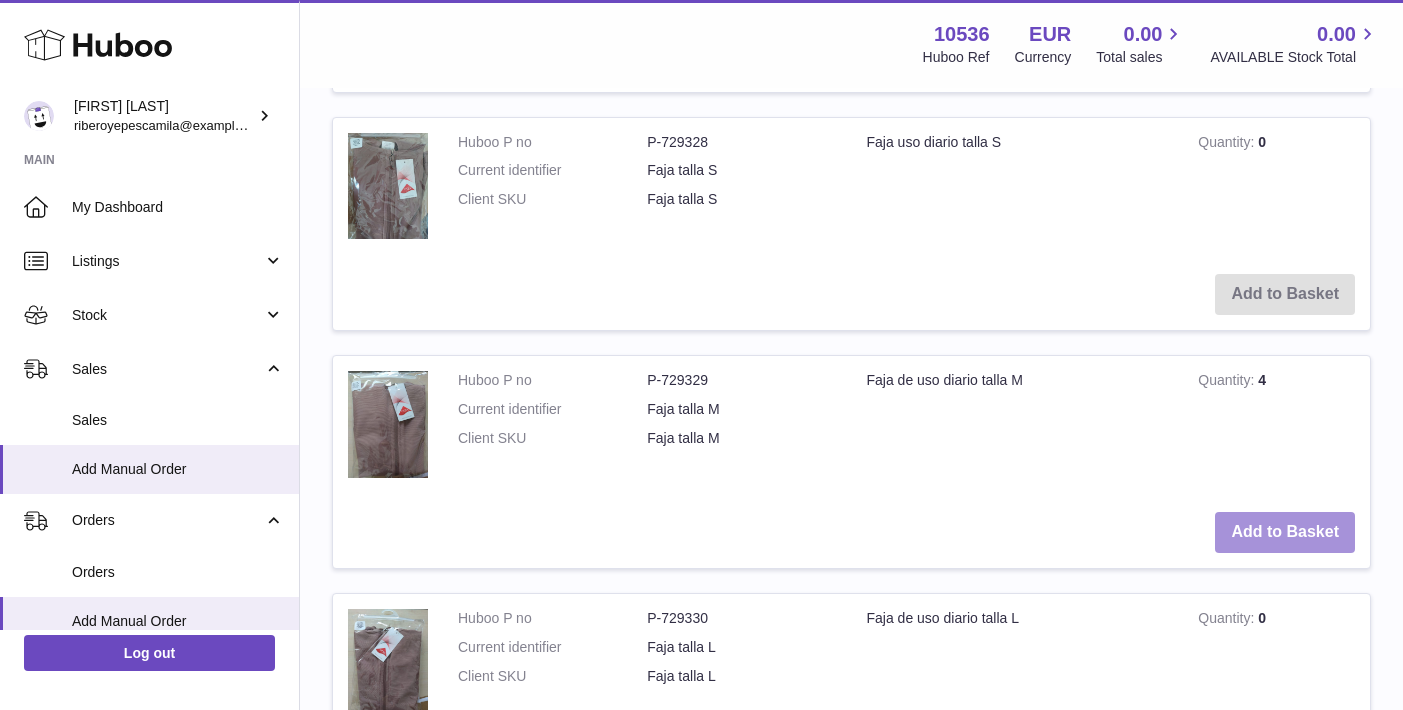 click on "Add to Basket" at bounding box center [1285, 532] 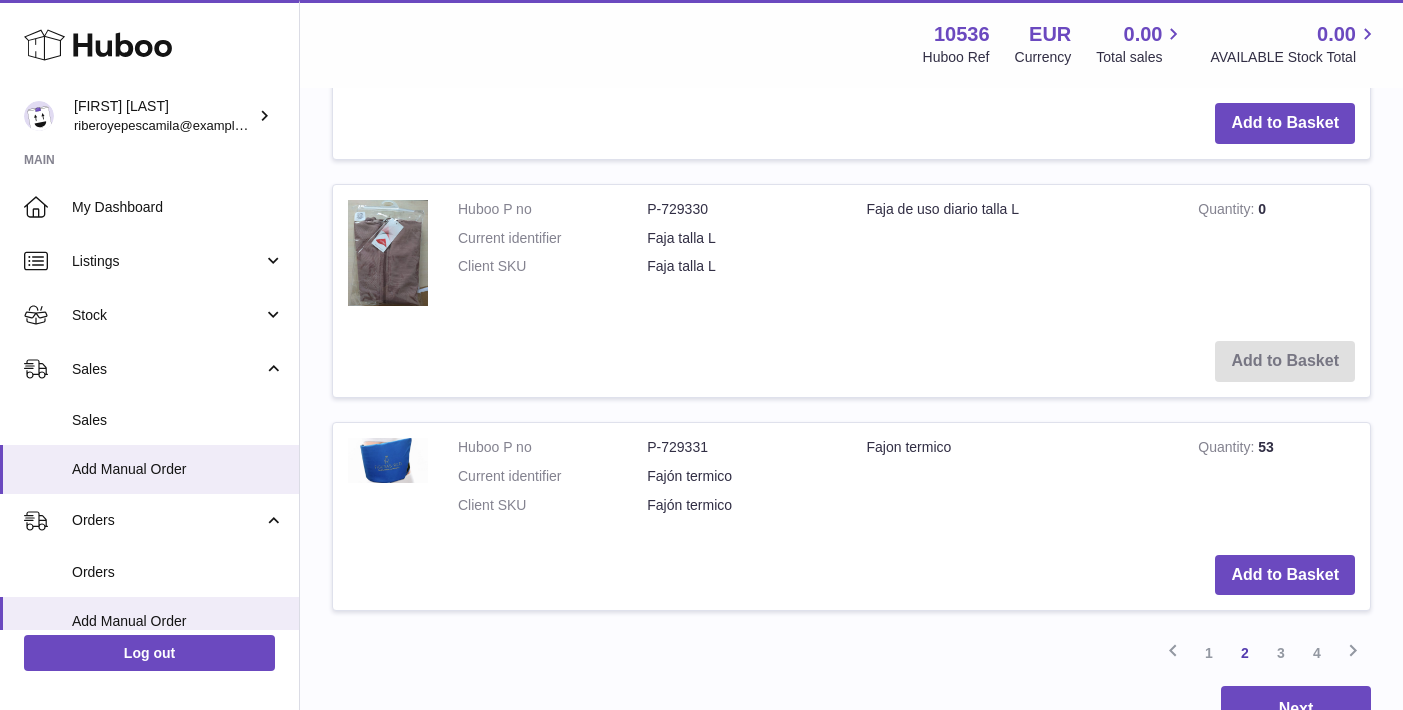 scroll, scrollTop: 3141, scrollLeft: 0, axis: vertical 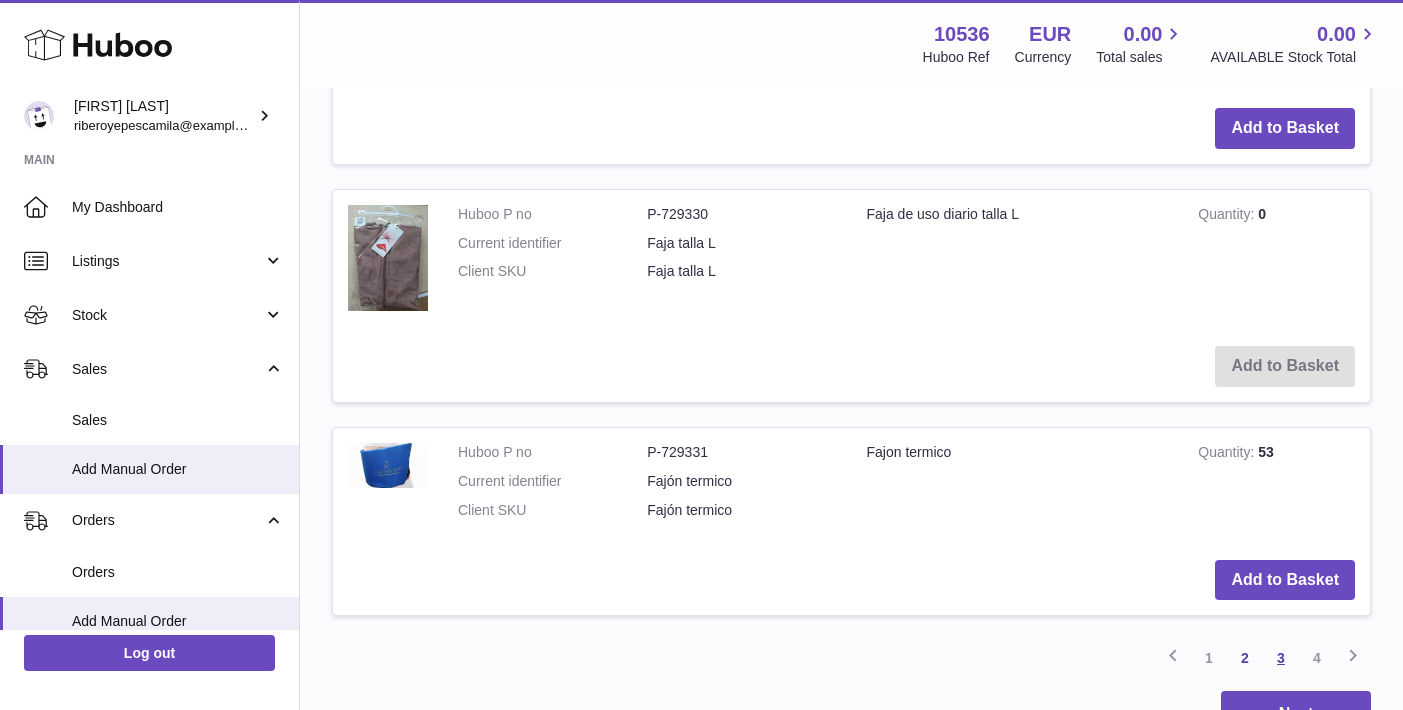 click on "3" at bounding box center (1281, 658) 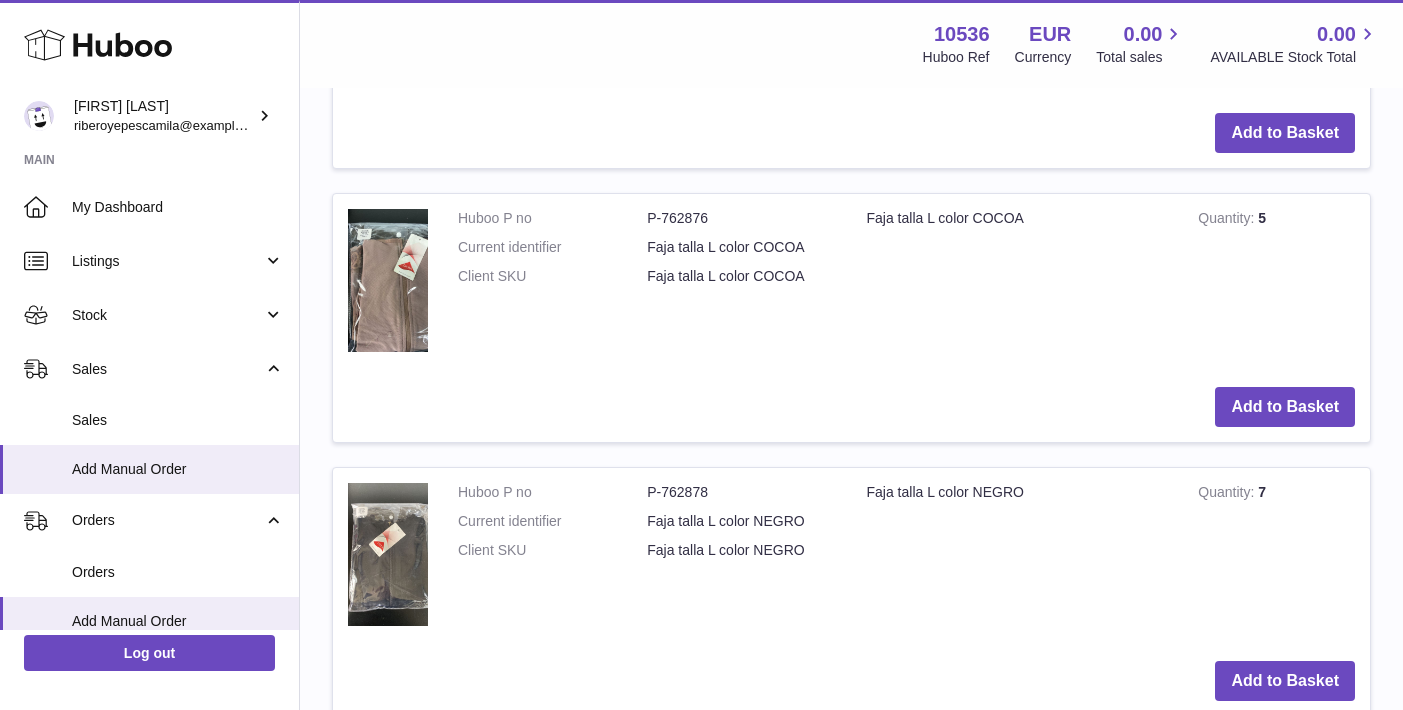 scroll, scrollTop: 3204, scrollLeft: 0, axis: vertical 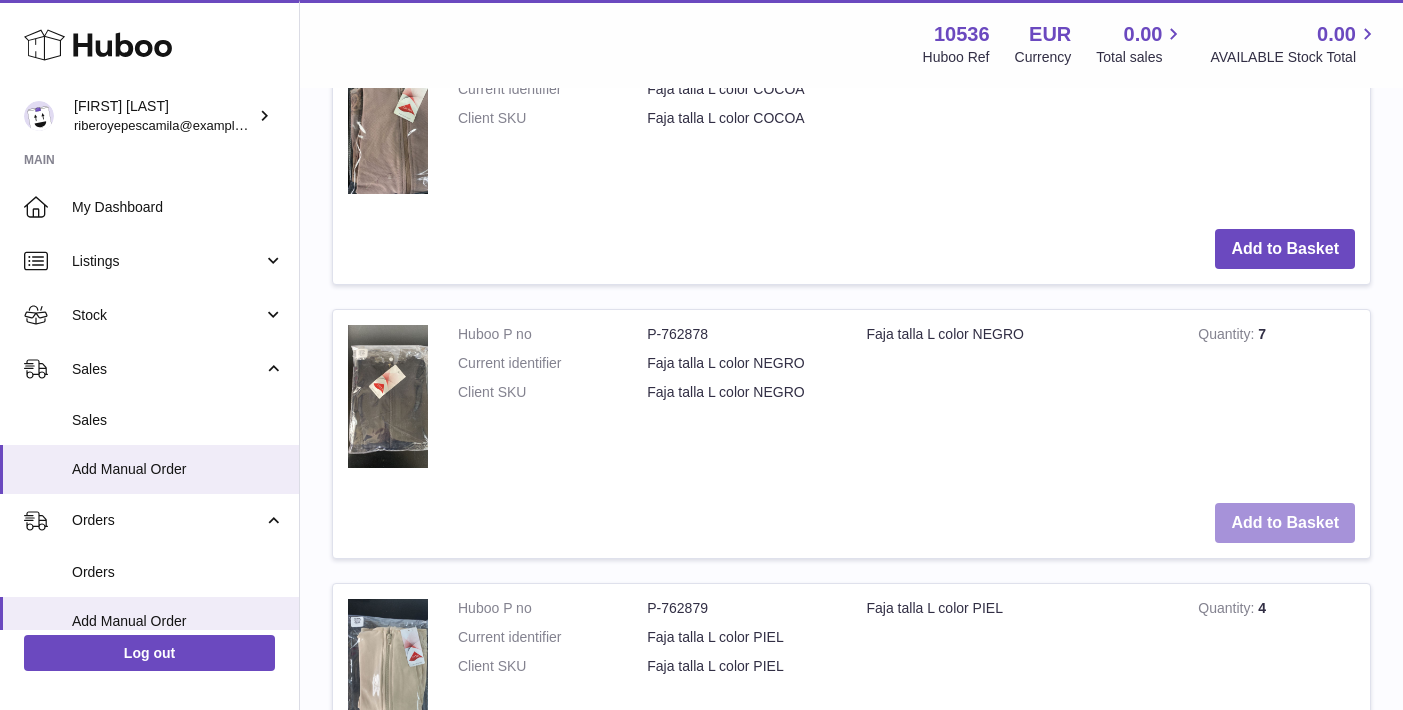 click on "Add to Basket" at bounding box center (1285, 523) 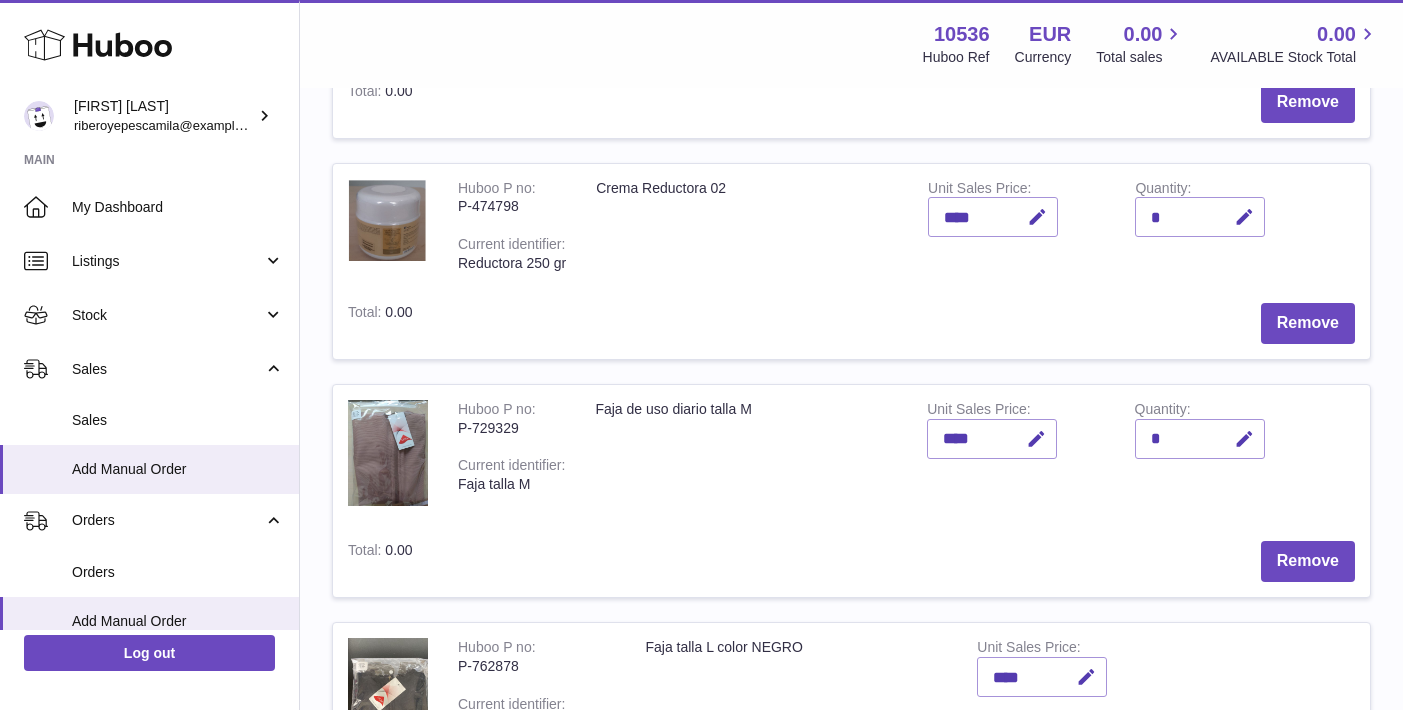 scroll, scrollTop: 284, scrollLeft: 0, axis: vertical 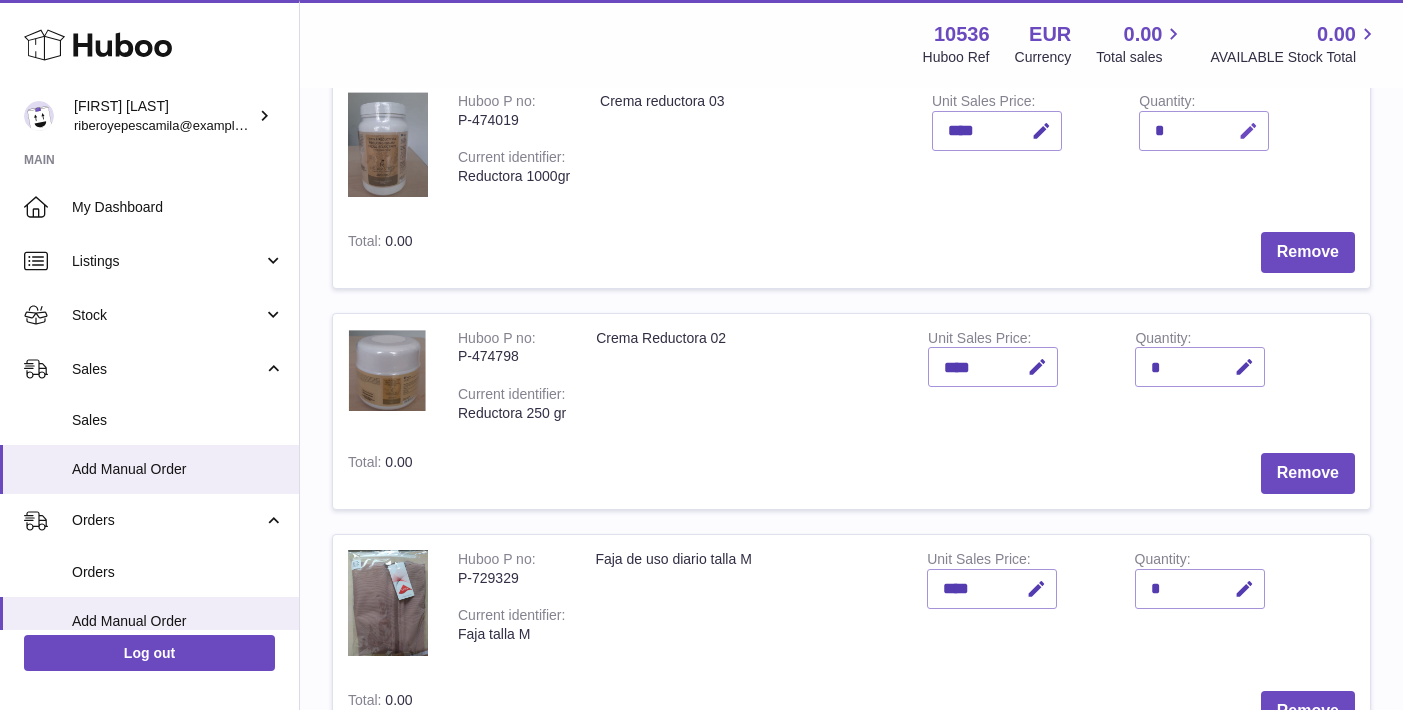 click at bounding box center [1245, 131] 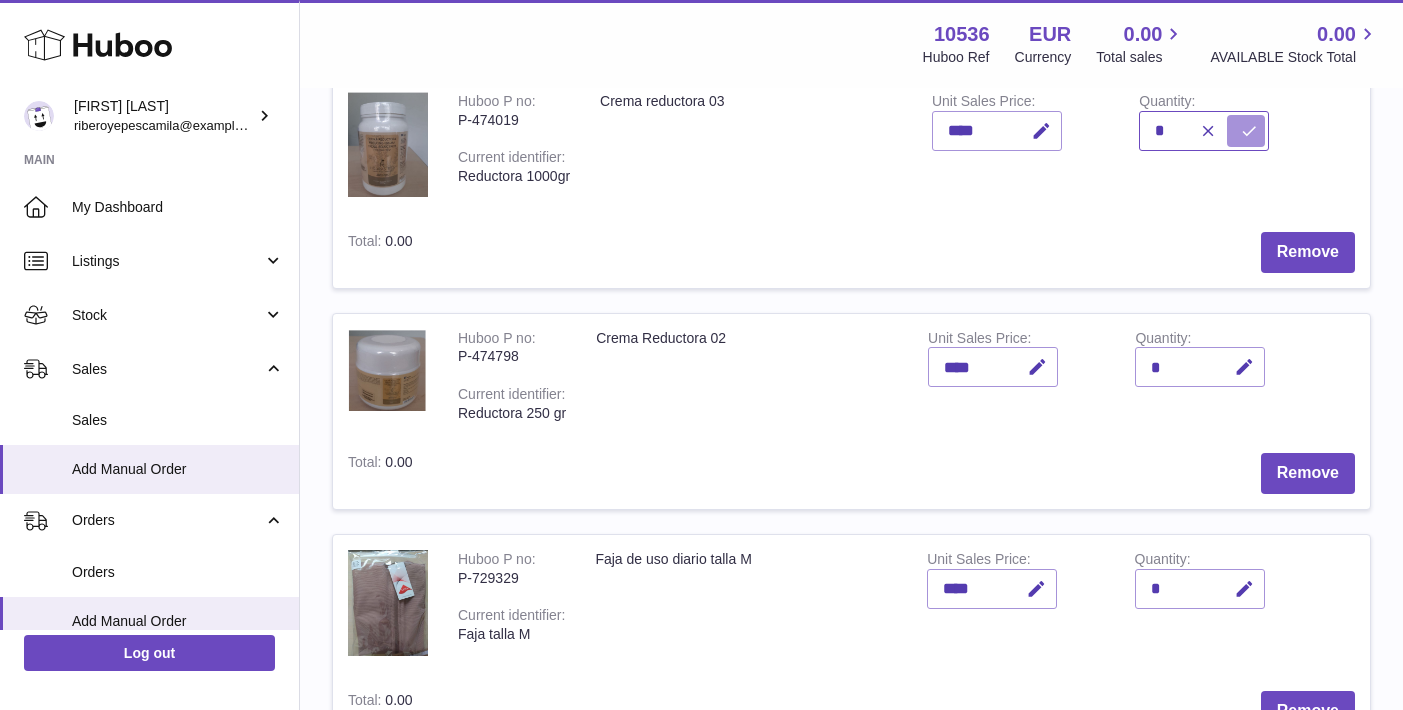 type on "*" 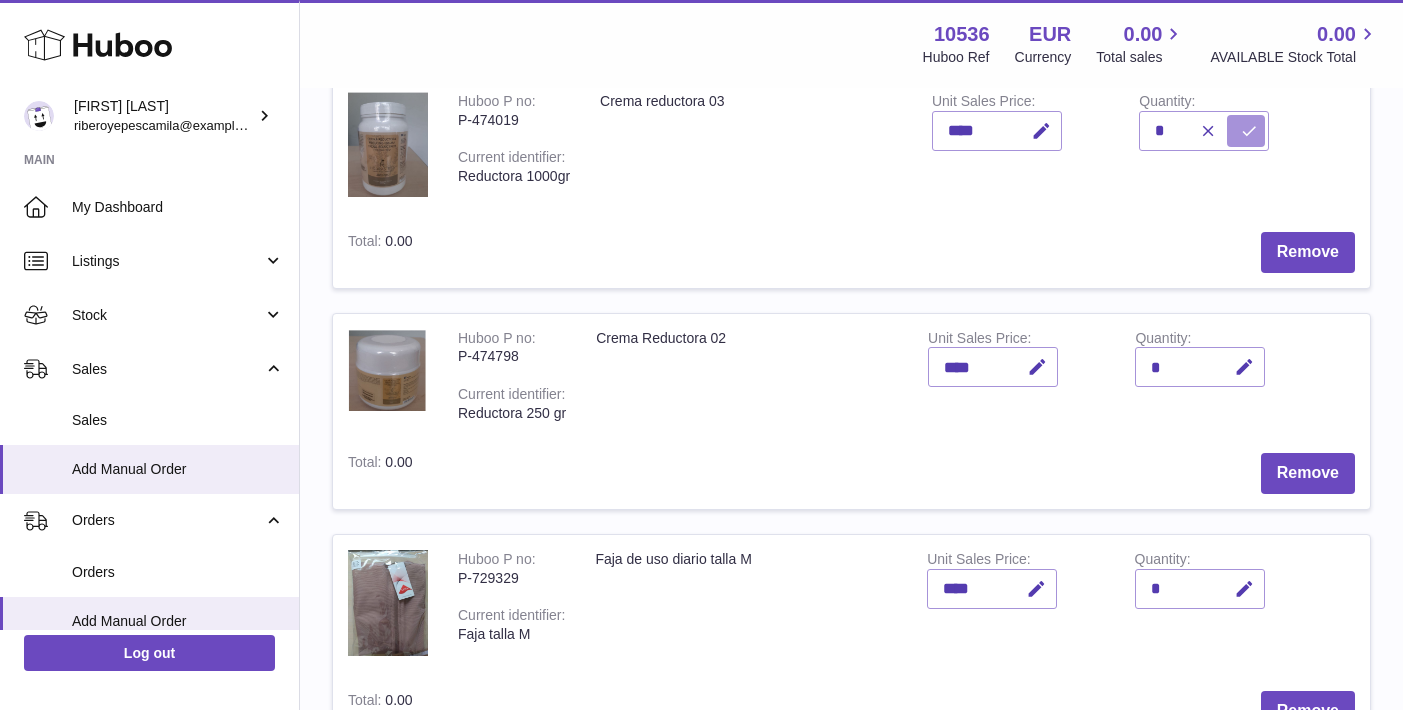 click at bounding box center [1249, 131] 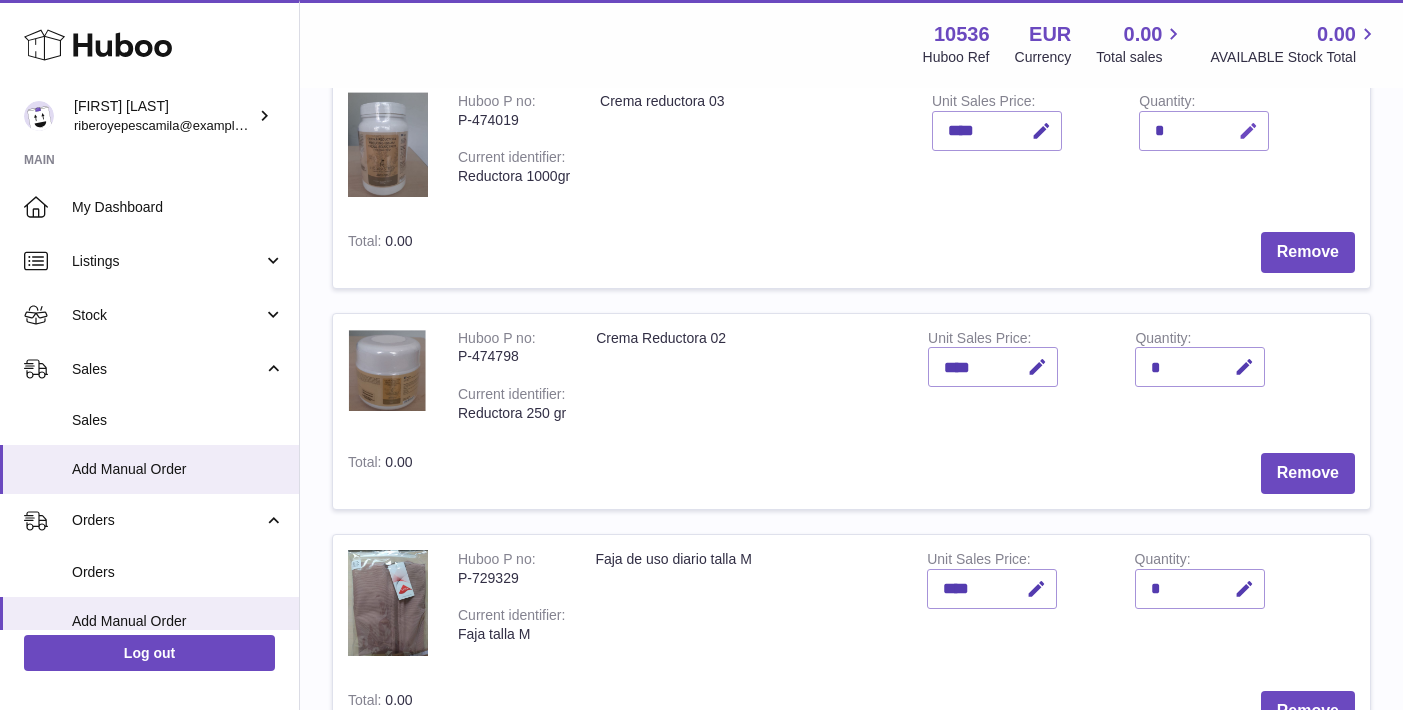 click at bounding box center (1248, 131) 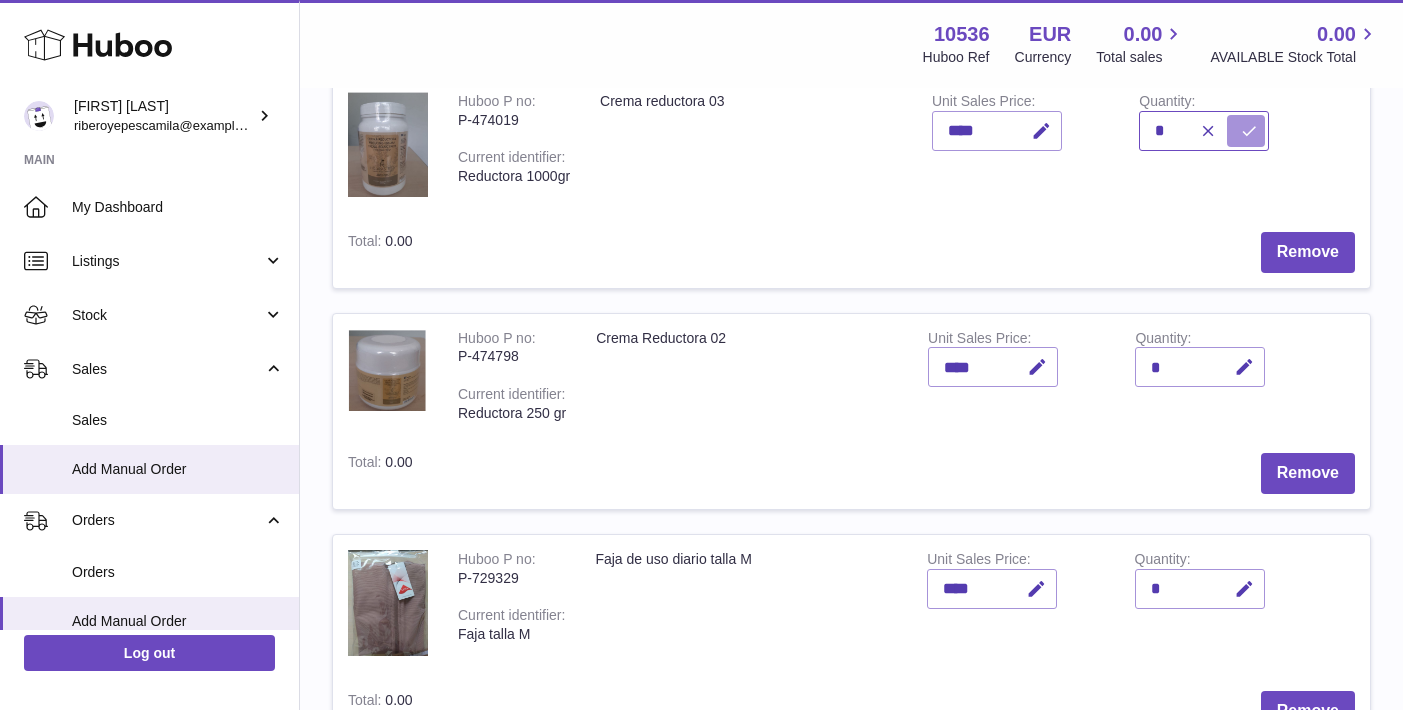 type on "*" 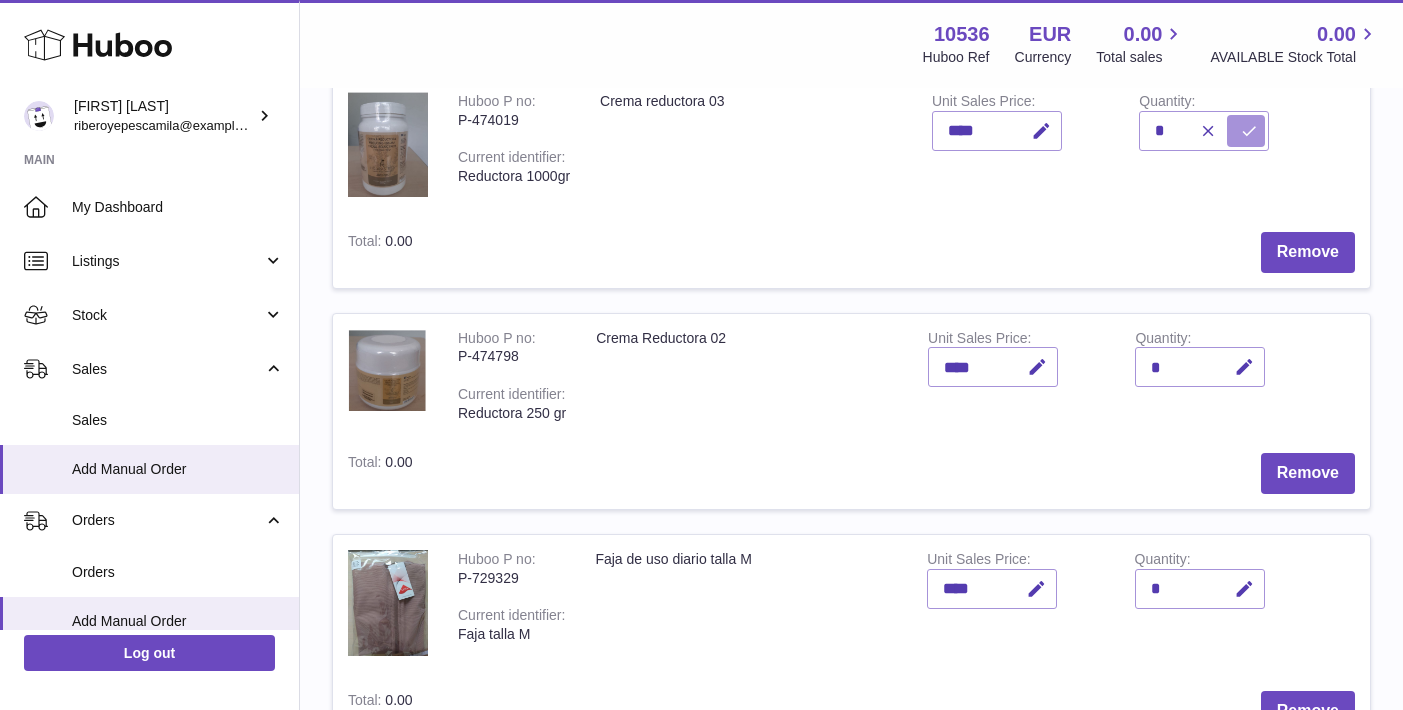 click at bounding box center (1249, 131) 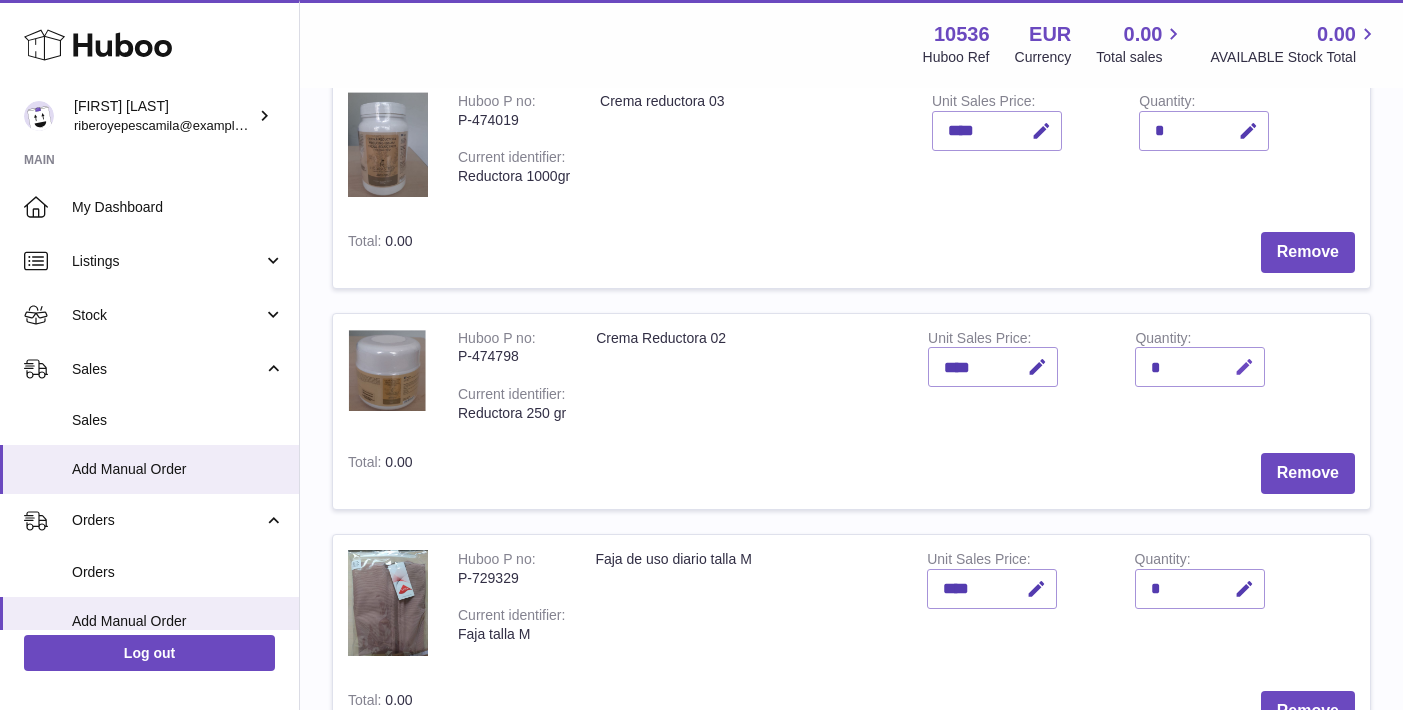 click at bounding box center [1244, 367] 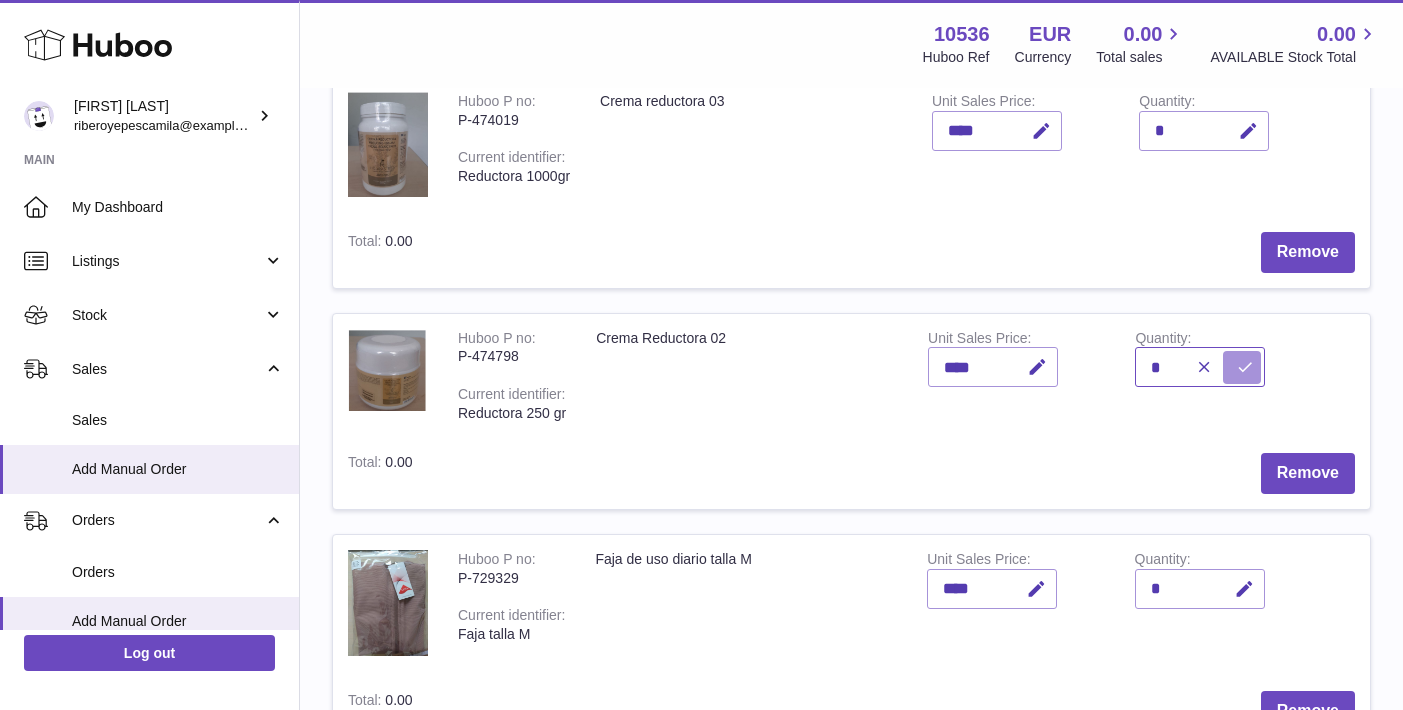 type on "*" 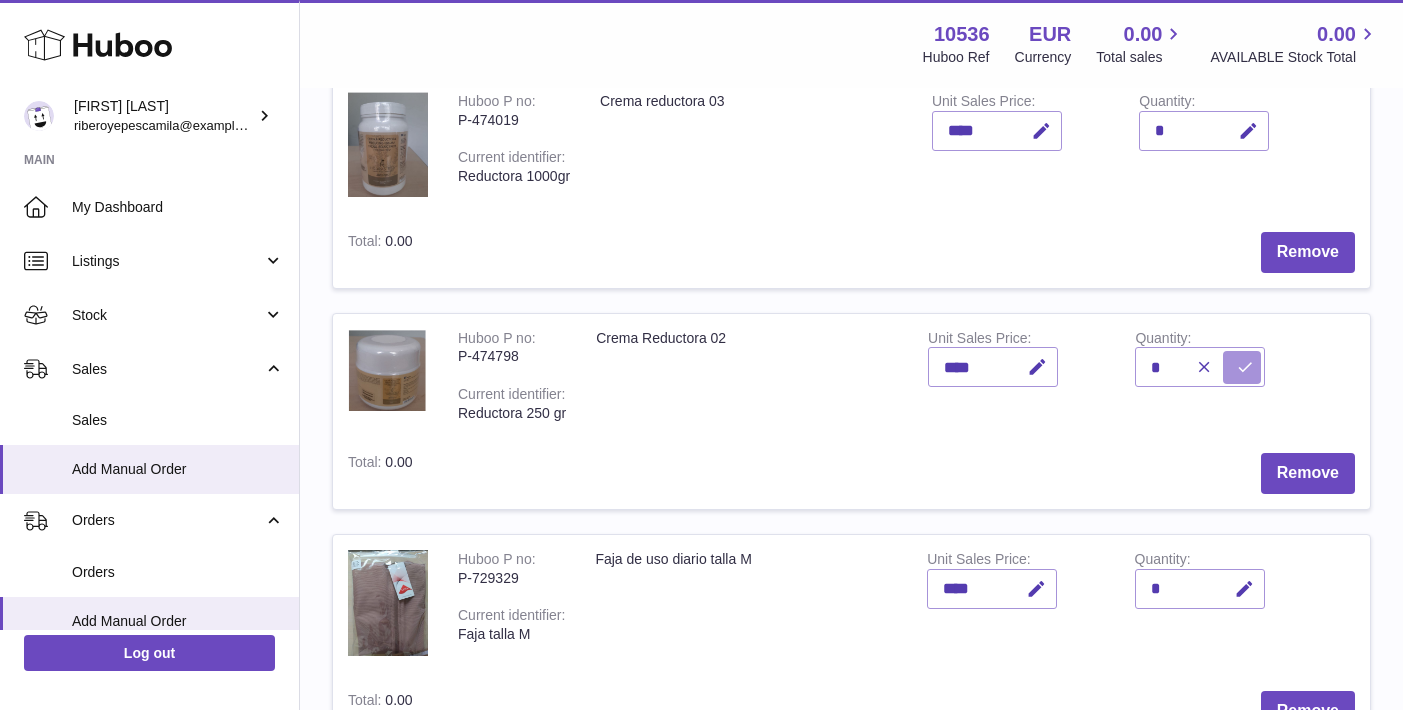click at bounding box center (1245, 367) 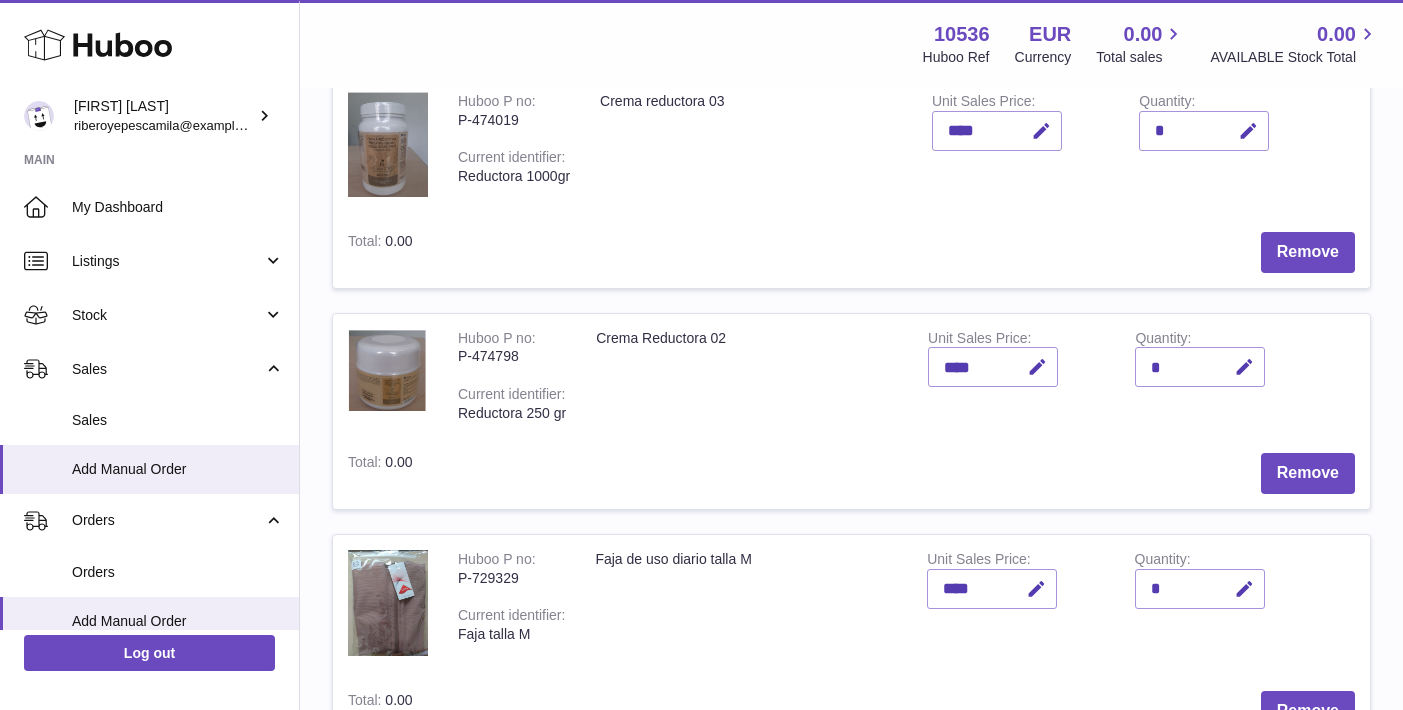 click on "Quantity
*" at bounding box center (1223, 376) 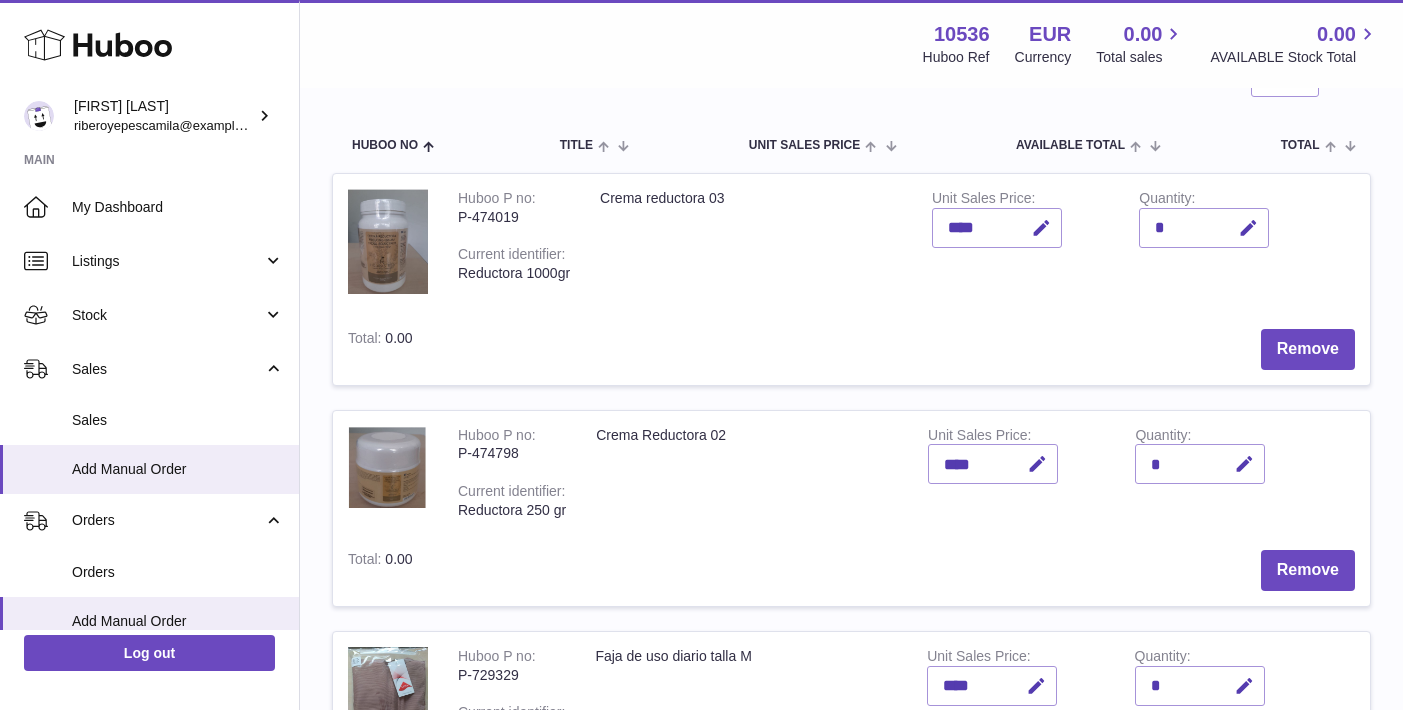 scroll, scrollTop: 235, scrollLeft: 0, axis: vertical 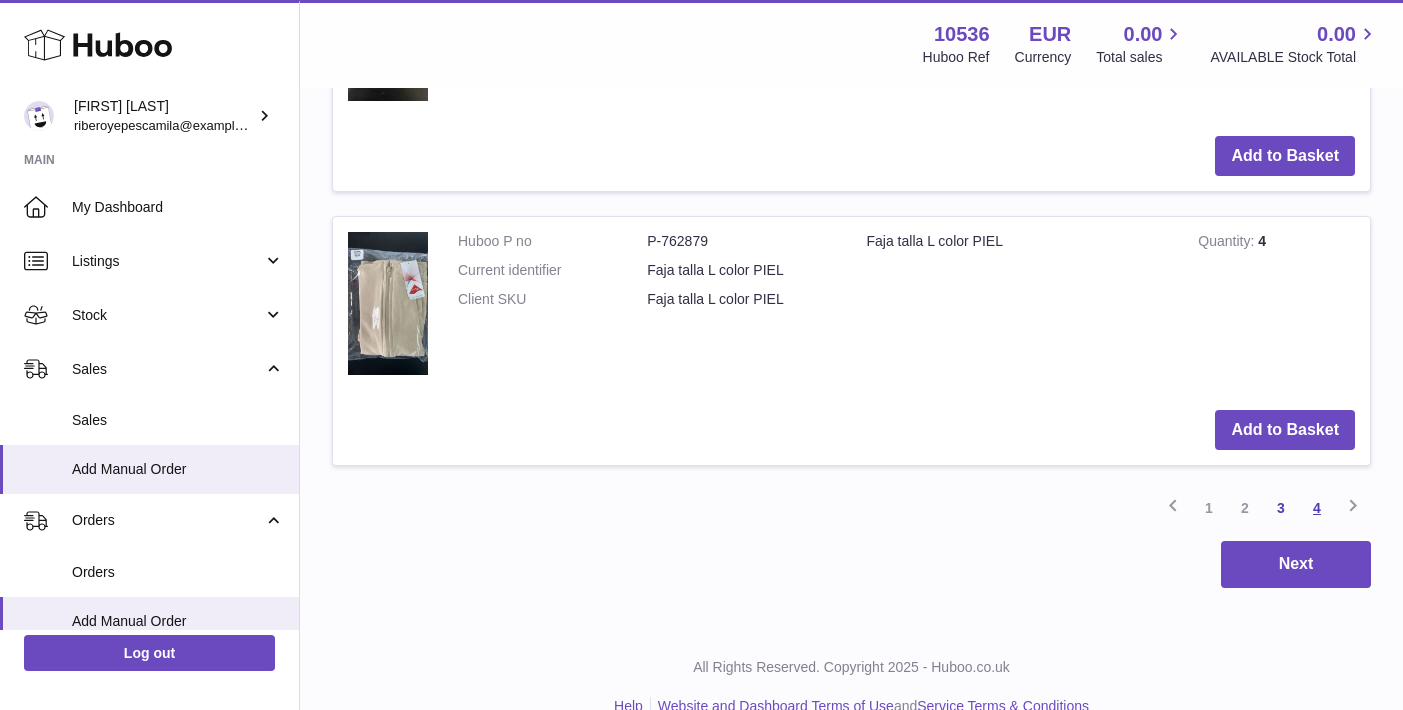 click on "4" at bounding box center (1317, 508) 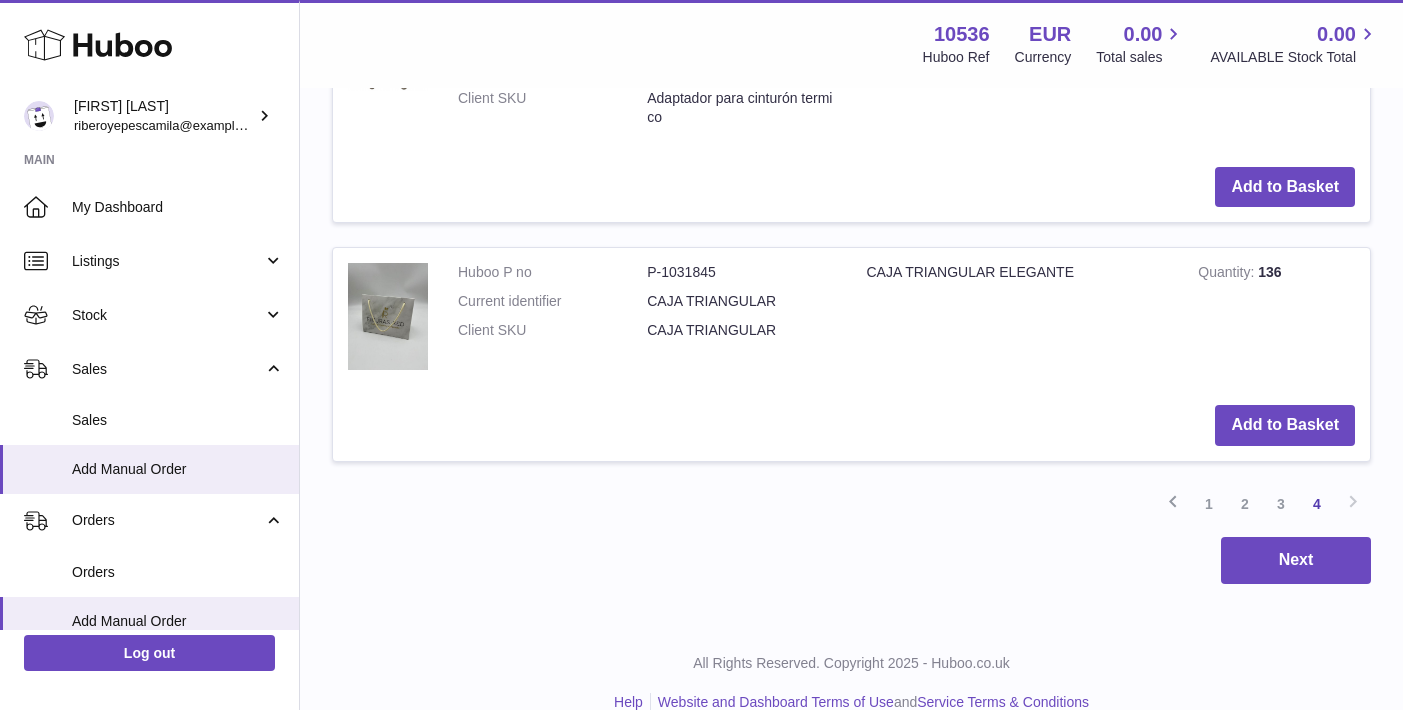 scroll, scrollTop: 2656, scrollLeft: 0, axis: vertical 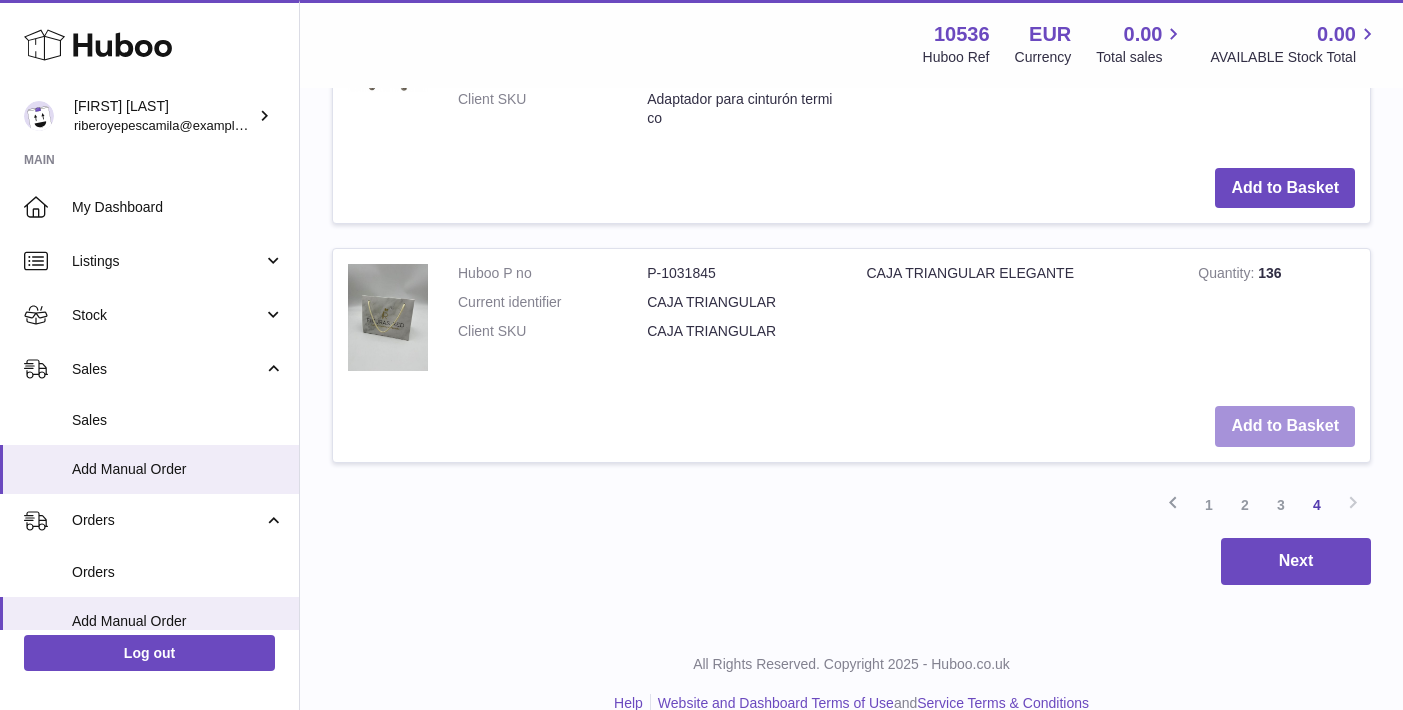 click on "Add to Basket" at bounding box center [1285, 426] 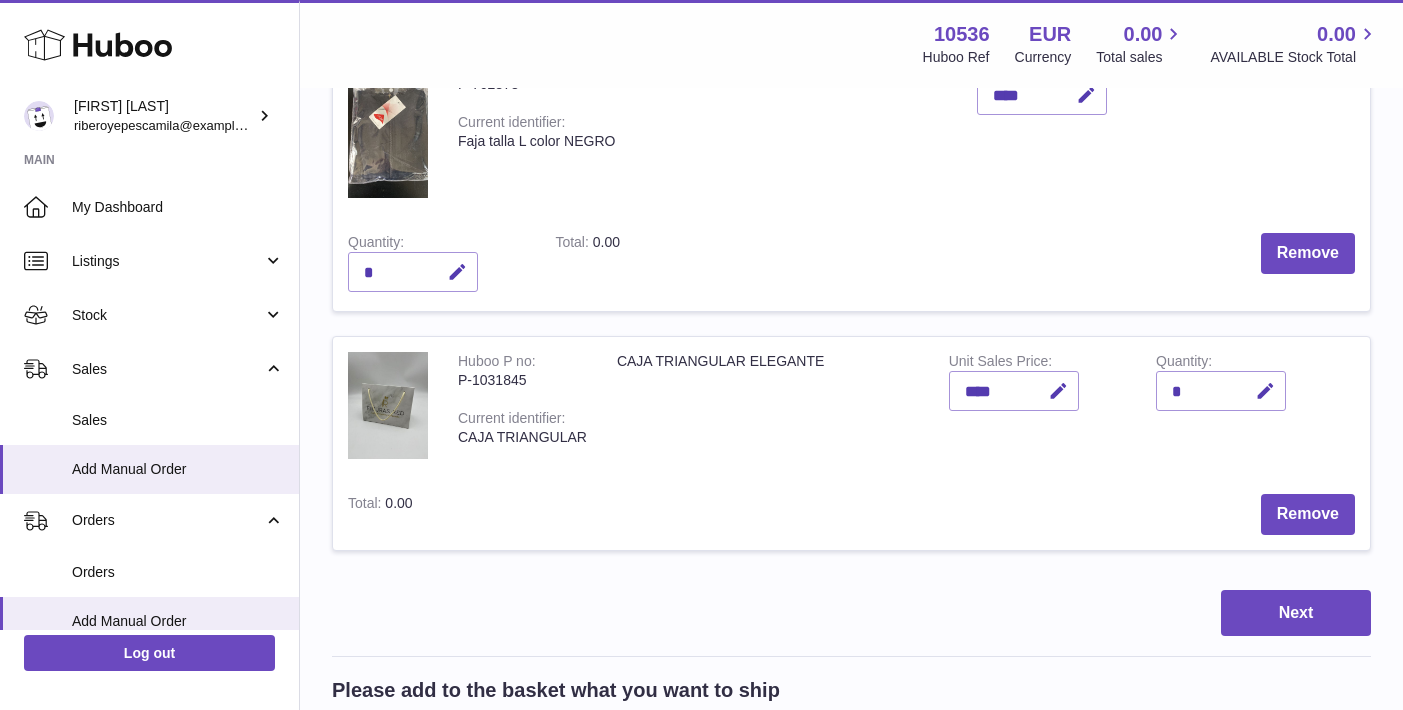 scroll, scrollTop: 994, scrollLeft: 0, axis: vertical 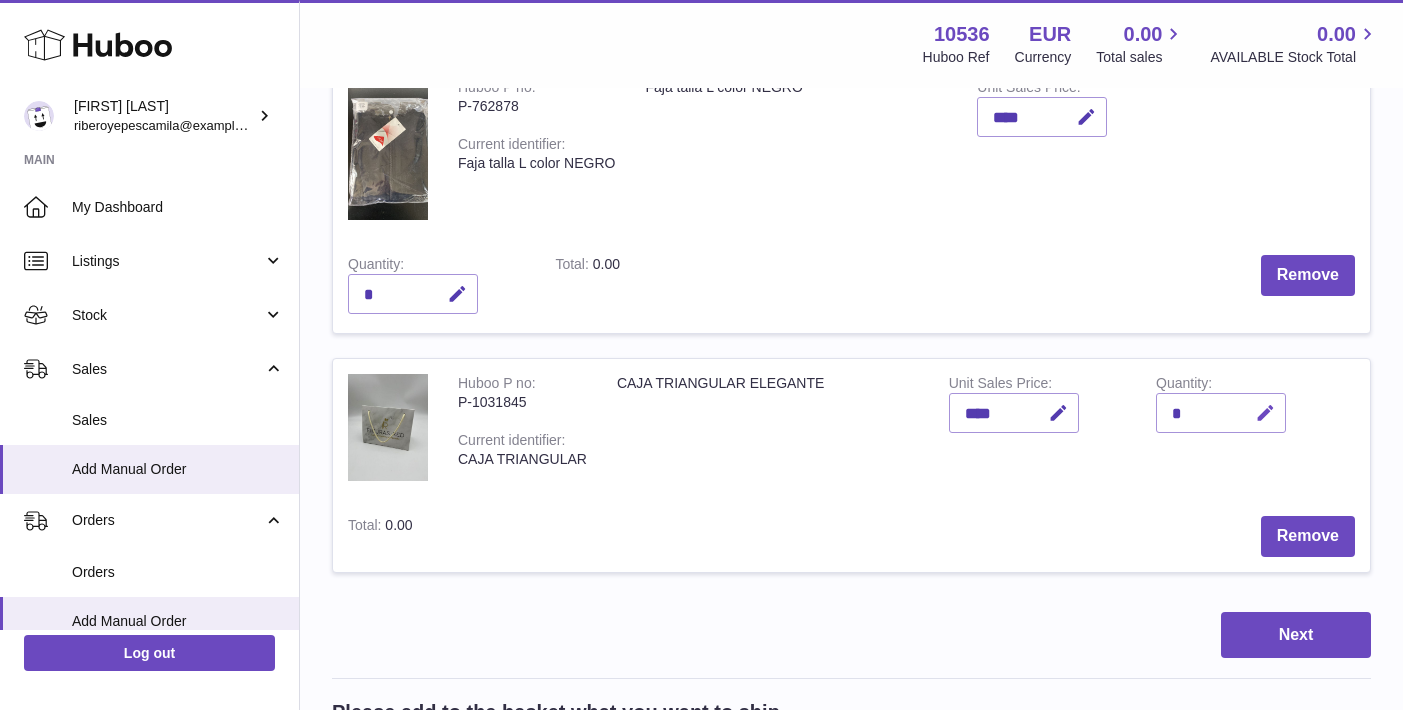click at bounding box center (1265, 413) 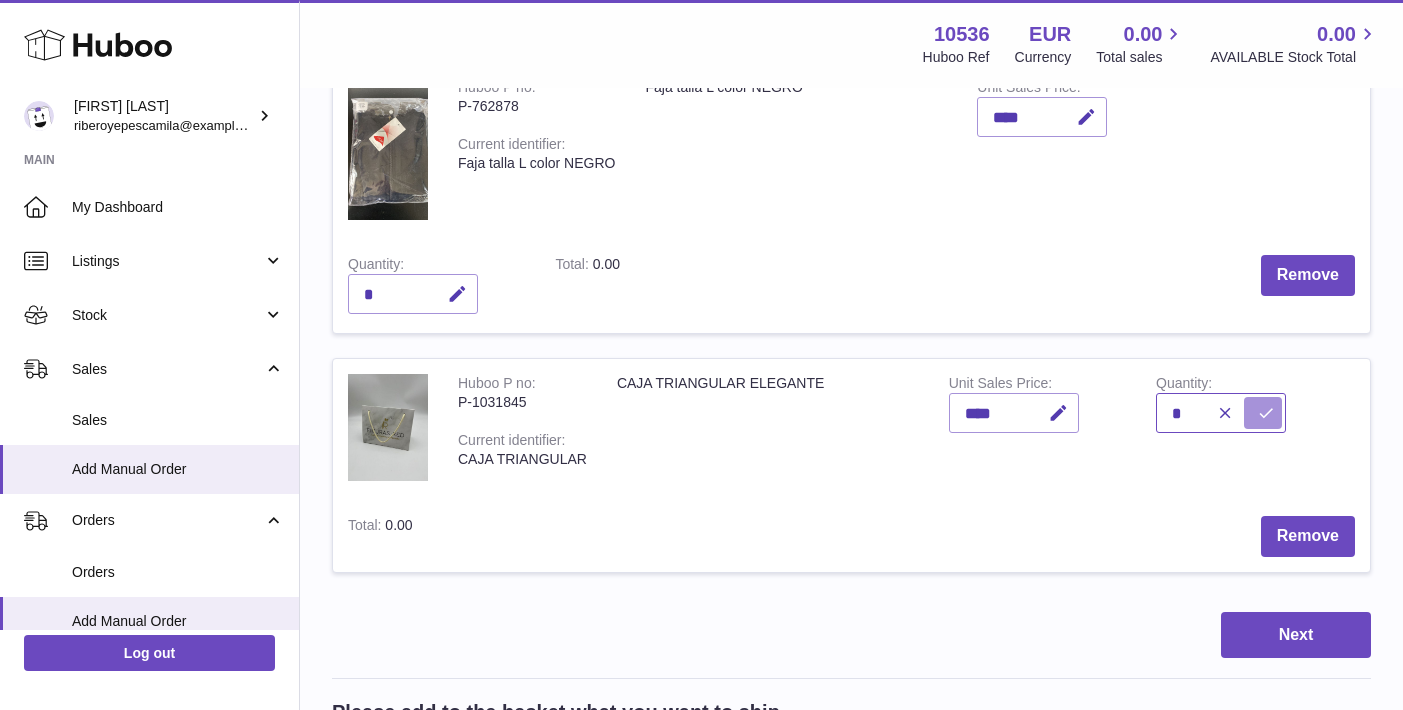 type on "*" 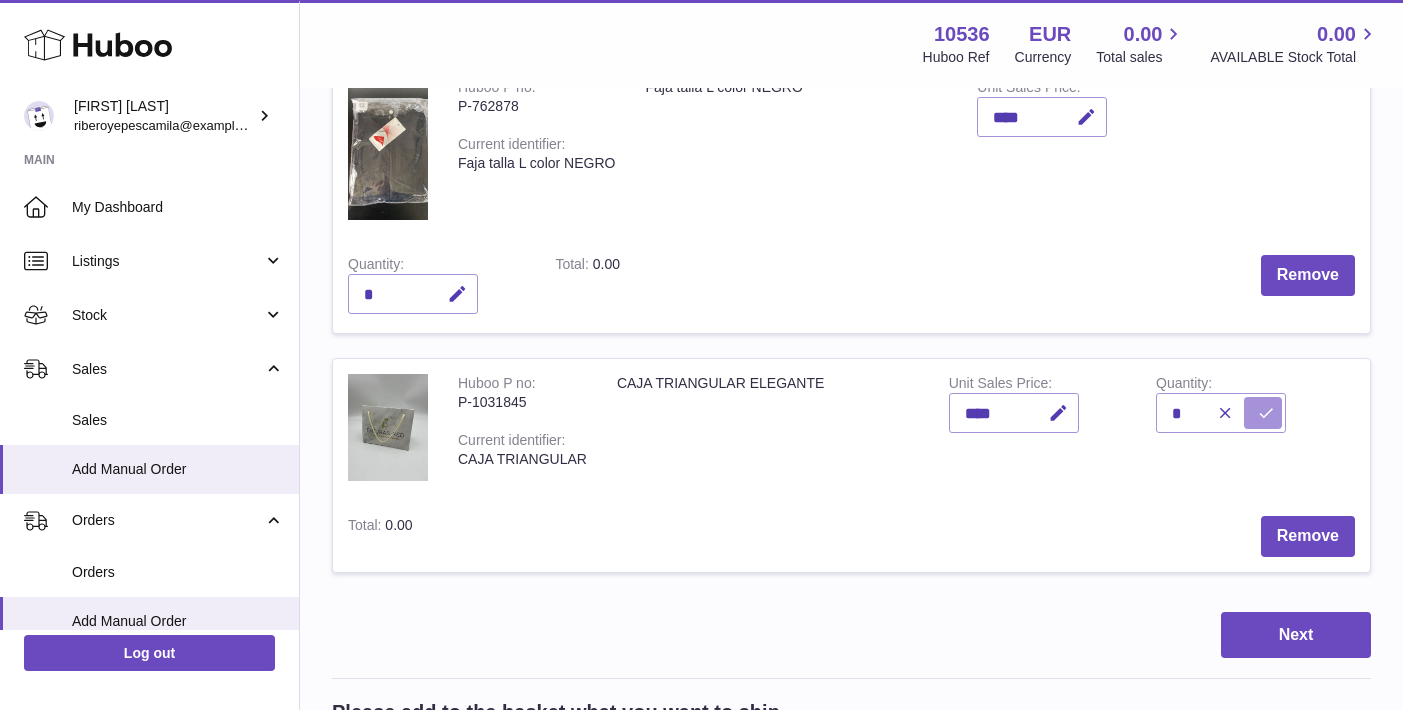 click at bounding box center [1266, 413] 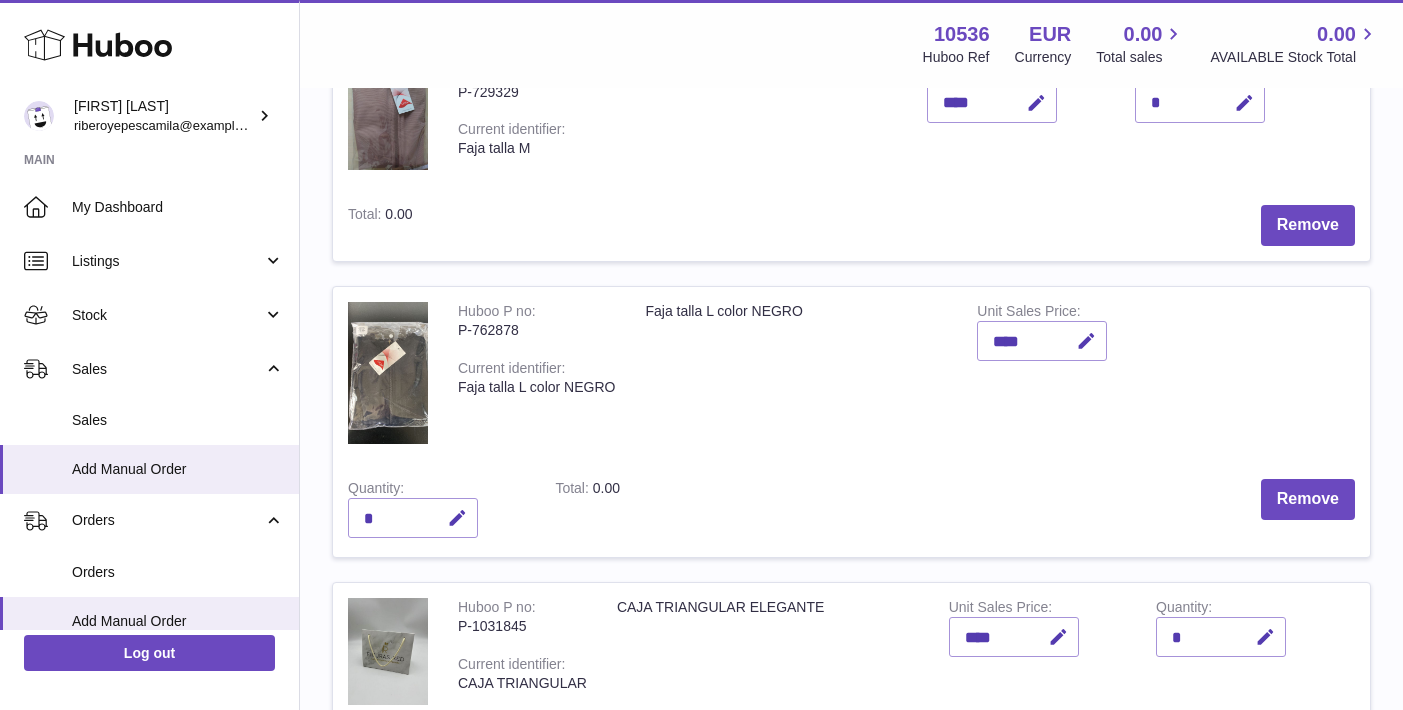 scroll, scrollTop: 842, scrollLeft: 0, axis: vertical 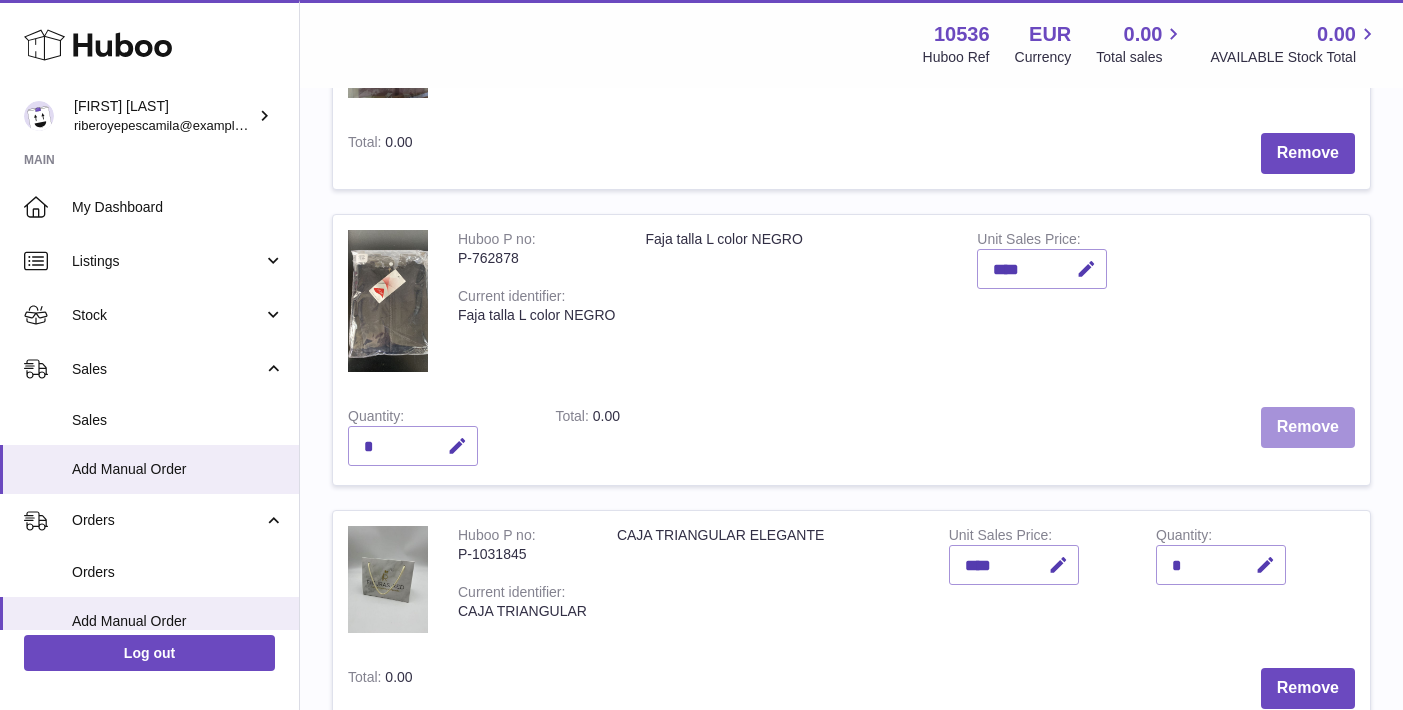 click on "Remove" at bounding box center (1308, 427) 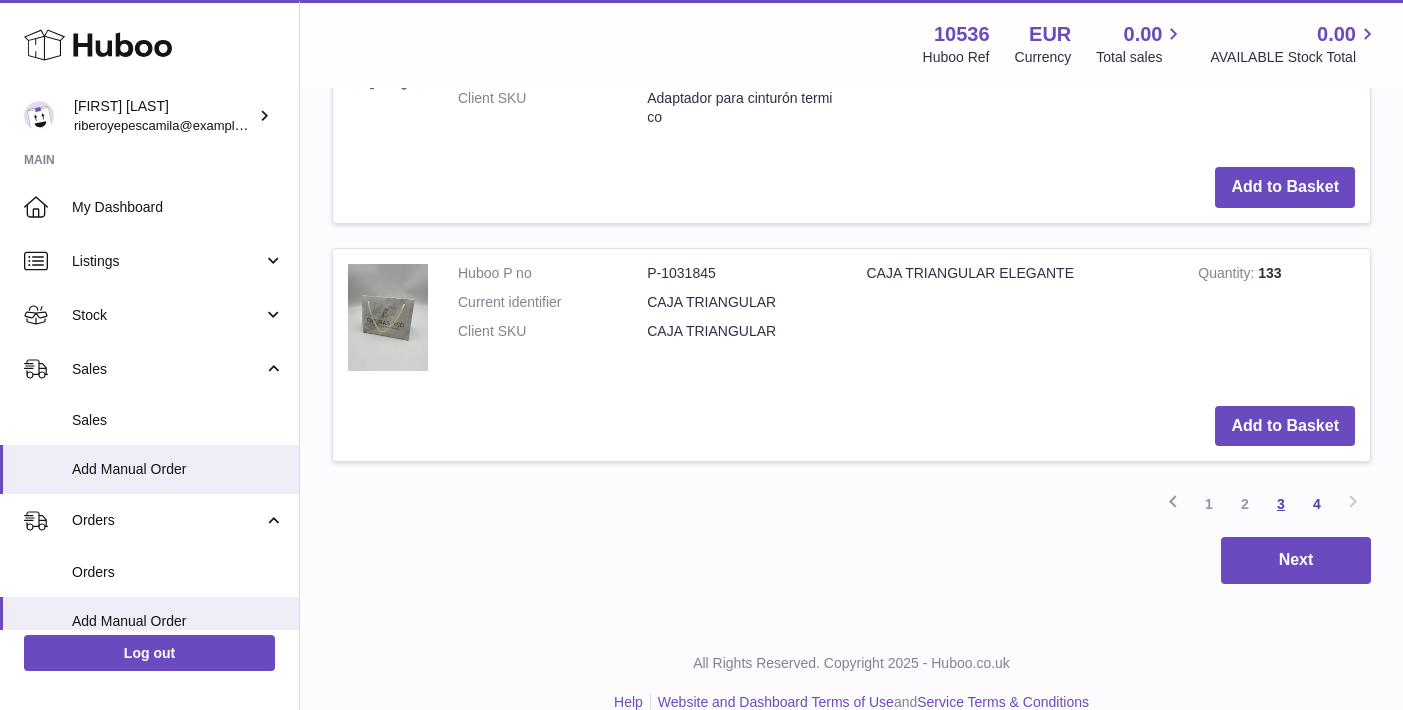 click on "3" at bounding box center [1281, 504] 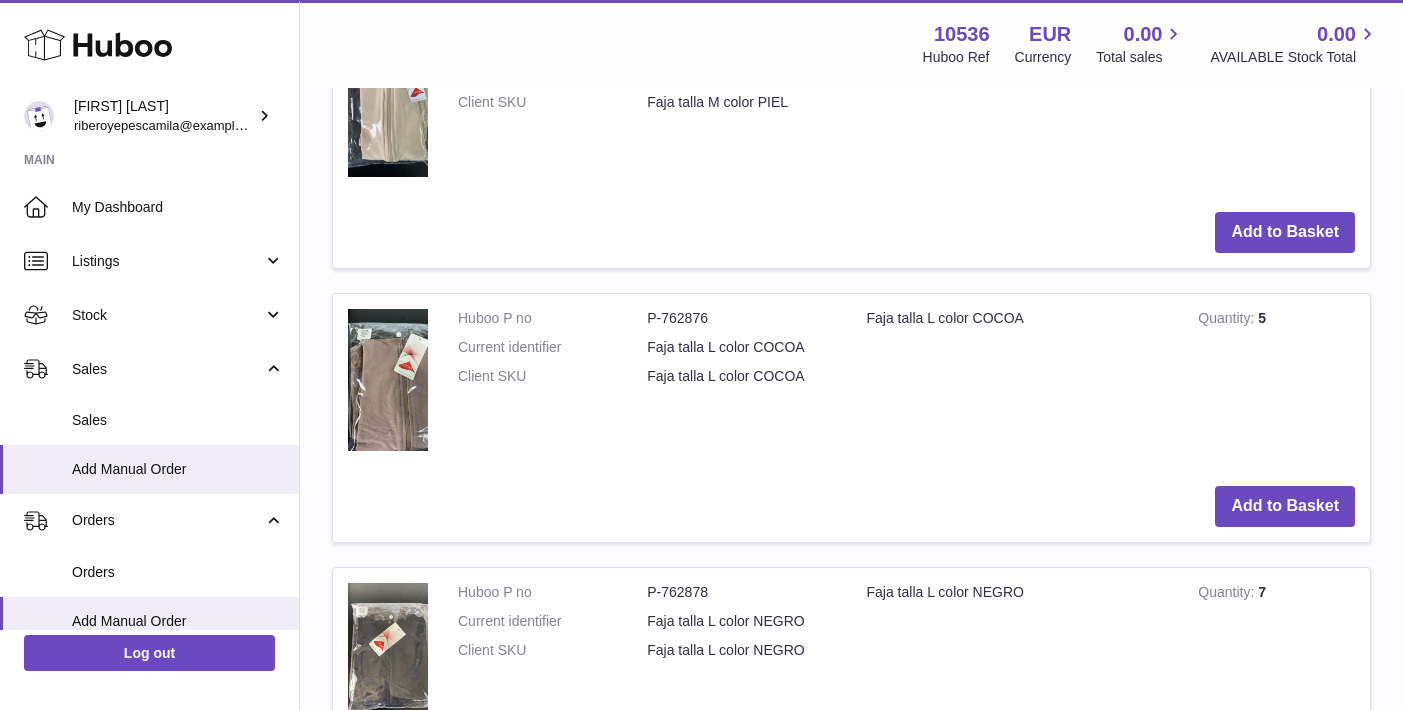 scroll, scrollTop: 3245, scrollLeft: 0, axis: vertical 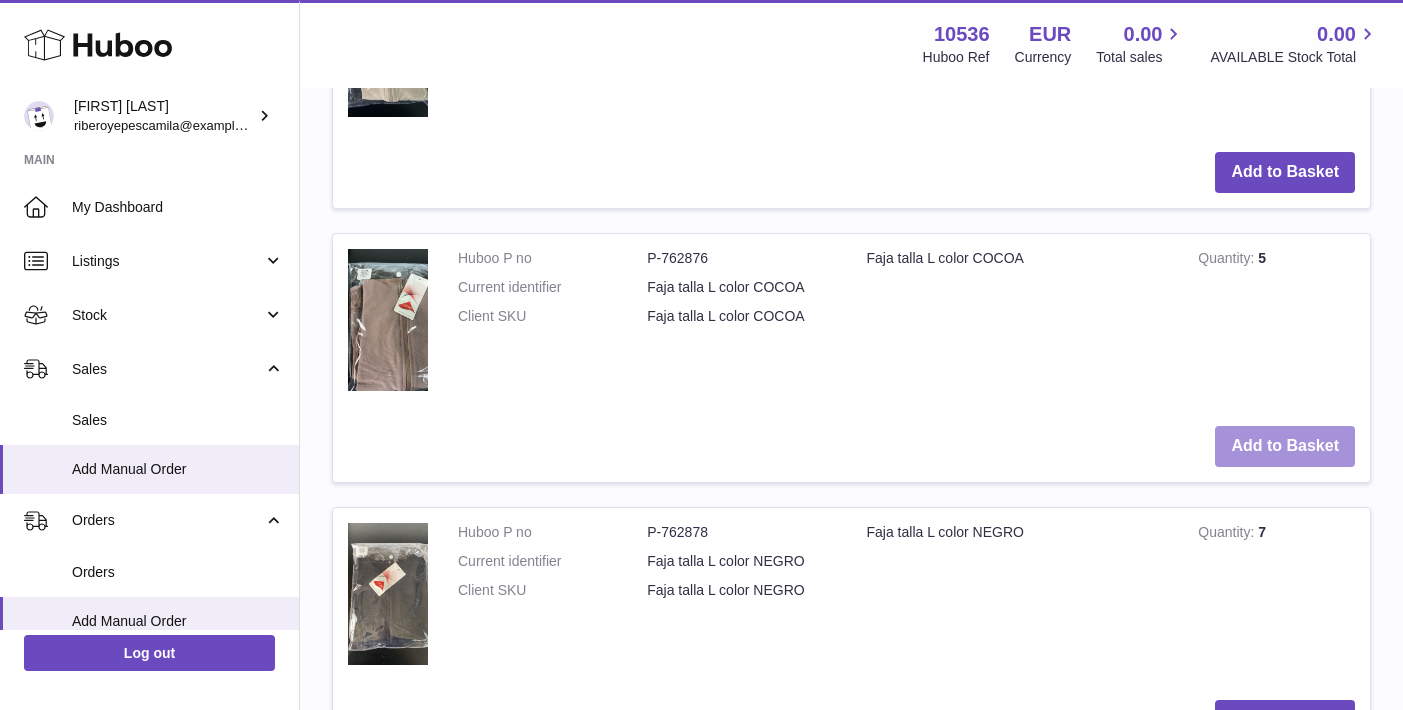 click on "Add to Basket" at bounding box center [1285, 446] 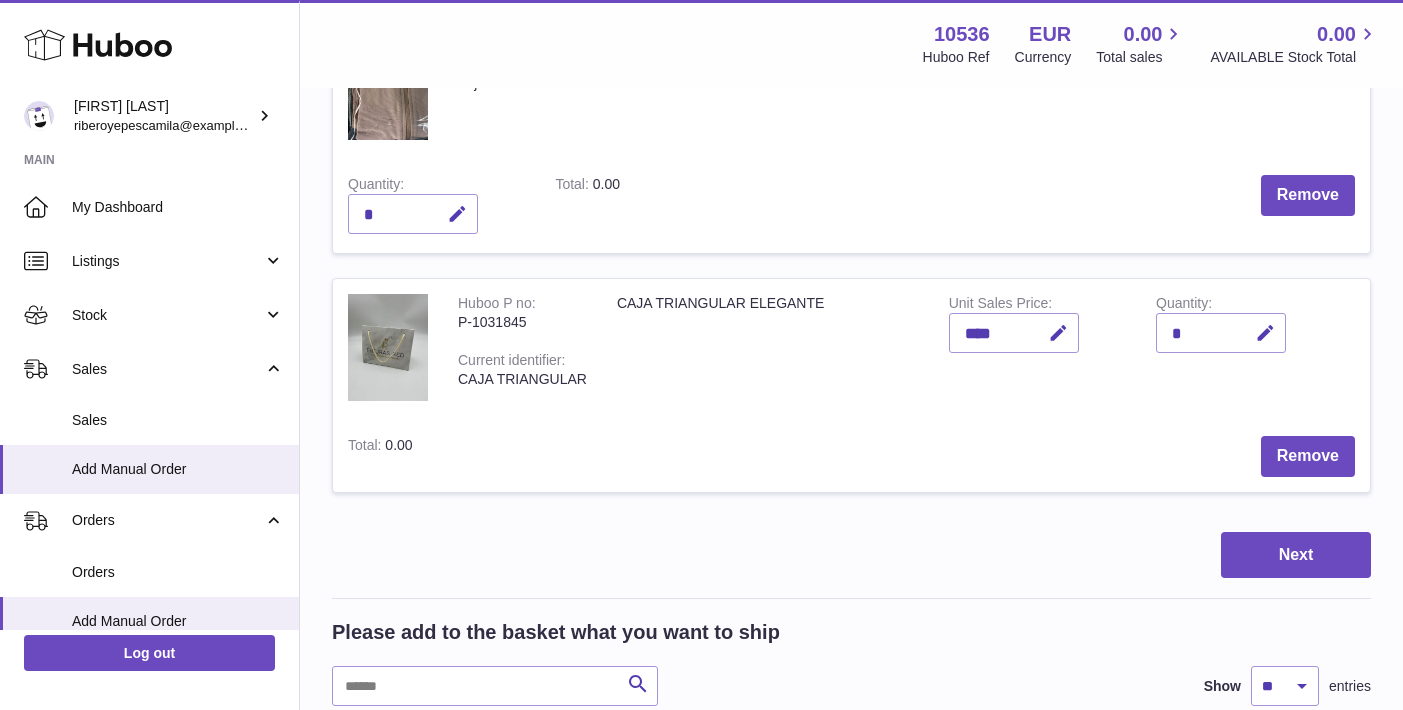 scroll, scrollTop: 1145, scrollLeft: 0, axis: vertical 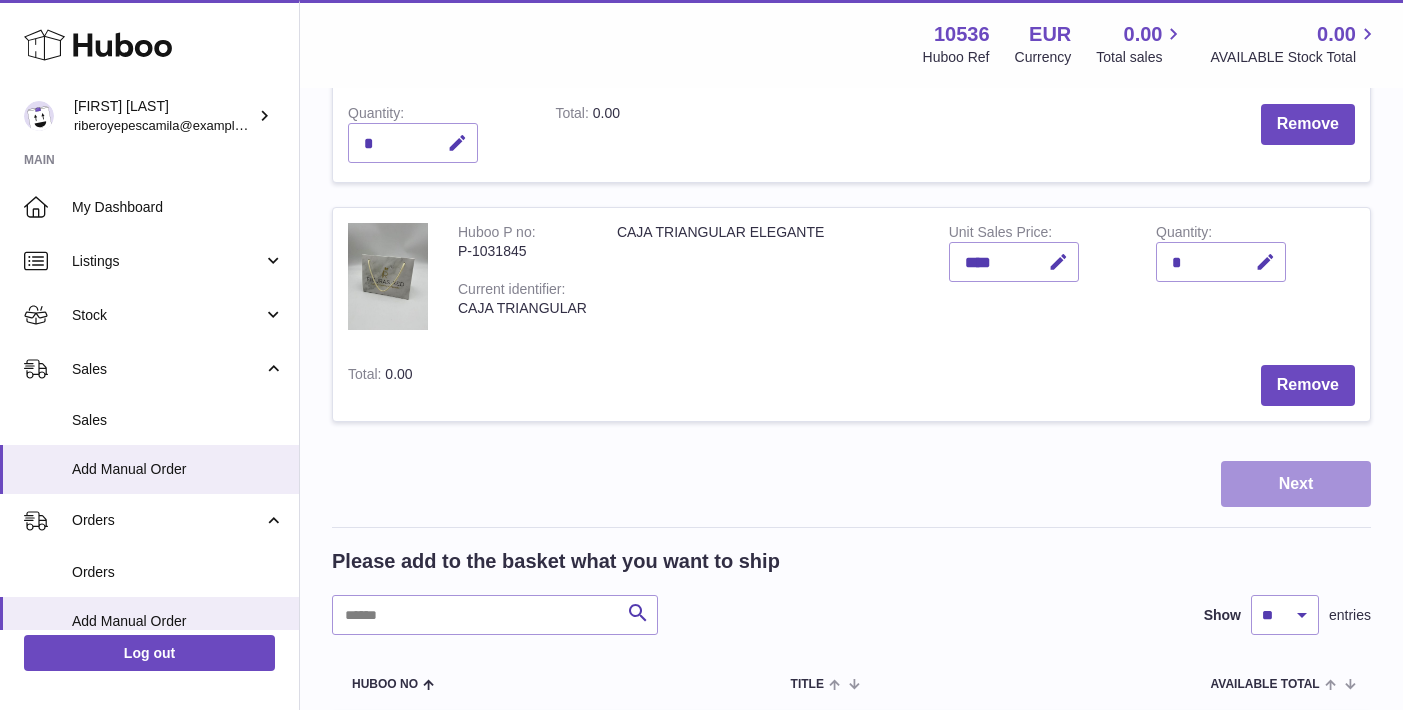 click on "Next" at bounding box center (1296, 484) 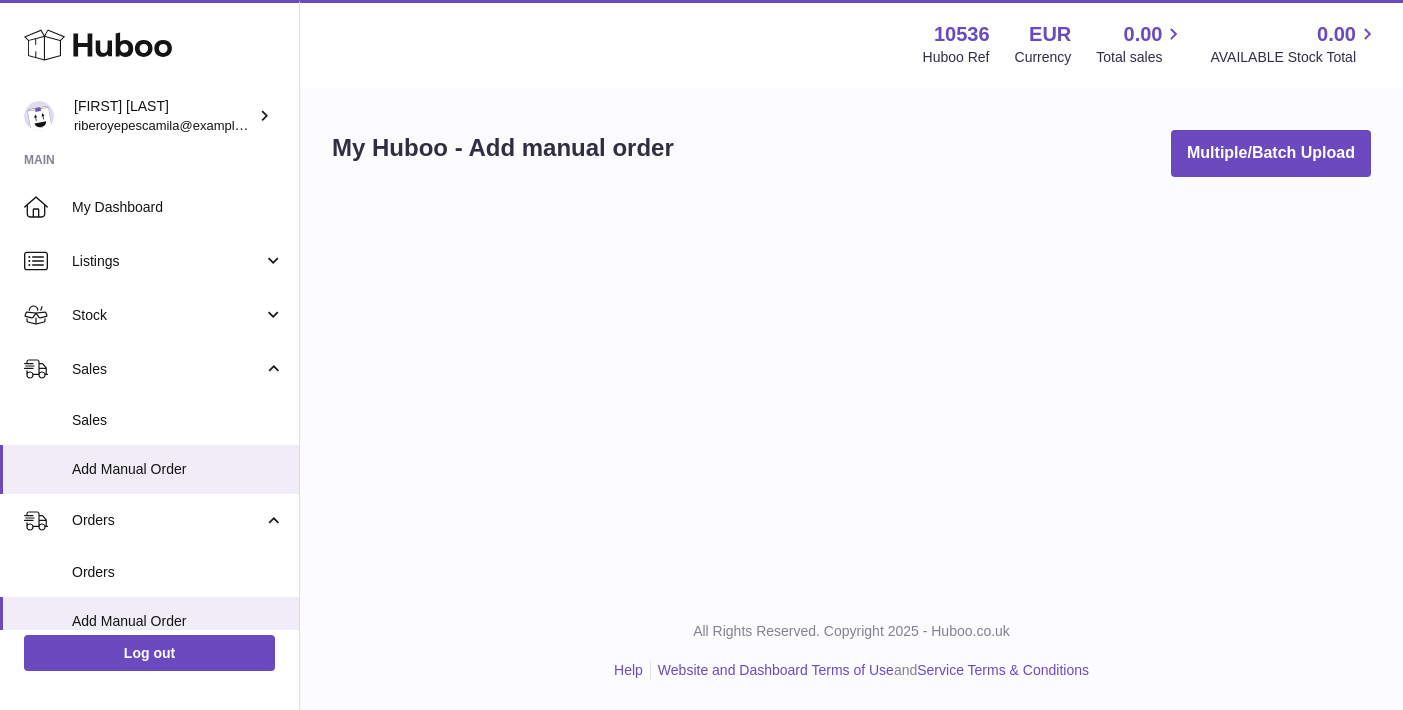 scroll, scrollTop: 0, scrollLeft: 0, axis: both 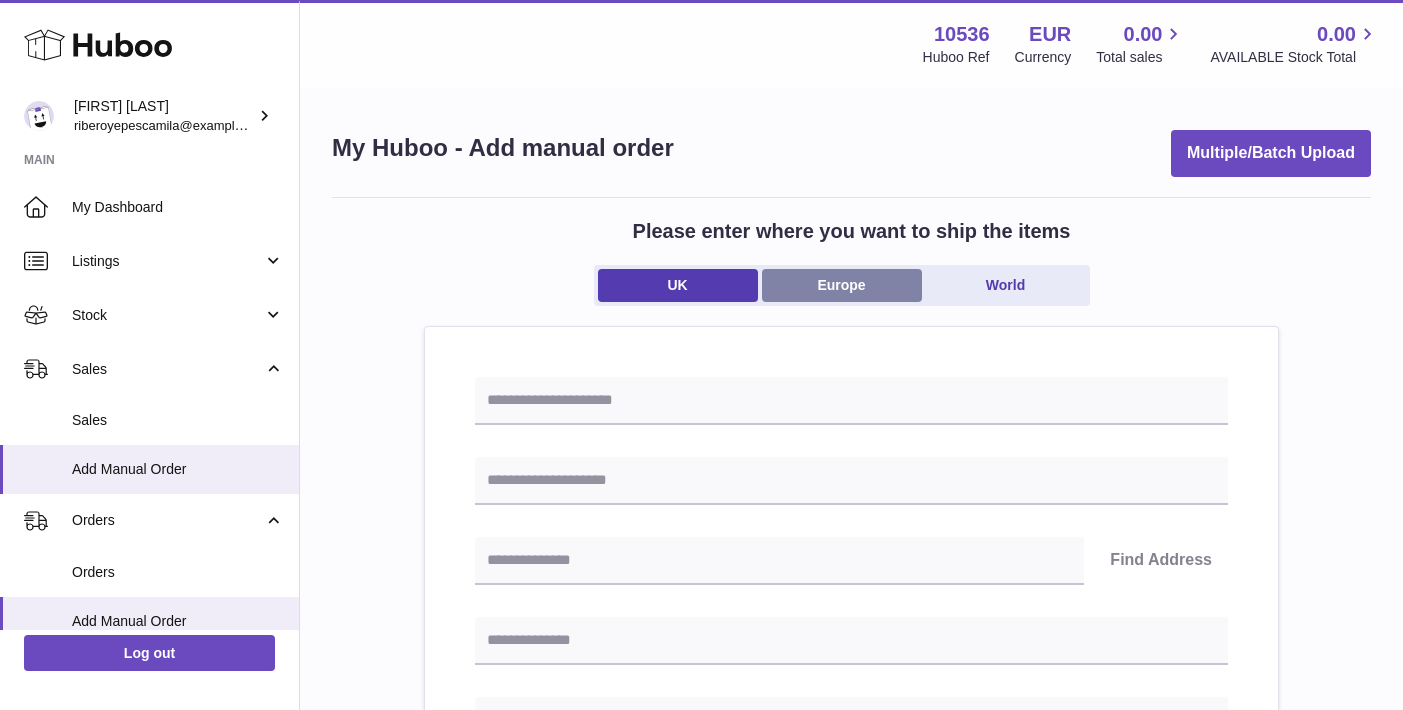 click on "Europe" at bounding box center (842, 285) 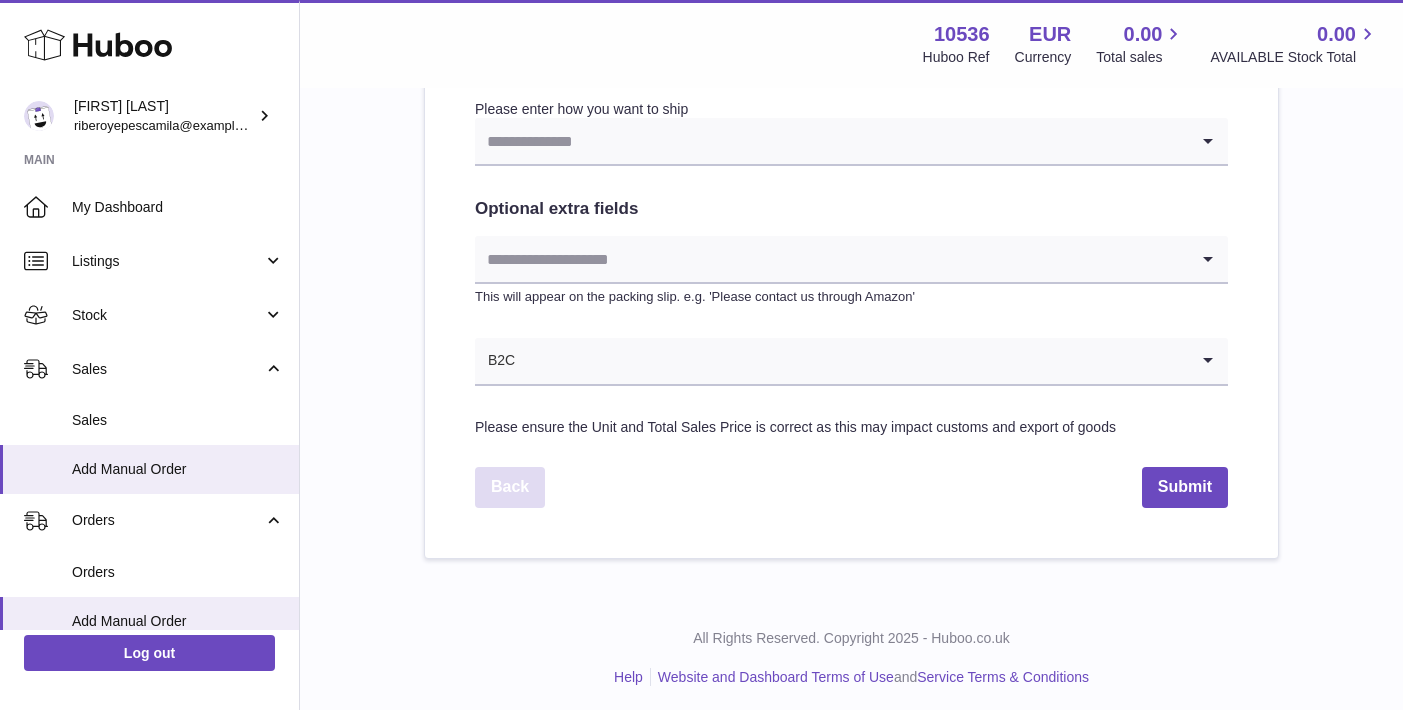 scroll, scrollTop: 1076, scrollLeft: 0, axis: vertical 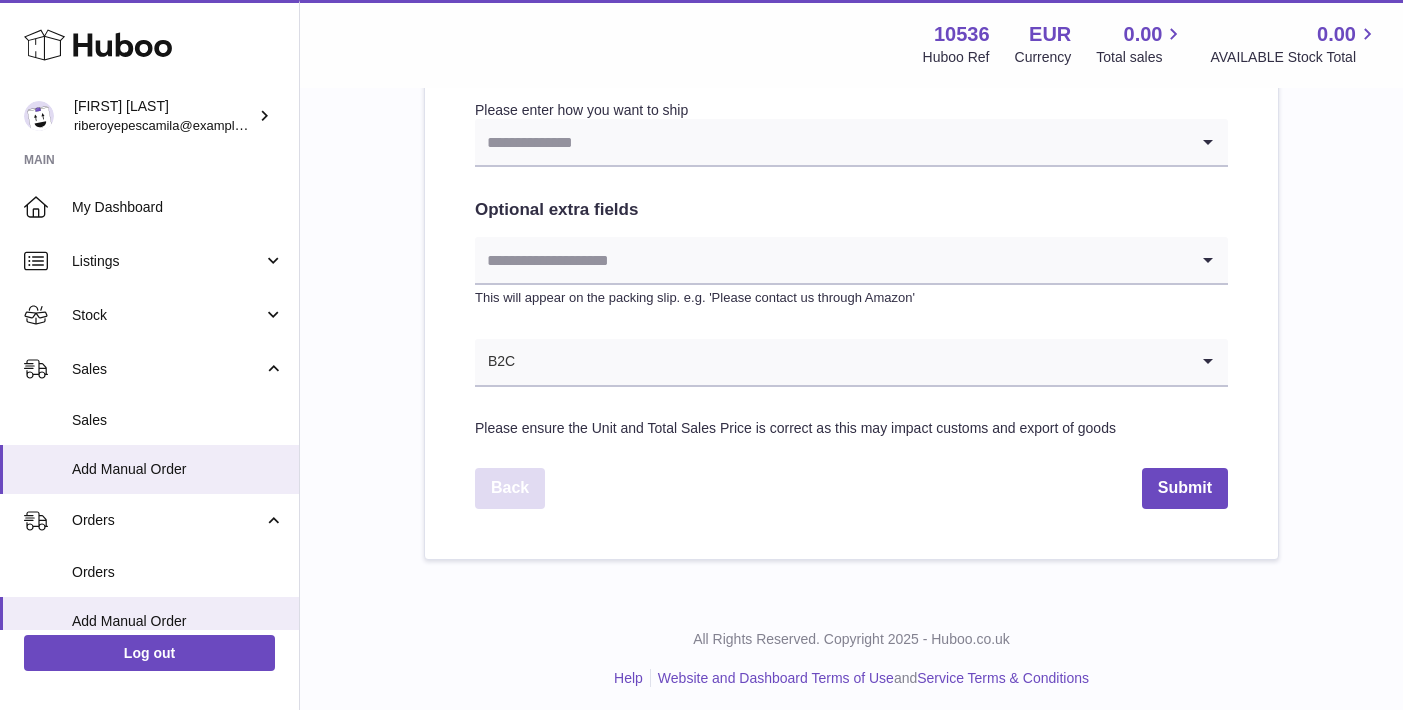 click on "Back" at bounding box center [510, 488] 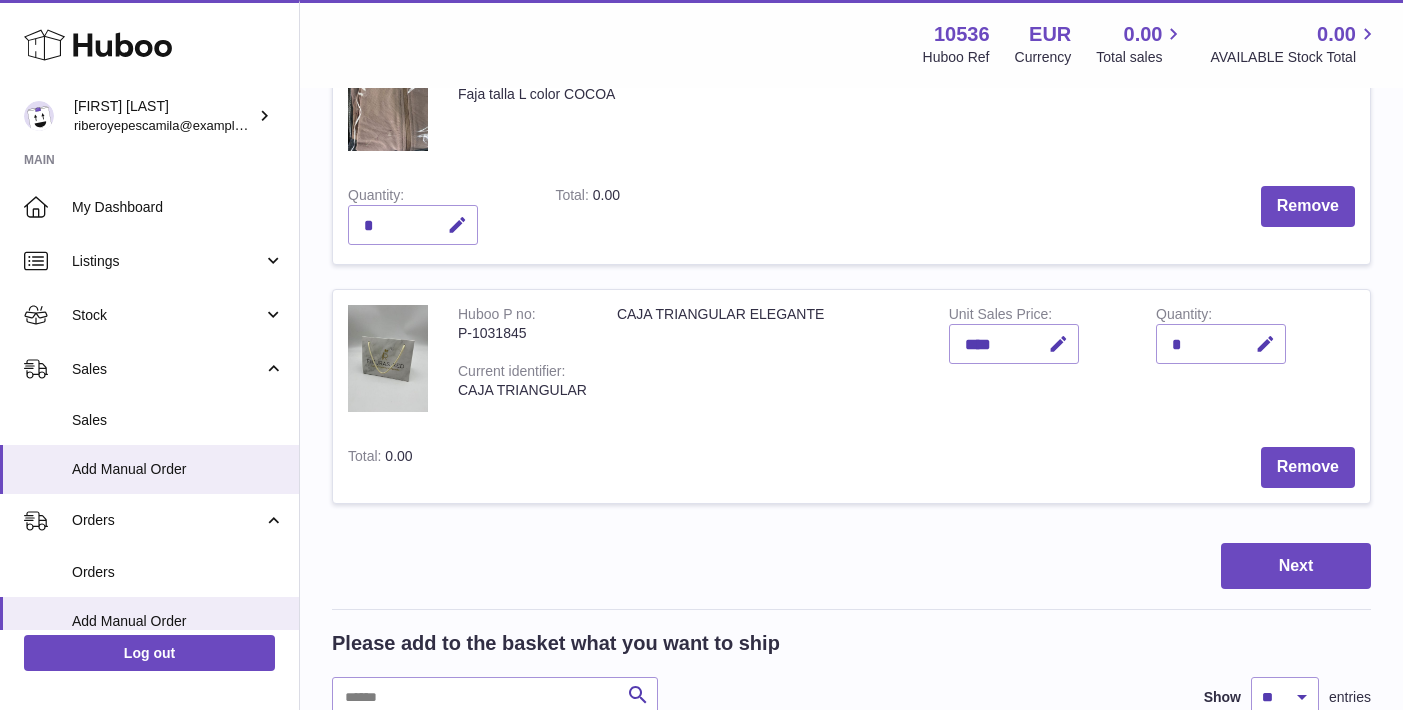 scroll, scrollTop: 1064, scrollLeft: 0, axis: vertical 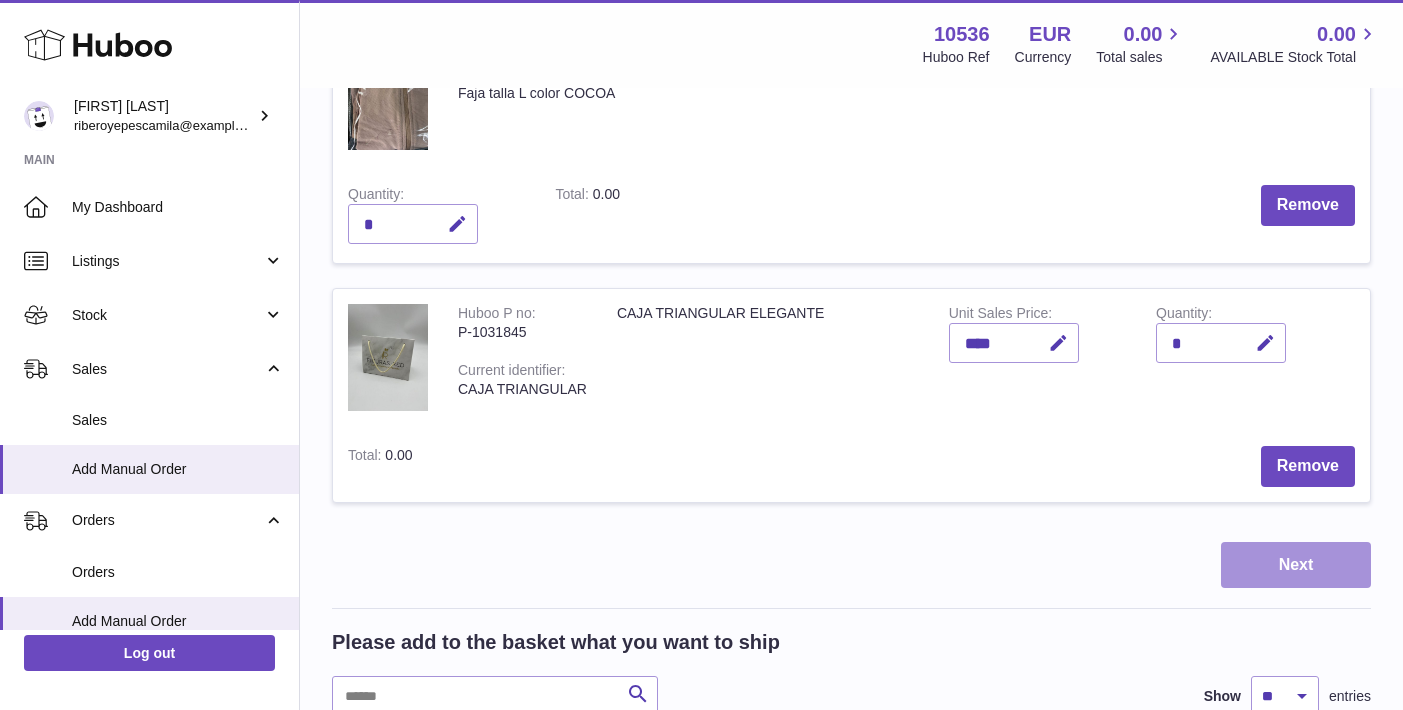 click on "Next" at bounding box center (1296, 565) 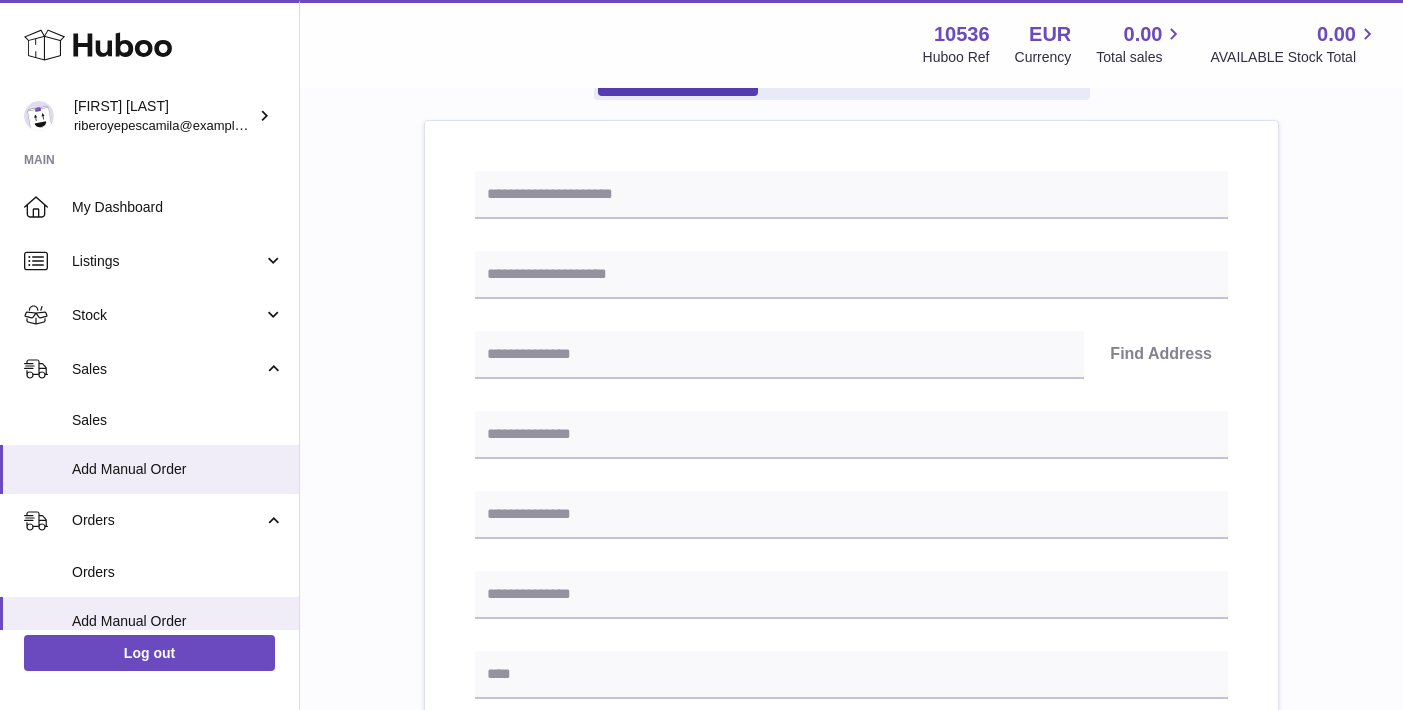 scroll, scrollTop: 25, scrollLeft: 0, axis: vertical 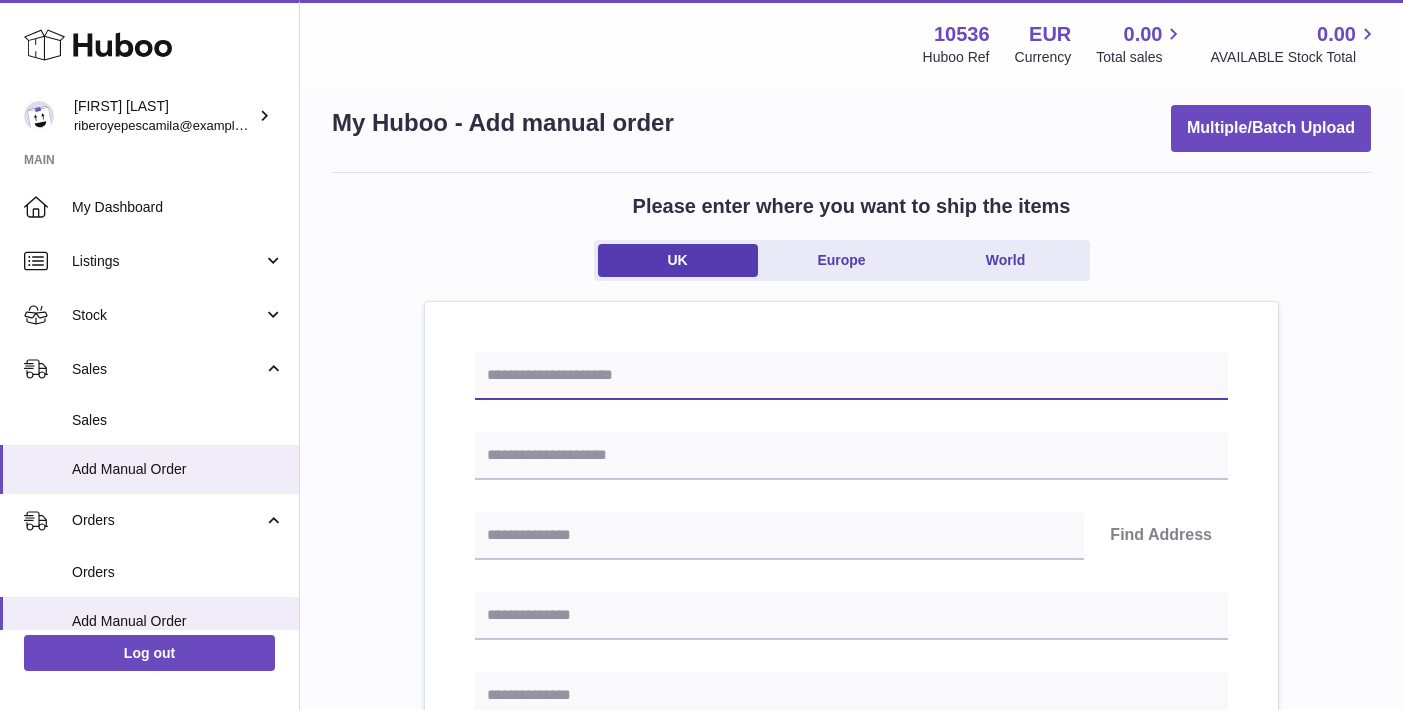 click at bounding box center [851, 376] 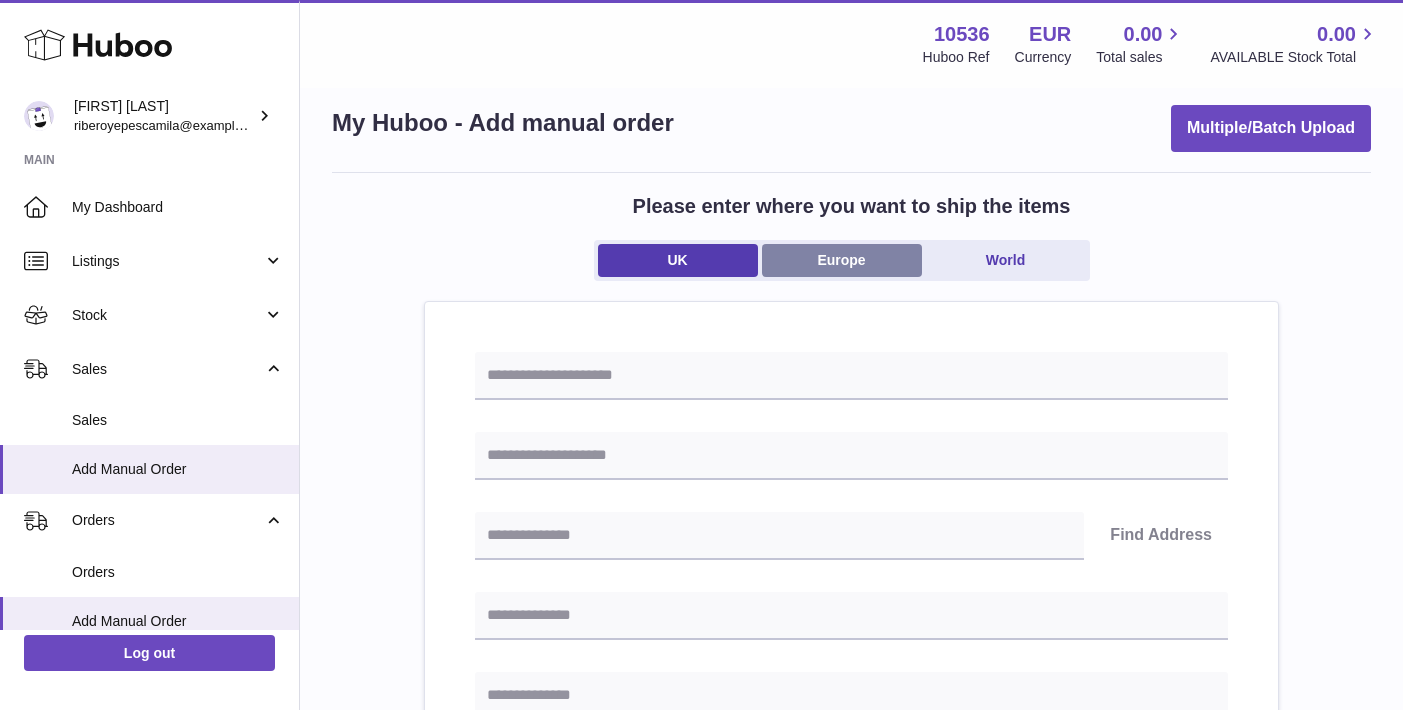 click on "Europe" at bounding box center (842, 260) 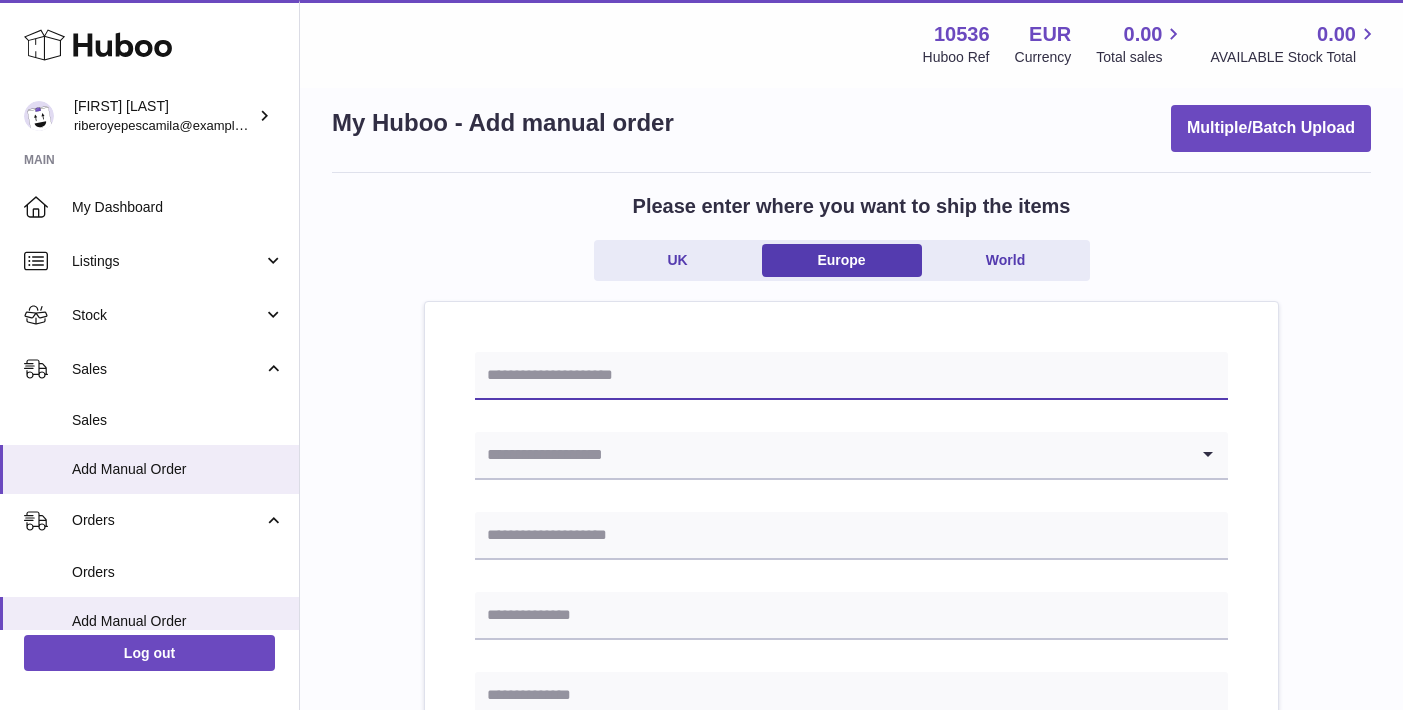 click at bounding box center (851, 376) 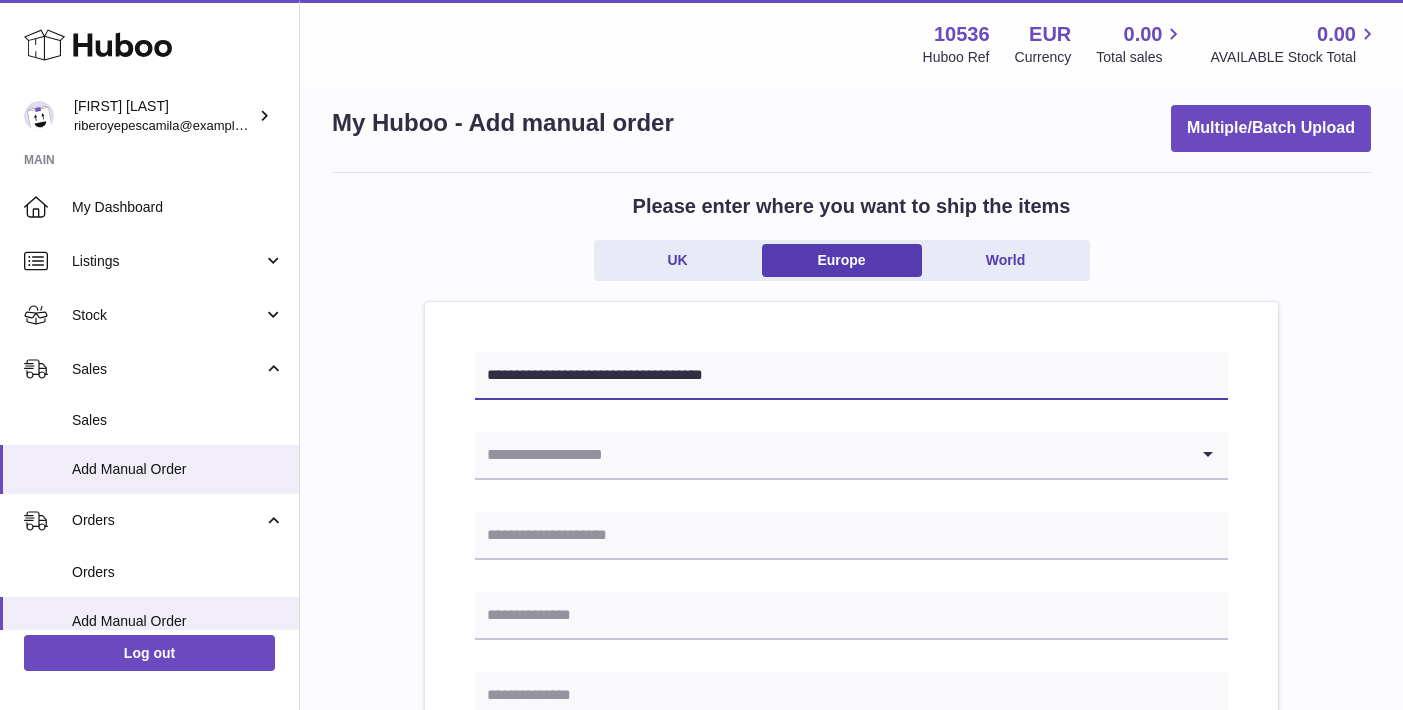 type on "**********" 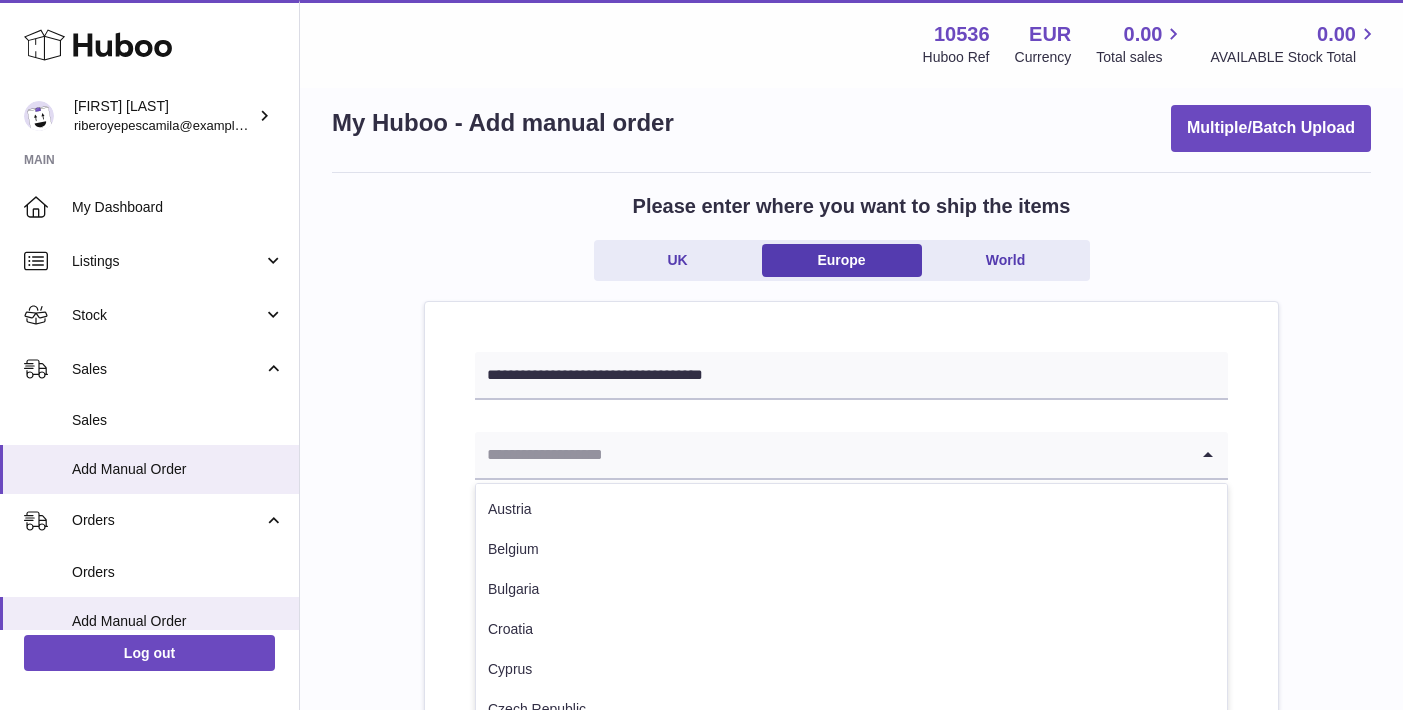 click at bounding box center [831, 455] 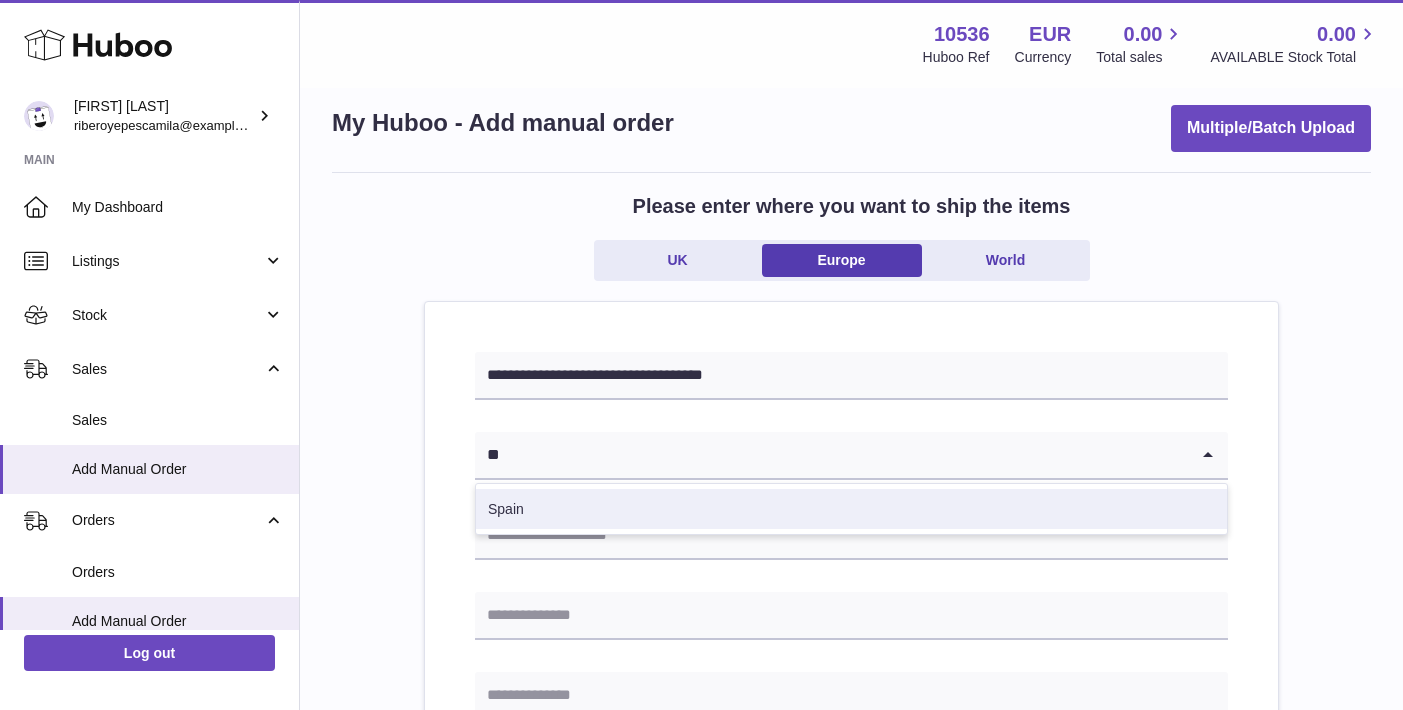 click on "Spain" at bounding box center [851, 509] 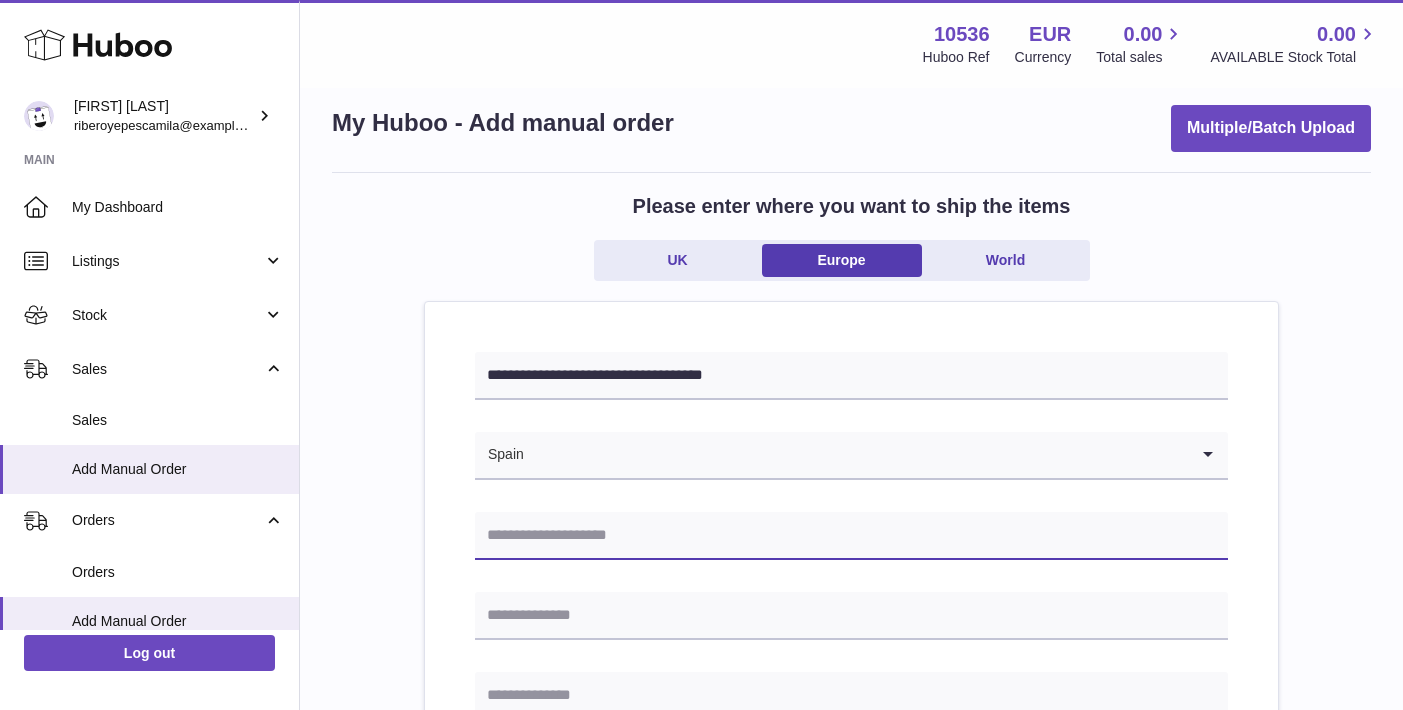 paste on "**********" 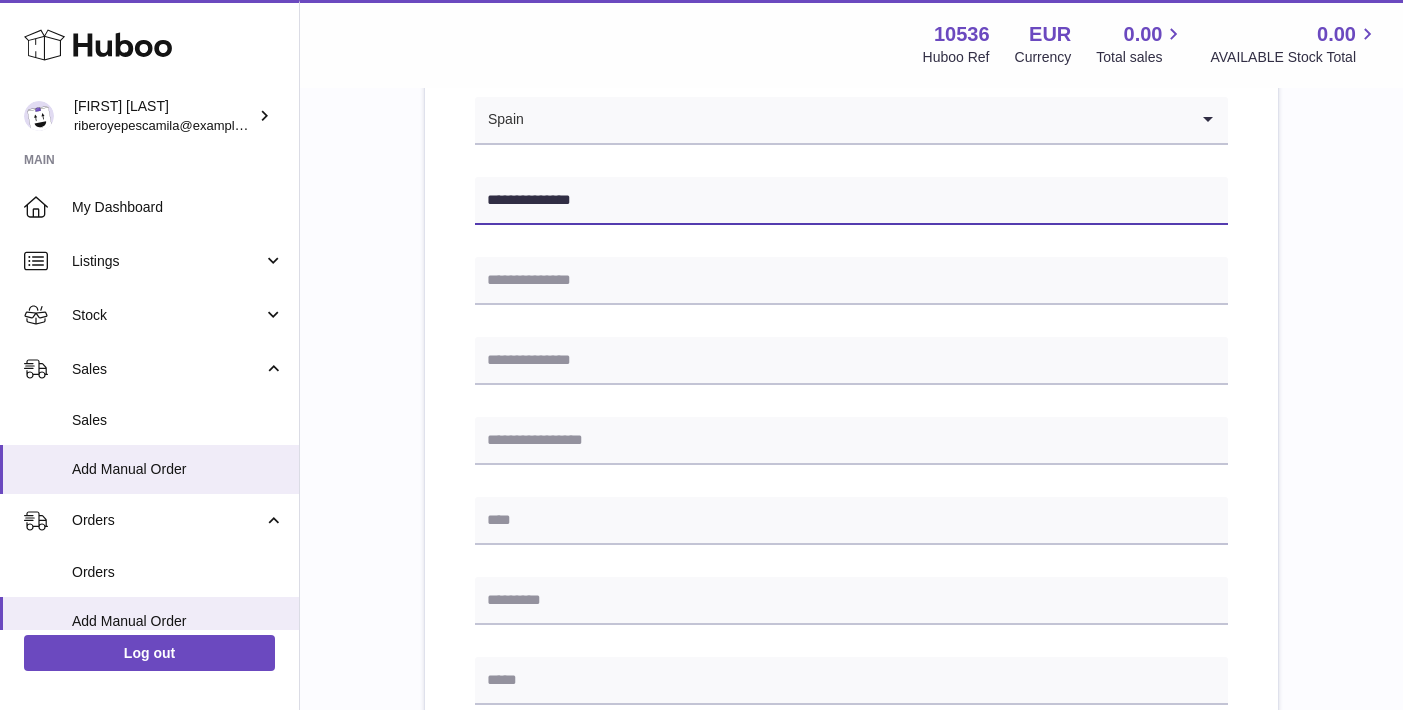 scroll, scrollTop: 395, scrollLeft: 0, axis: vertical 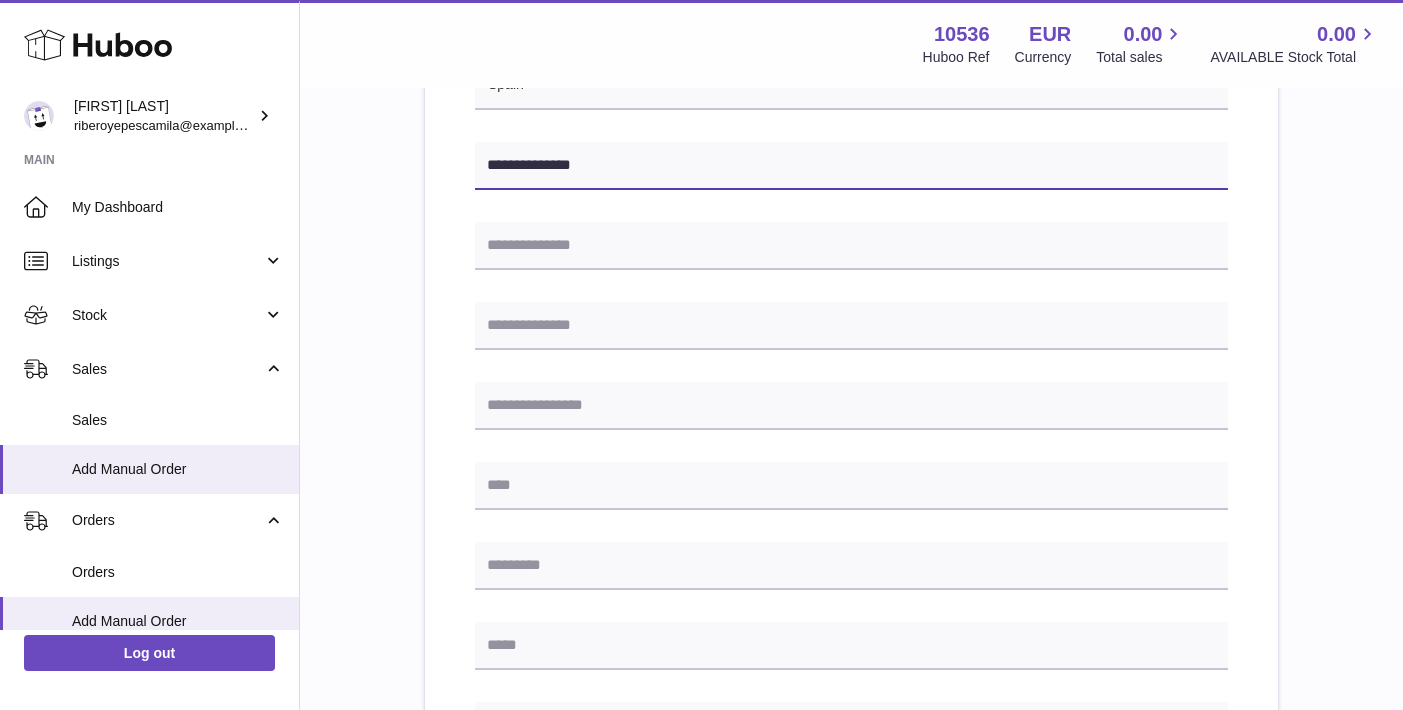 type on "**********" 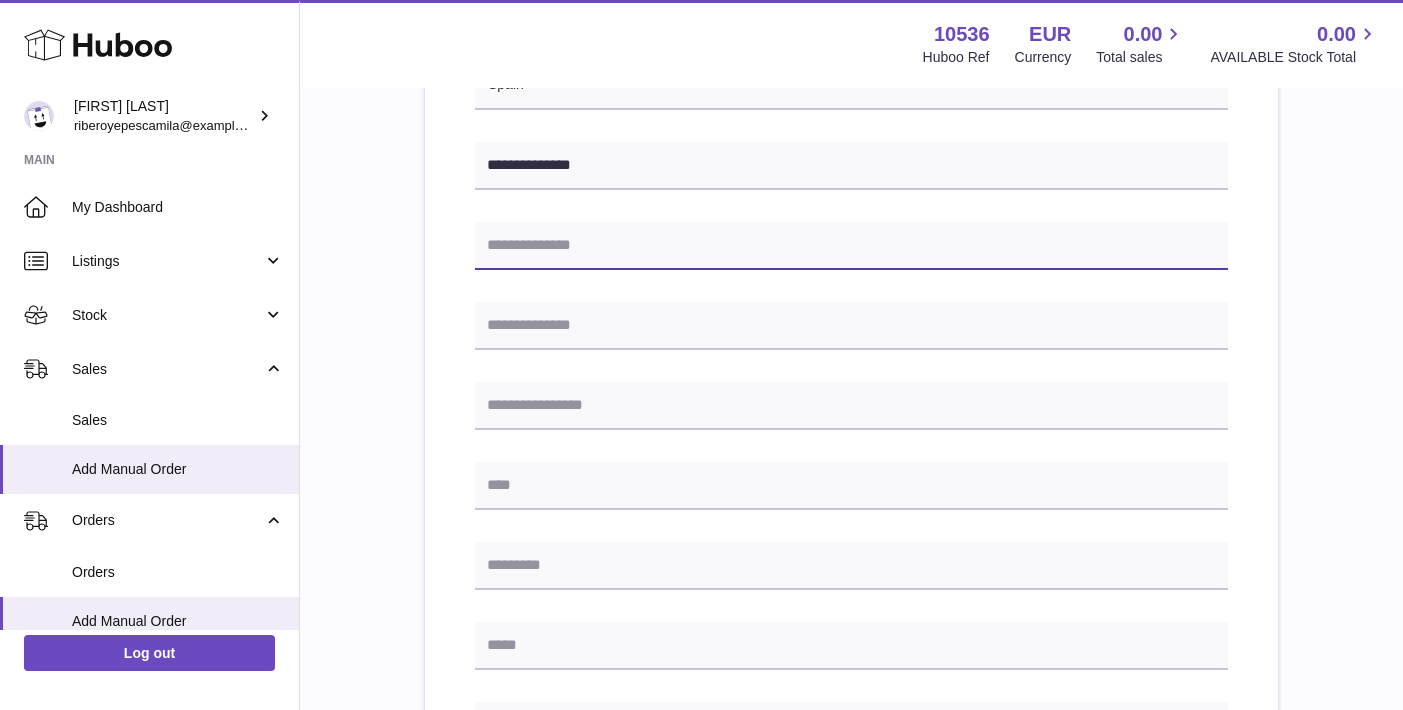 click at bounding box center (851, 246) 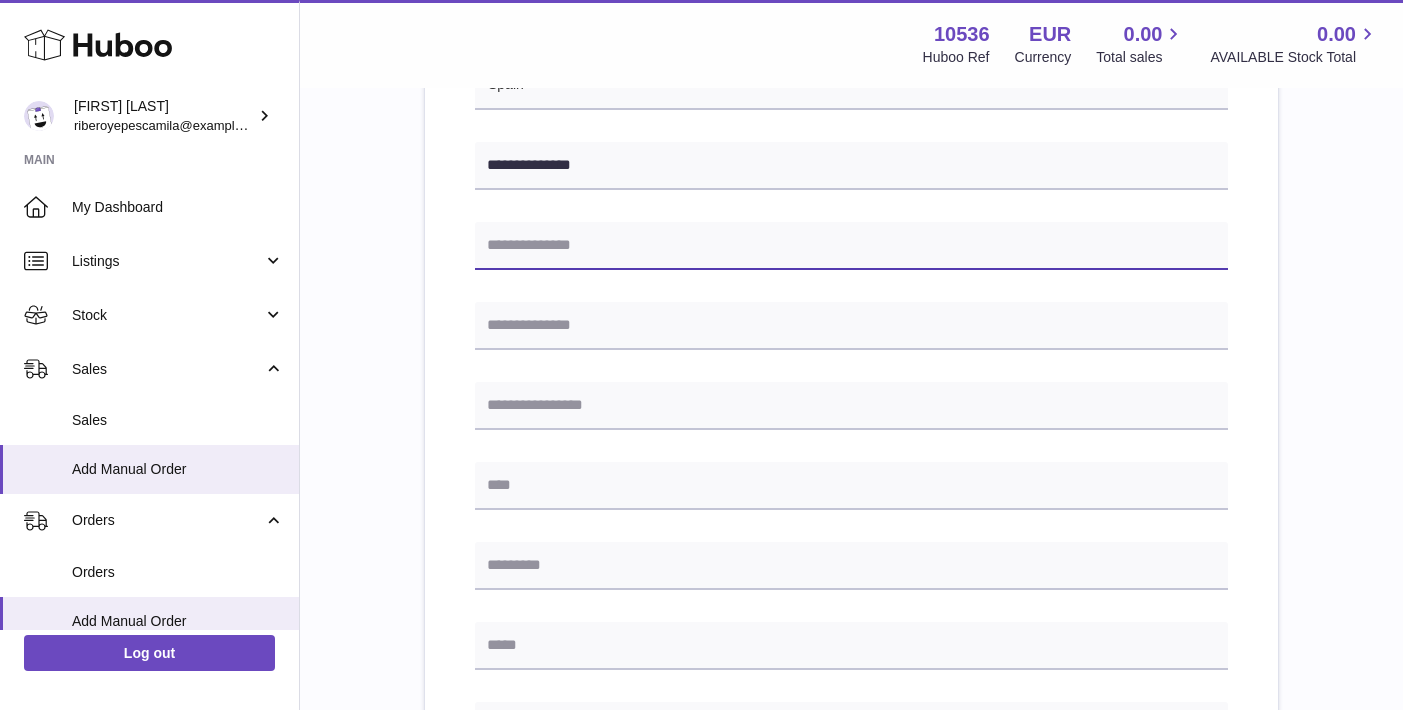 paste on "**********" 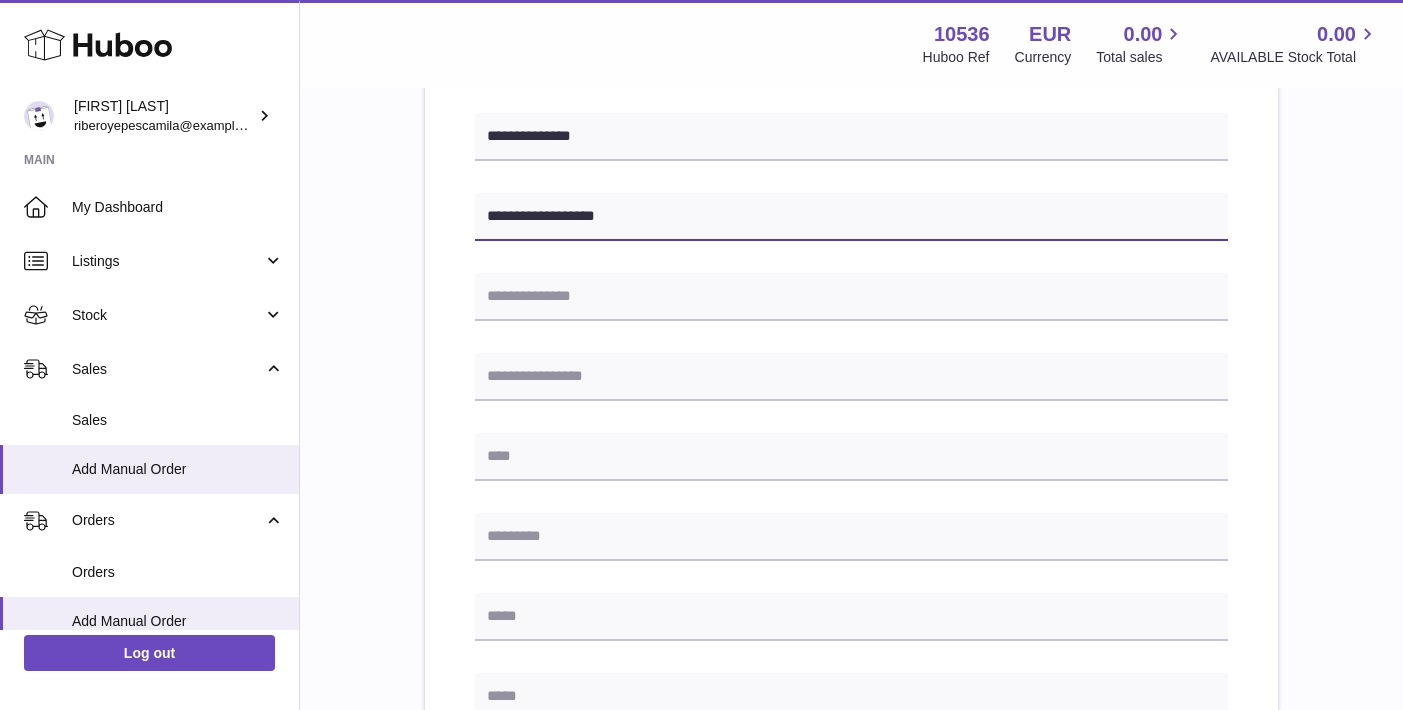 scroll, scrollTop: 439, scrollLeft: 0, axis: vertical 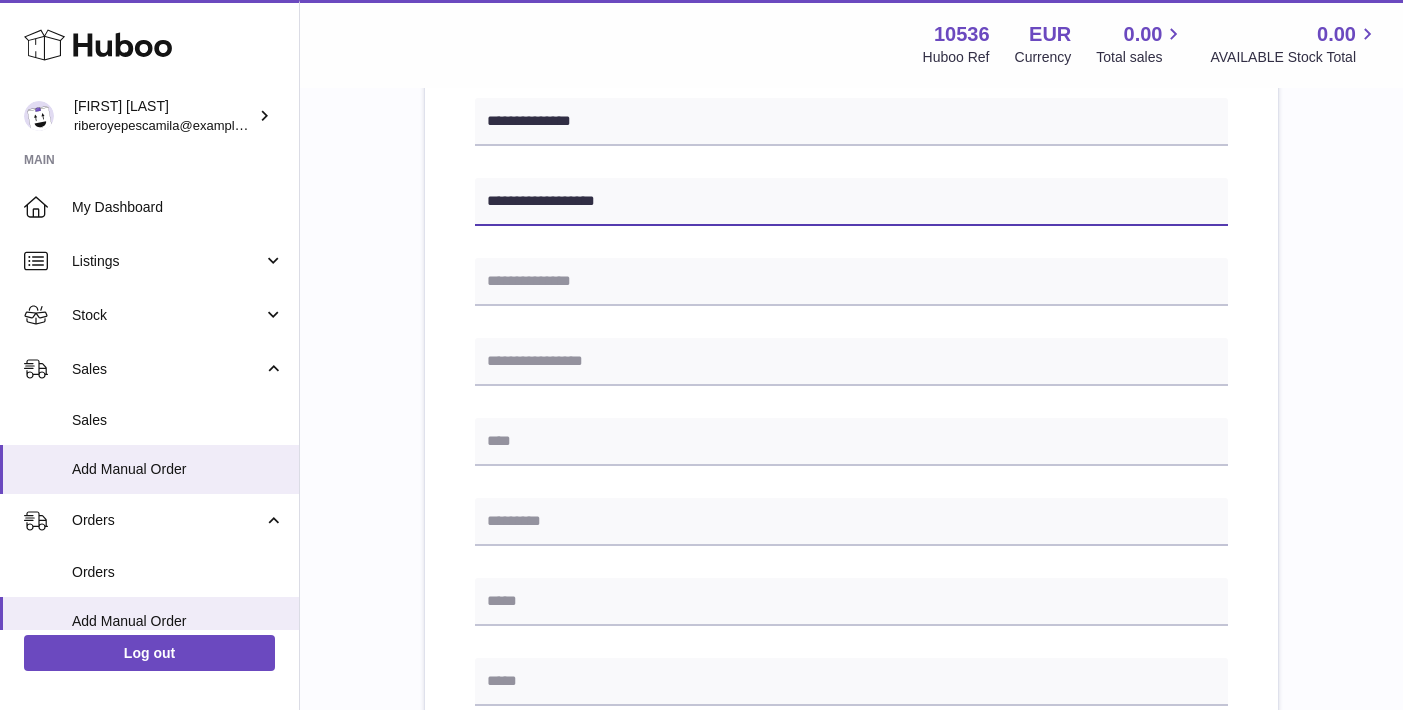 type on "**********" 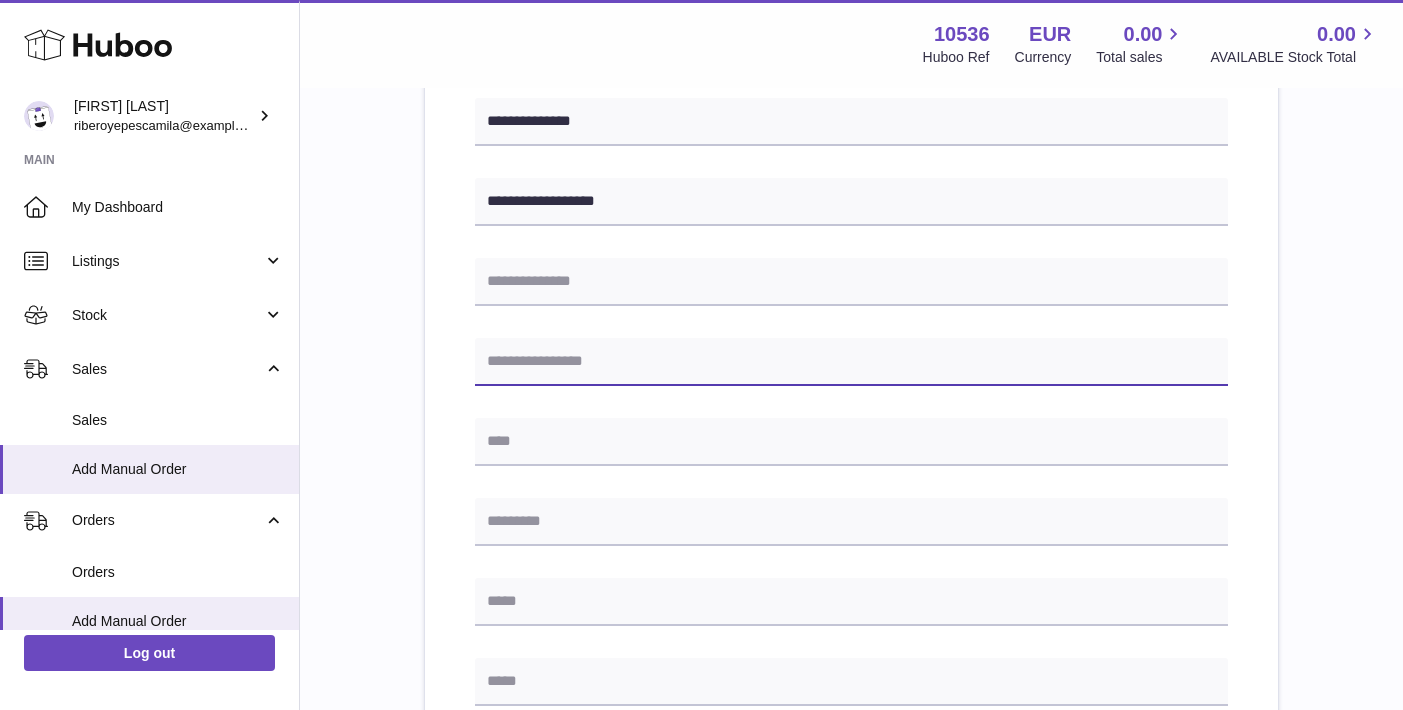 click at bounding box center (851, 362) 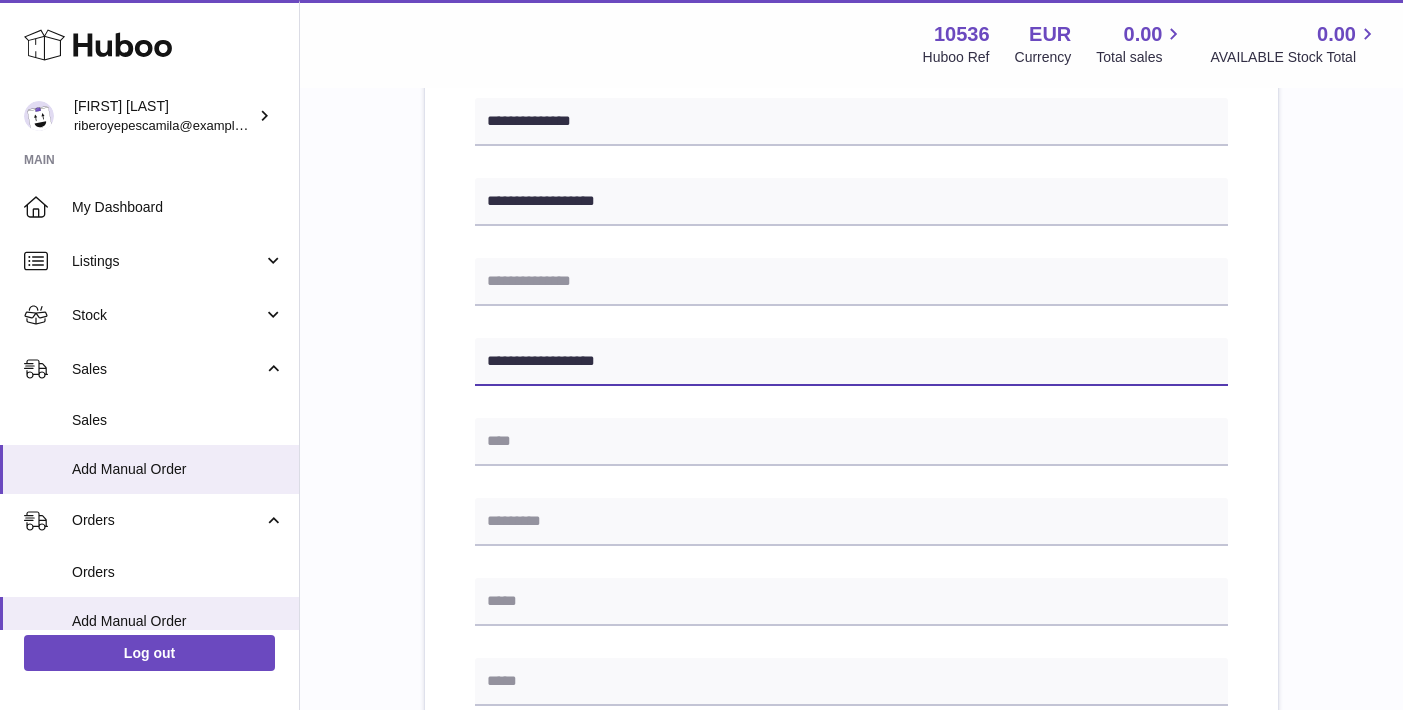 type on "**********" 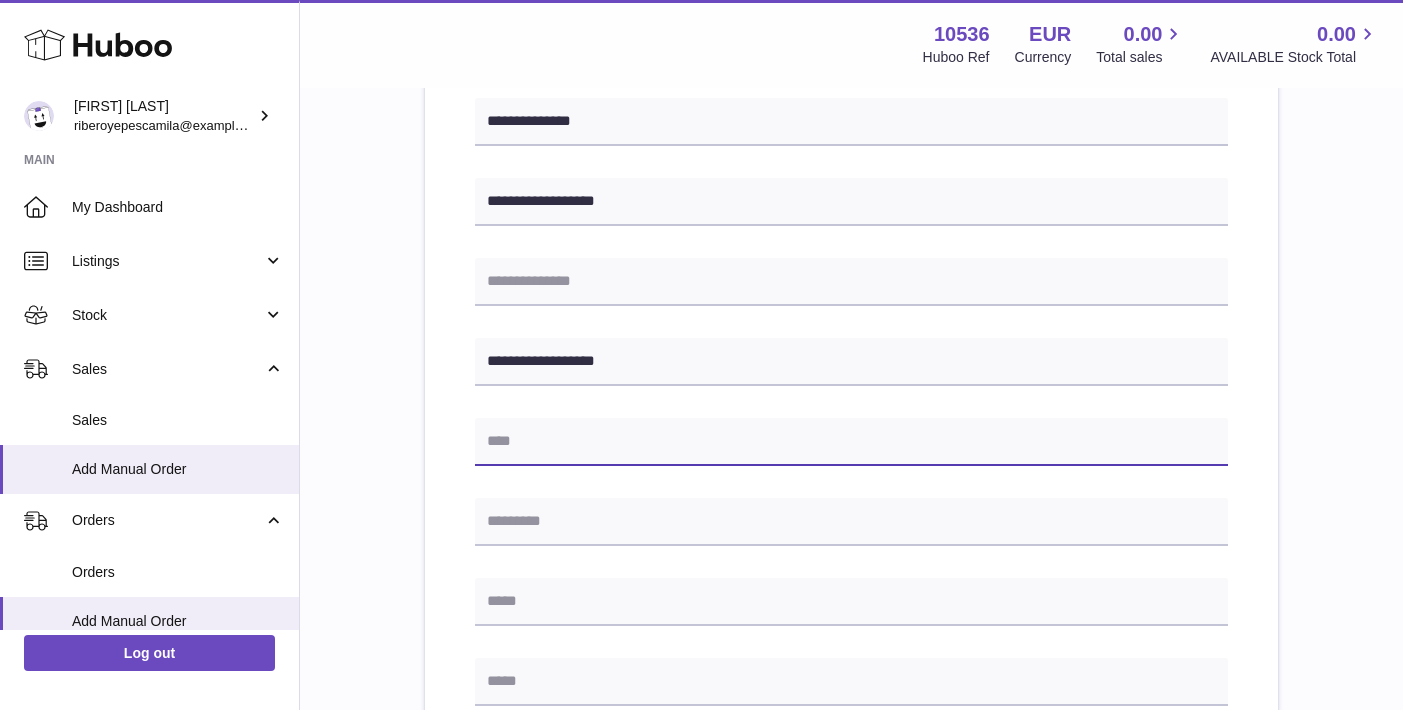 click at bounding box center [851, 442] 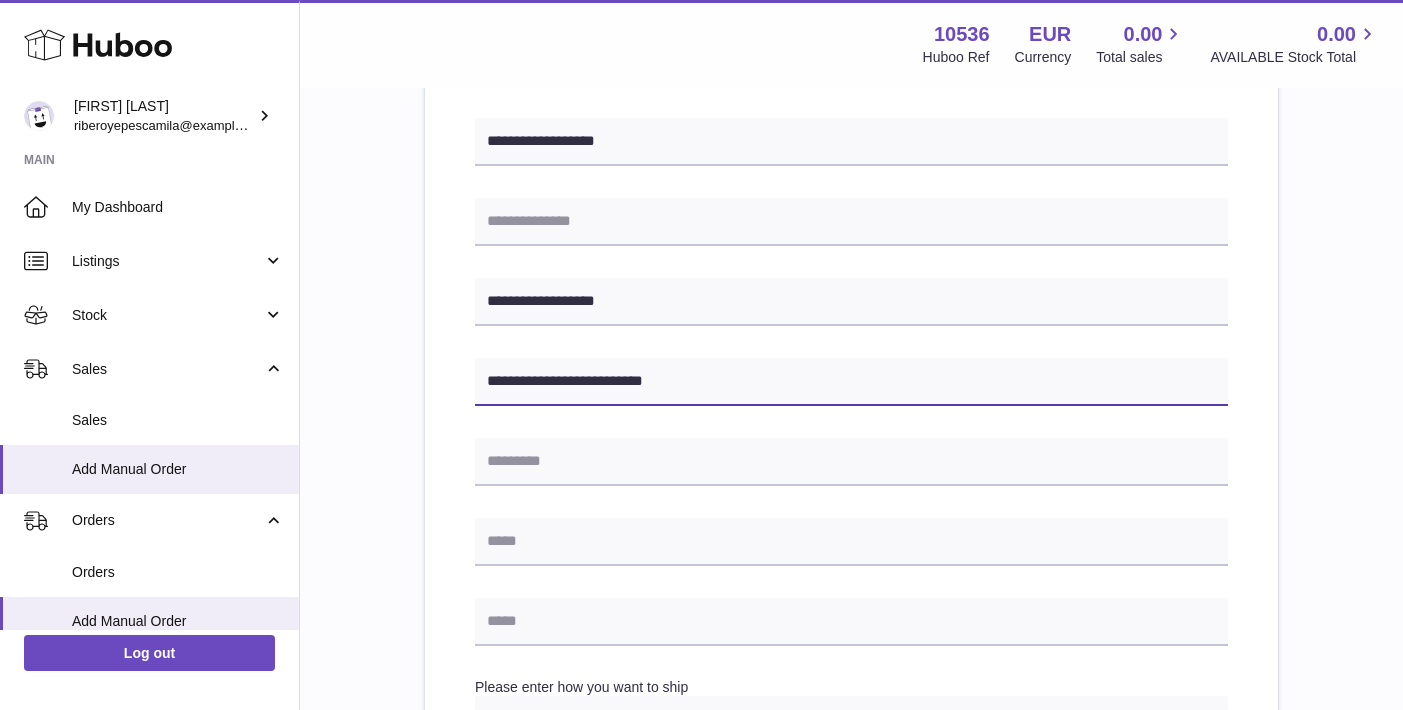 scroll, scrollTop: 550, scrollLeft: 0, axis: vertical 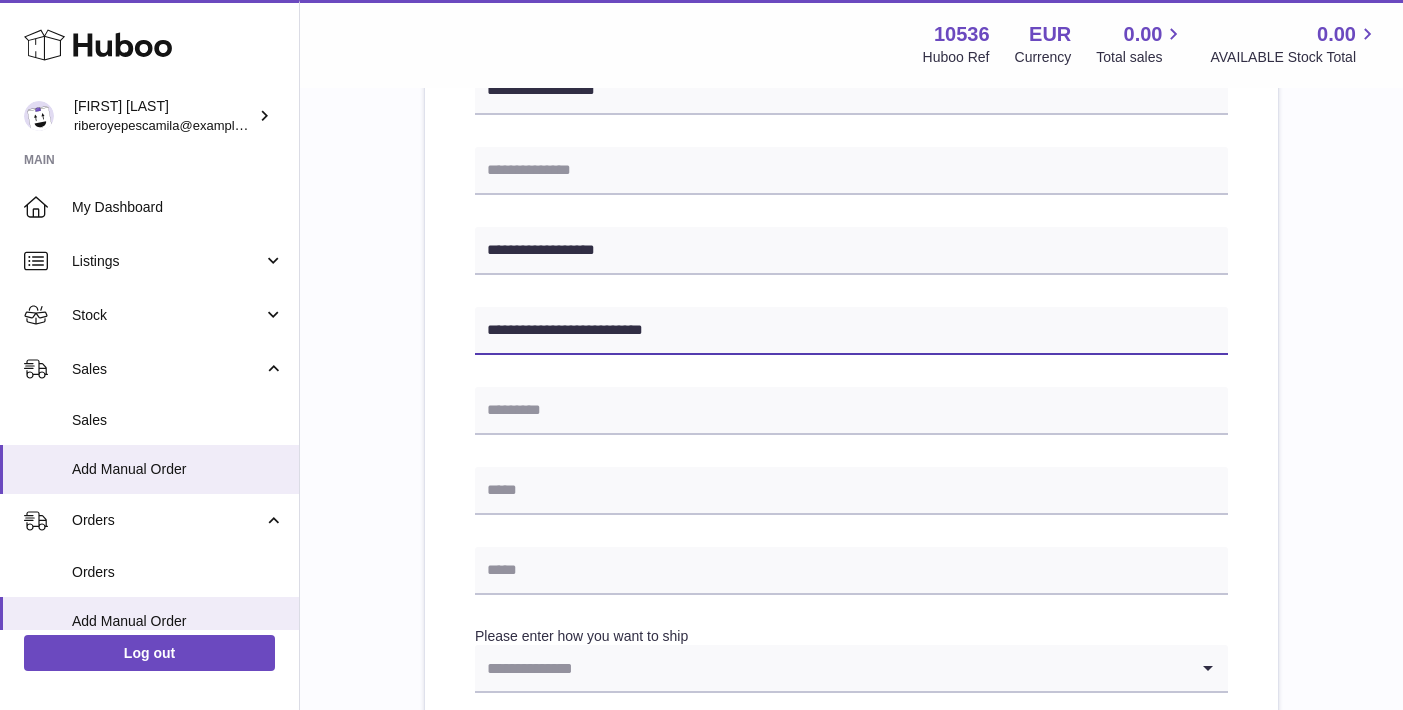 type on "**********" 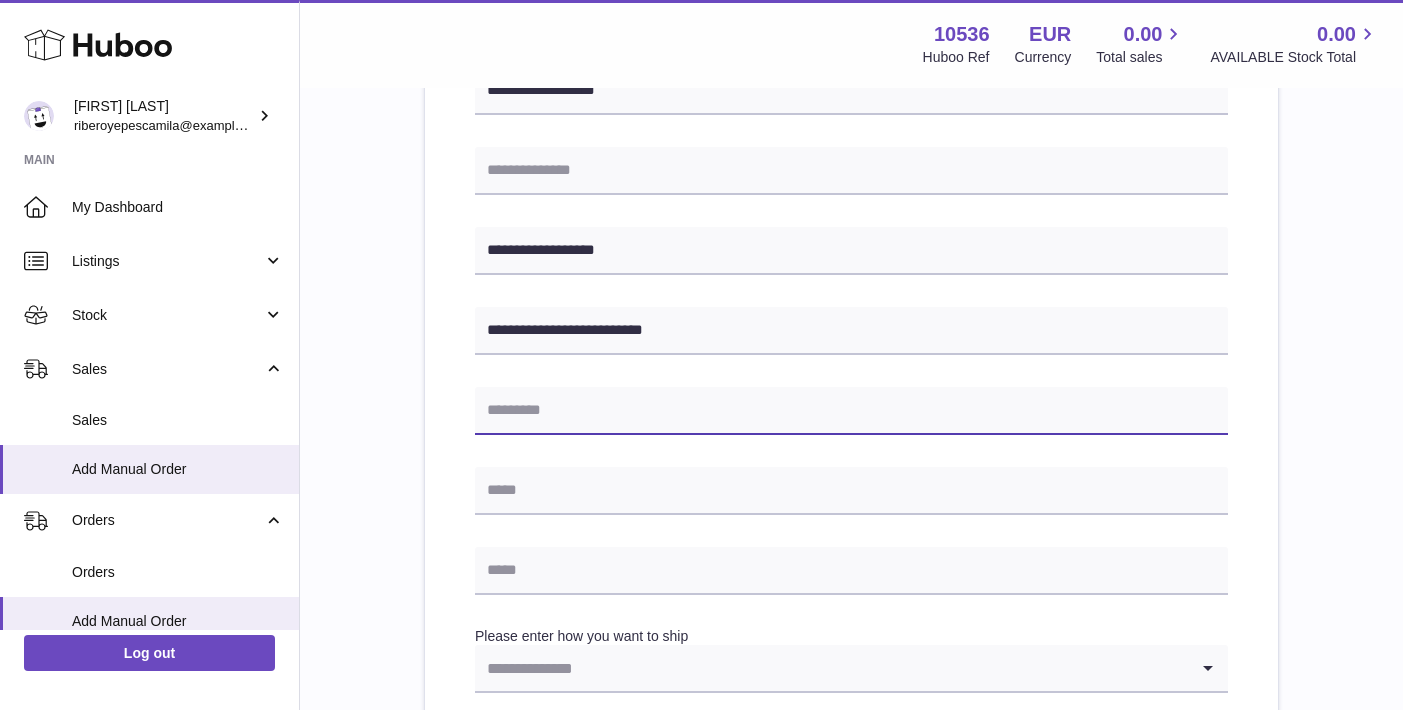 click at bounding box center [851, 411] 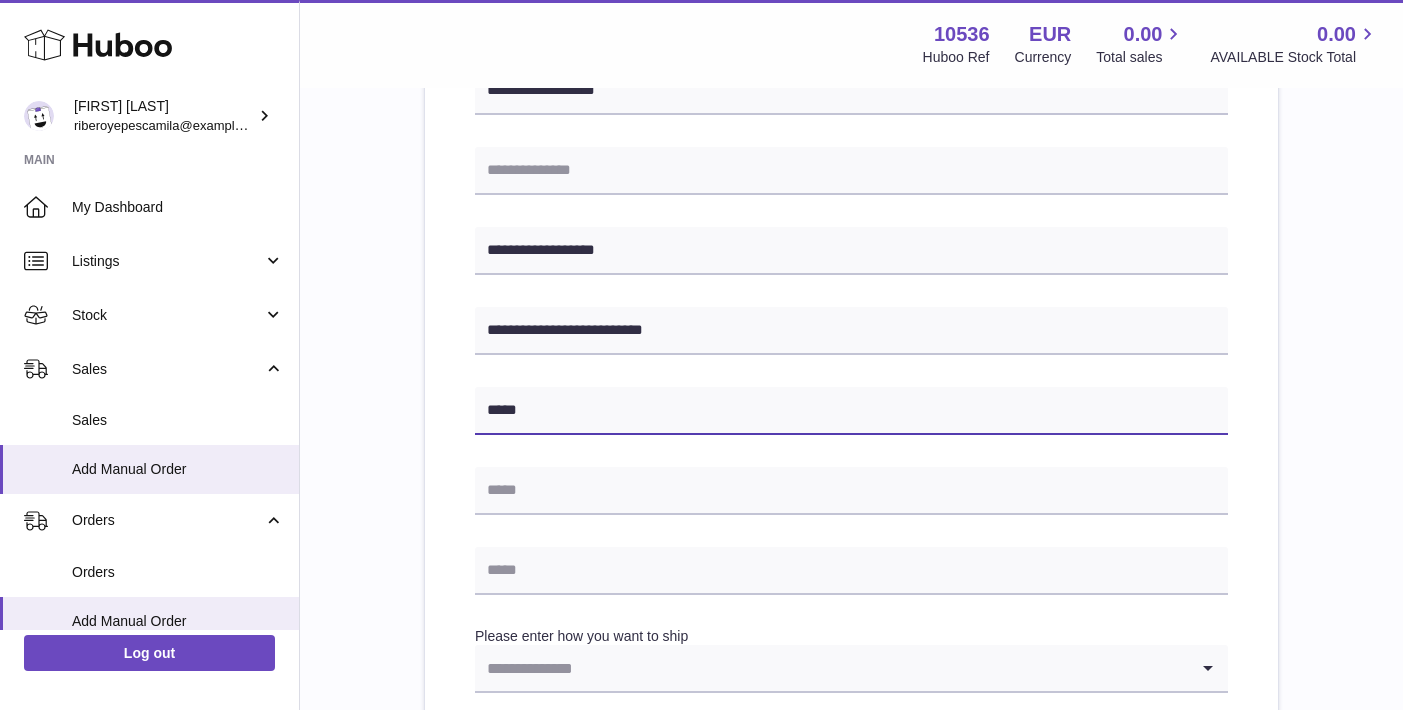 scroll, scrollTop: 710, scrollLeft: 0, axis: vertical 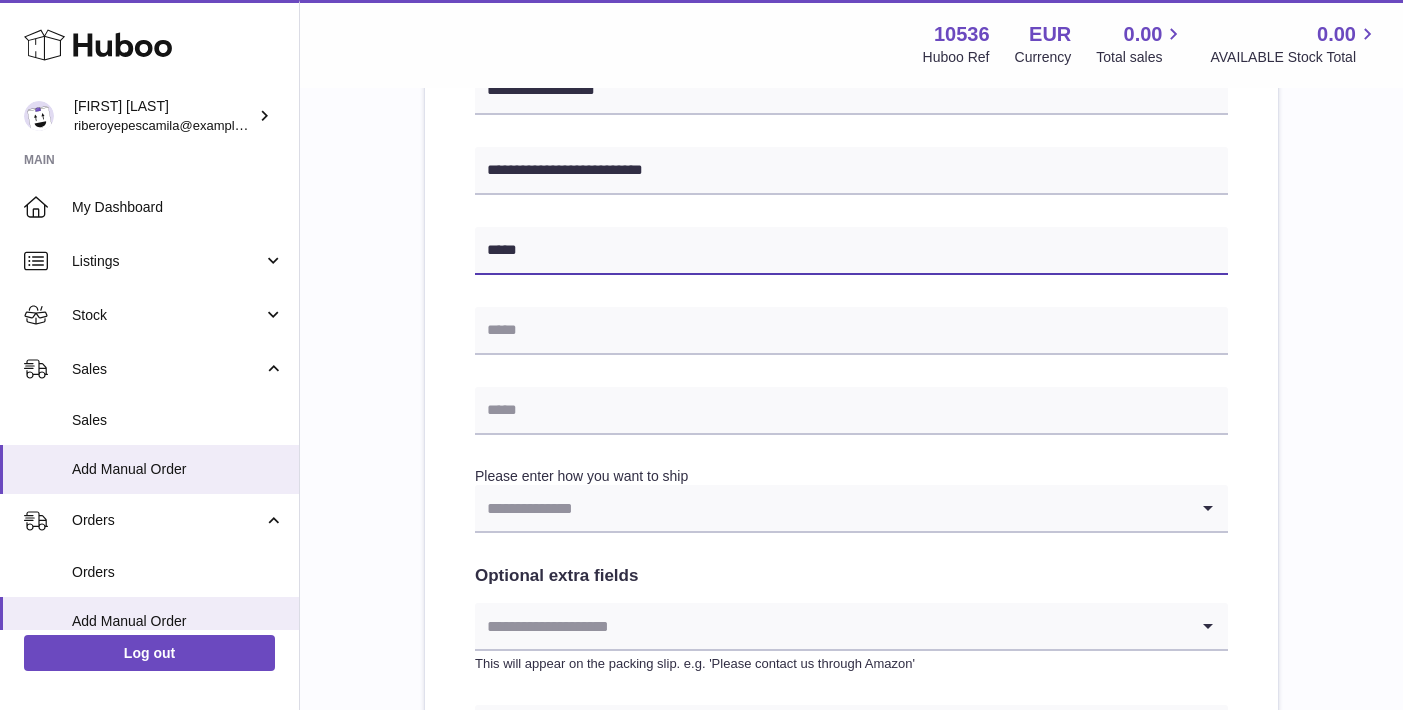 type on "*****" 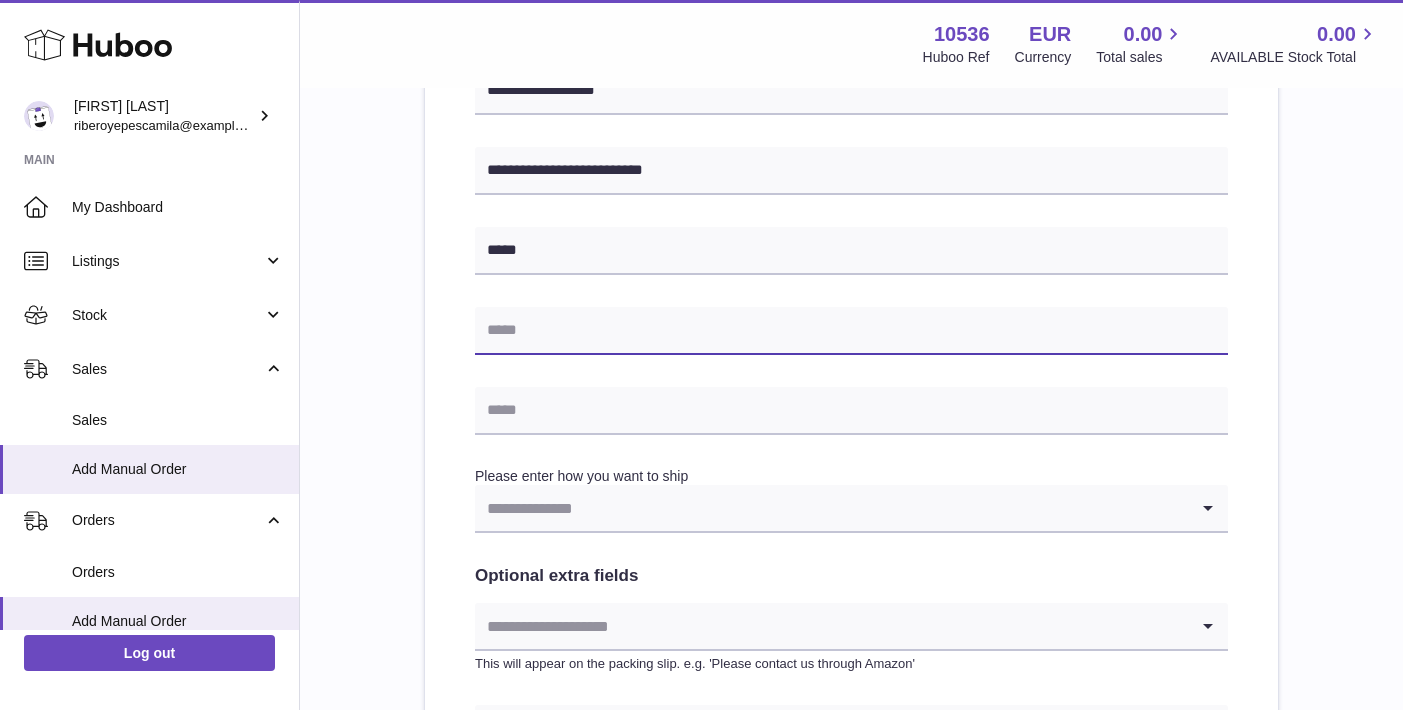 click at bounding box center (851, 331) 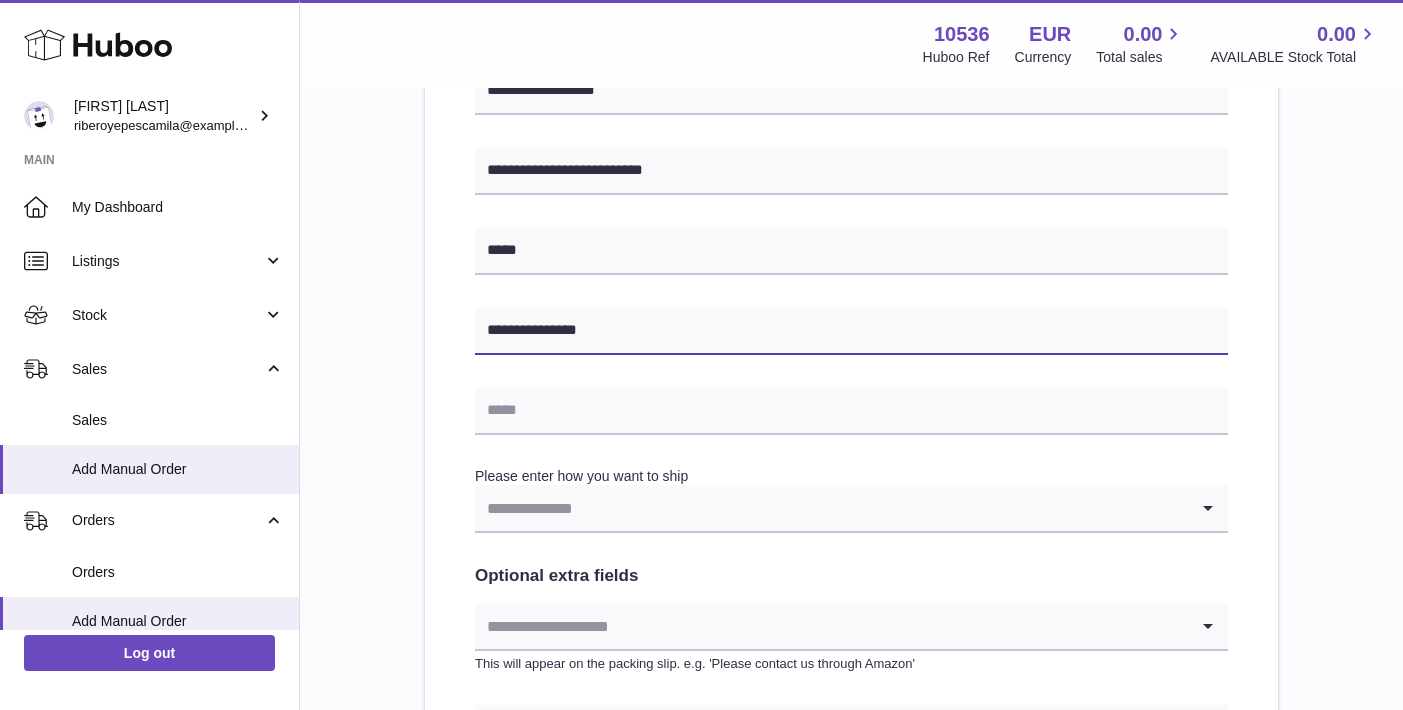type on "**********" 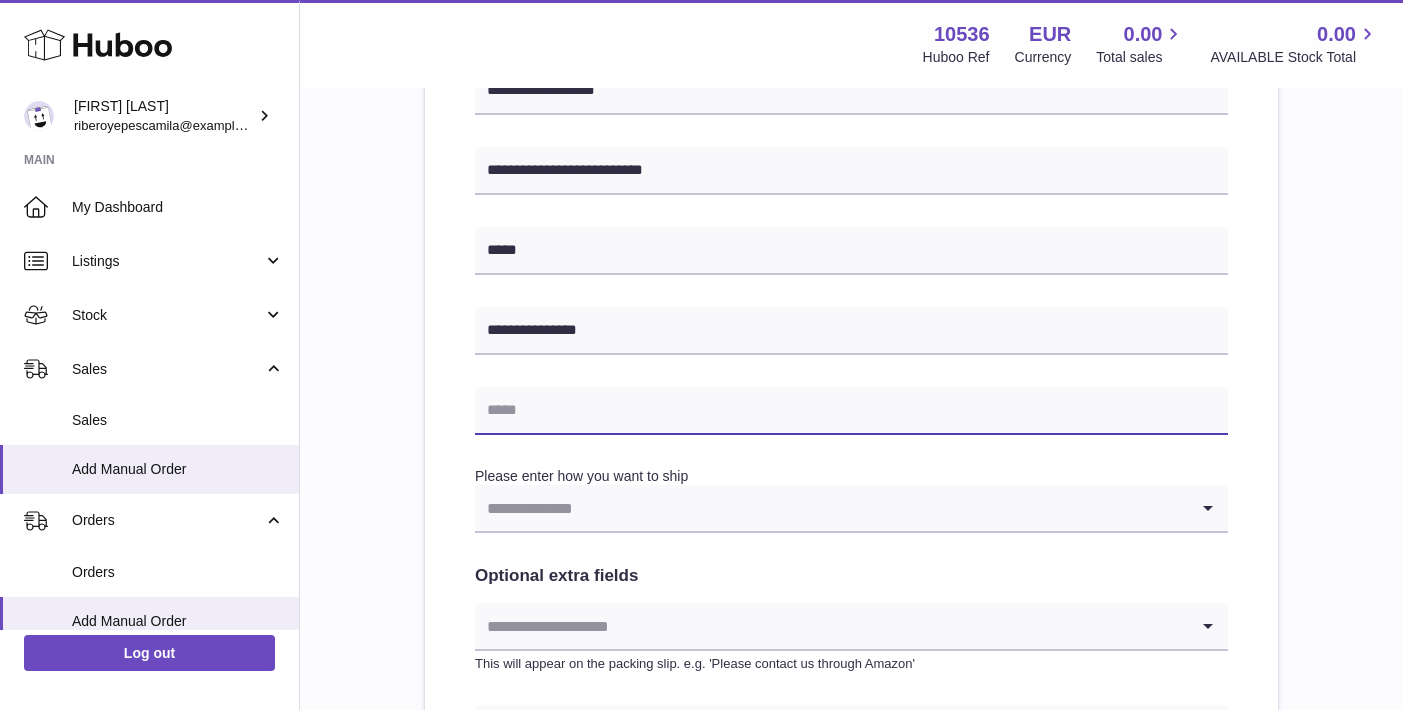 click at bounding box center (851, 411) 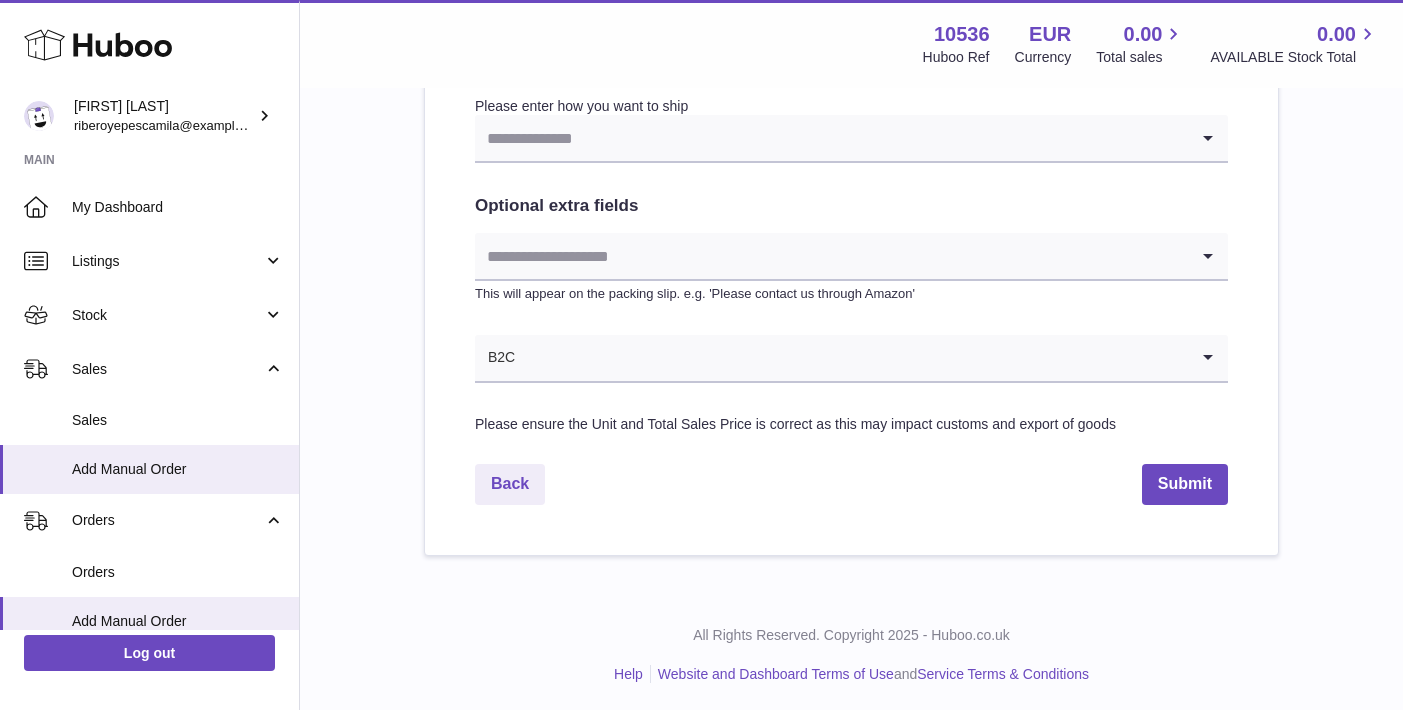 scroll, scrollTop: 1076, scrollLeft: 0, axis: vertical 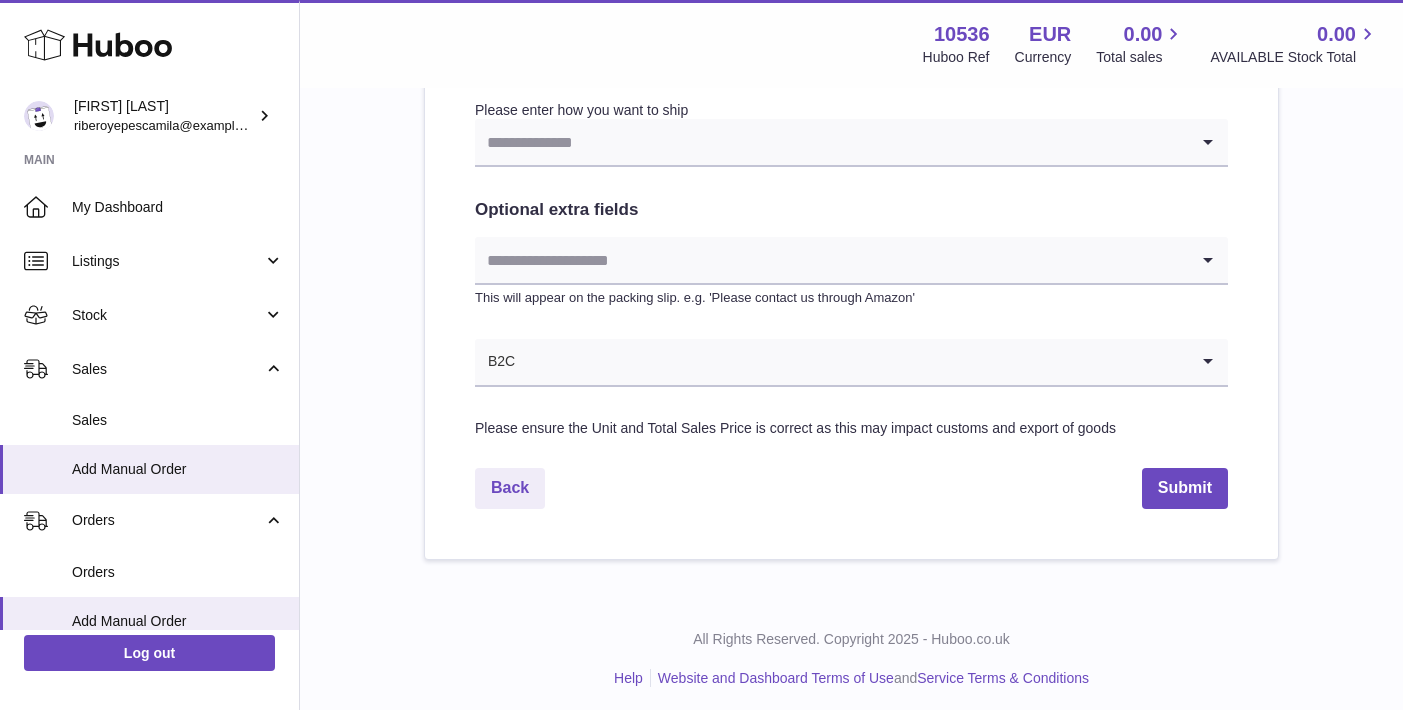 type on "**********" 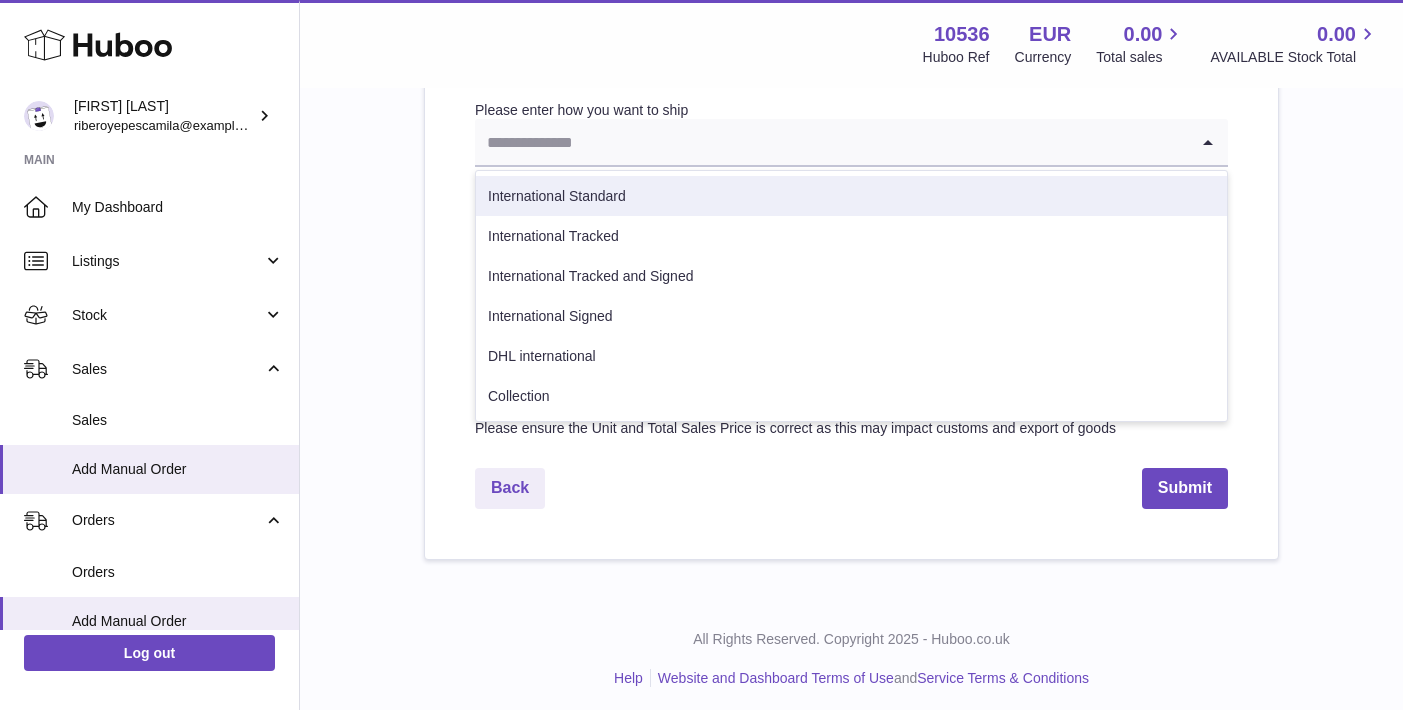 click on "International Standard" at bounding box center [851, 196] 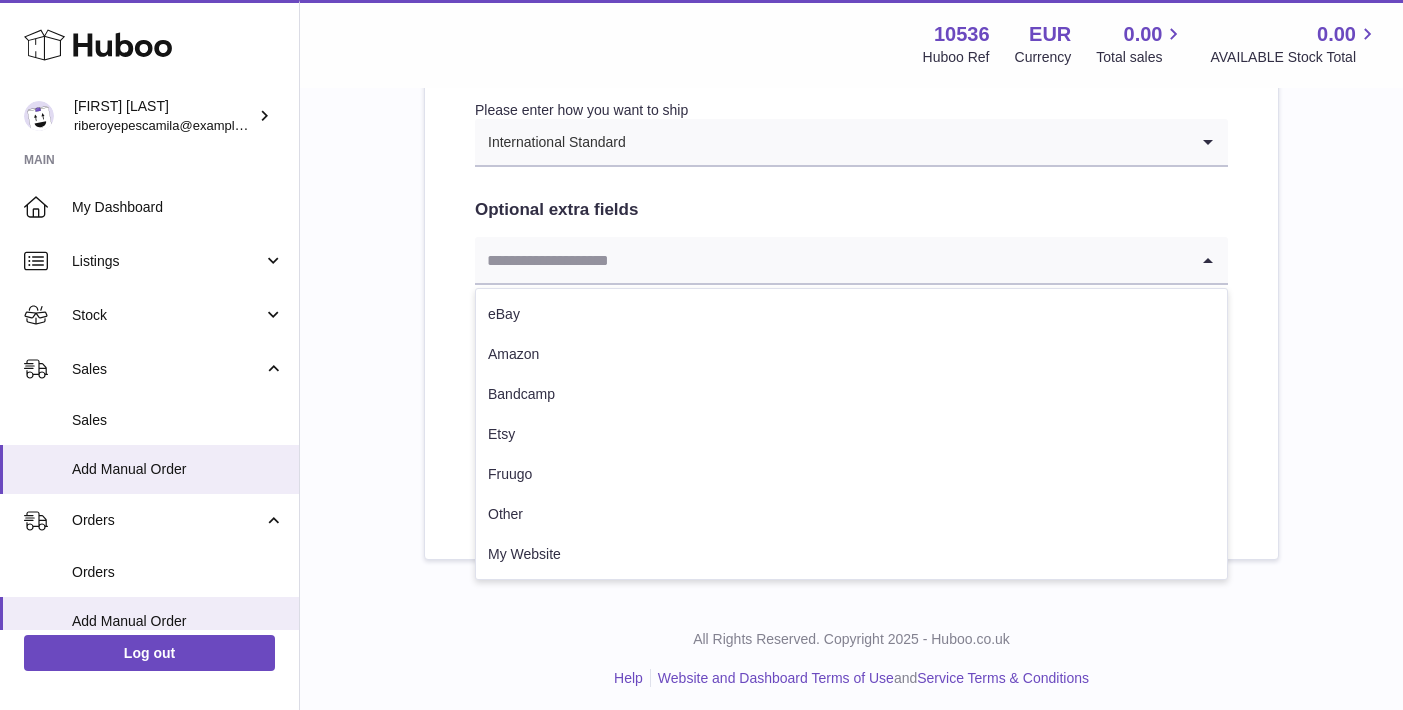 click at bounding box center [831, 260] 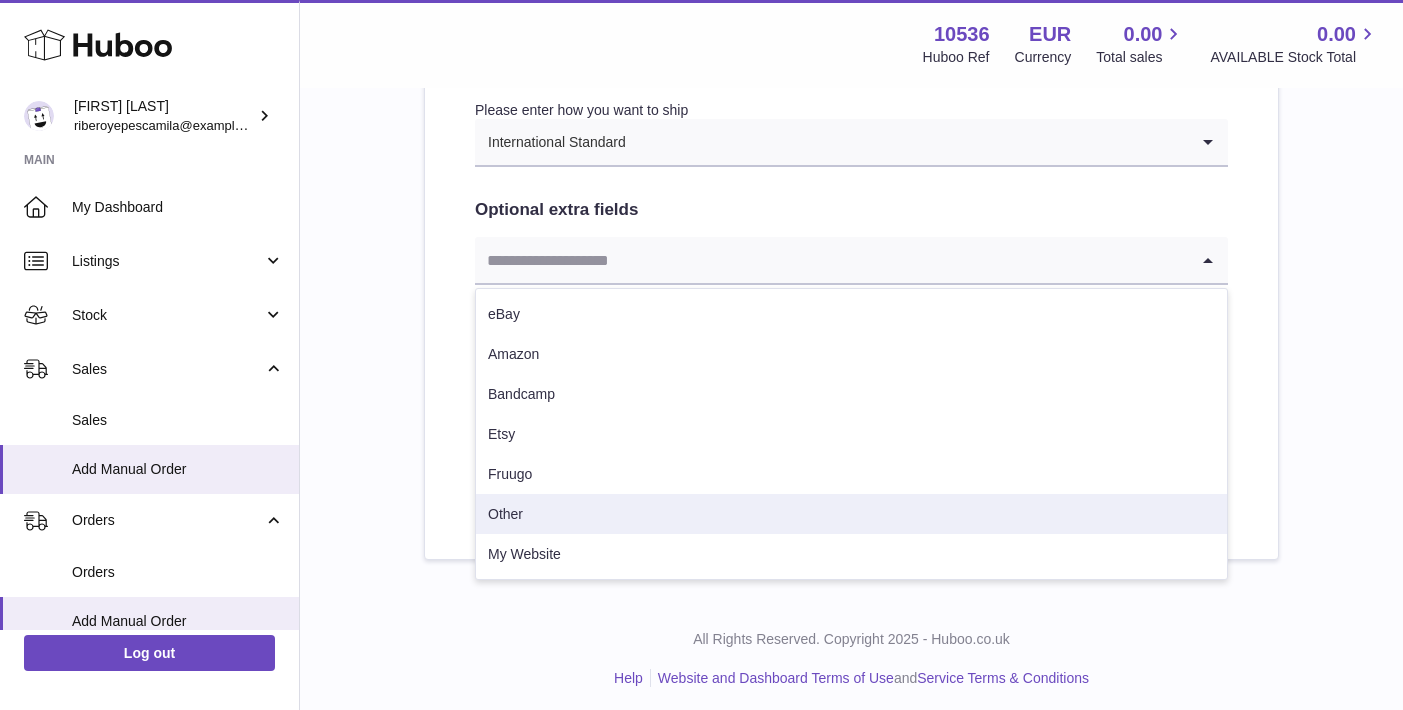 click on "Other" at bounding box center [851, 514] 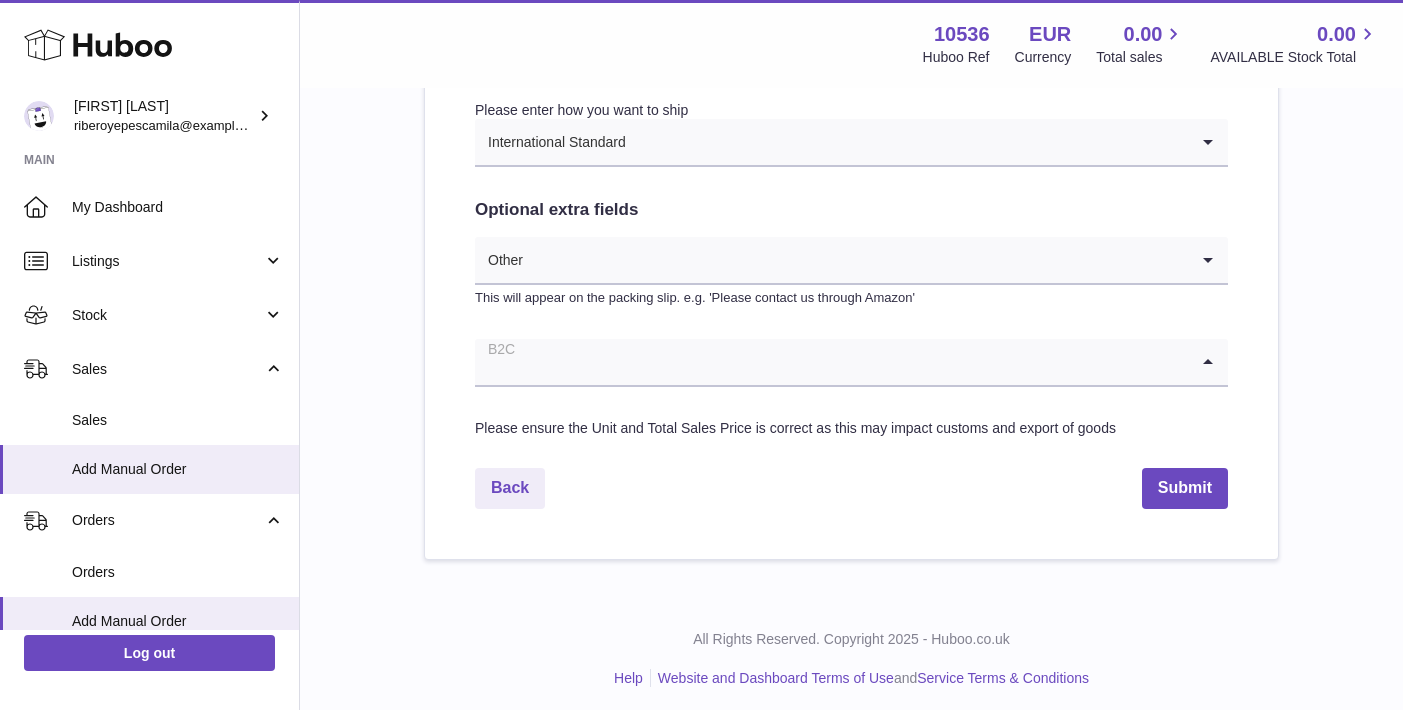 click at bounding box center (831, 362) 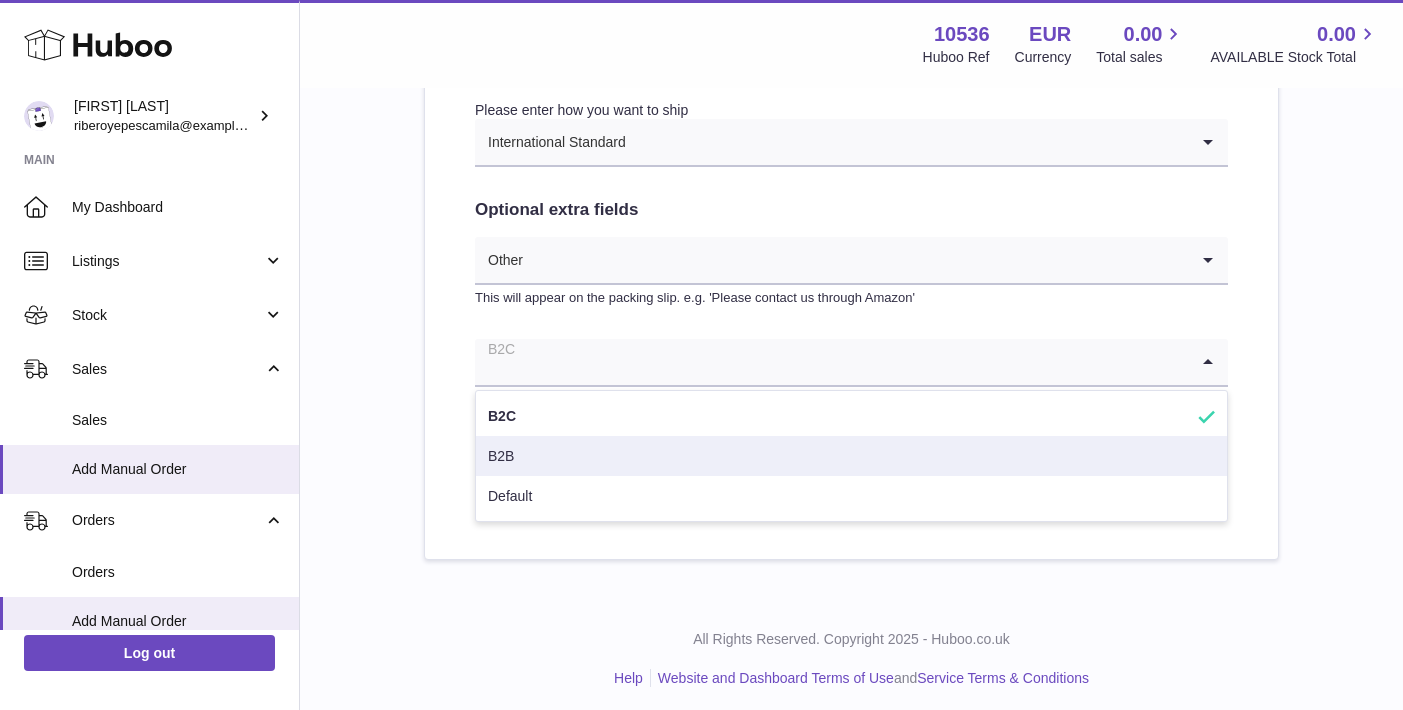 click on "B2B" at bounding box center (851, 456) 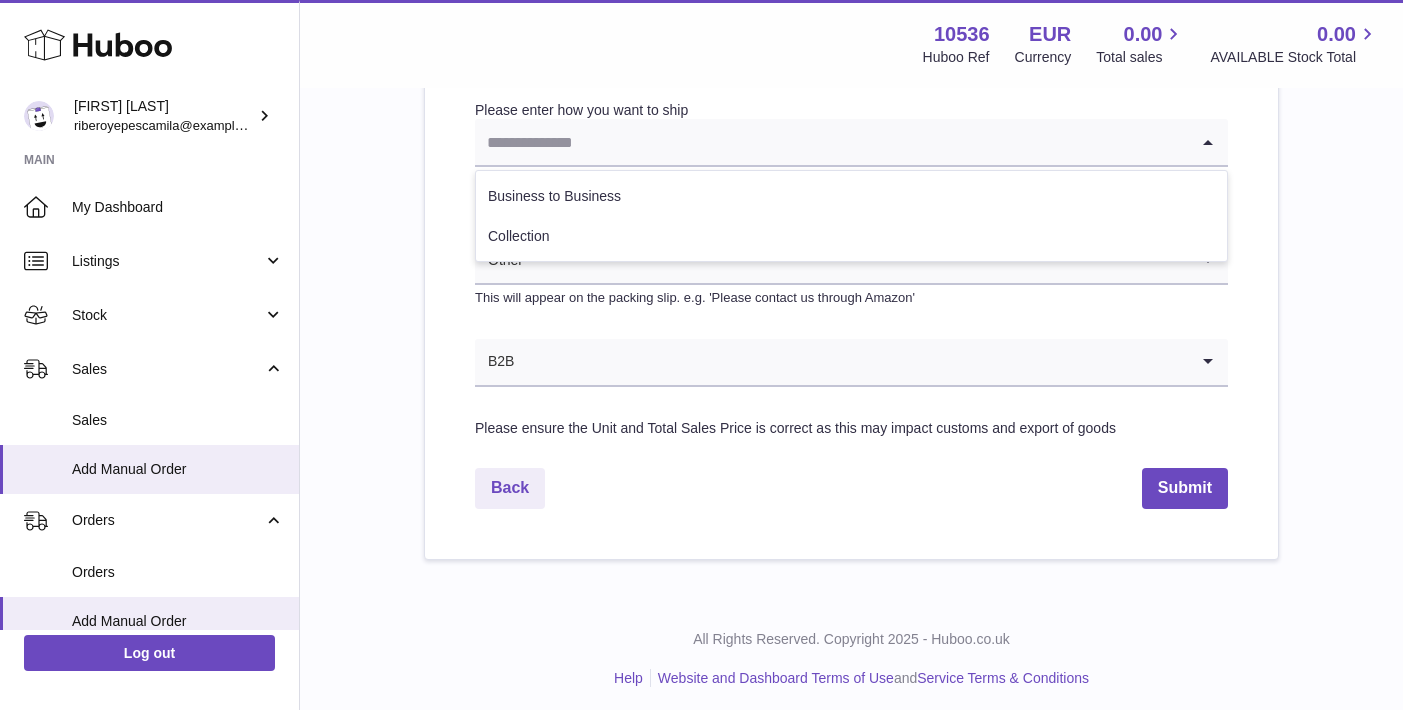 click at bounding box center [831, 142] 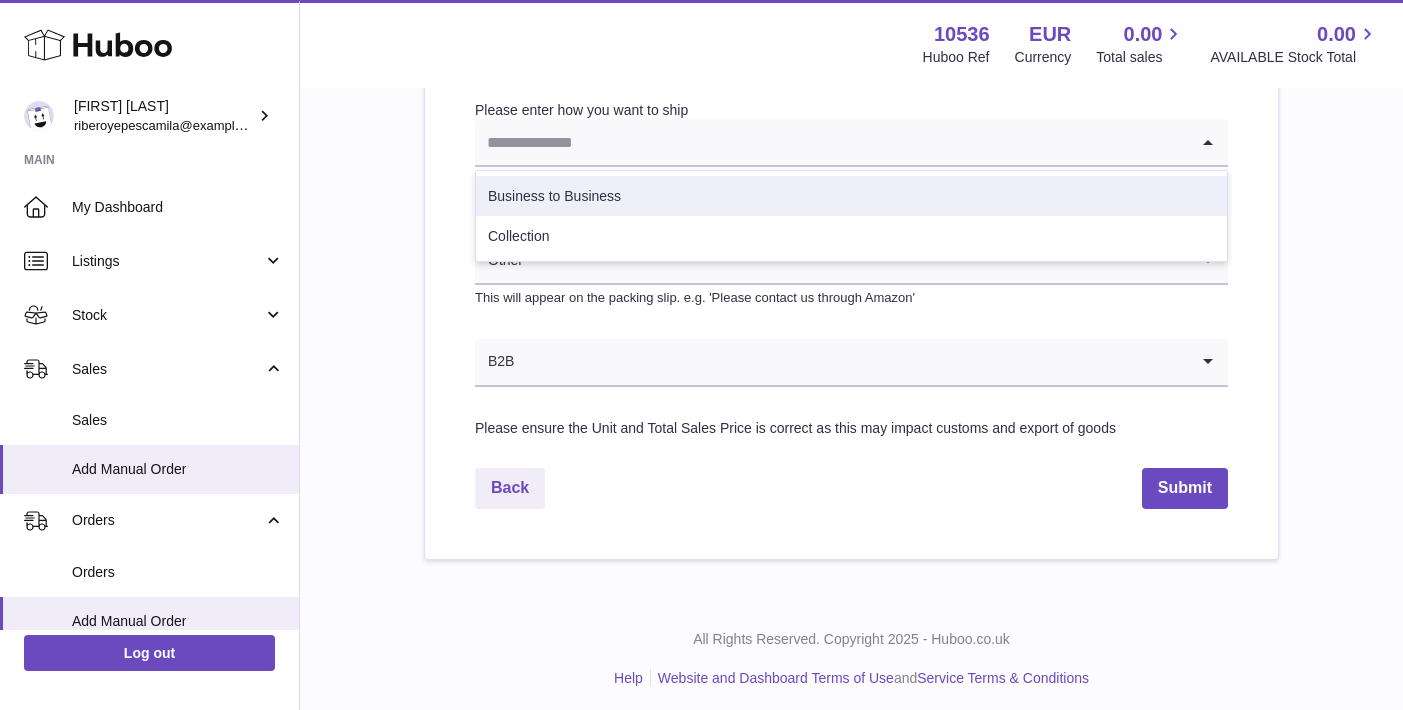 click on "Business to Business" at bounding box center (851, 196) 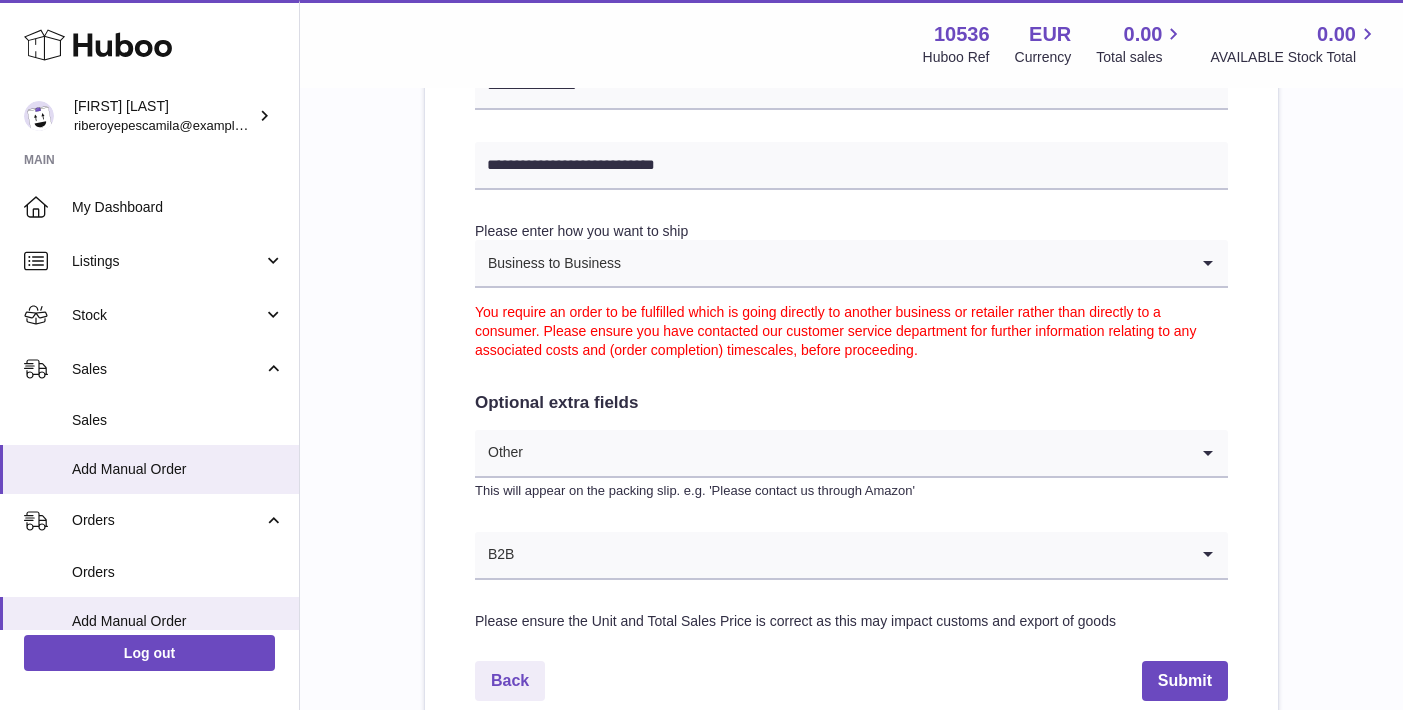 scroll, scrollTop: 1049, scrollLeft: 0, axis: vertical 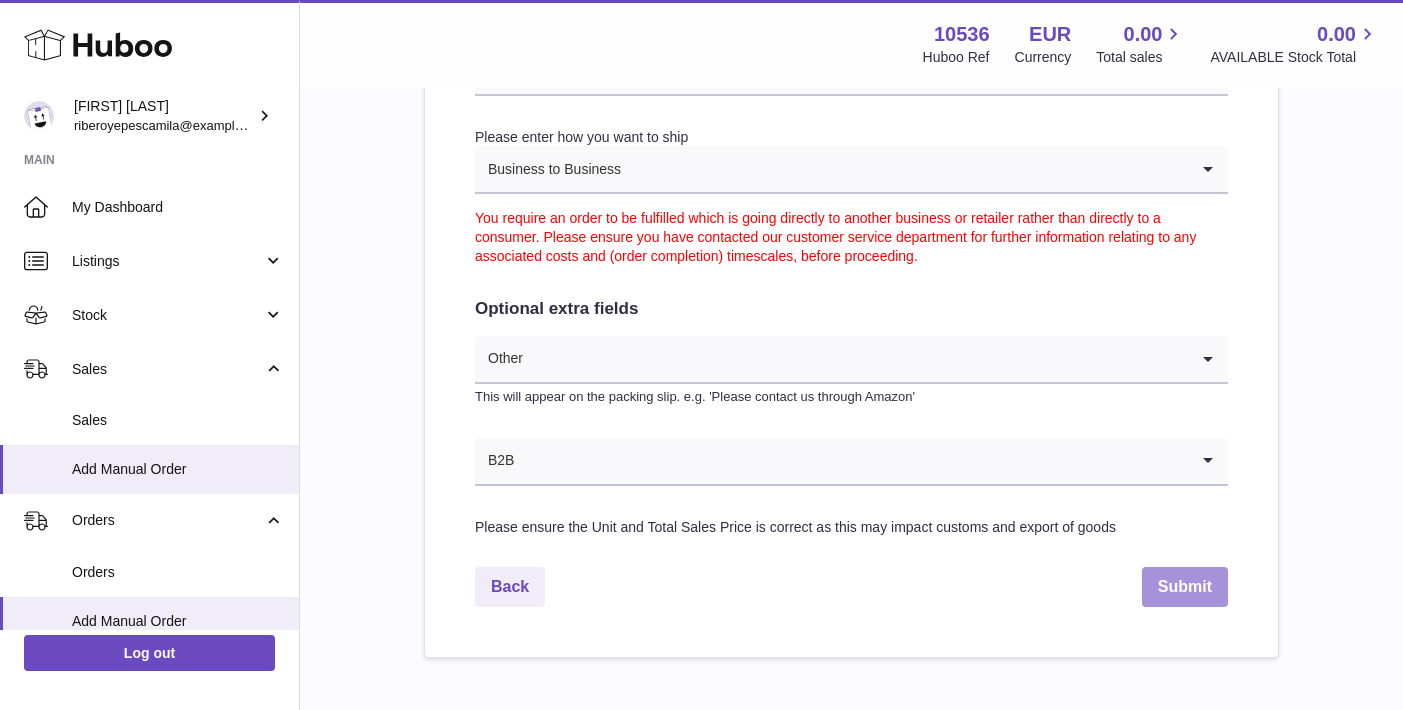 click on "Submit" at bounding box center (1185, 587) 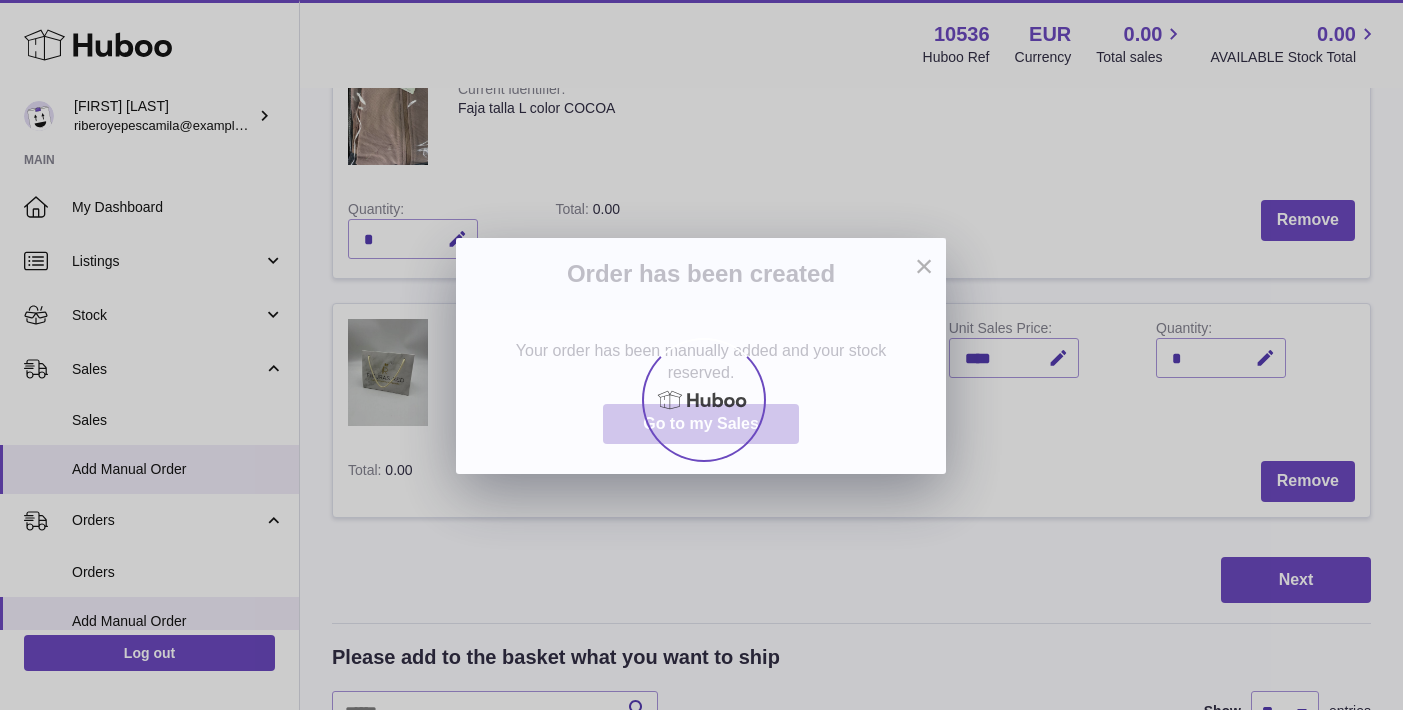 scroll, scrollTop: 0, scrollLeft: 0, axis: both 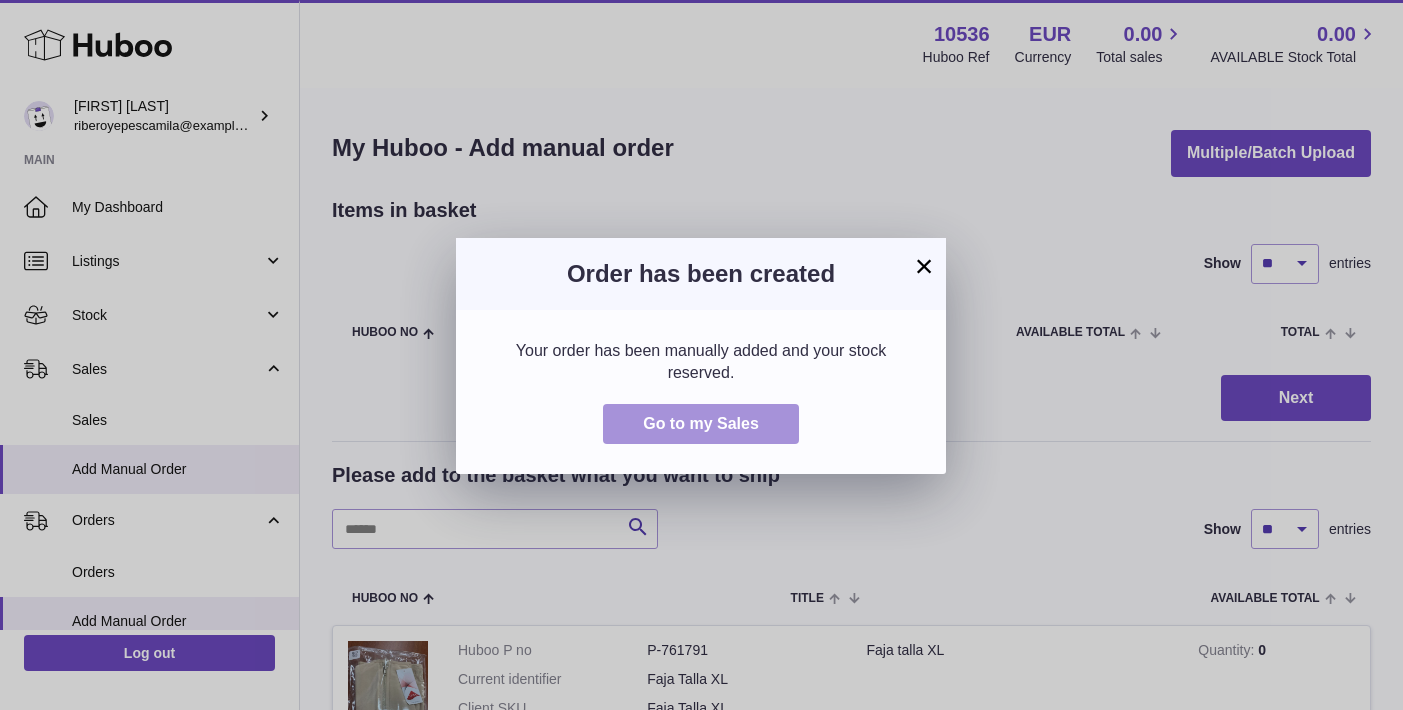 click on "Go to my Sales" at bounding box center [701, 423] 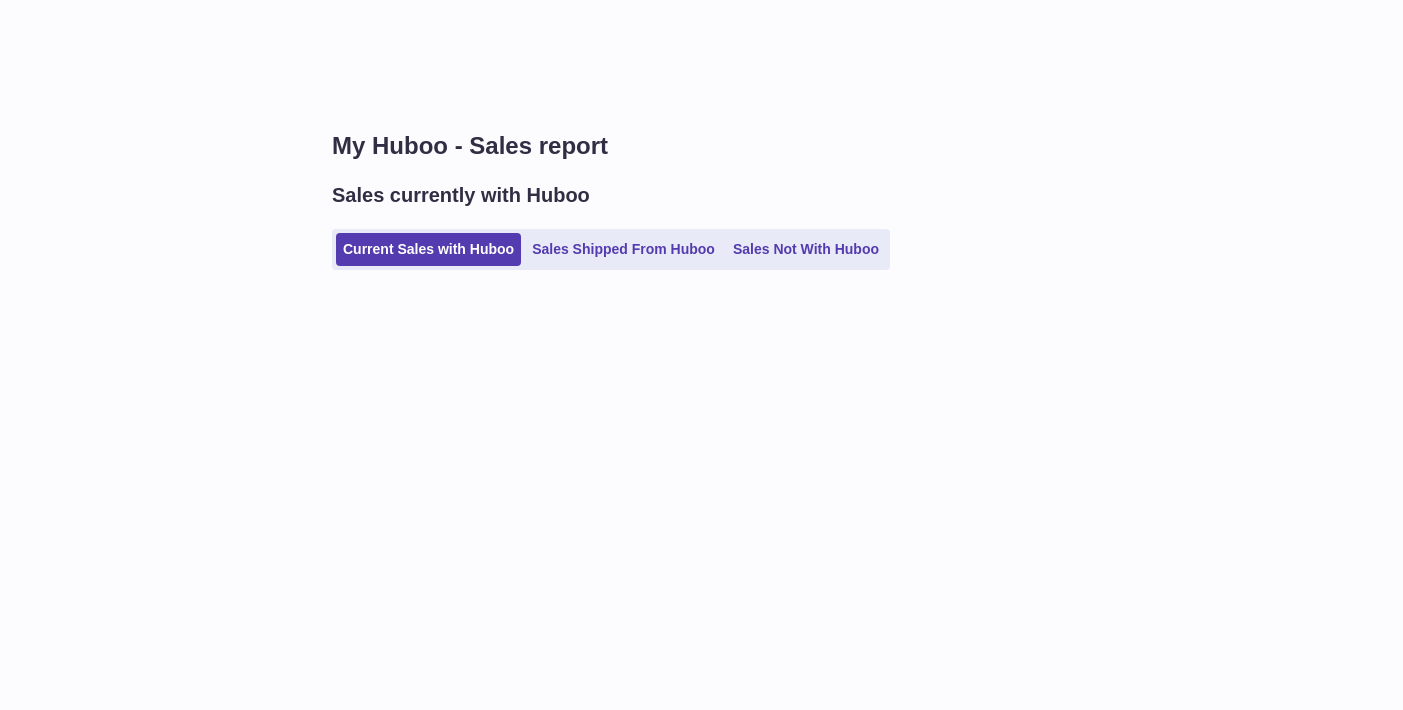 scroll, scrollTop: 0, scrollLeft: 0, axis: both 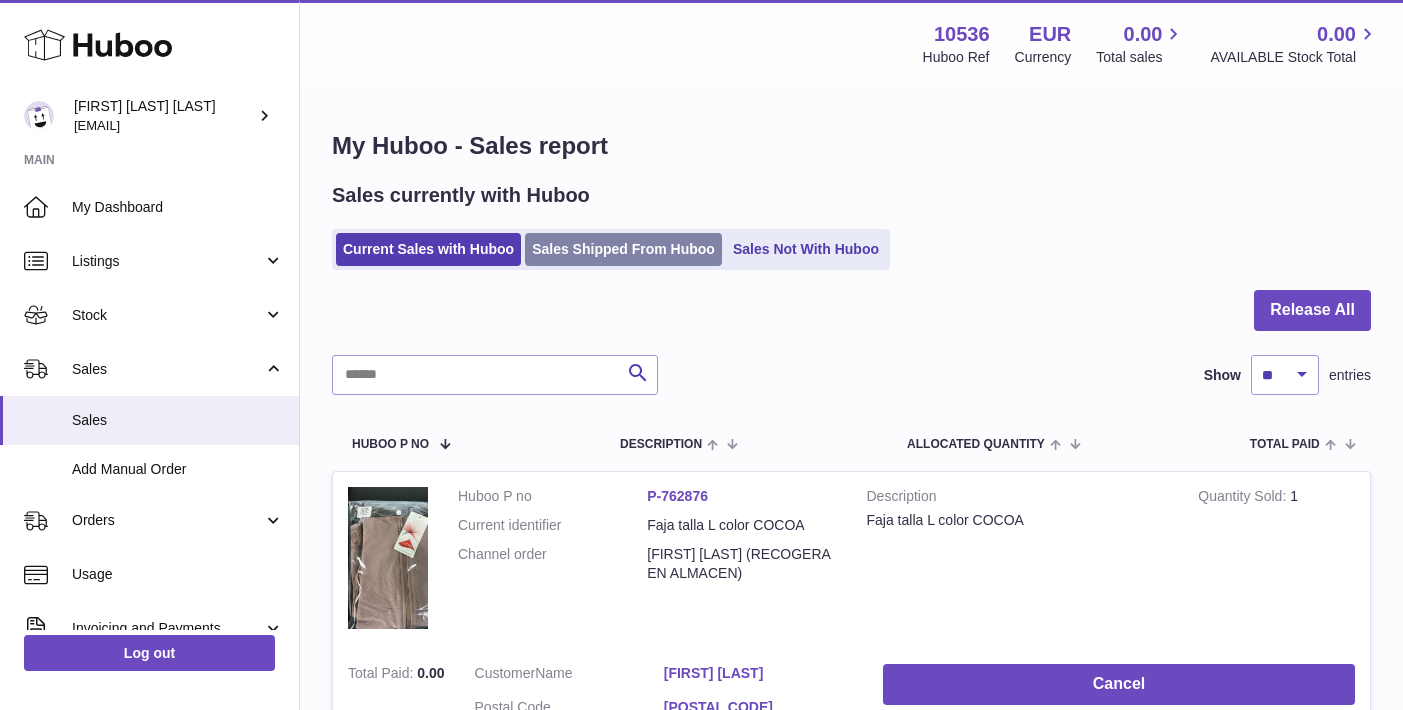 click on "Sales Shipped From Huboo" at bounding box center (623, 249) 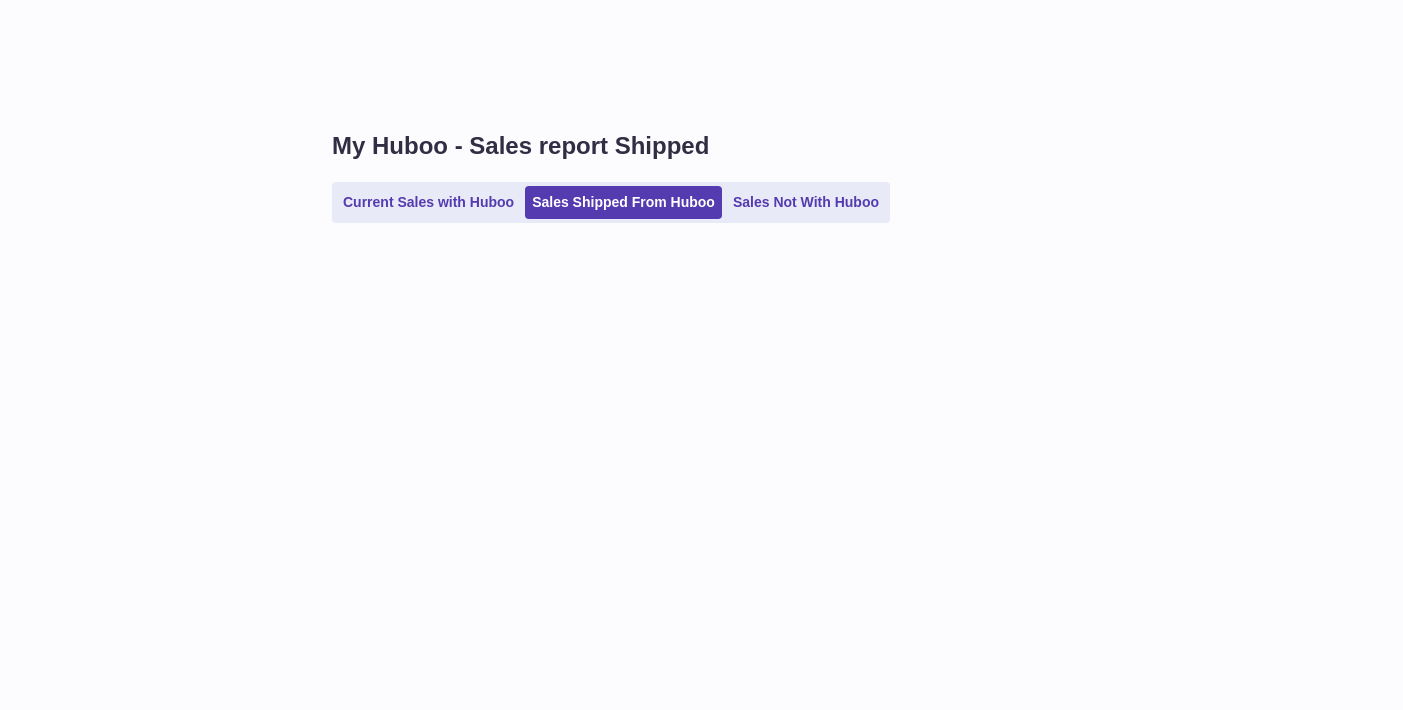 scroll, scrollTop: 0, scrollLeft: 0, axis: both 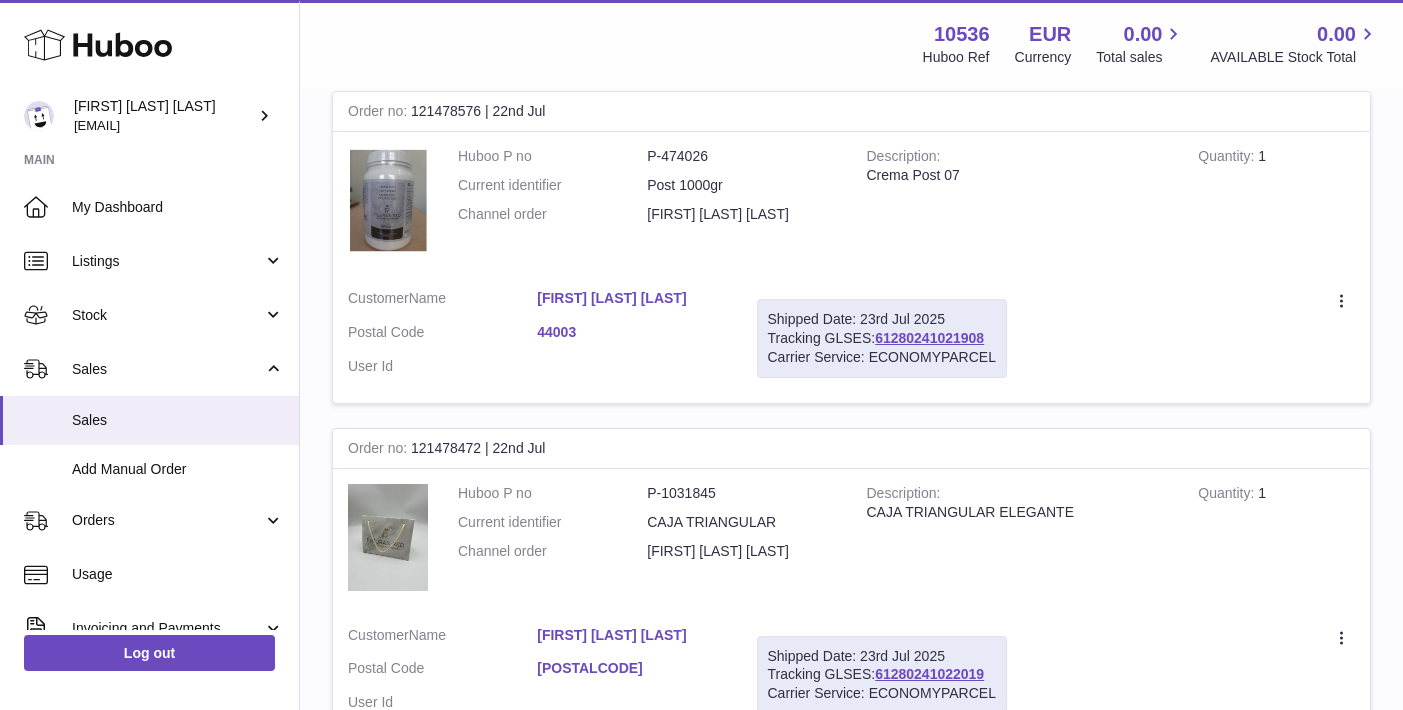 click on "Rosa Sanguesa Julve" at bounding box center (631, 298) 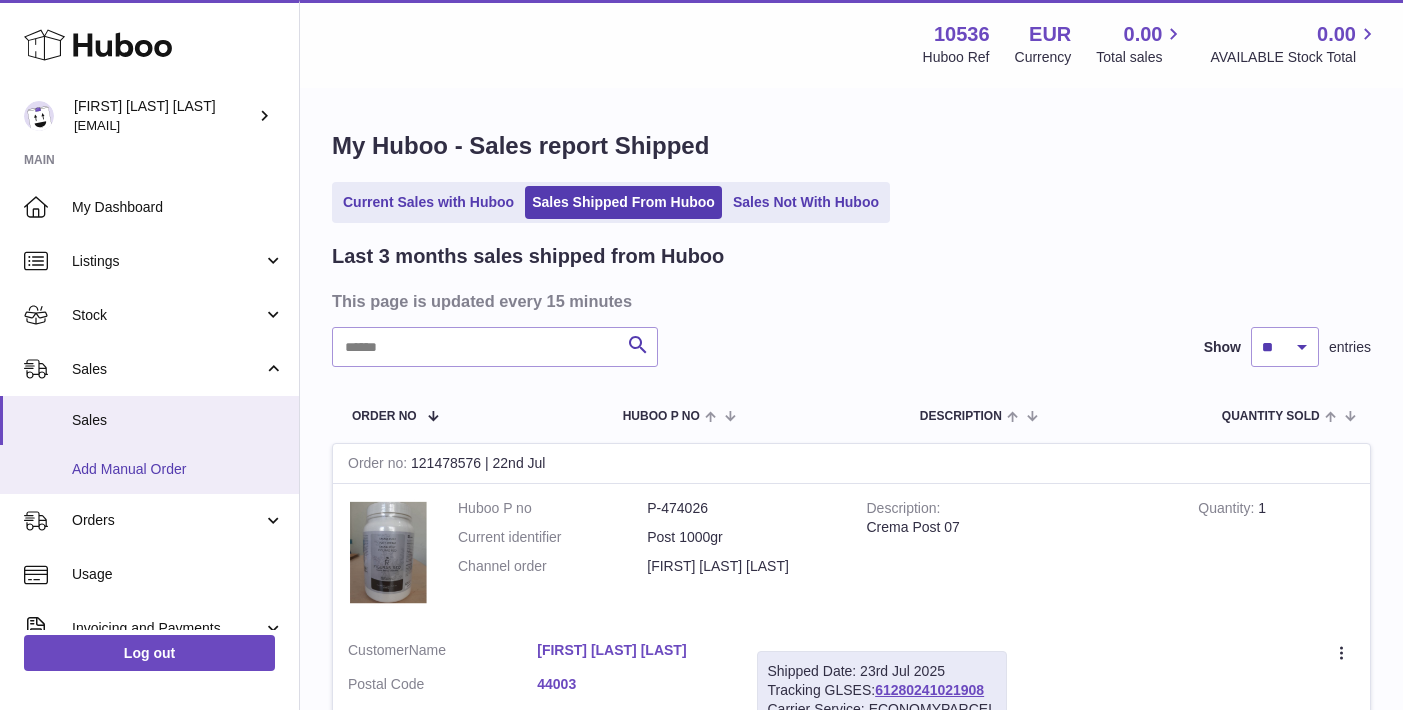 scroll, scrollTop: 0, scrollLeft: 0, axis: both 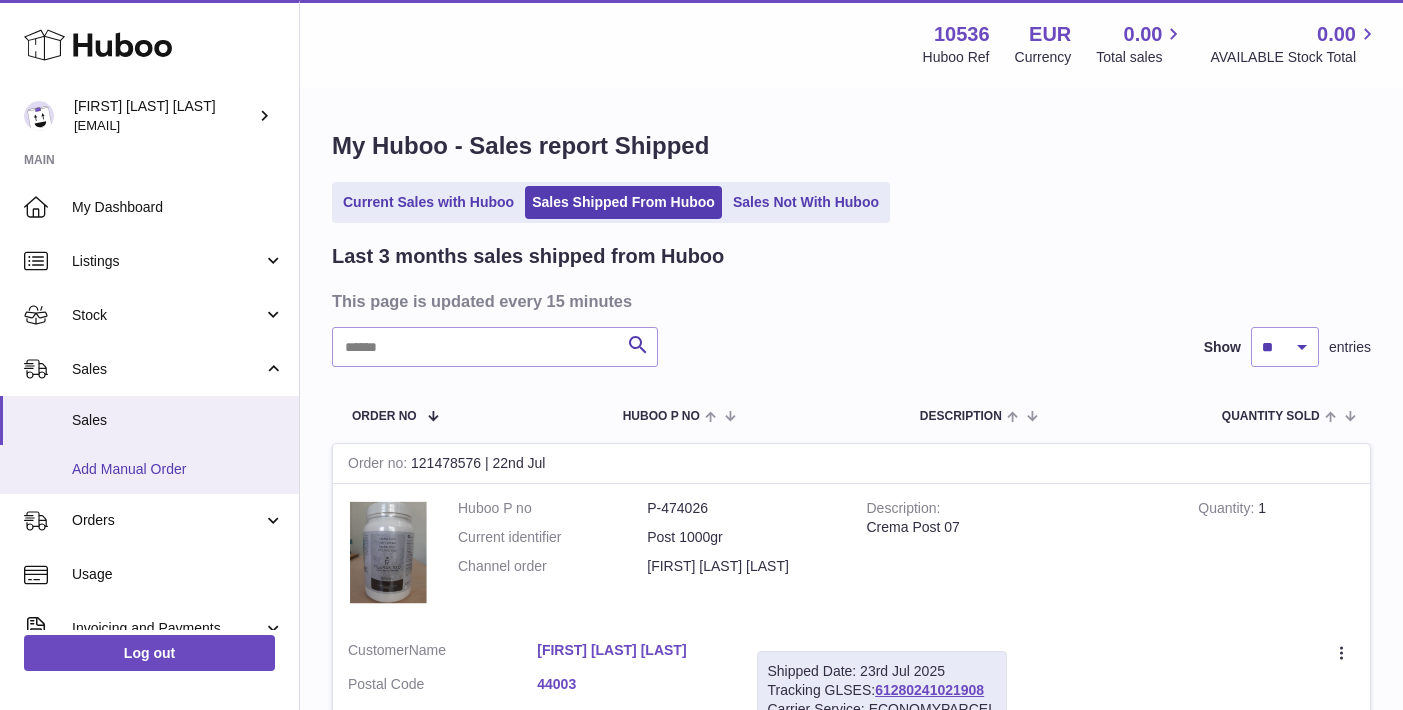 click on "Add Manual Order" at bounding box center [149, 469] 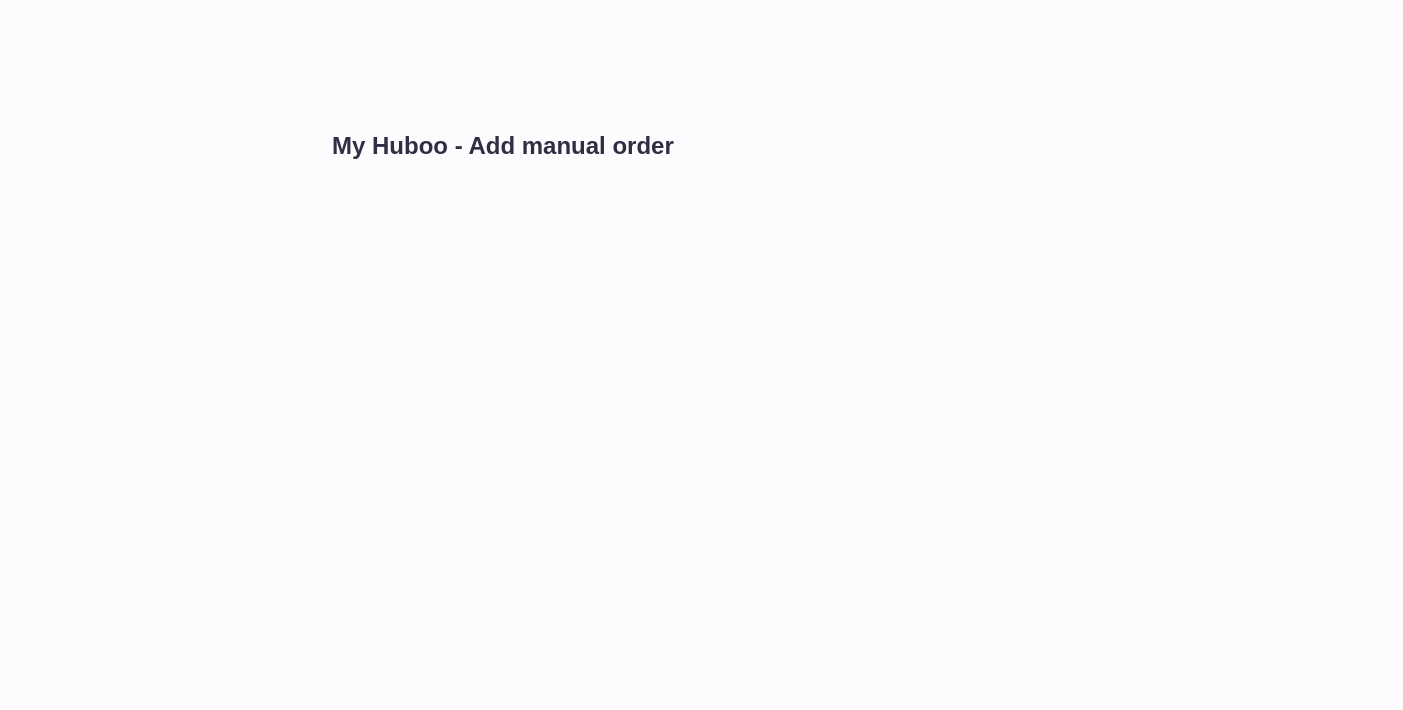 scroll, scrollTop: 0, scrollLeft: 0, axis: both 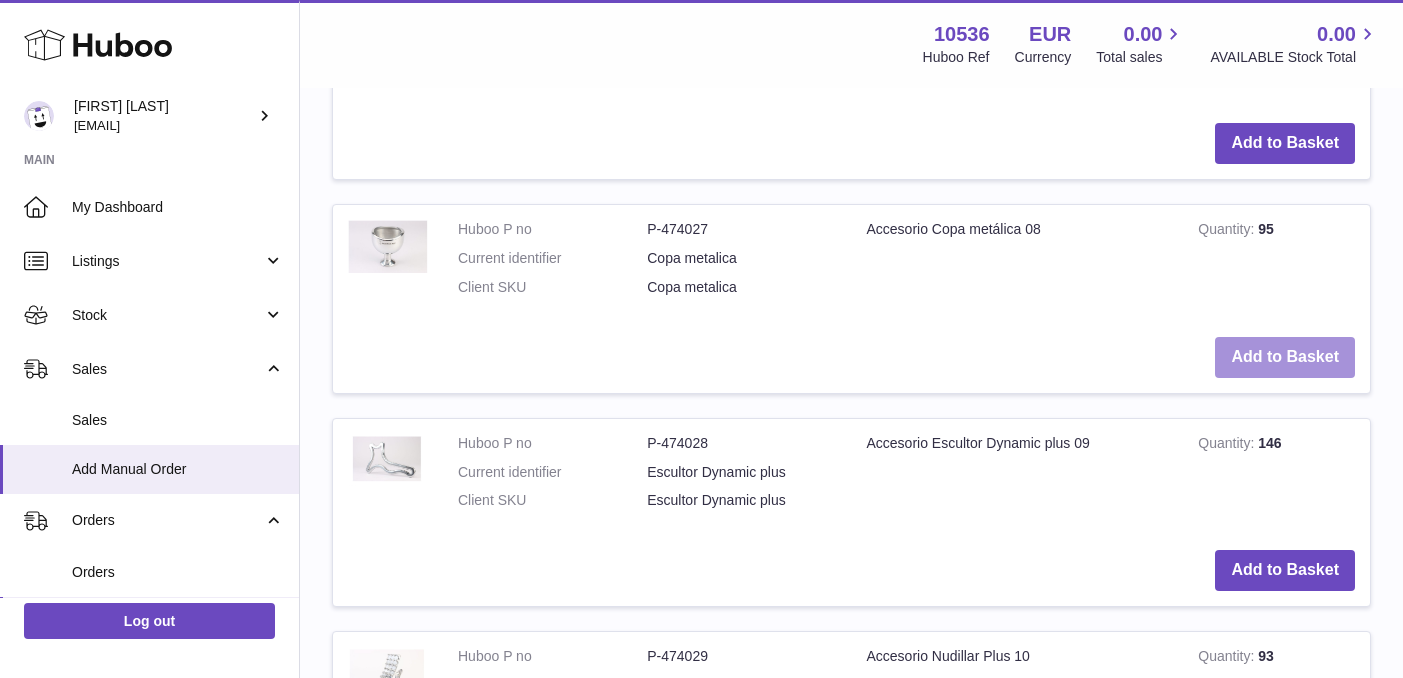 click on "Add to Basket" at bounding box center (1285, 357) 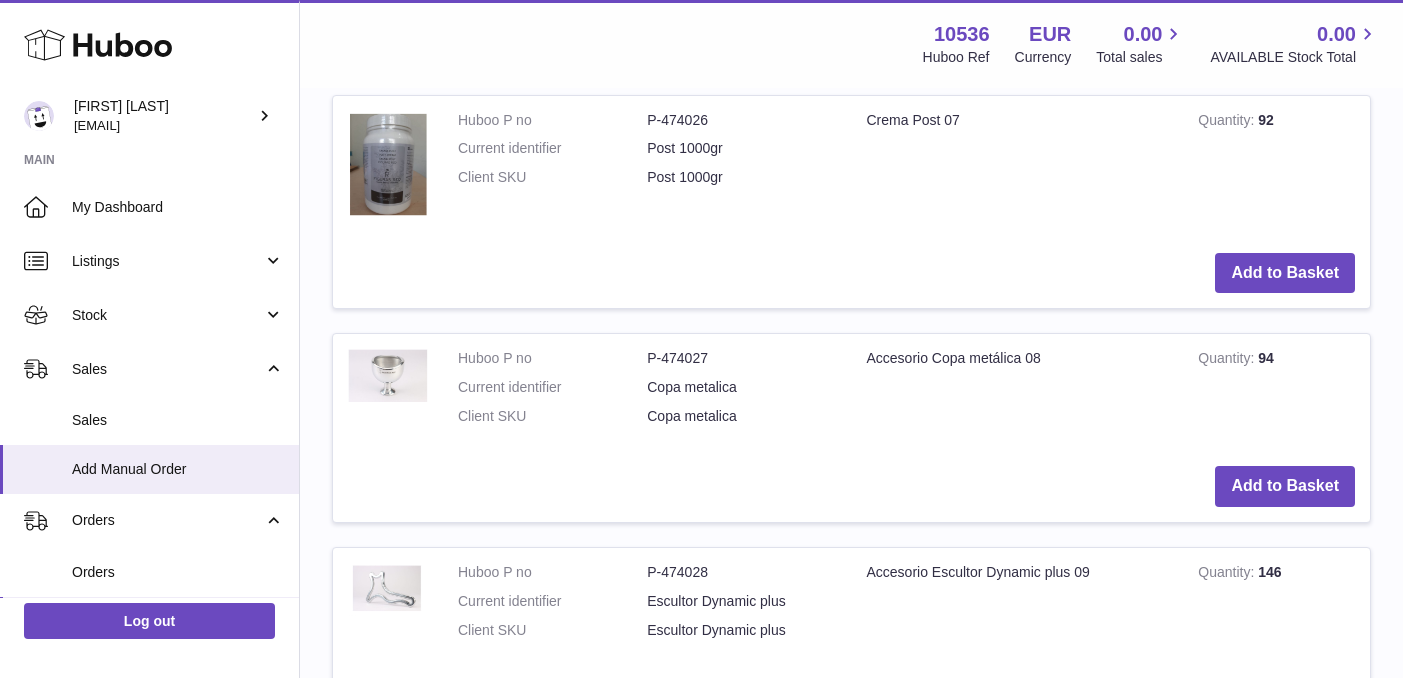 scroll, scrollTop: 2251, scrollLeft: 0, axis: vertical 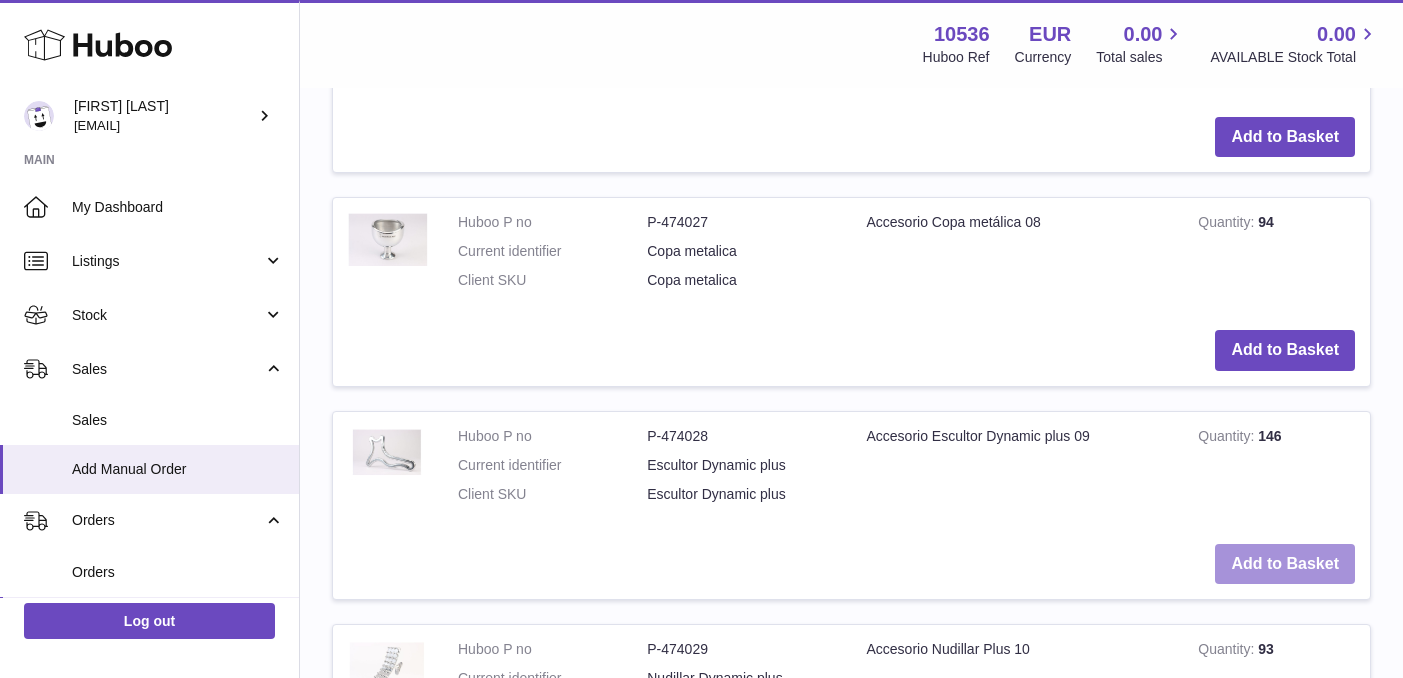 click on "Add to Basket" at bounding box center [1285, 564] 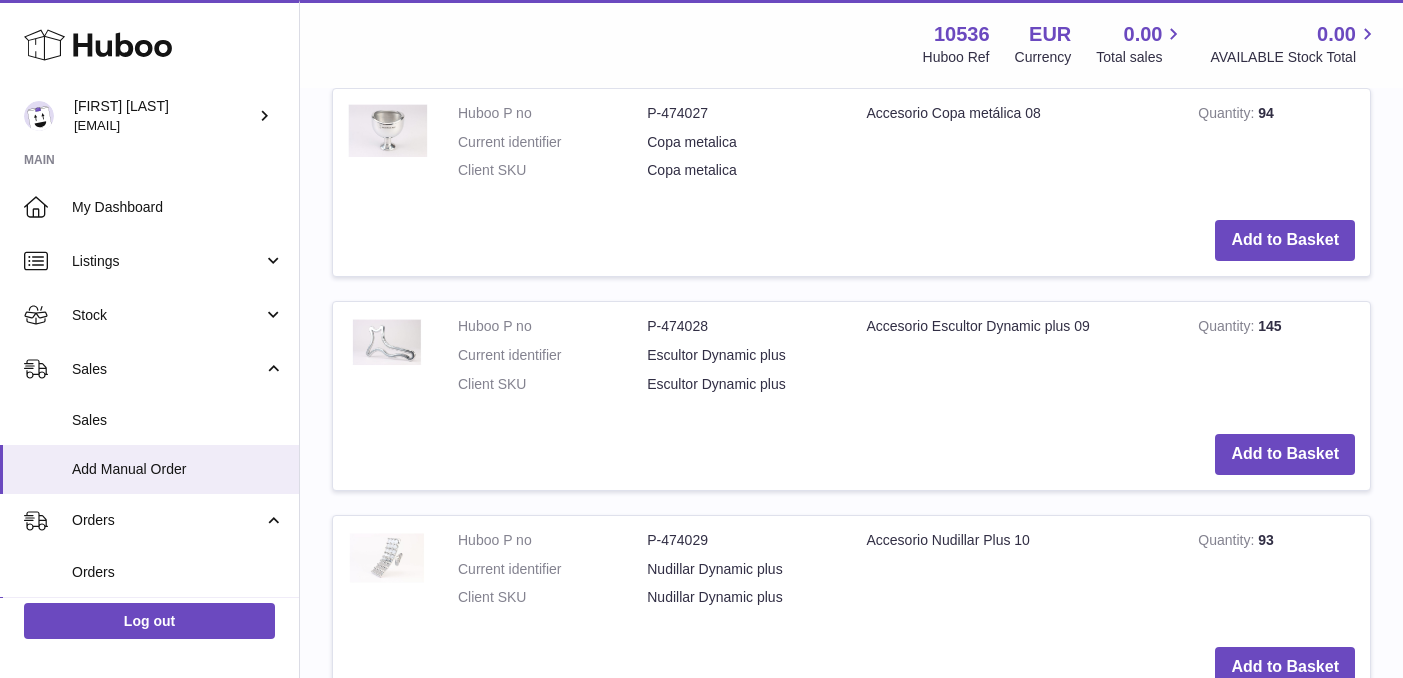 scroll, scrollTop: 2710, scrollLeft: 0, axis: vertical 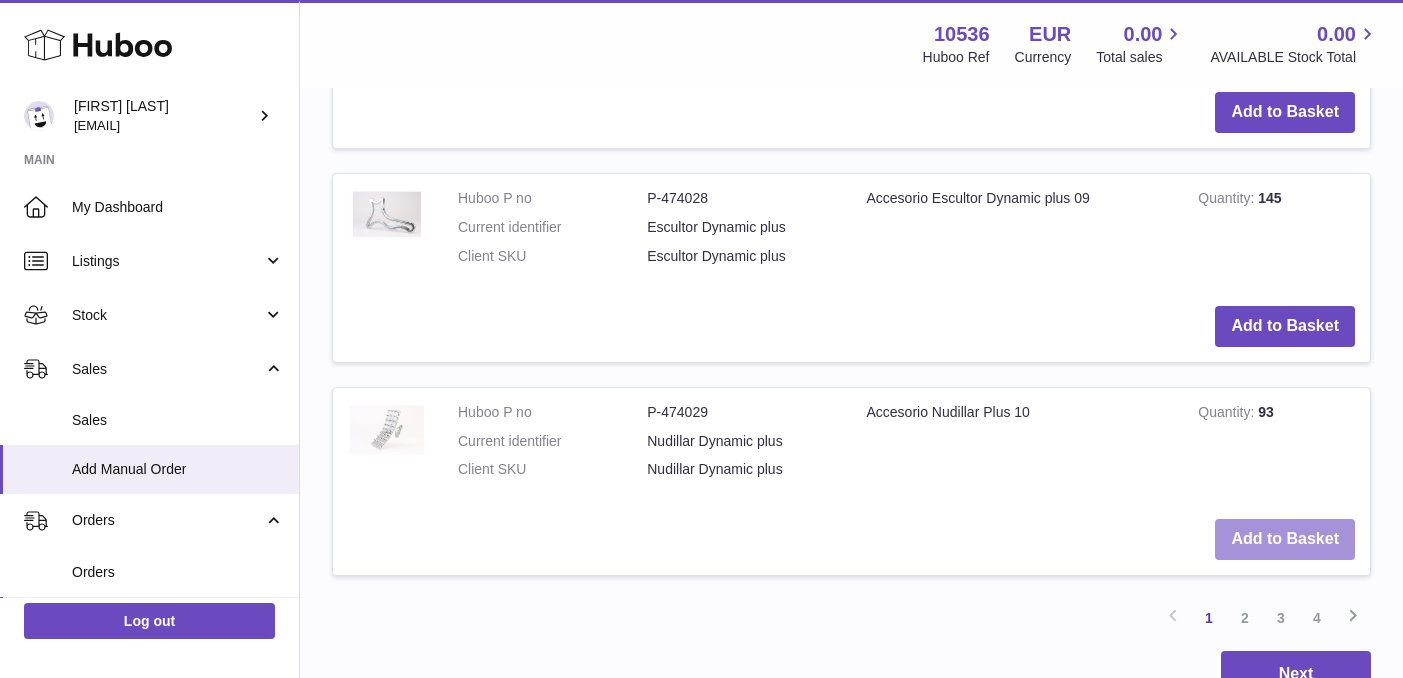 click on "Add to Basket" at bounding box center (1285, 539) 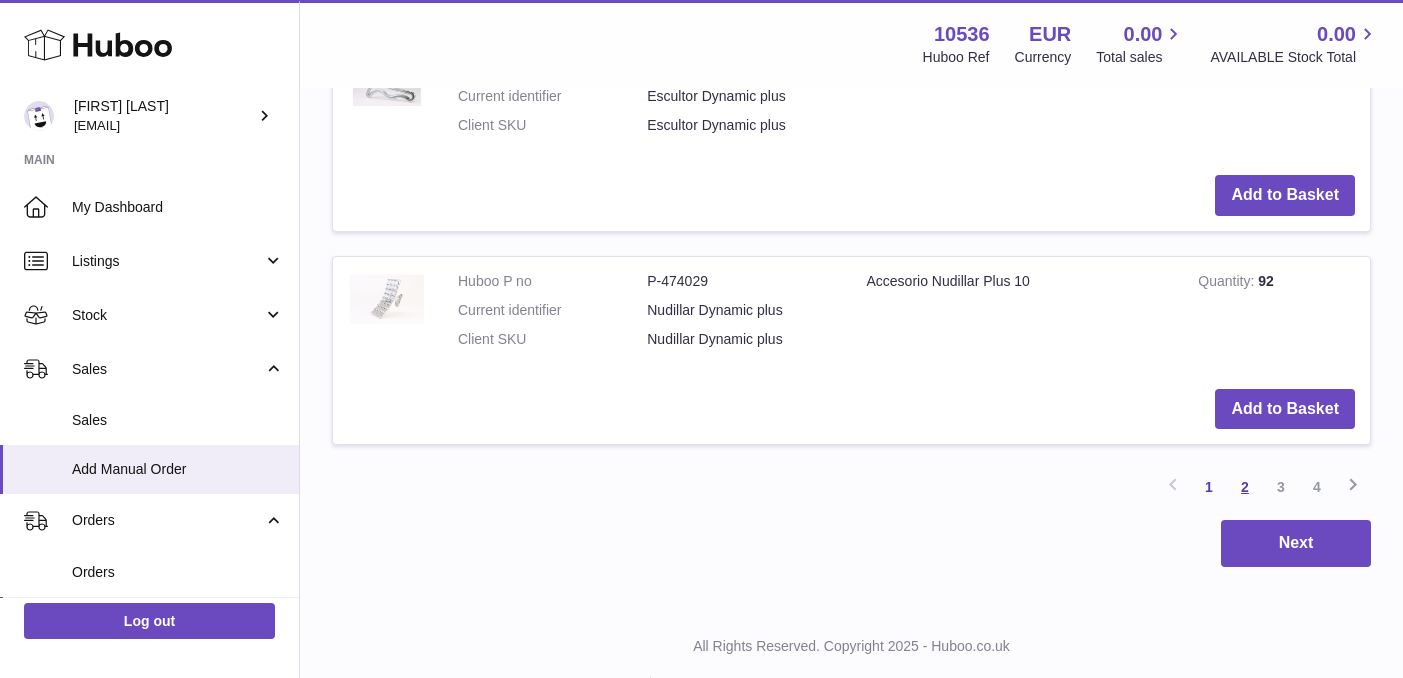 click on "2" at bounding box center (1245, 487) 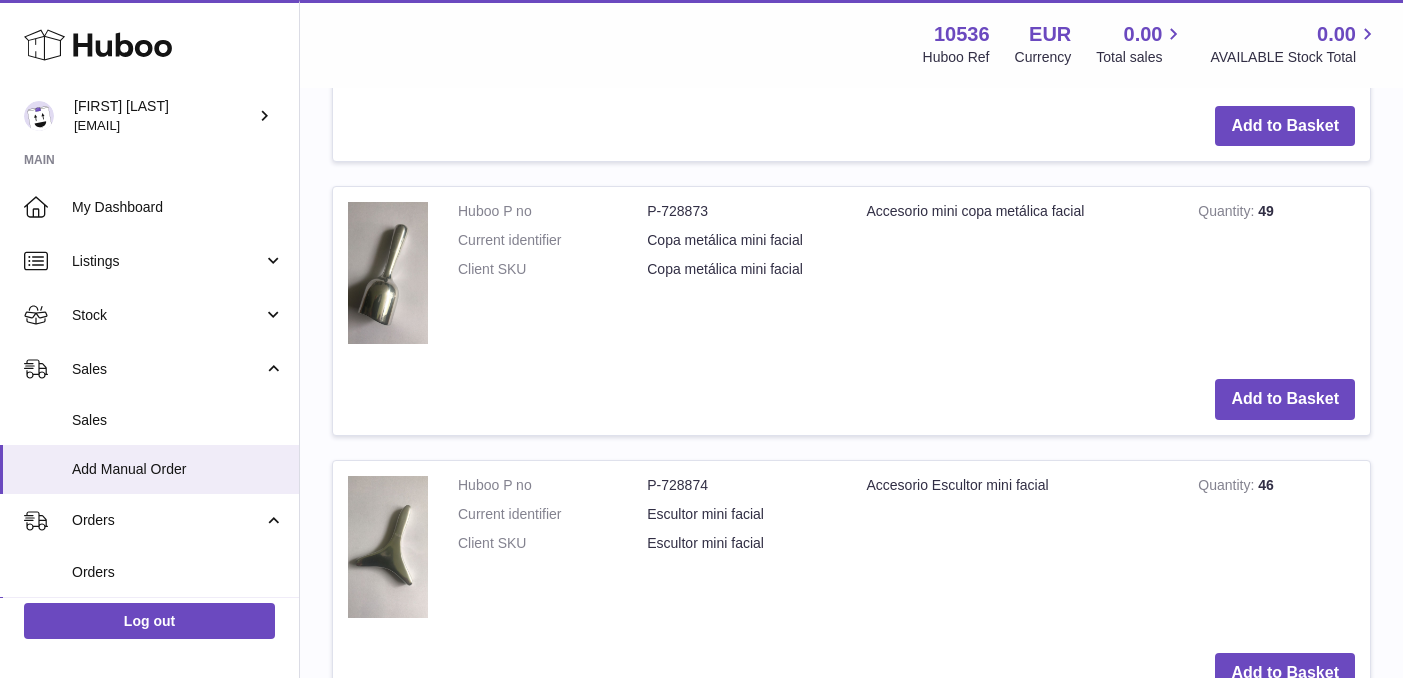 scroll, scrollTop: 1477, scrollLeft: 0, axis: vertical 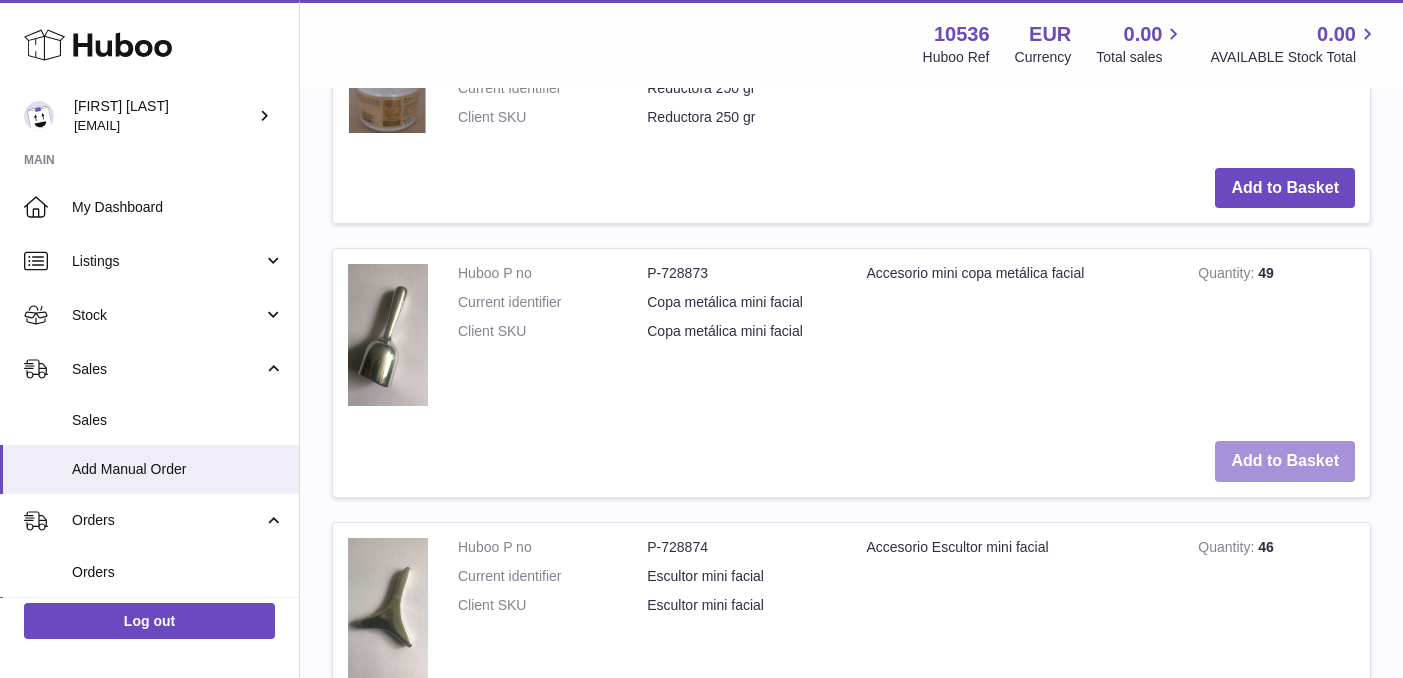 click on "Add to Basket" at bounding box center [1285, 461] 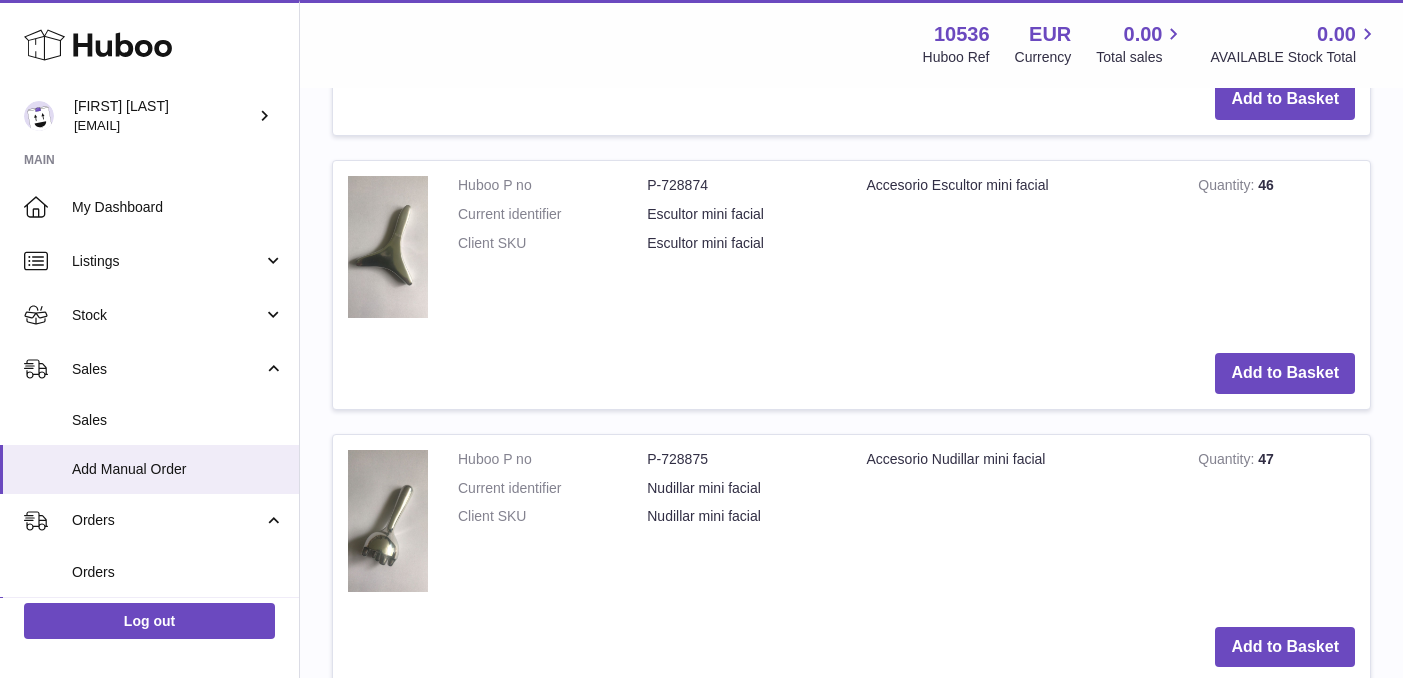scroll, scrollTop: 2150, scrollLeft: 0, axis: vertical 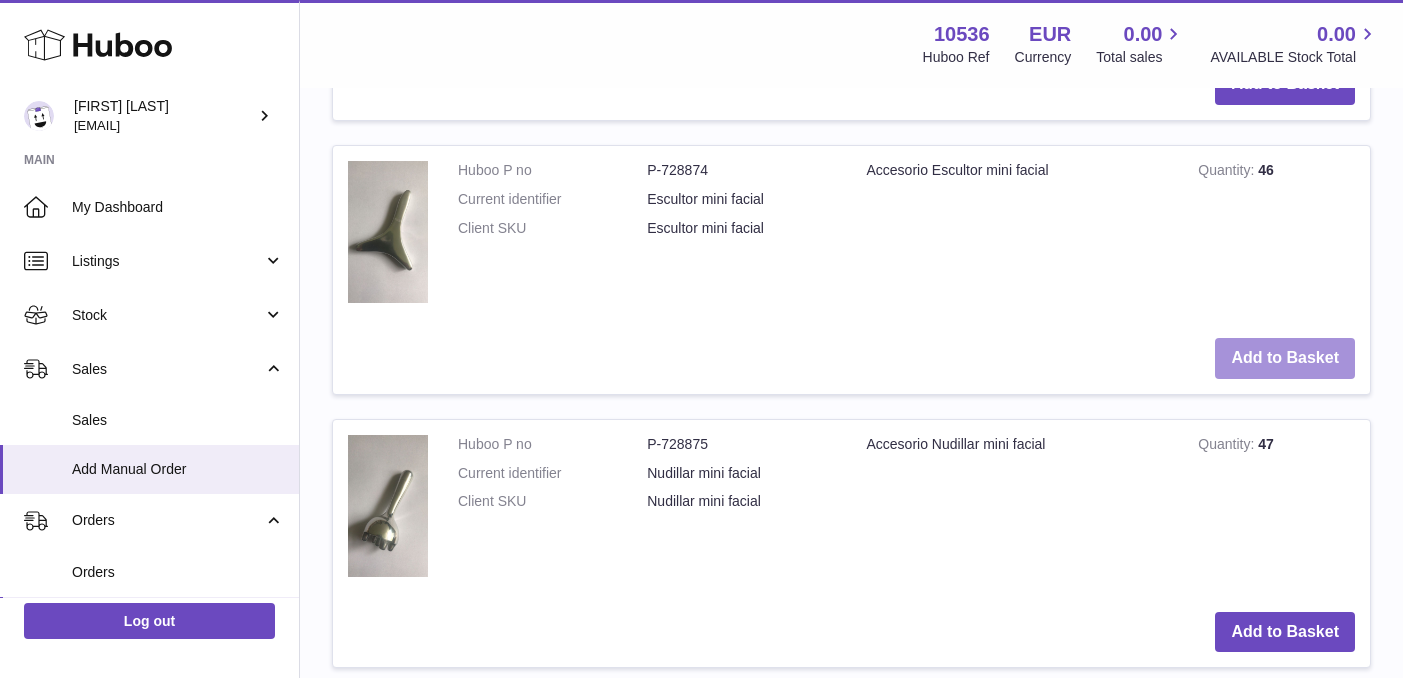 click on "Add to Basket" at bounding box center [1285, 358] 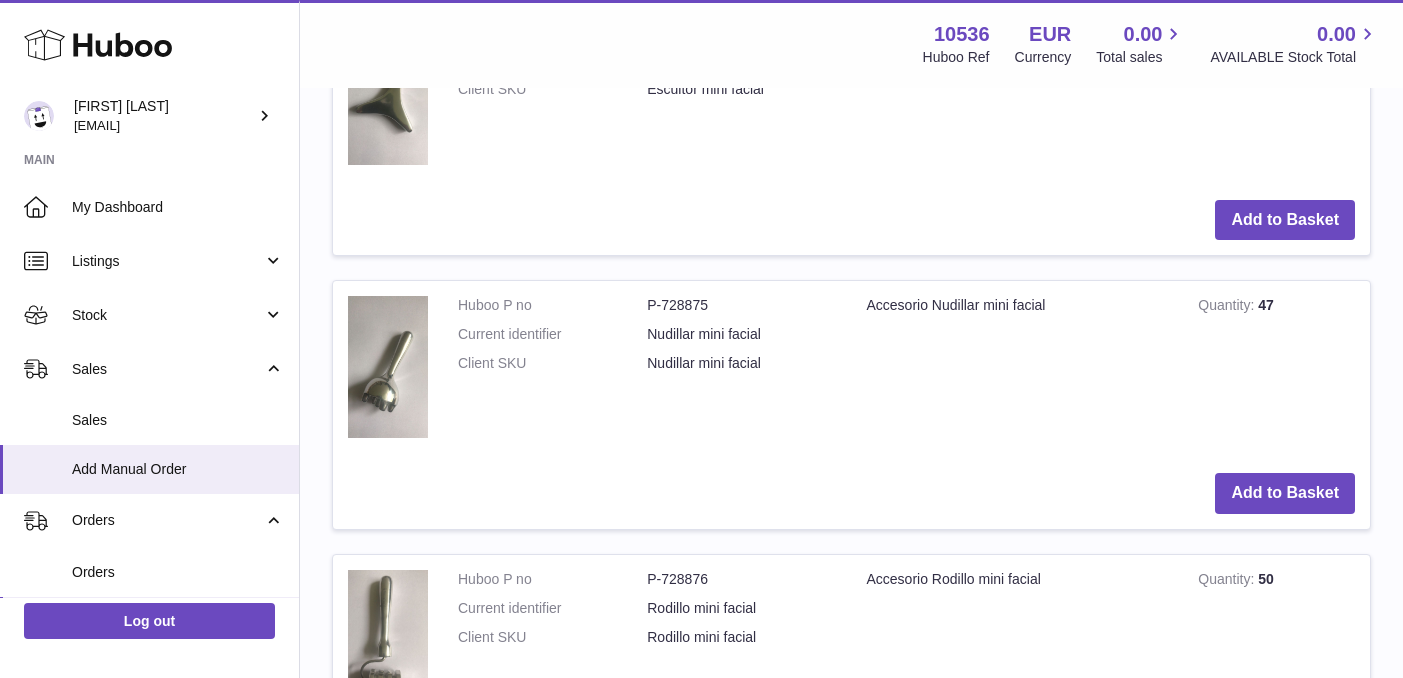 scroll, scrollTop: 2568, scrollLeft: 0, axis: vertical 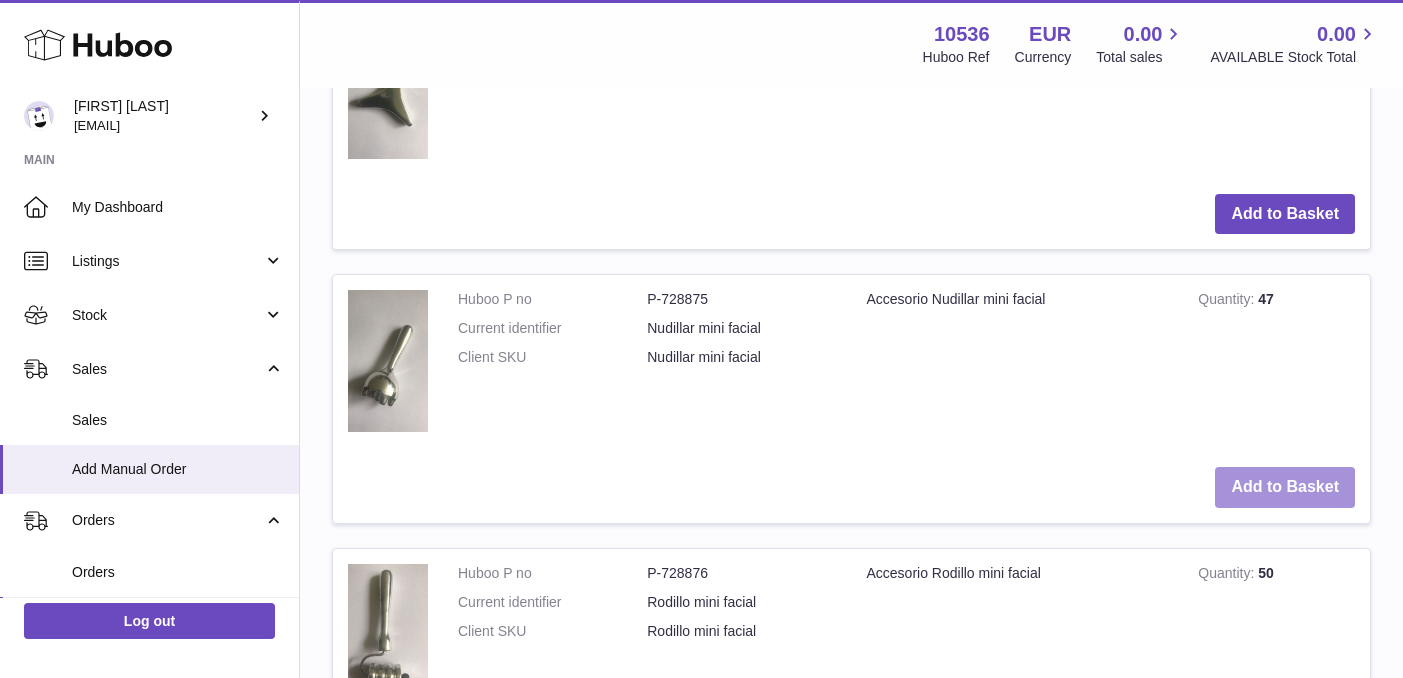 click on "Add to Basket" at bounding box center [1285, 487] 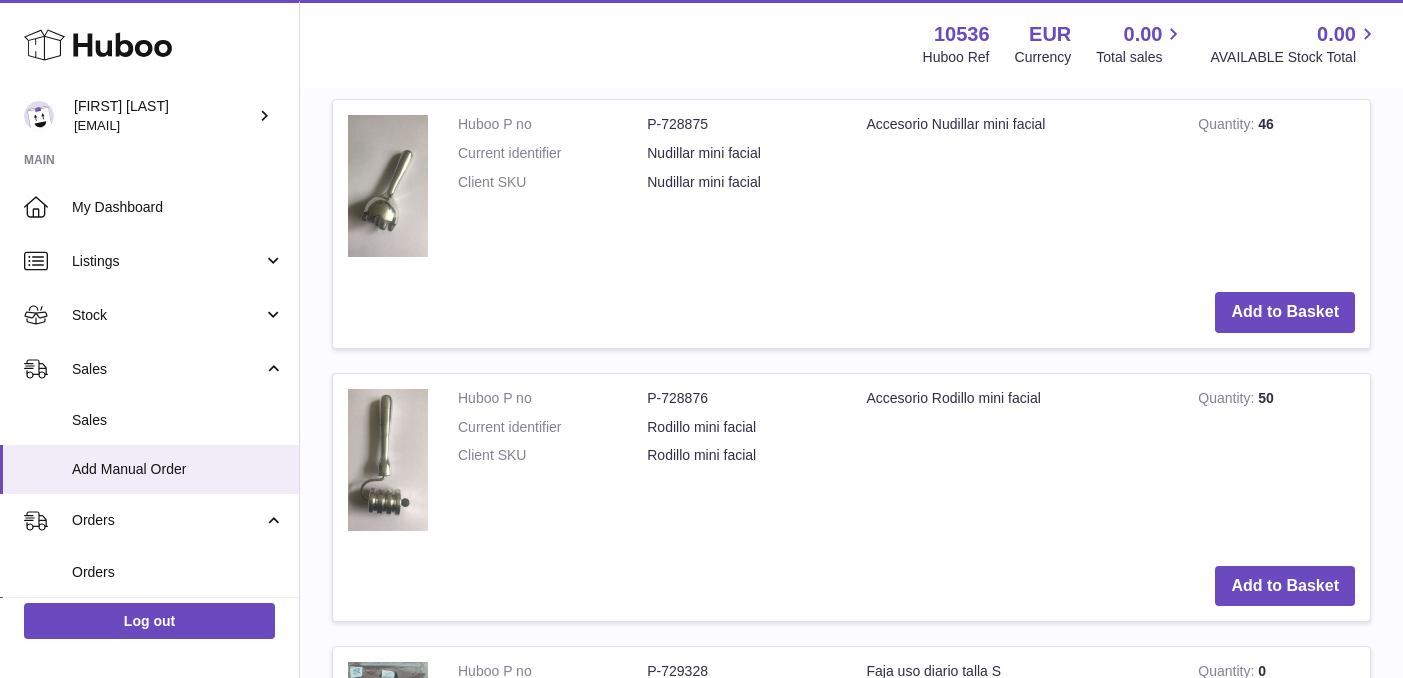 scroll, scrollTop: 3026, scrollLeft: 0, axis: vertical 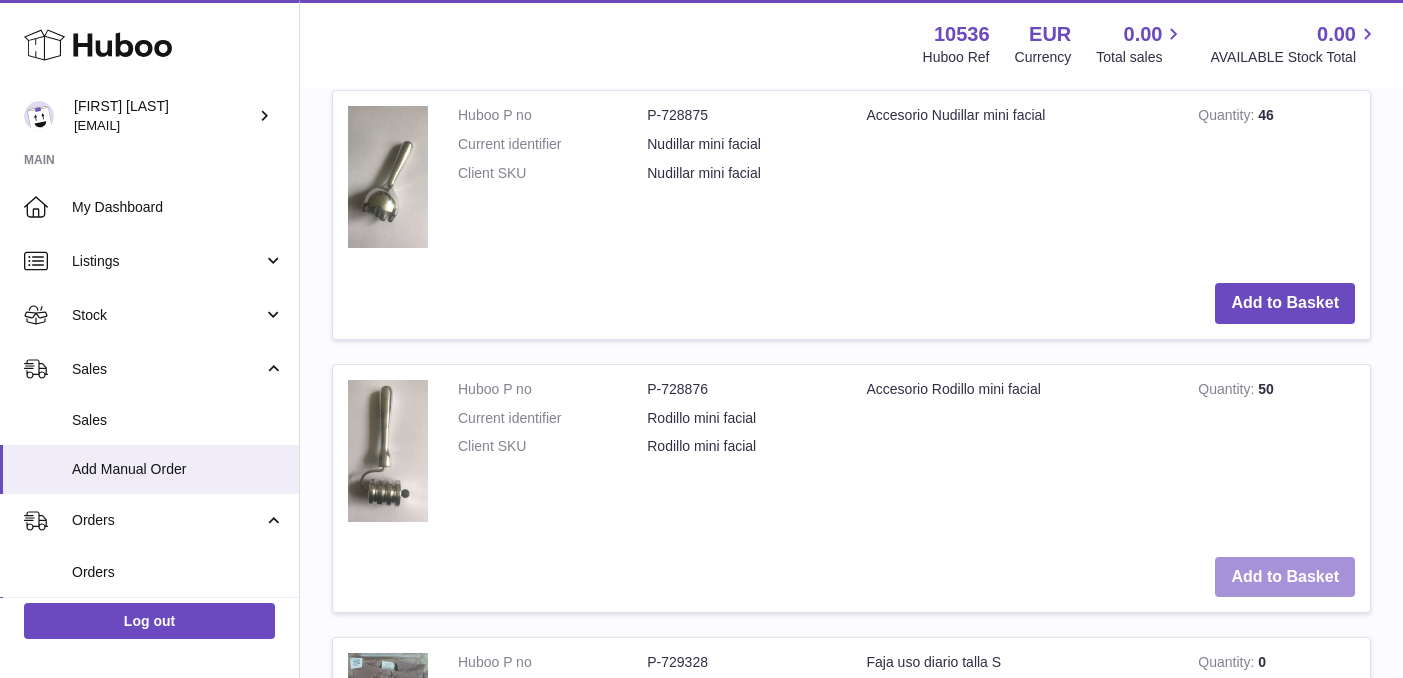 click on "Add to Basket" at bounding box center [1285, 577] 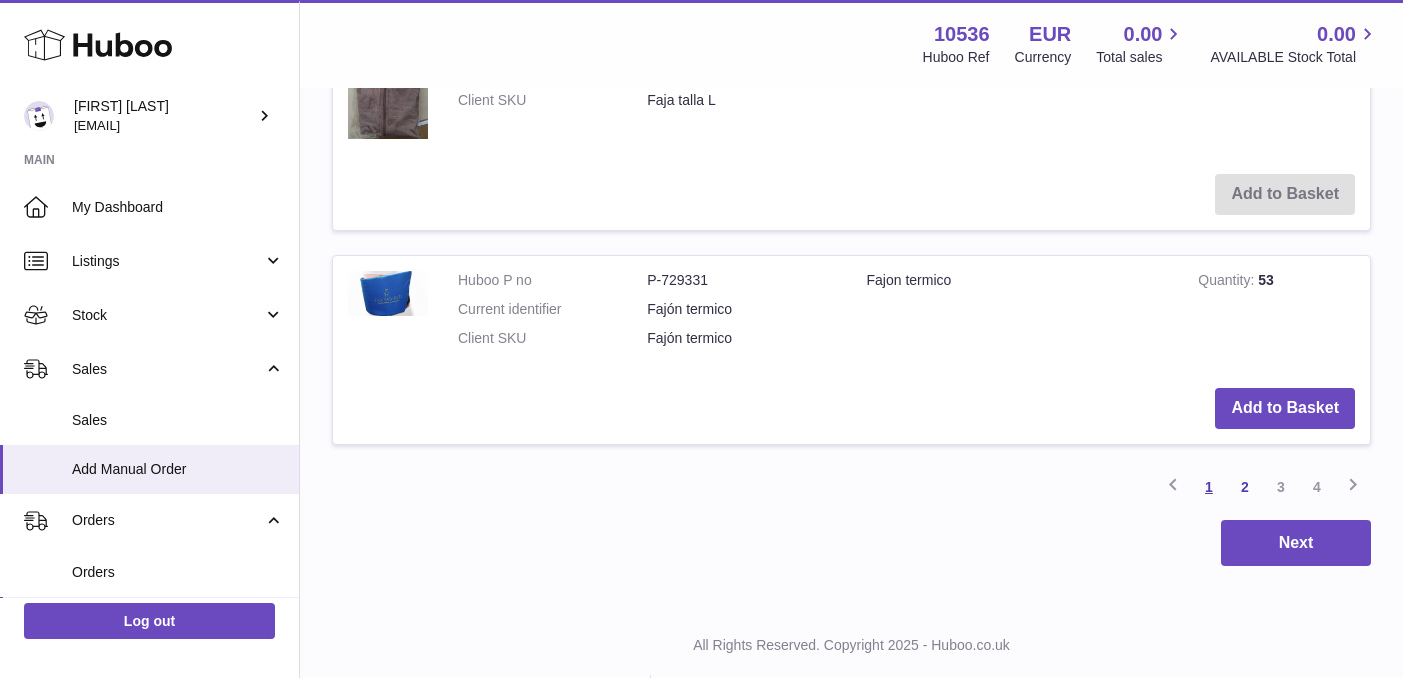 click on "1" at bounding box center [1209, 487] 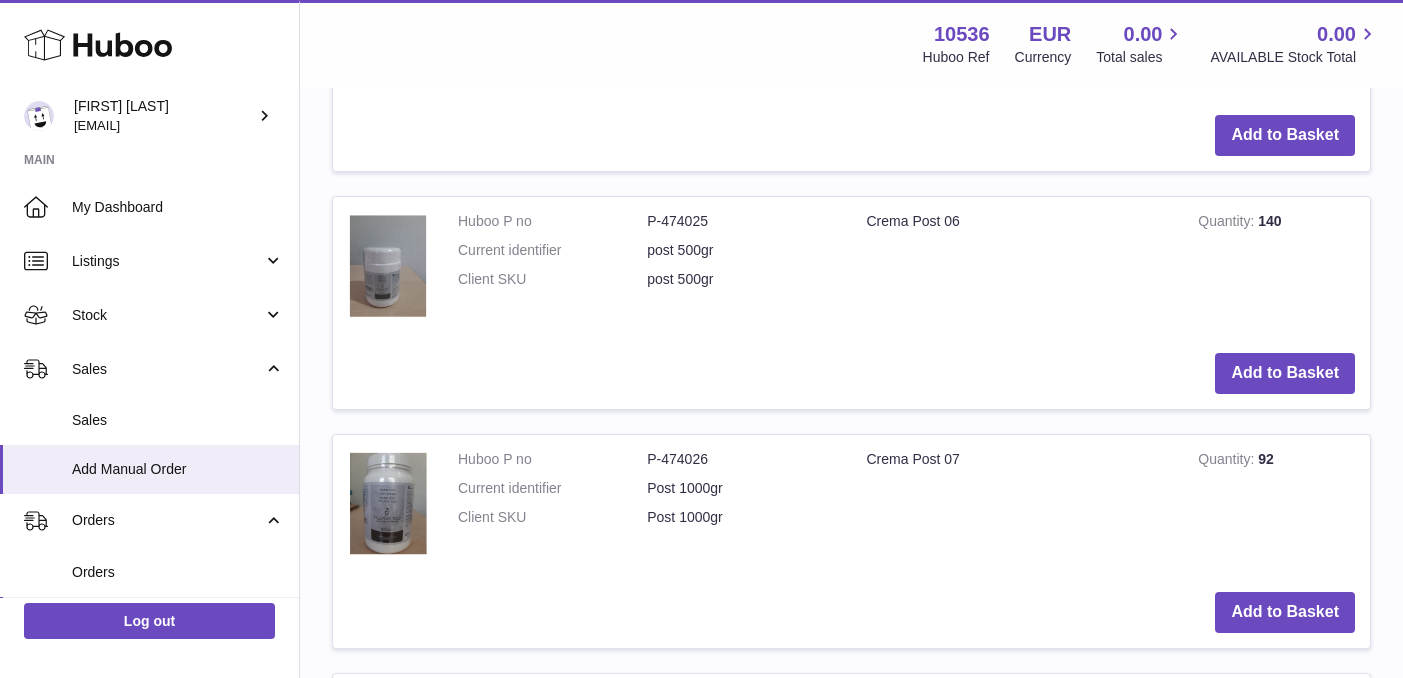 scroll, scrollTop: 3341, scrollLeft: 0, axis: vertical 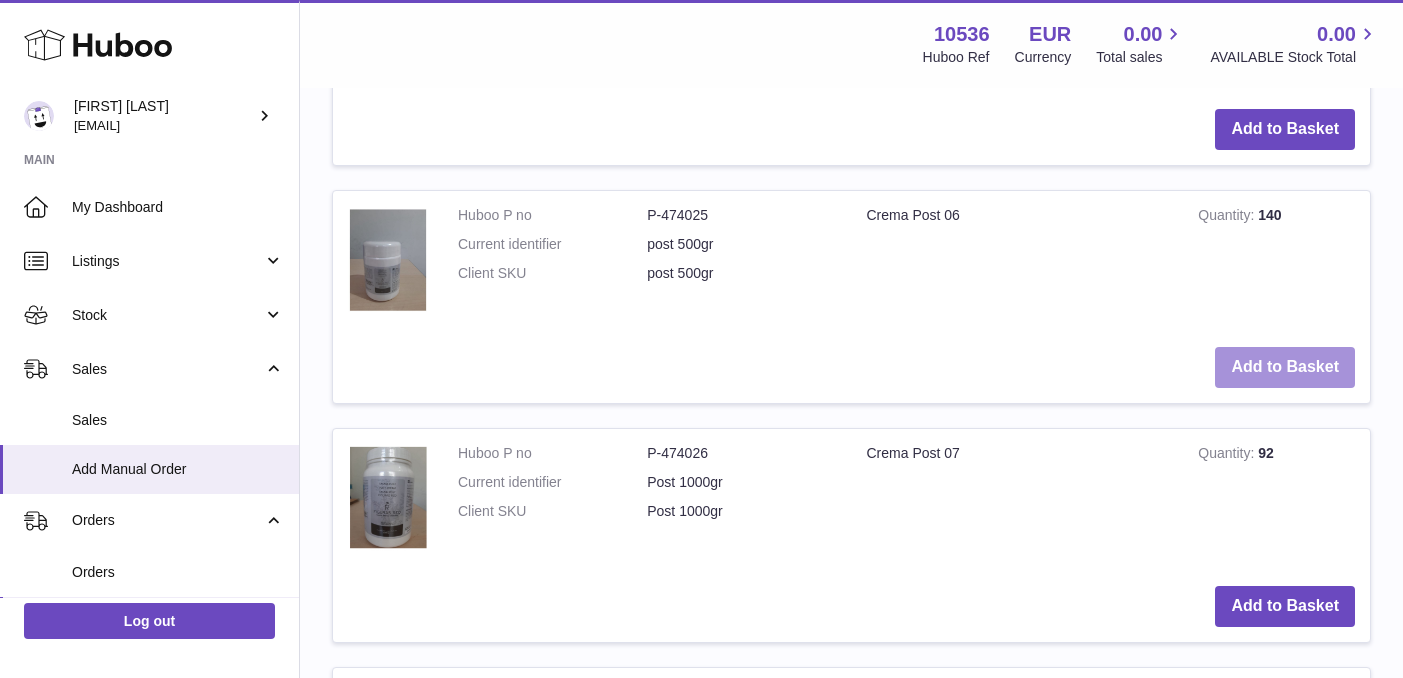 click on "Add to Basket" at bounding box center (1285, 367) 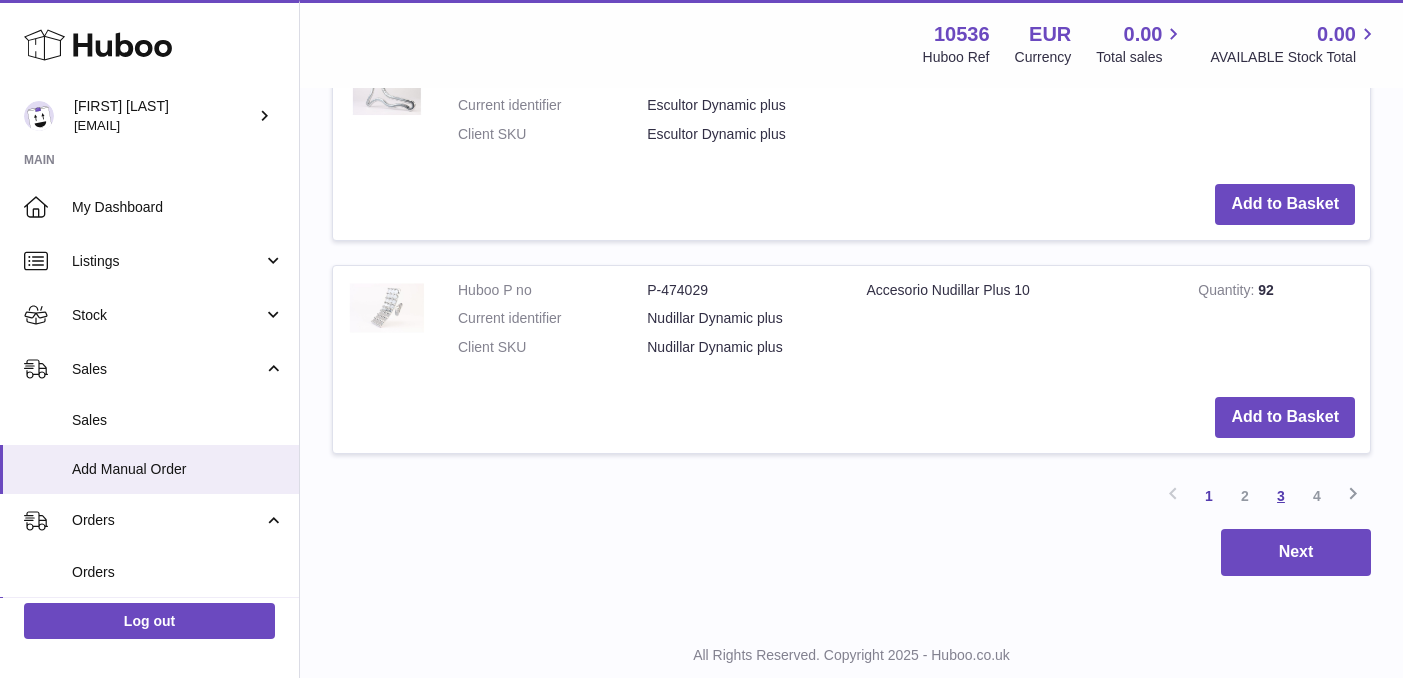 click on "3" at bounding box center [1281, 496] 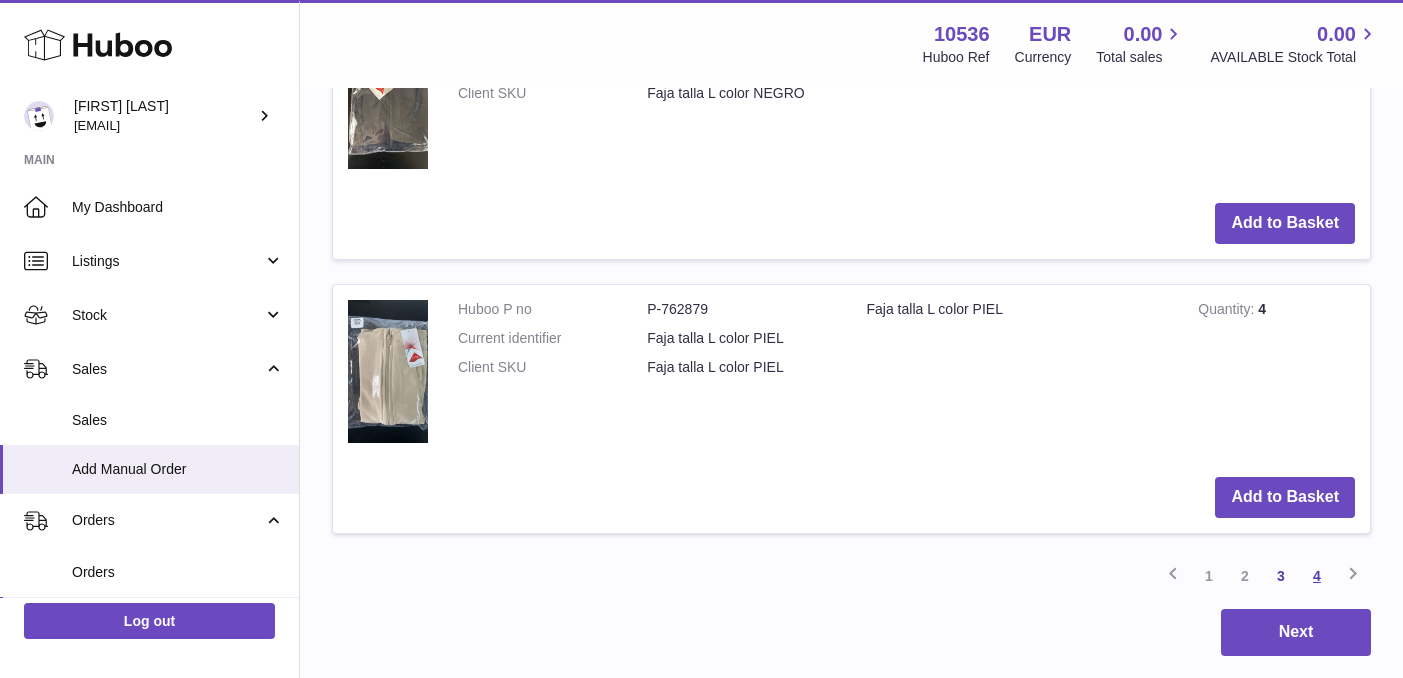 click on "4" at bounding box center [1317, 576] 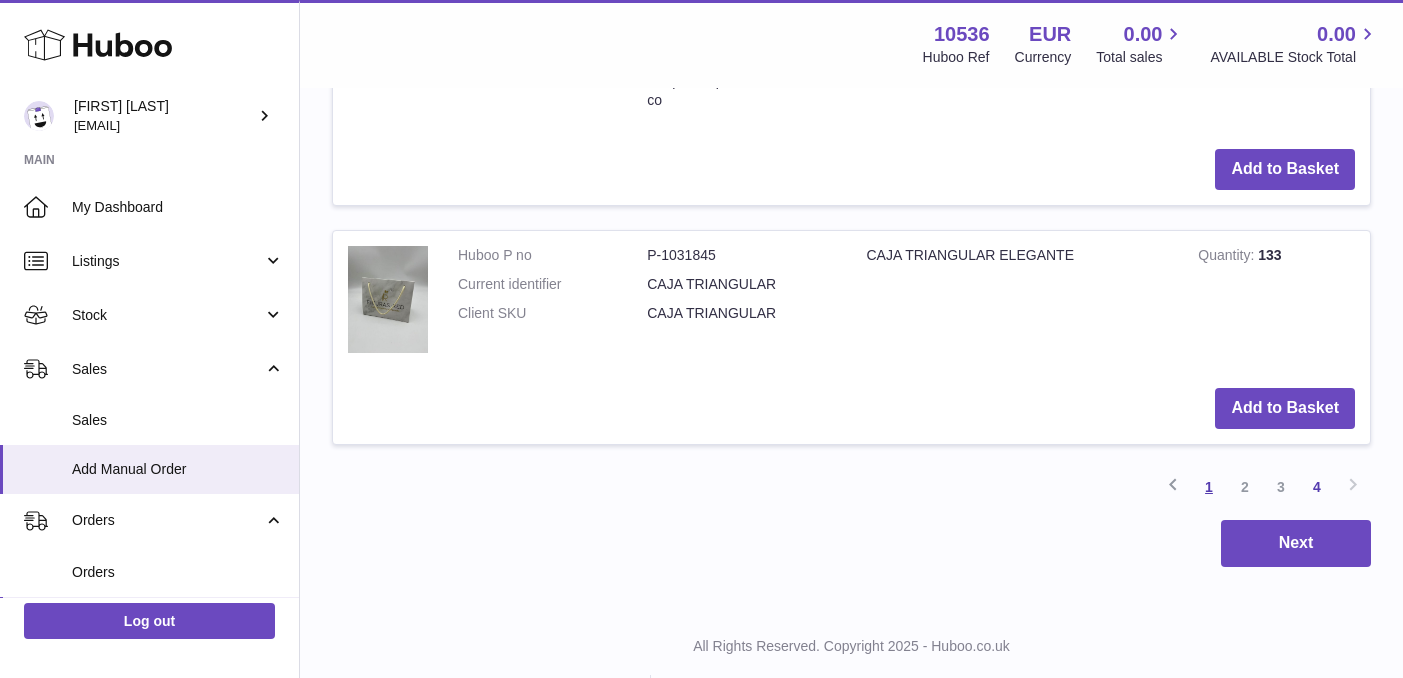 click on "1" at bounding box center [1209, 487] 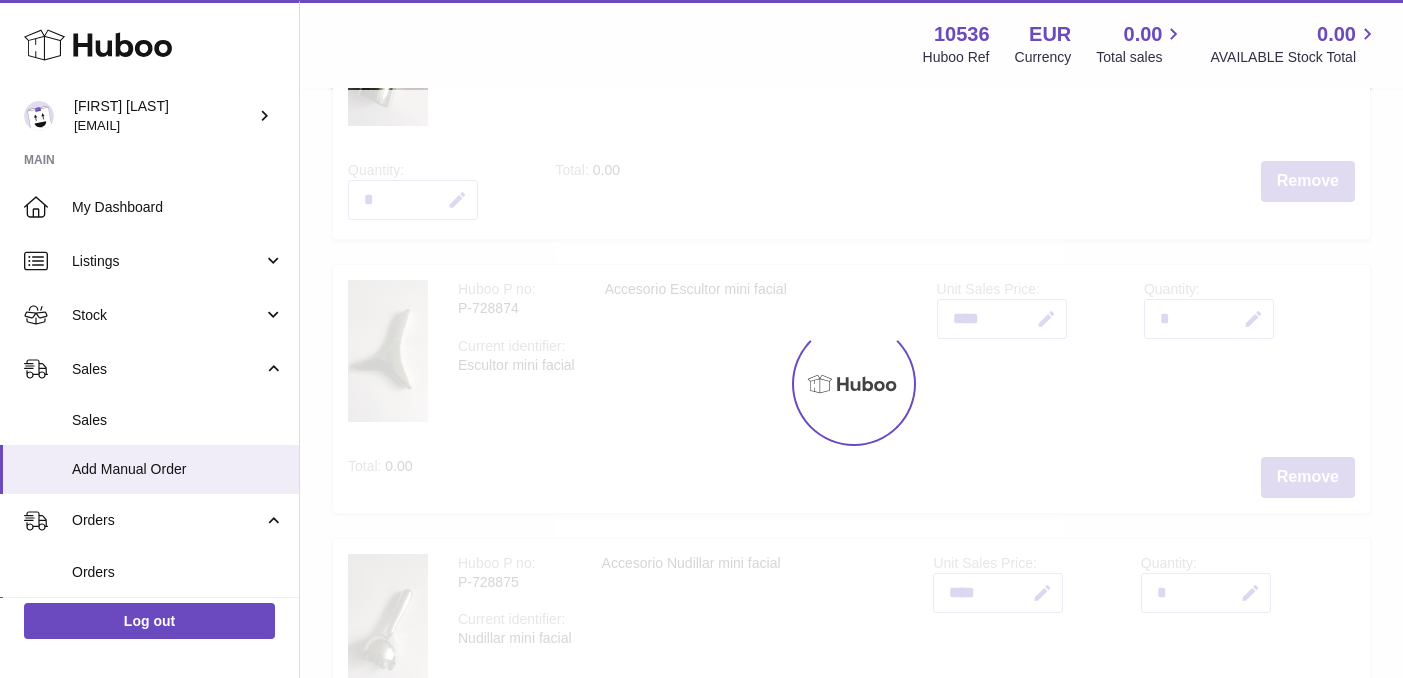 scroll, scrollTop: 90, scrollLeft: 0, axis: vertical 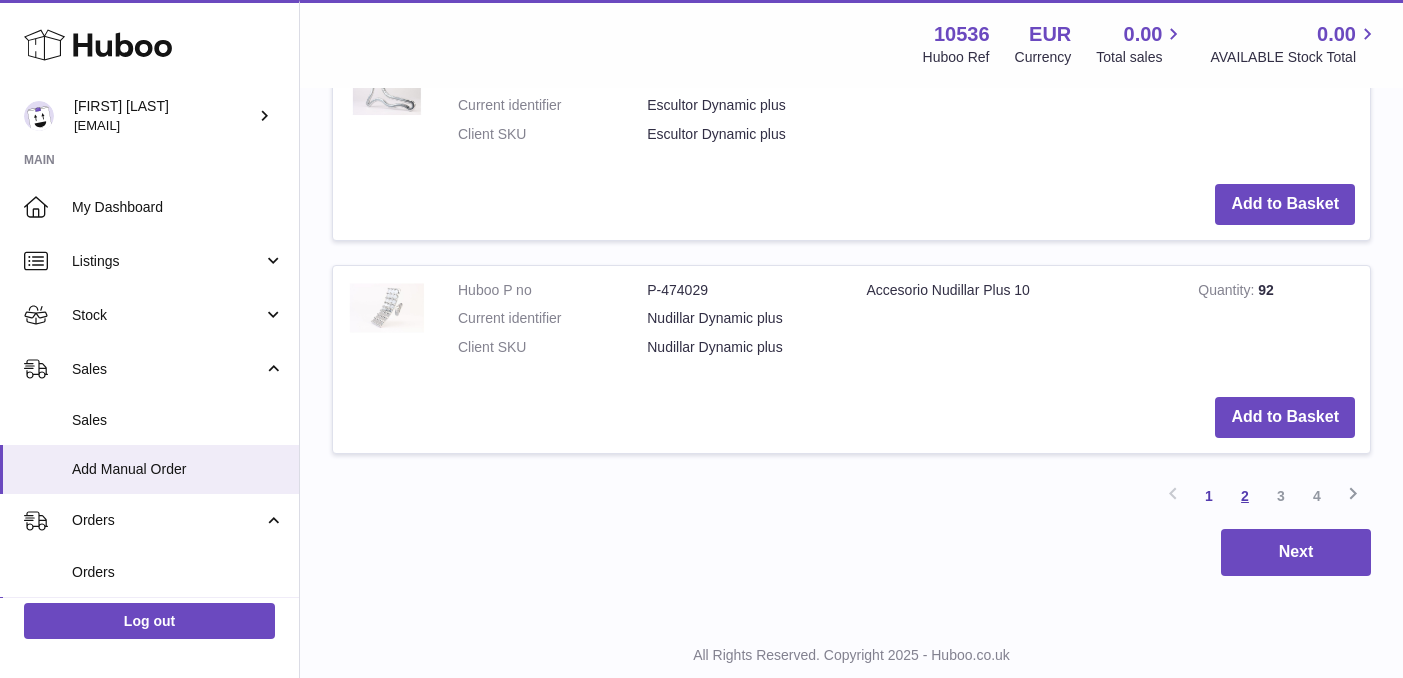 click on "2" at bounding box center [1245, 496] 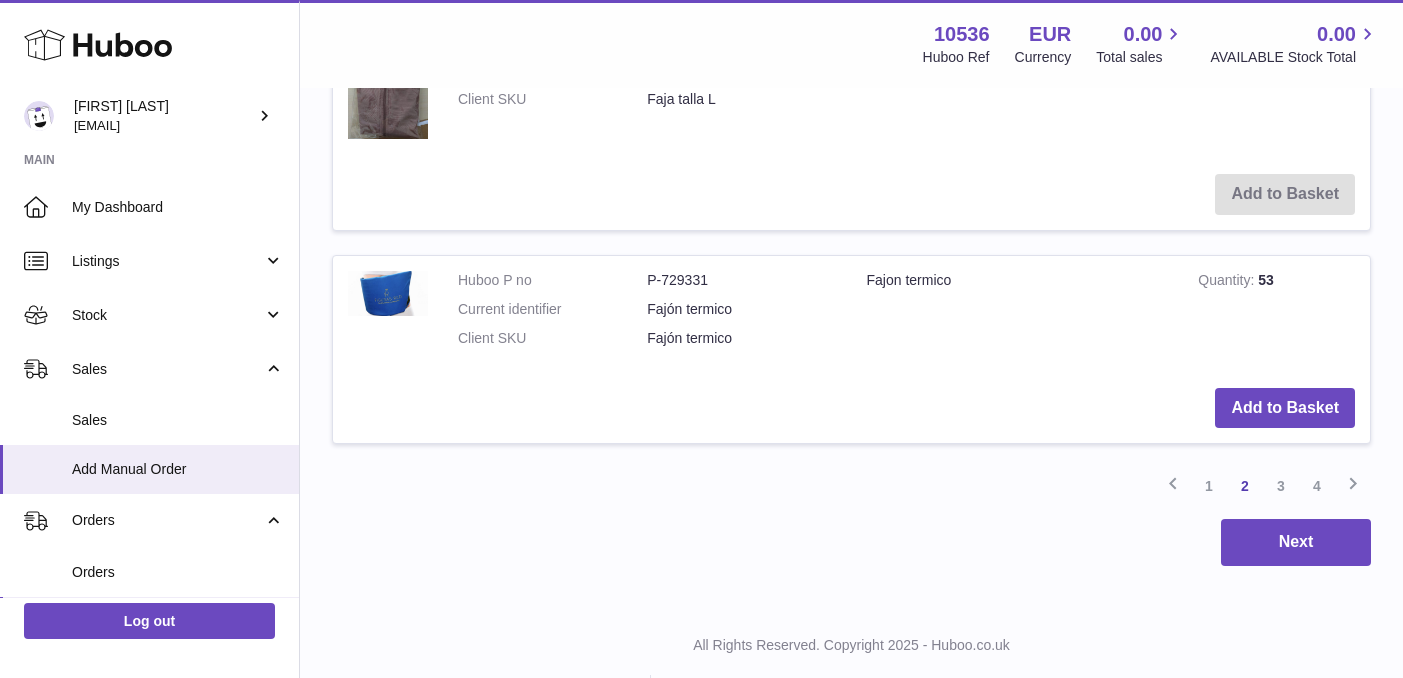 scroll, scrollTop: 4633, scrollLeft: 0, axis: vertical 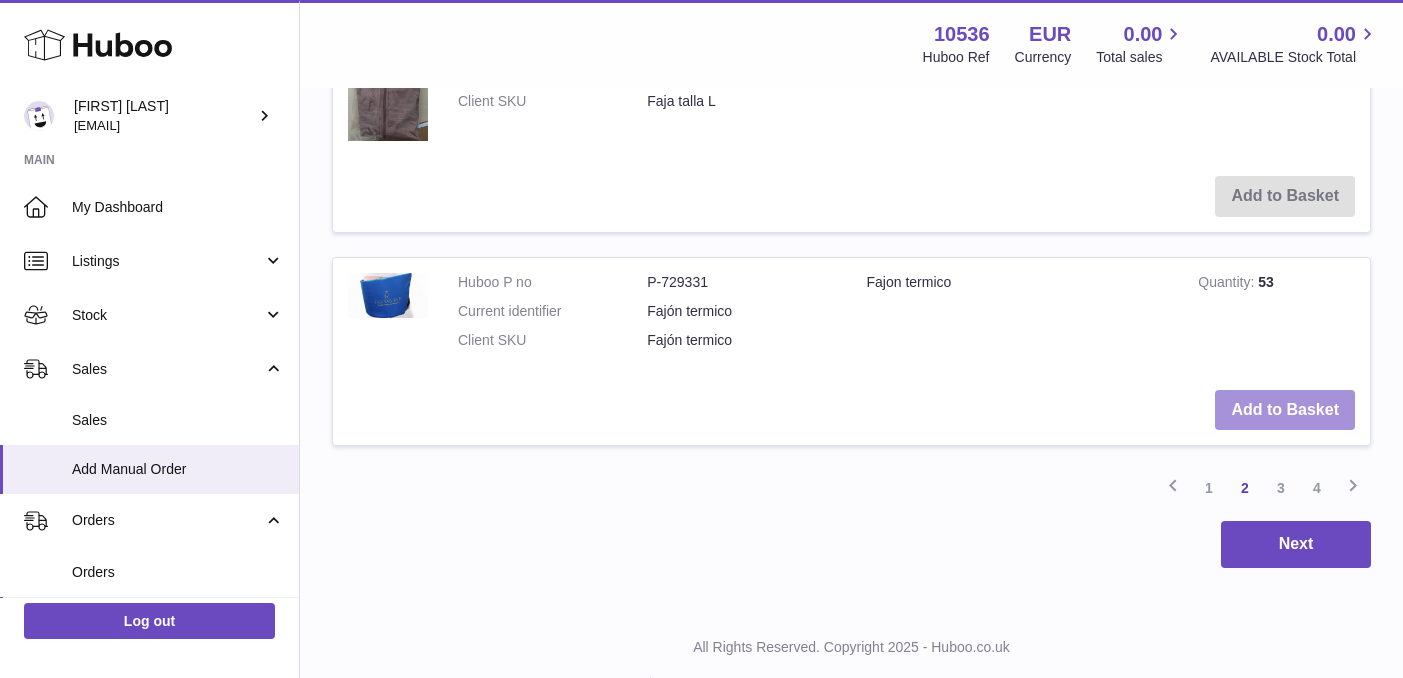 click on "Add to Basket" at bounding box center (1285, 410) 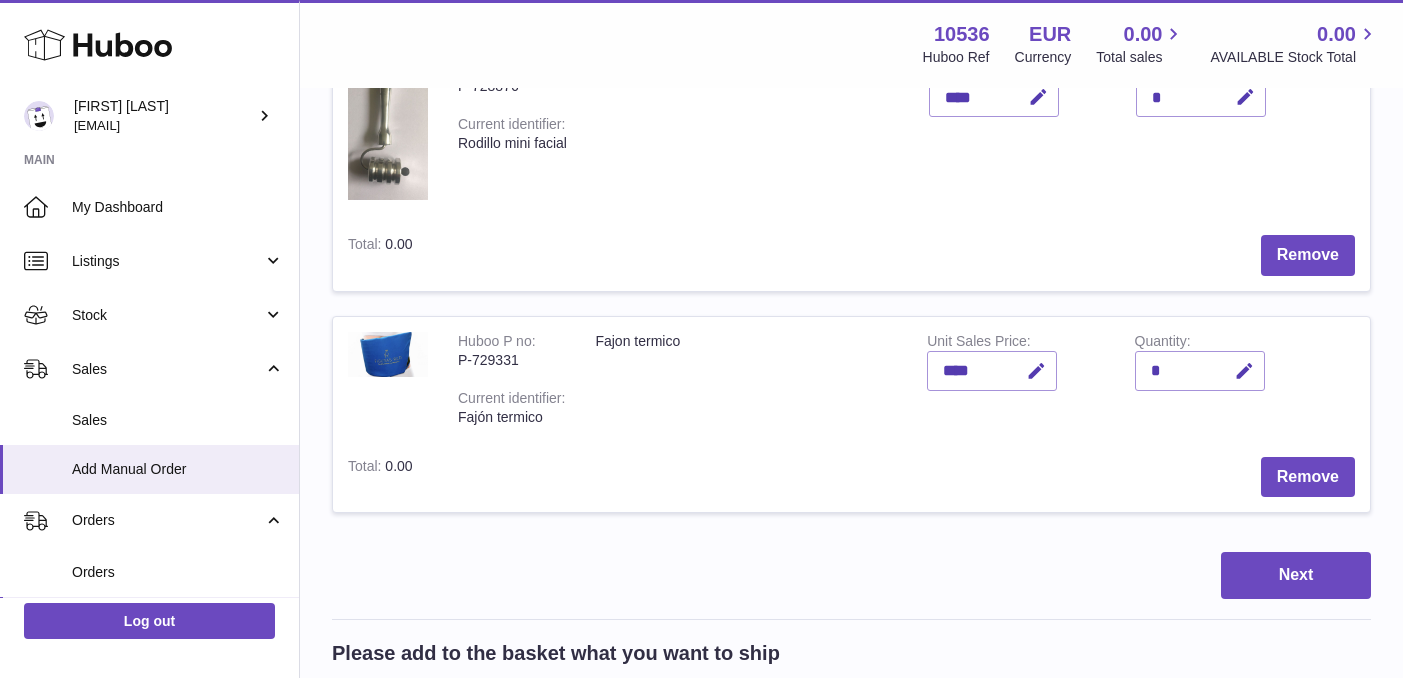 scroll, scrollTop: 2087, scrollLeft: 0, axis: vertical 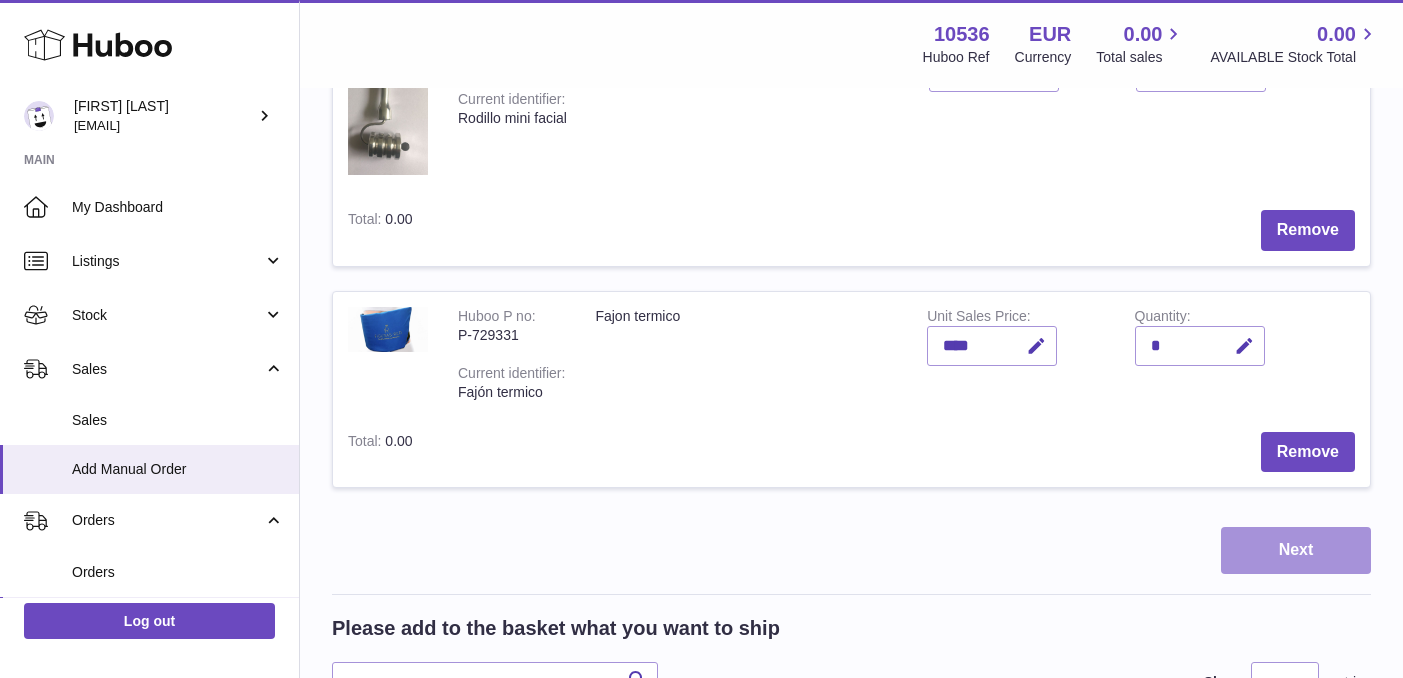 click on "Next" at bounding box center (1296, 550) 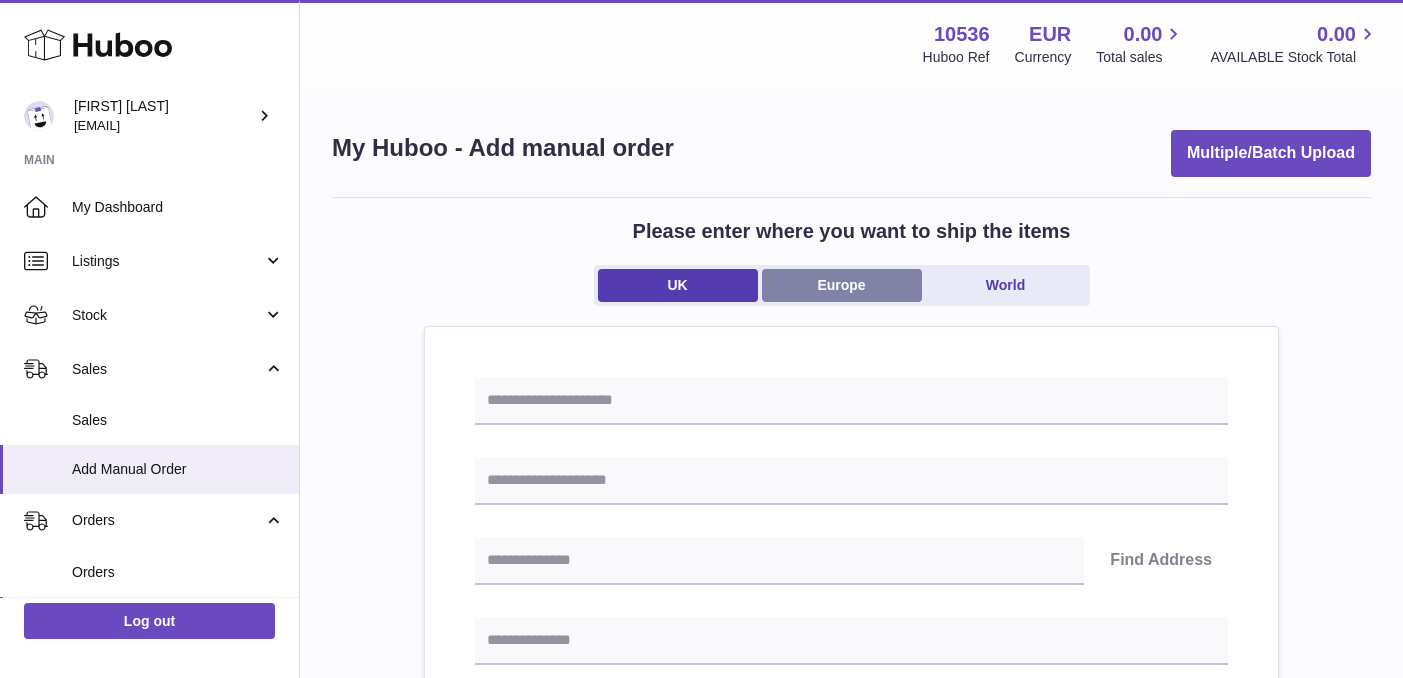click on "Europe" at bounding box center (842, 285) 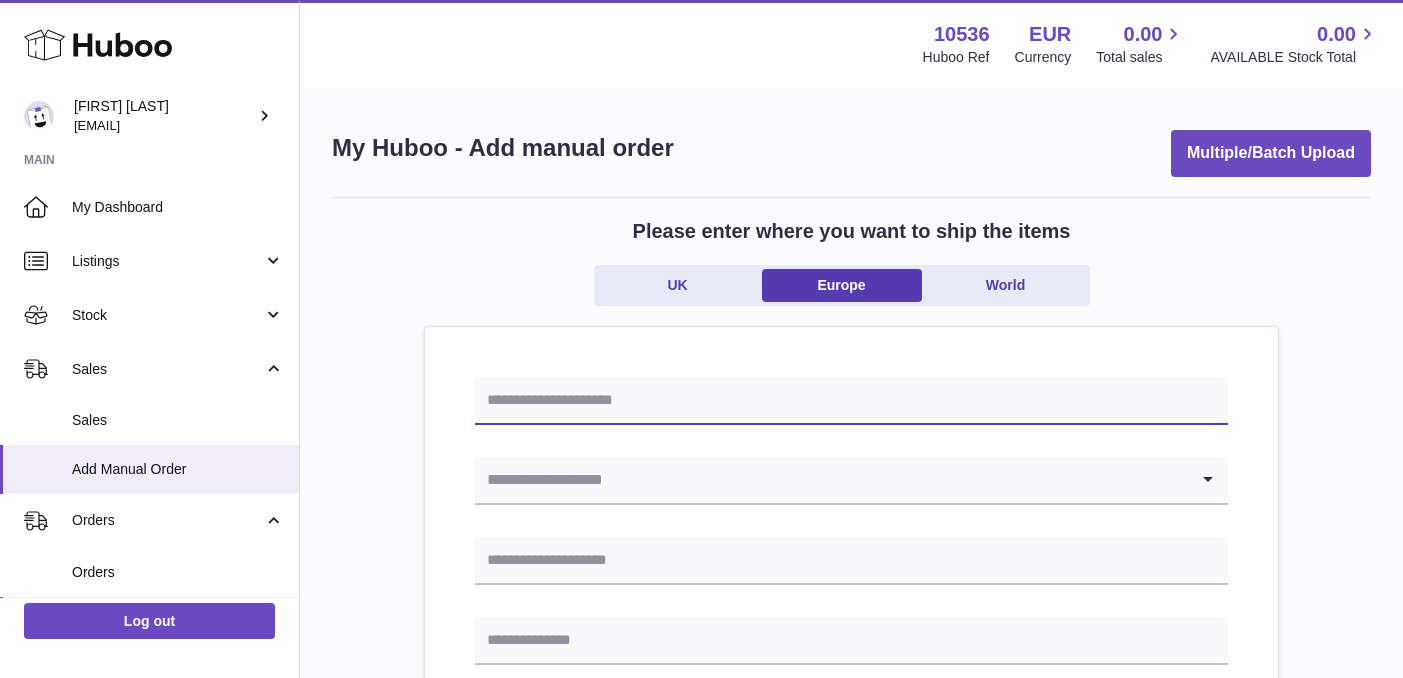 click at bounding box center [851, 401] 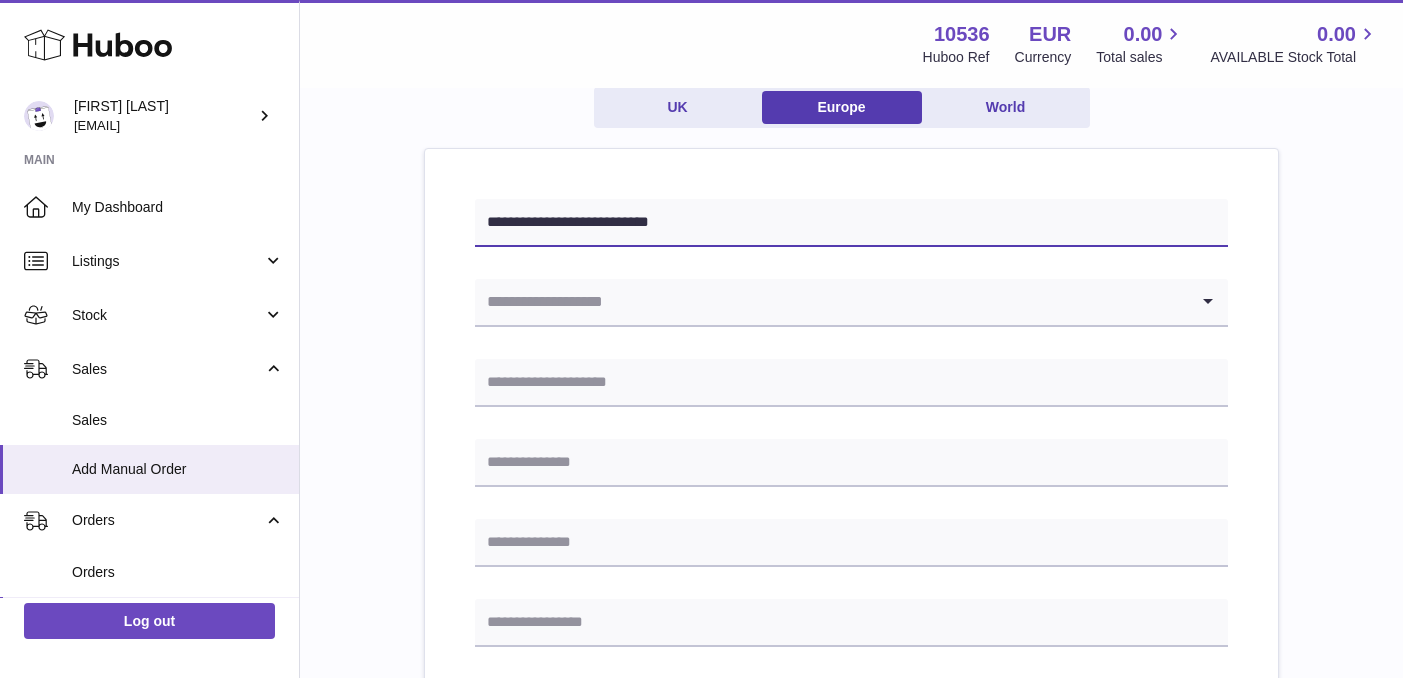 scroll, scrollTop: 309, scrollLeft: 0, axis: vertical 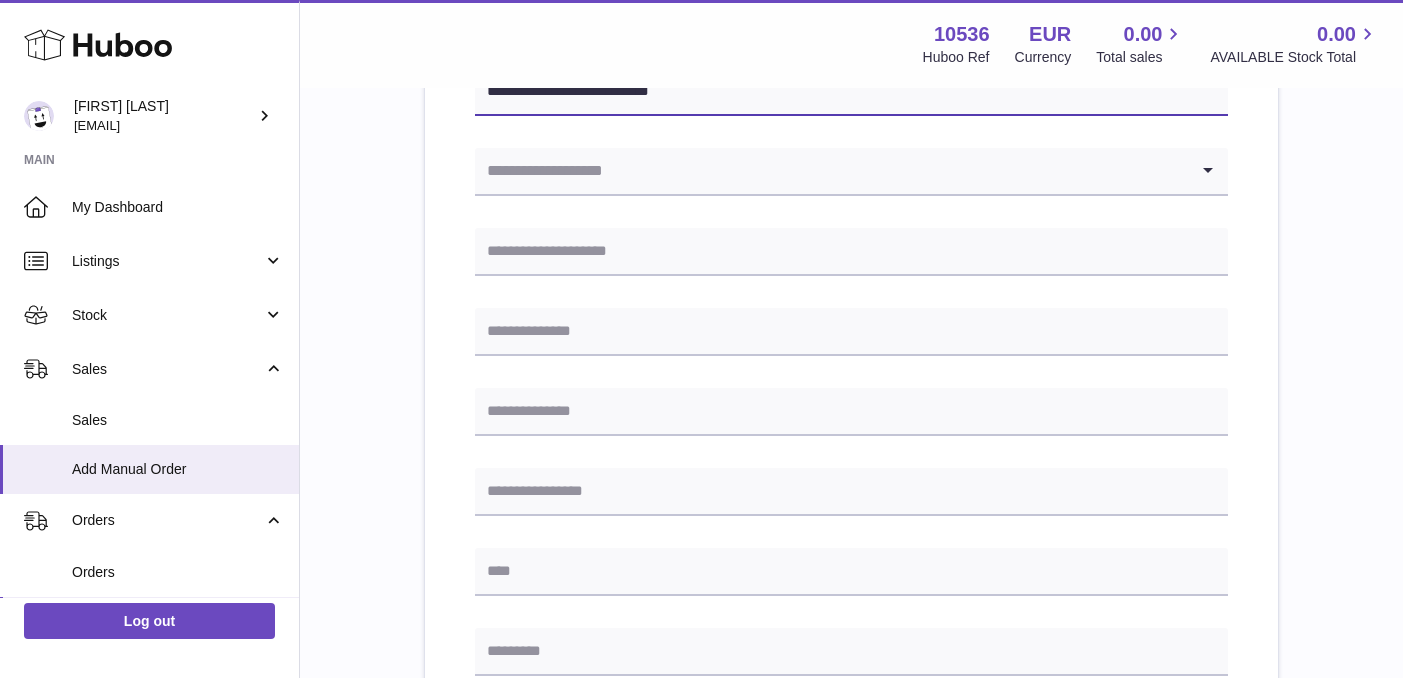 type on "**********" 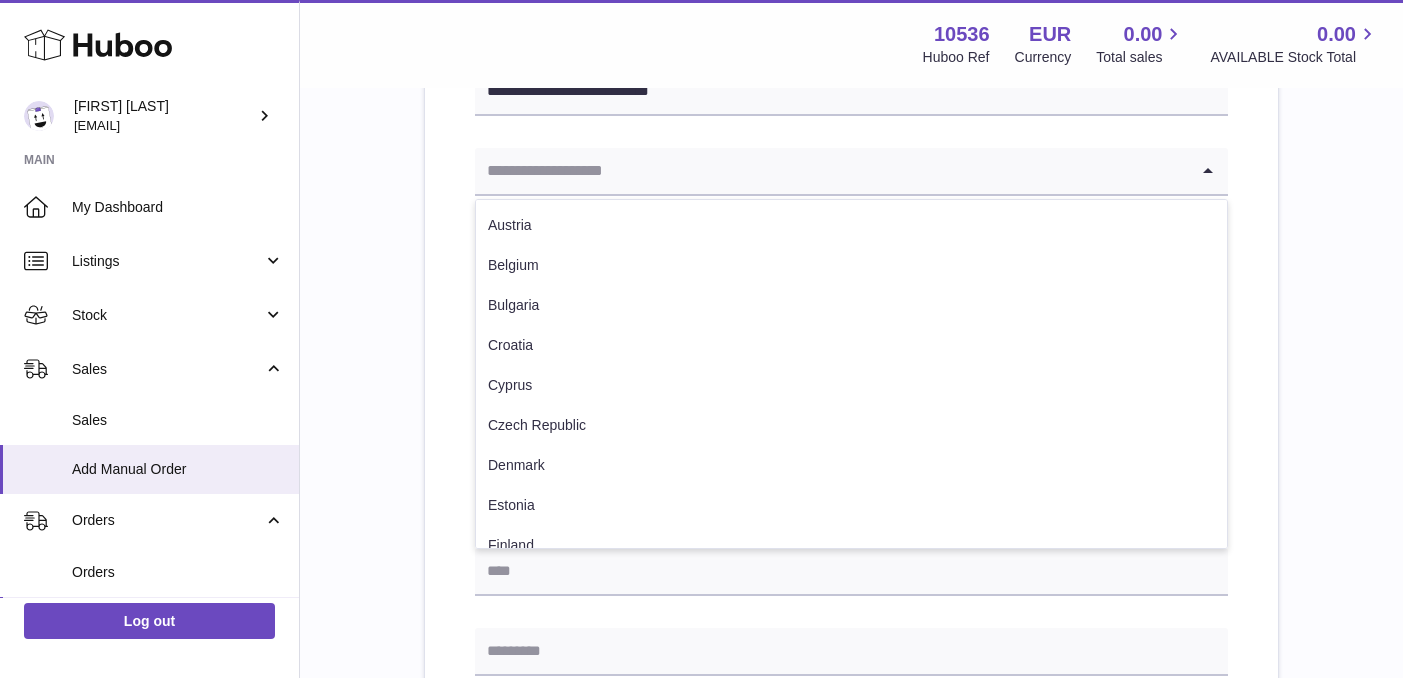 click at bounding box center [831, 171] 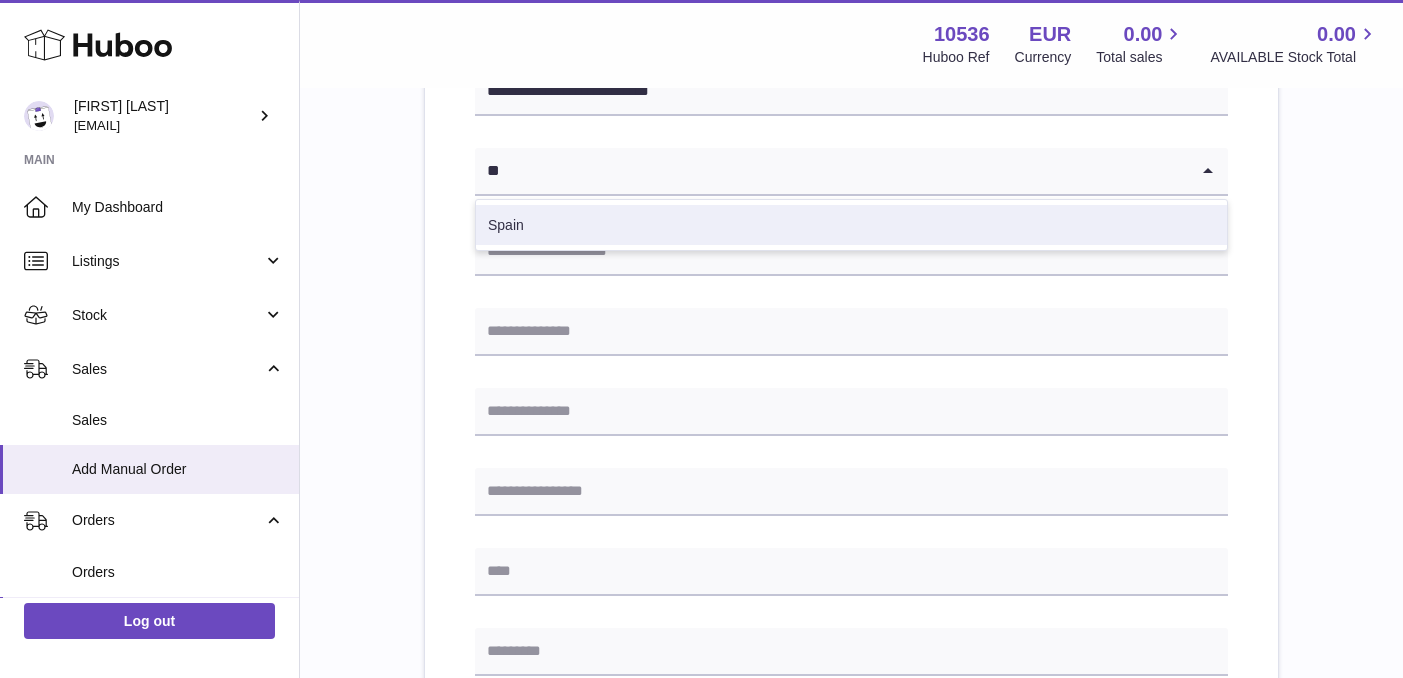 click on "Spain" at bounding box center (851, 225) 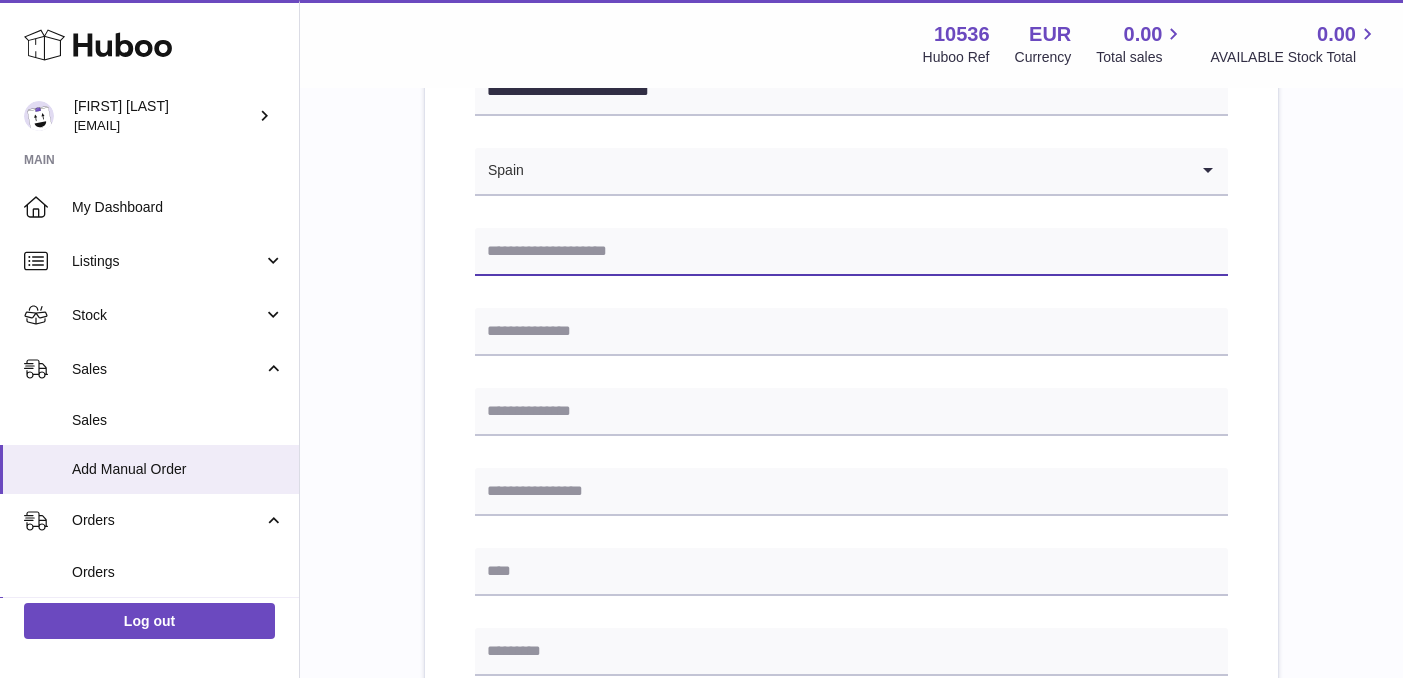 paste on "**********" 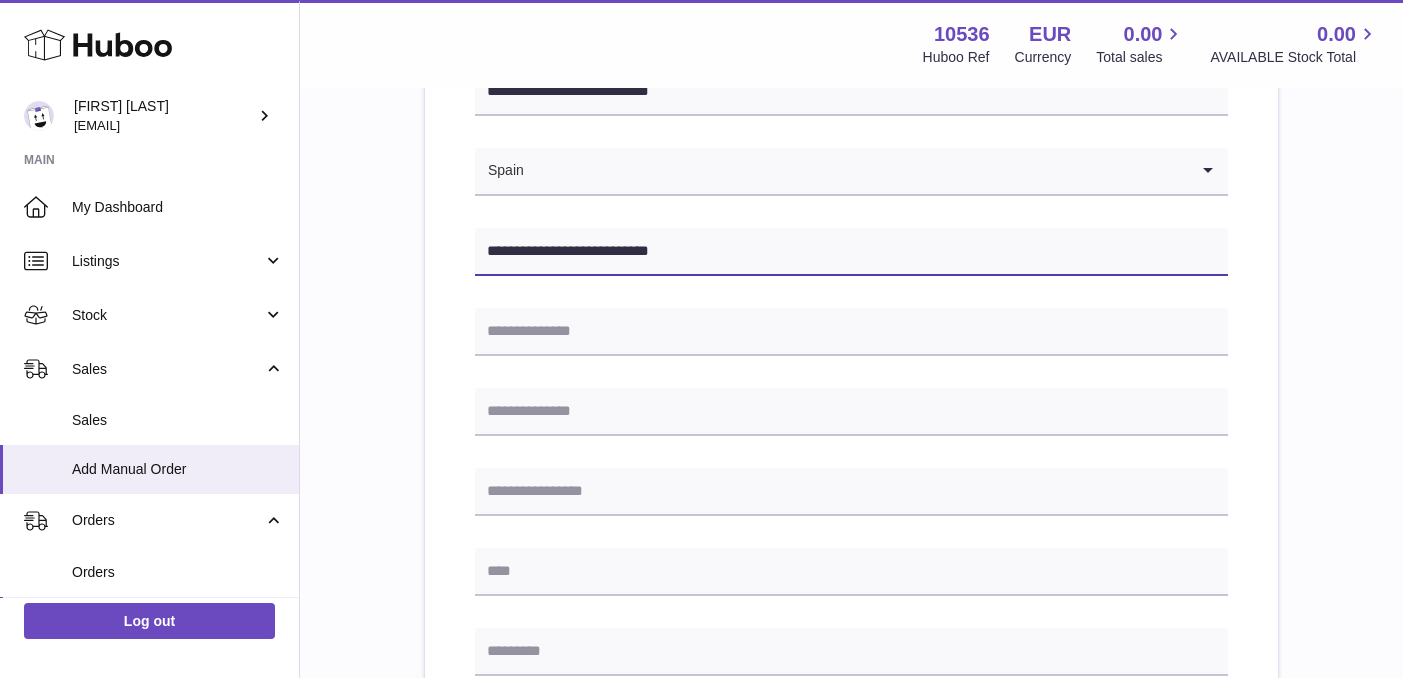 type on "**********" 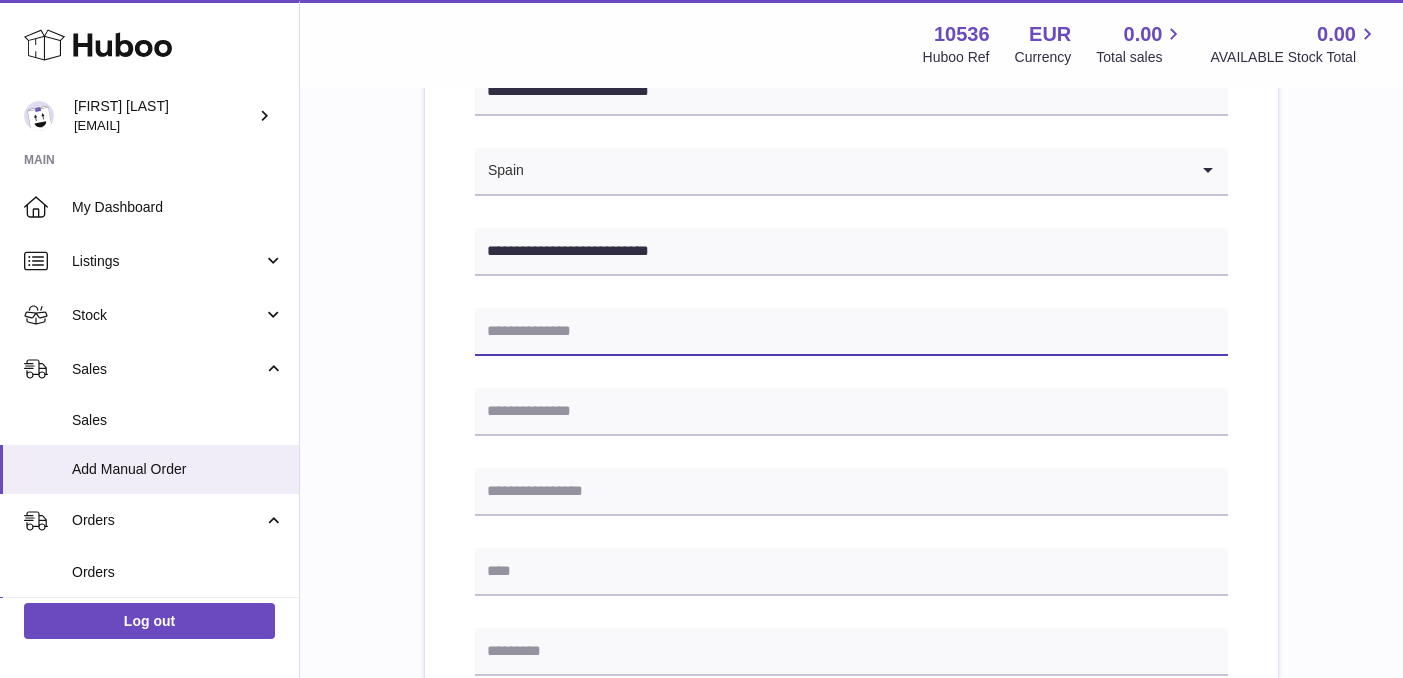 click at bounding box center (851, 332) 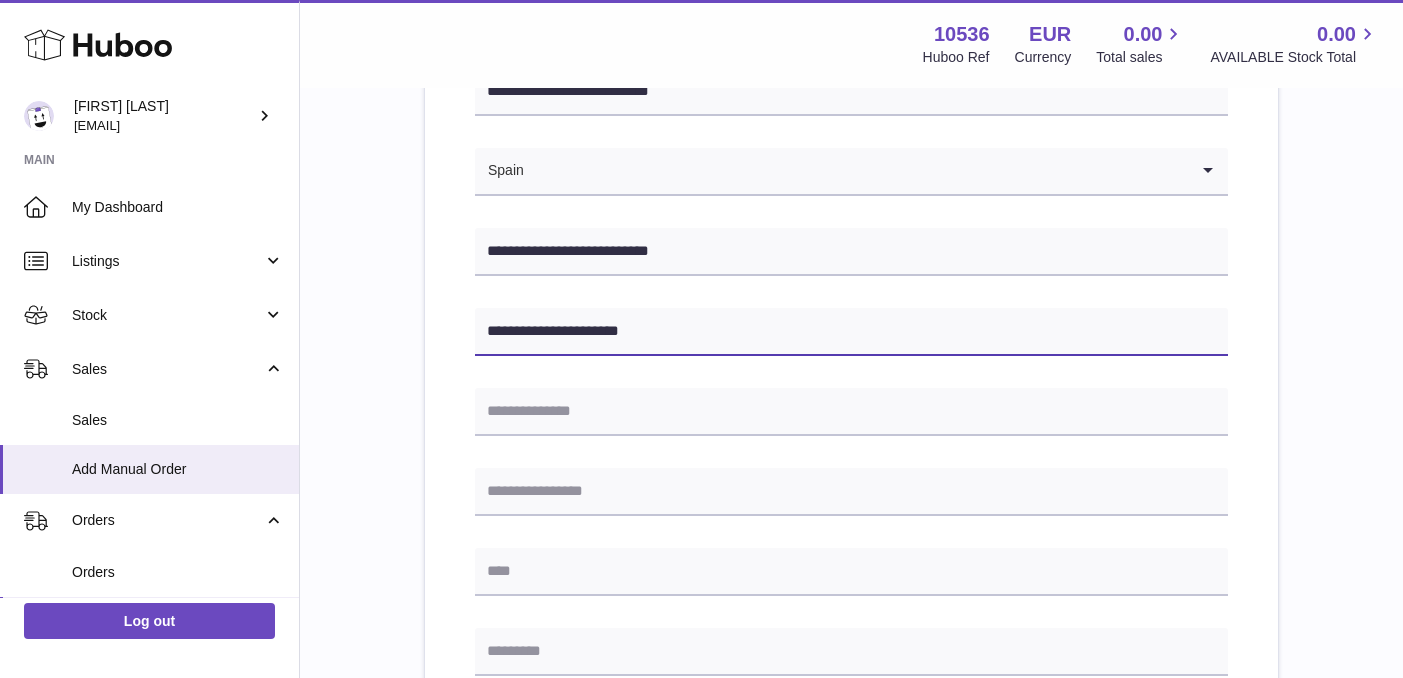 type on "**********" 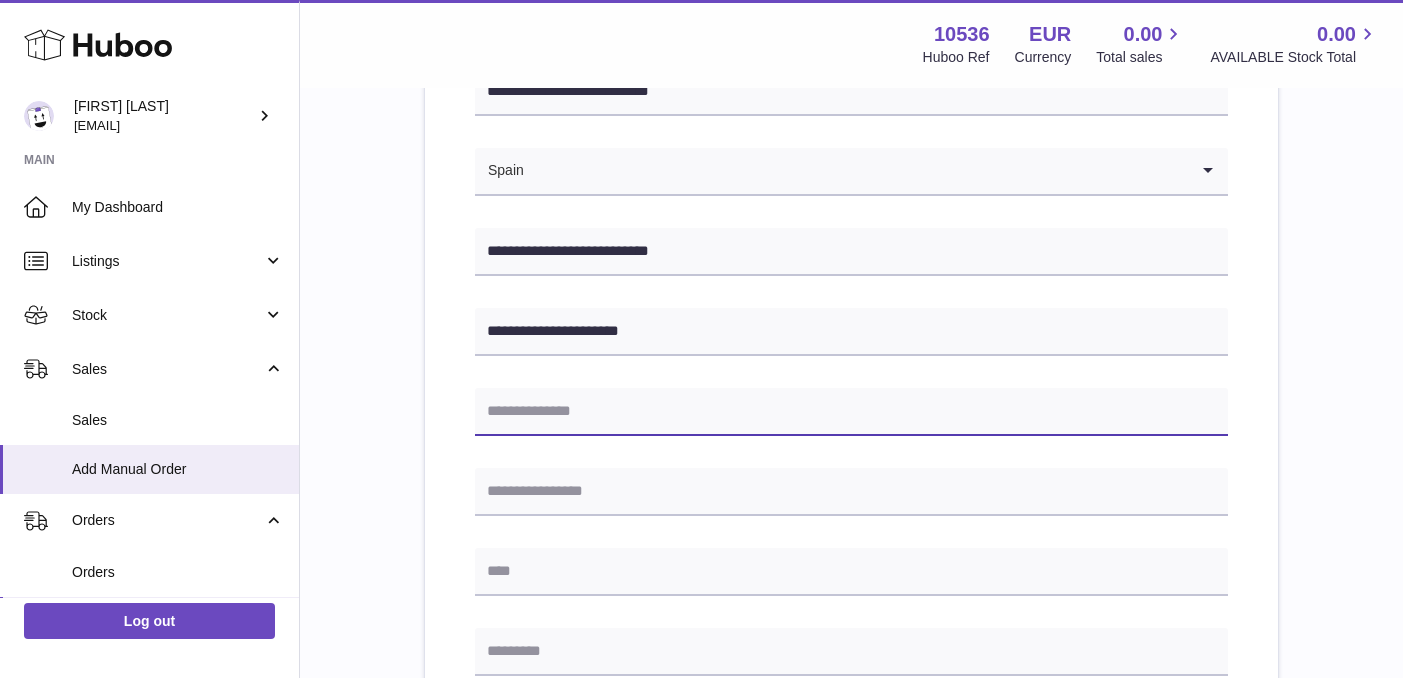 click at bounding box center (851, 412) 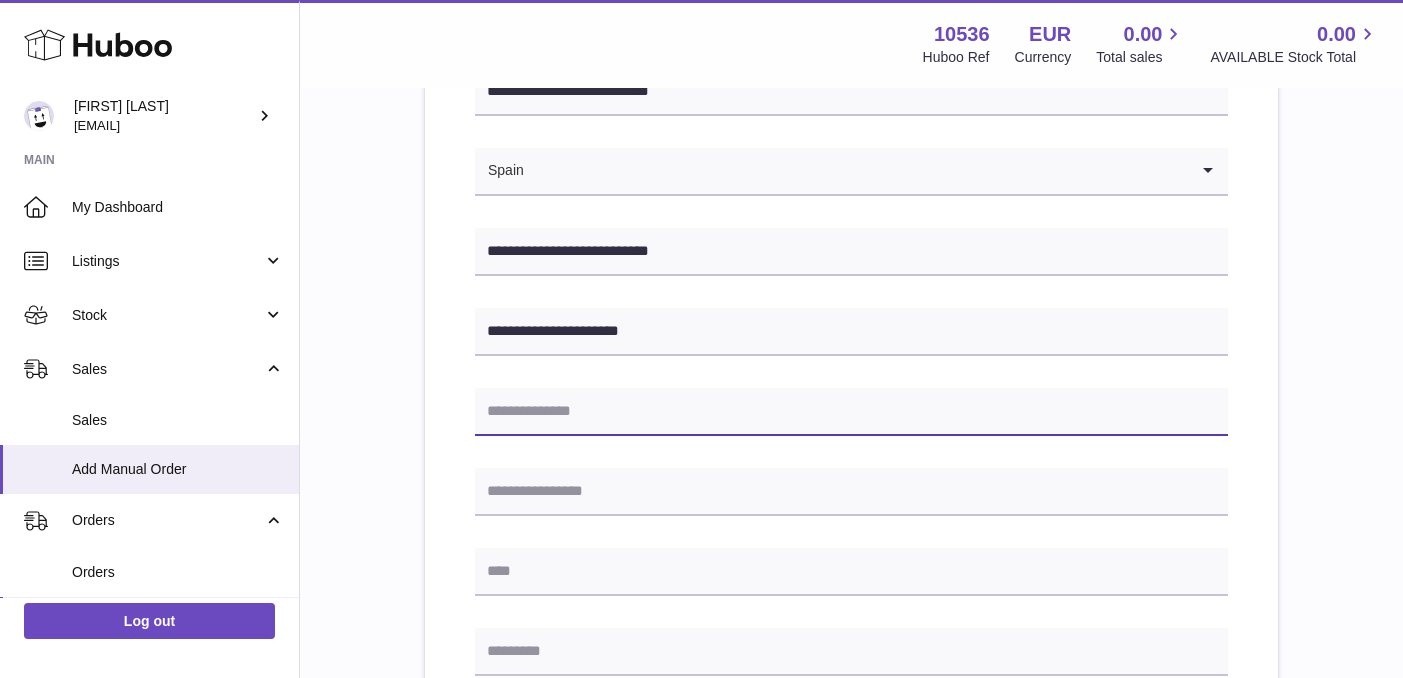 paste on "**" 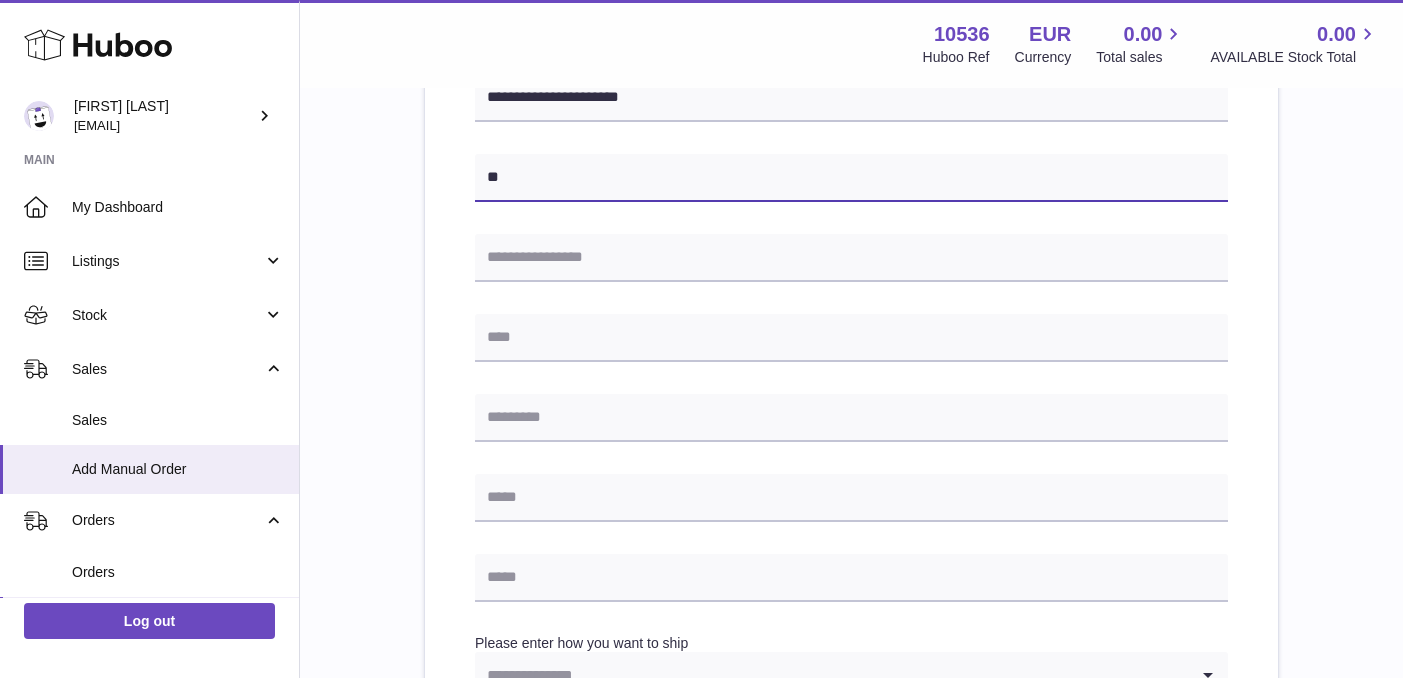 scroll, scrollTop: 594, scrollLeft: 0, axis: vertical 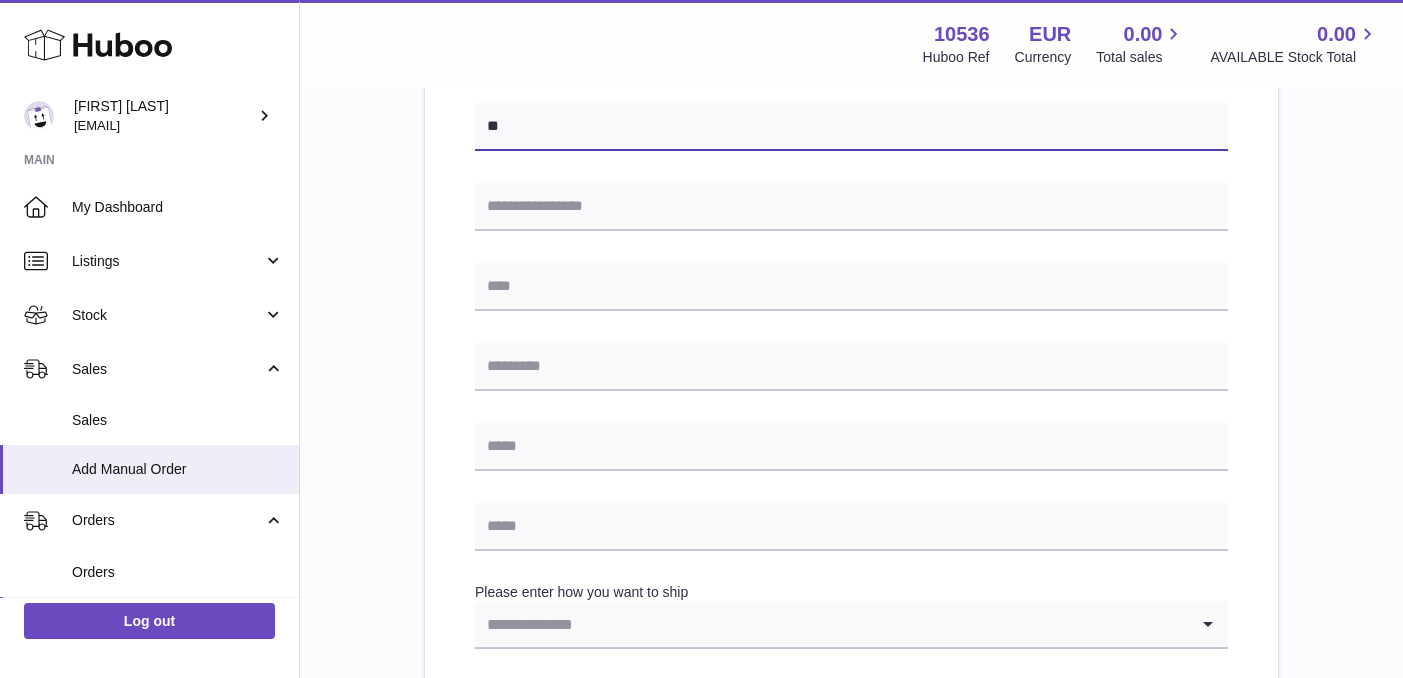 type on "**" 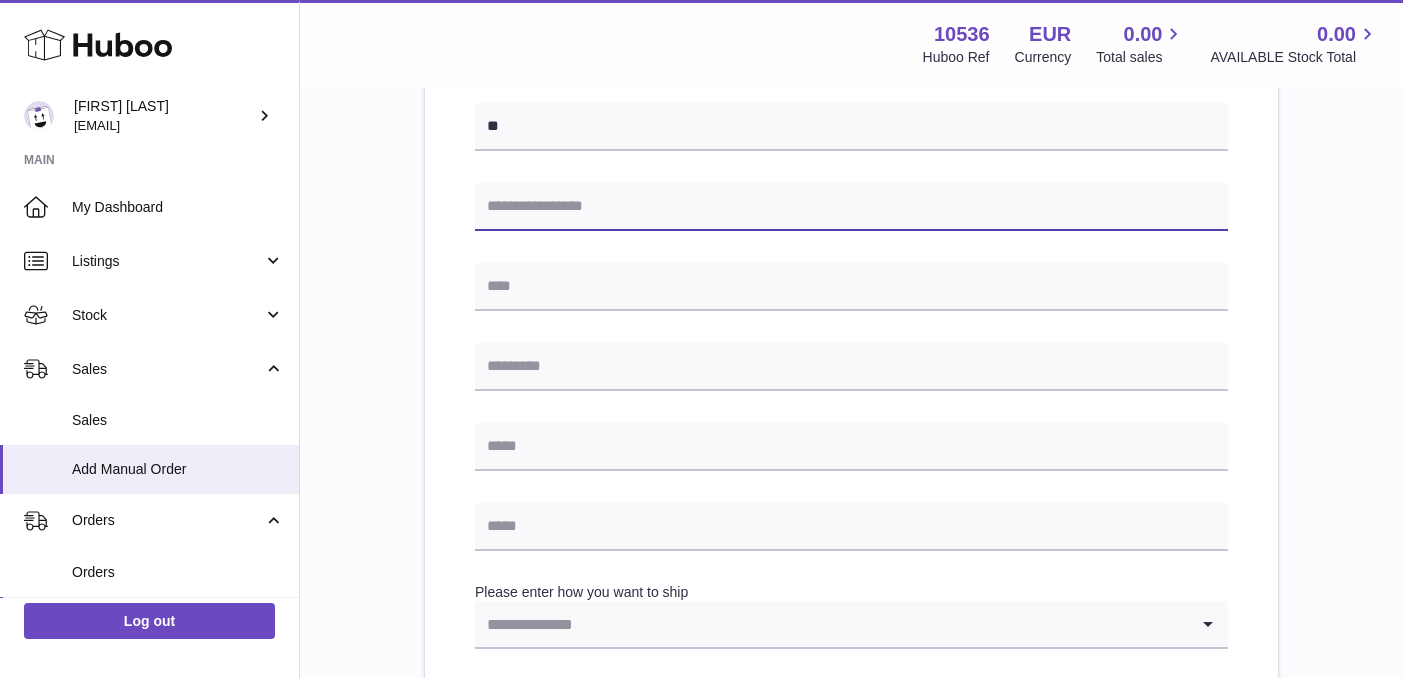 click at bounding box center [851, 207] 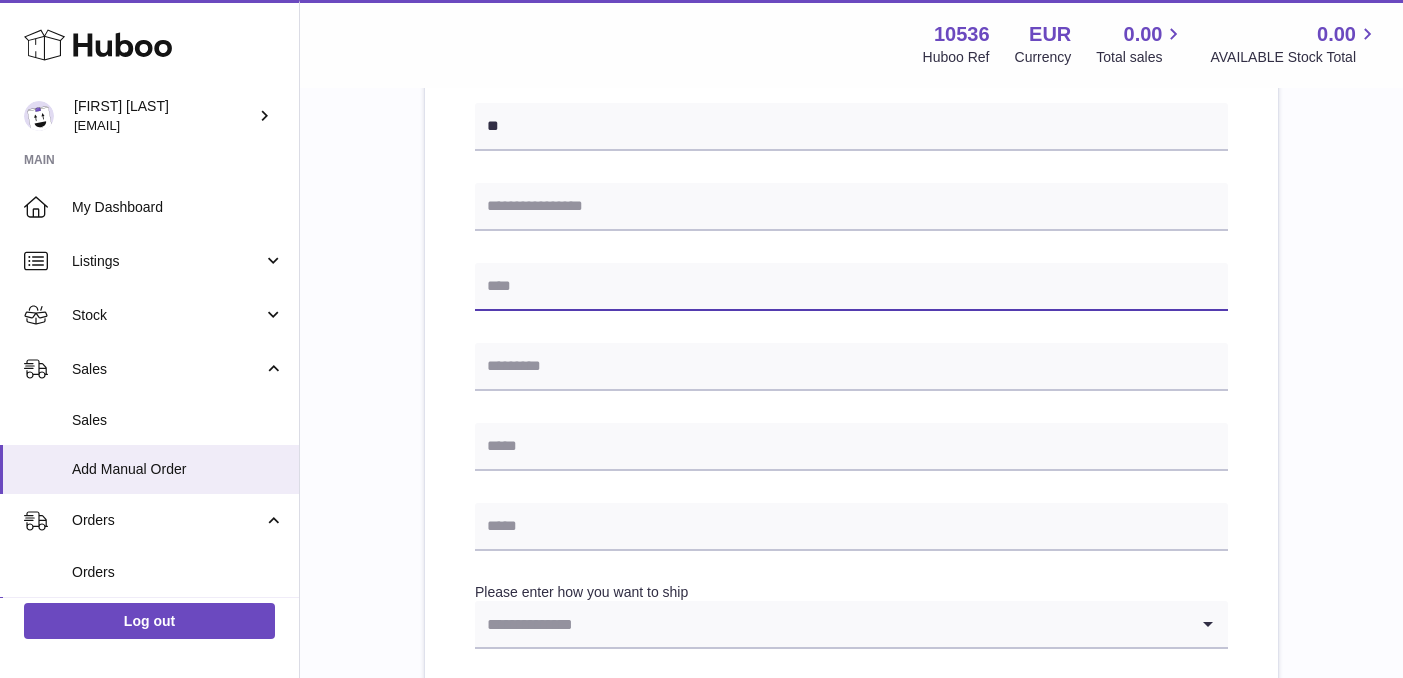 click at bounding box center [851, 287] 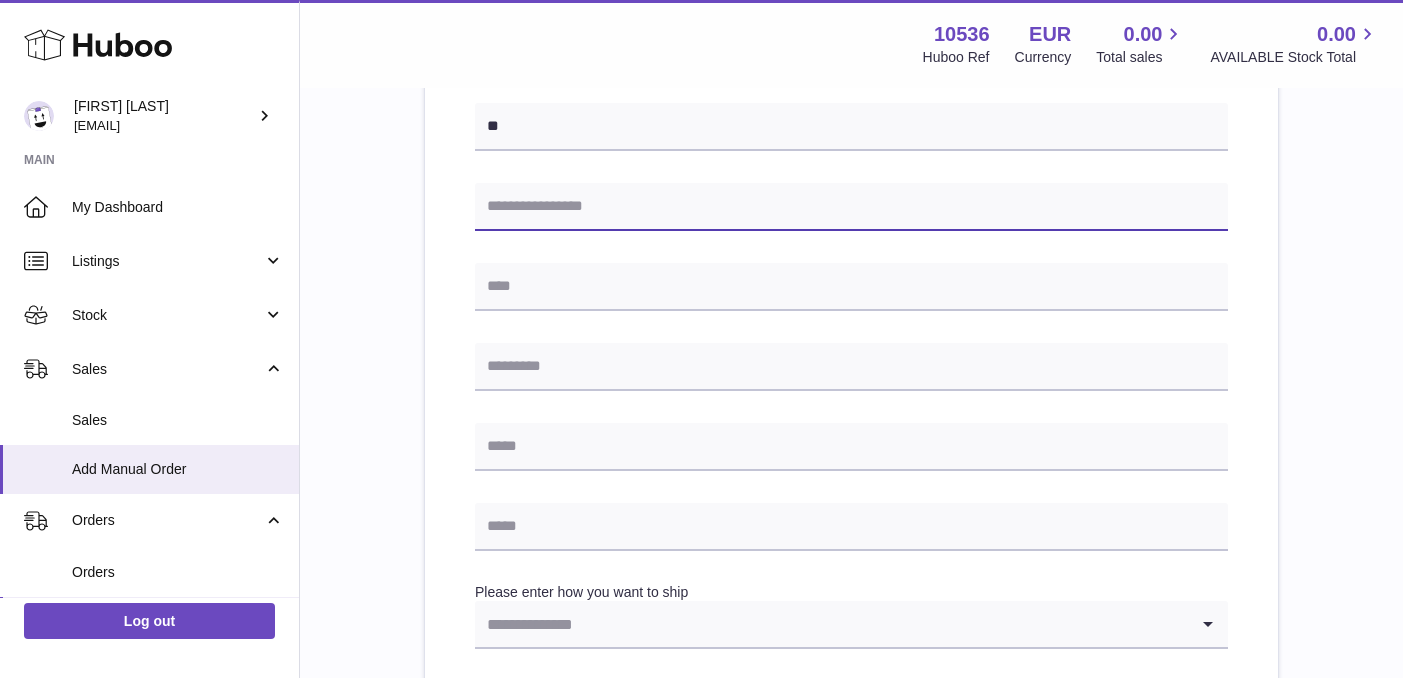 click at bounding box center (851, 207) 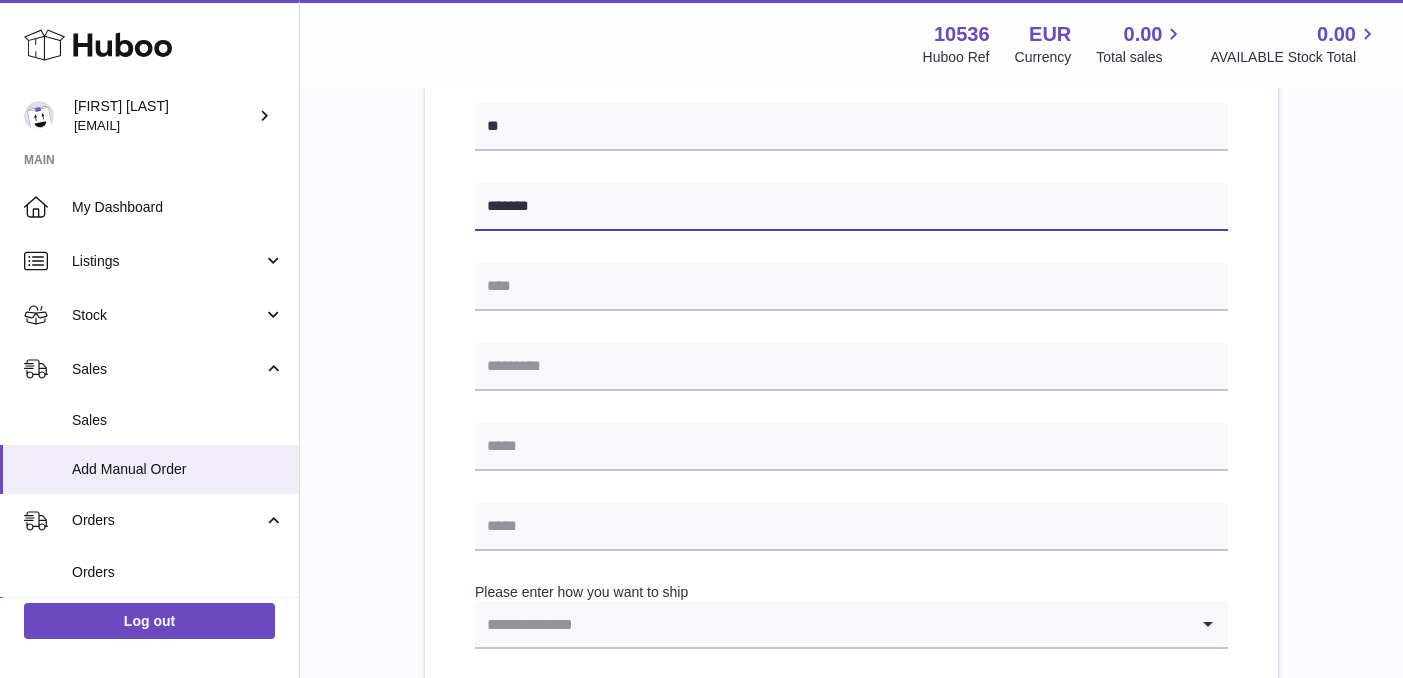 type on "******" 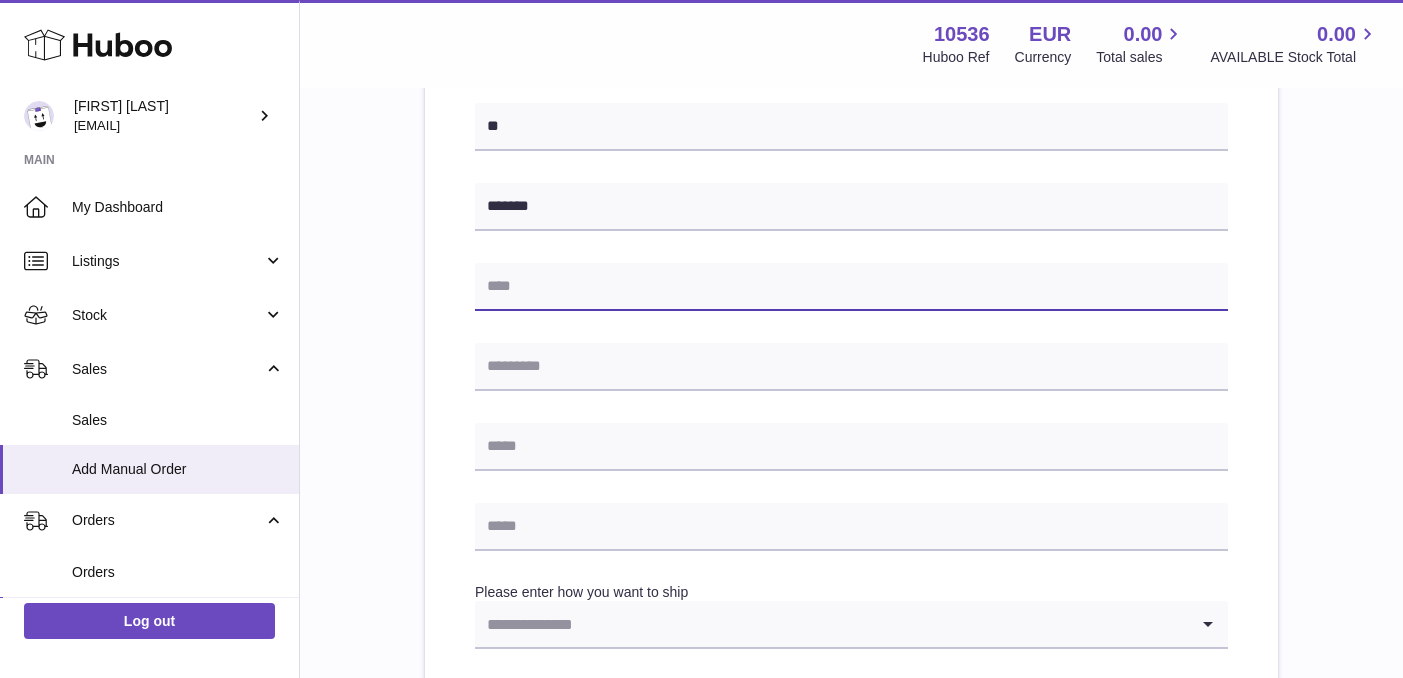 click at bounding box center (851, 287) 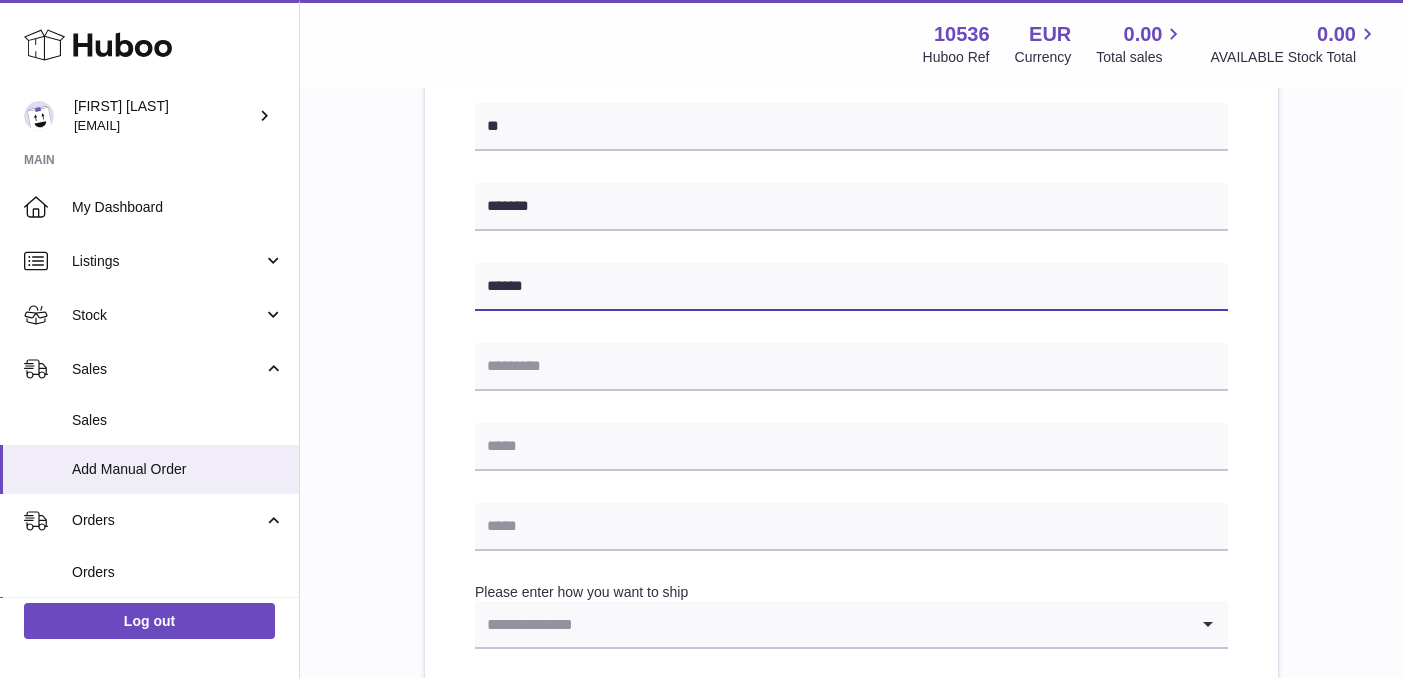 type on "******" 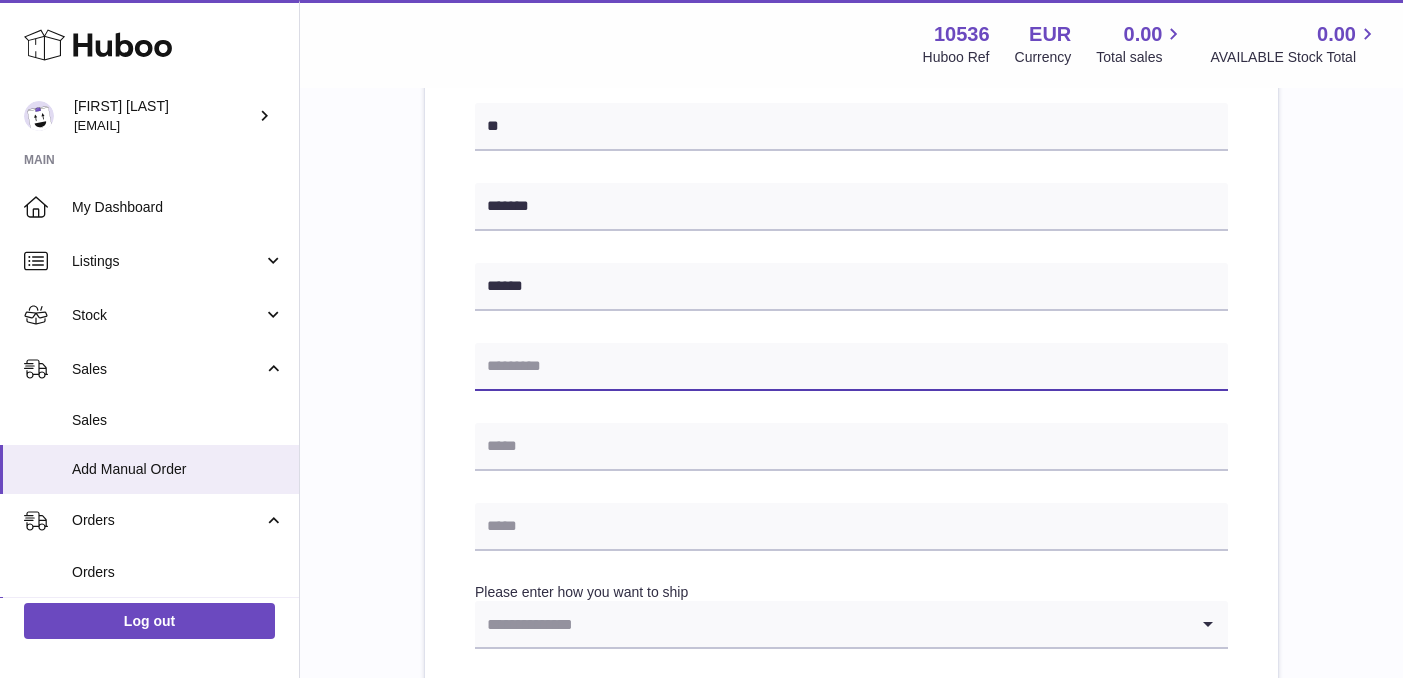 click at bounding box center [851, 367] 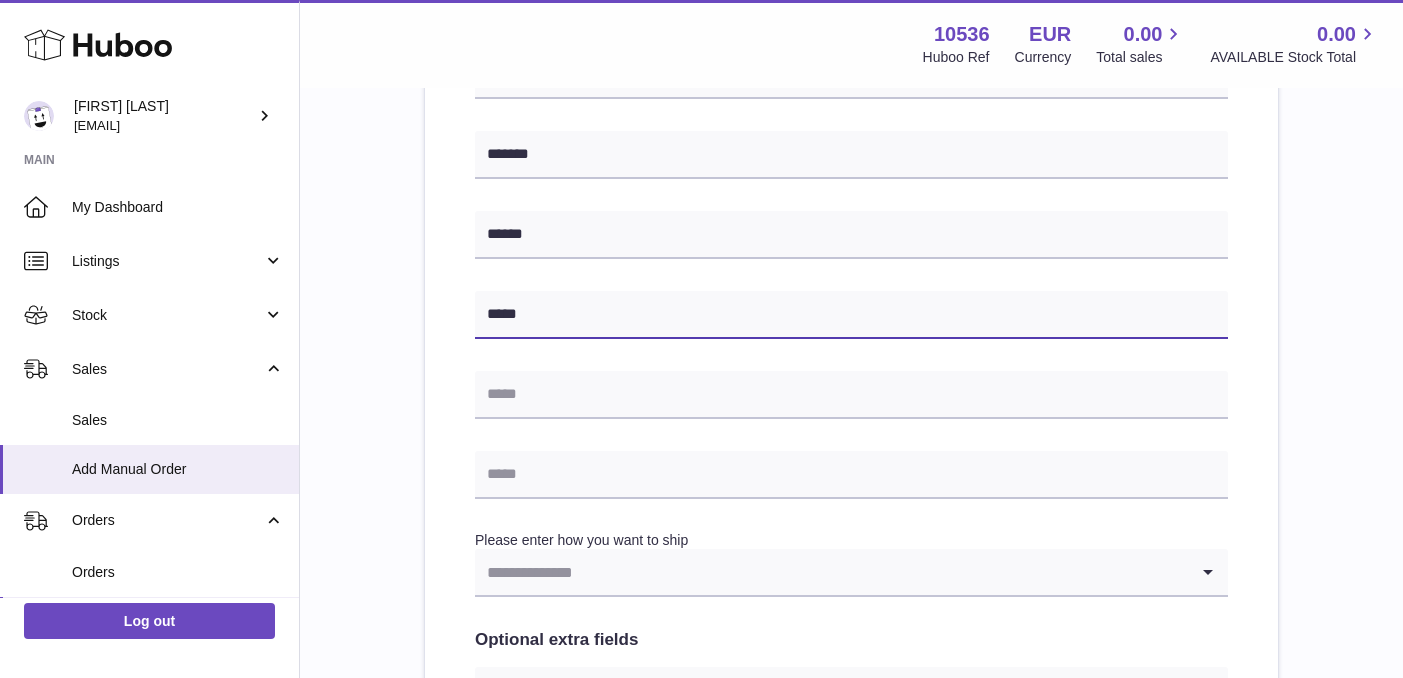 scroll, scrollTop: 693, scrollLeft: 0, axis: vertical 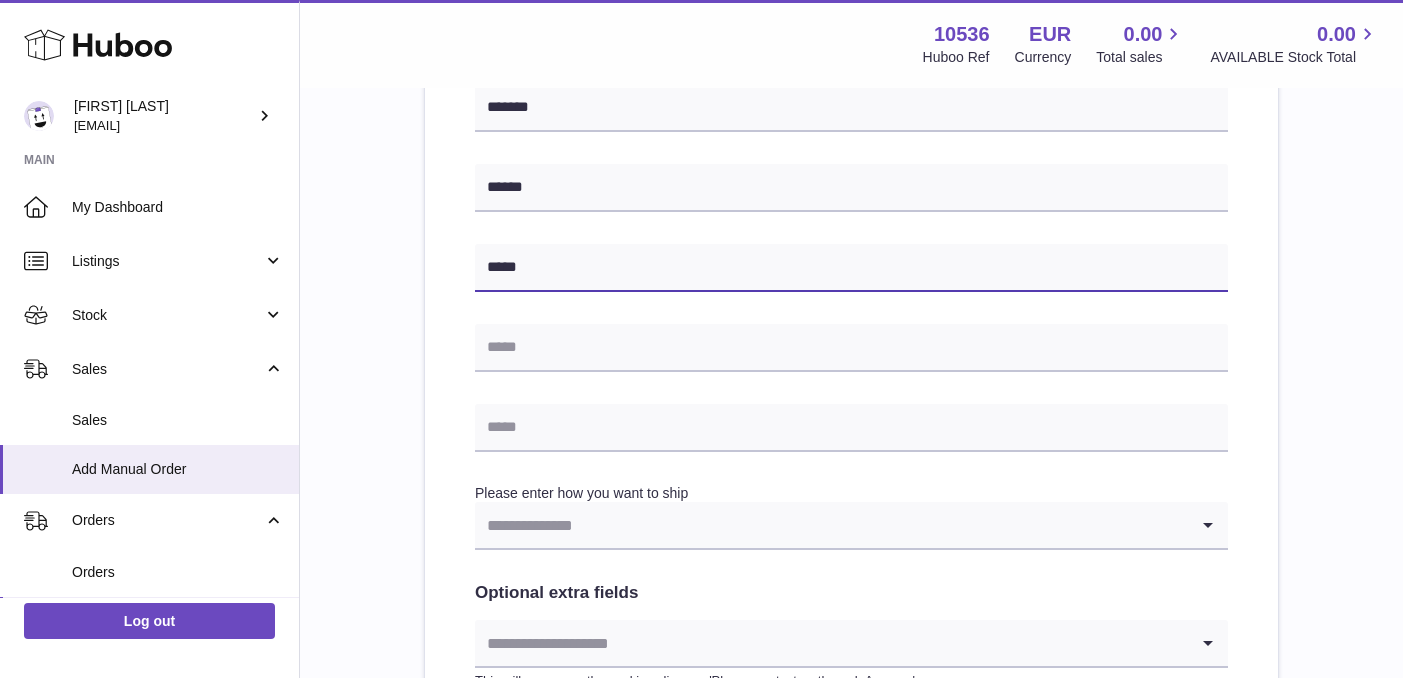 type on "*****" 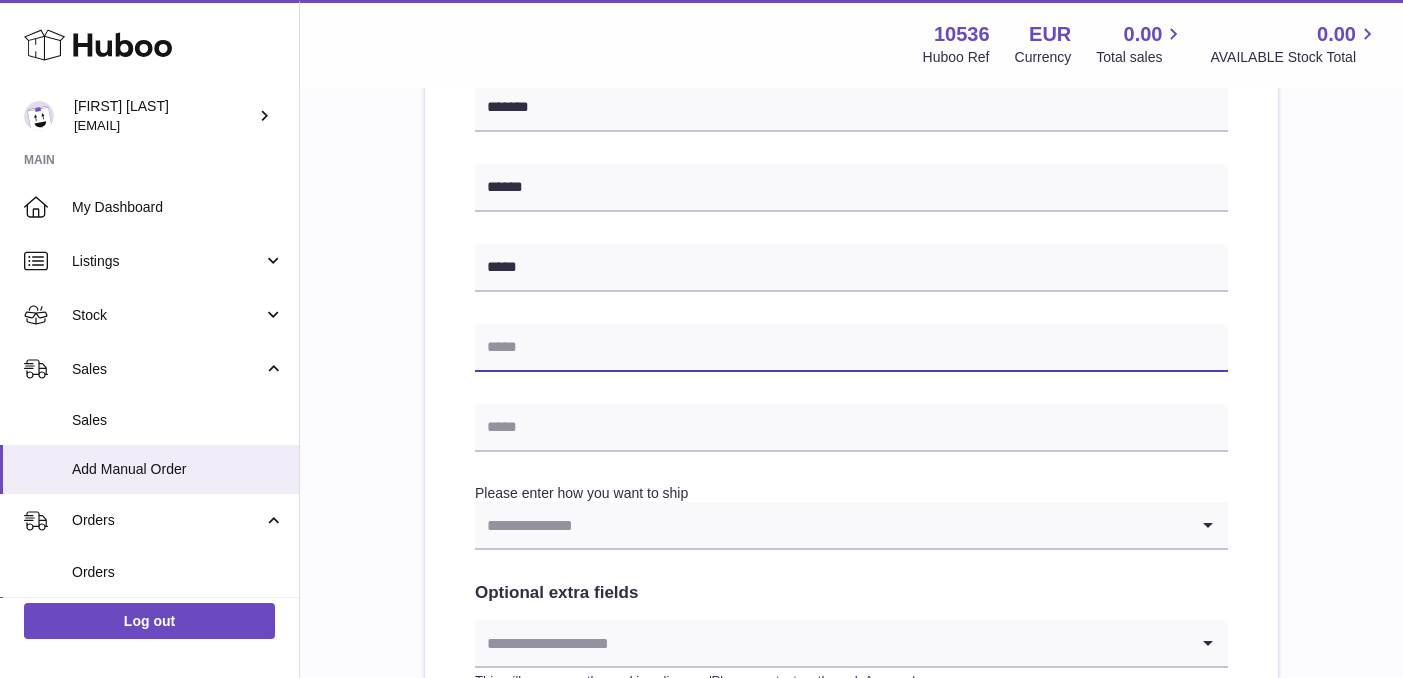 click at bounding box center [851, 348] 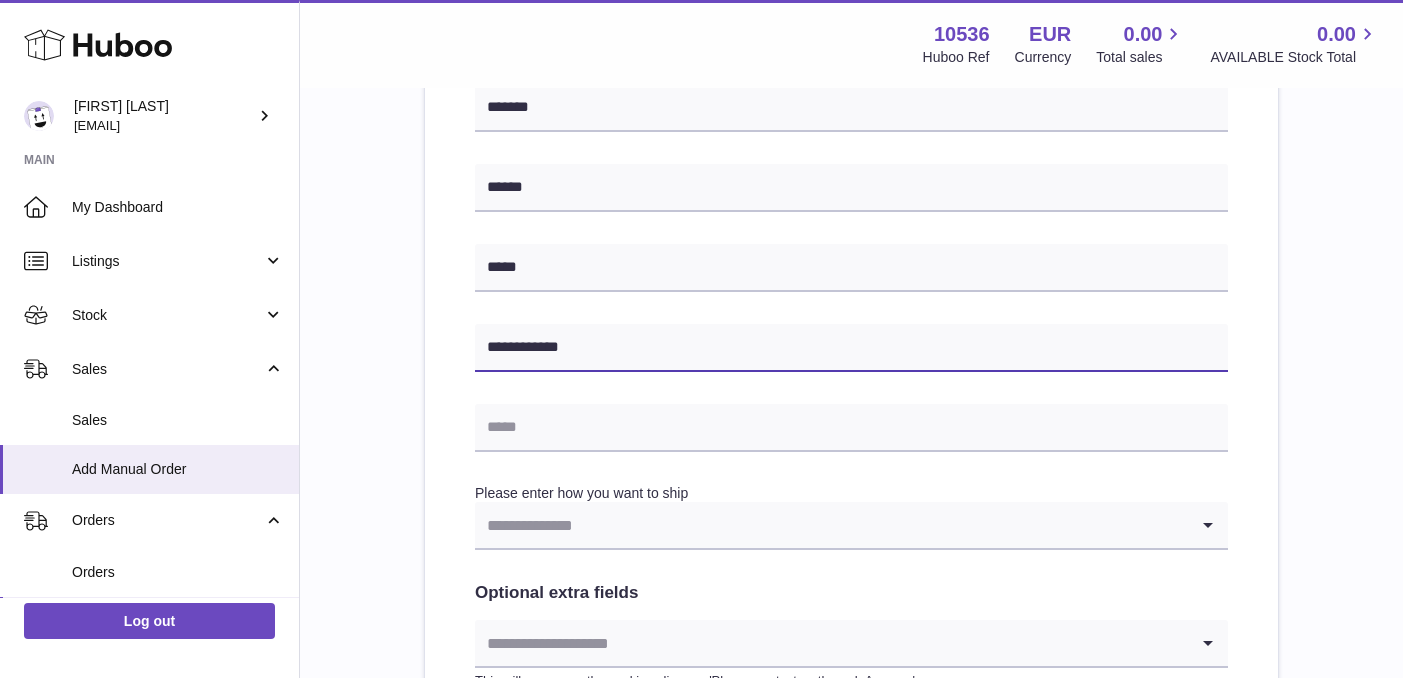 type on "**********" 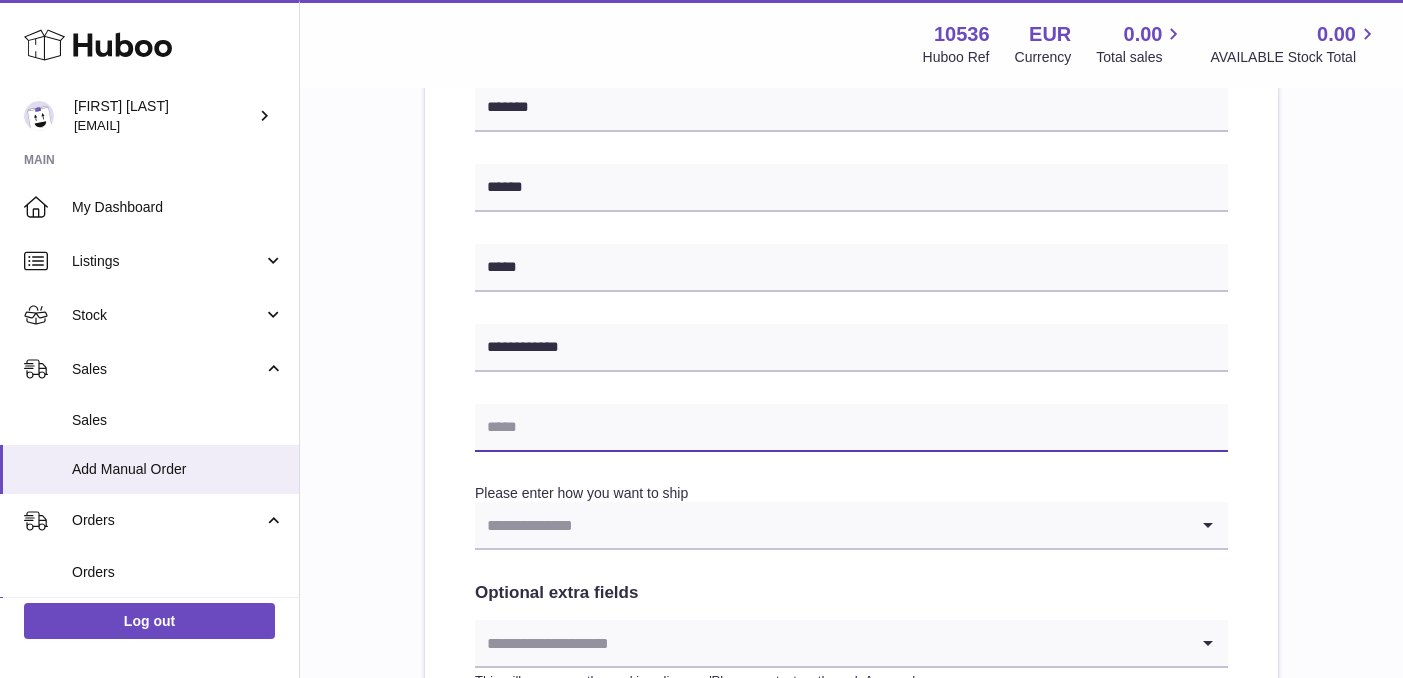 click at bounding box center (851, 428) 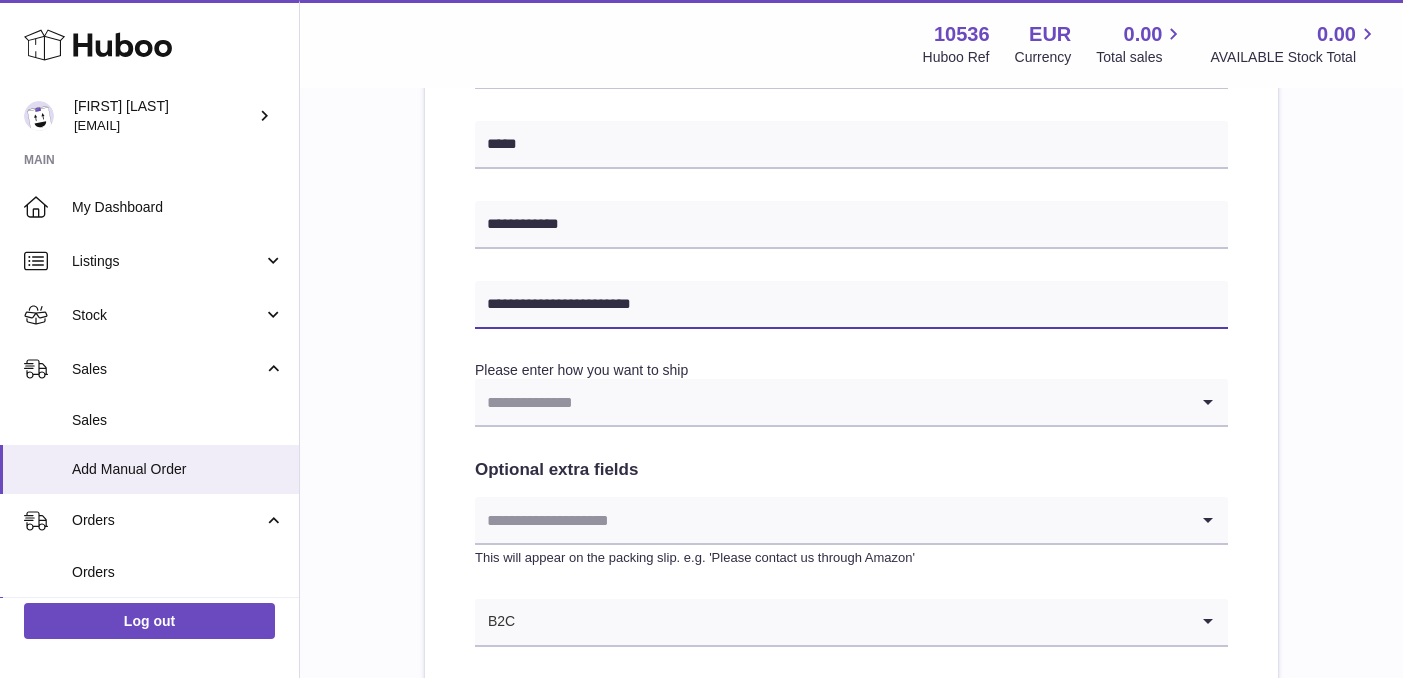 scroll, scrollTop: 1004, scrollLeft: 0, axis: vertical 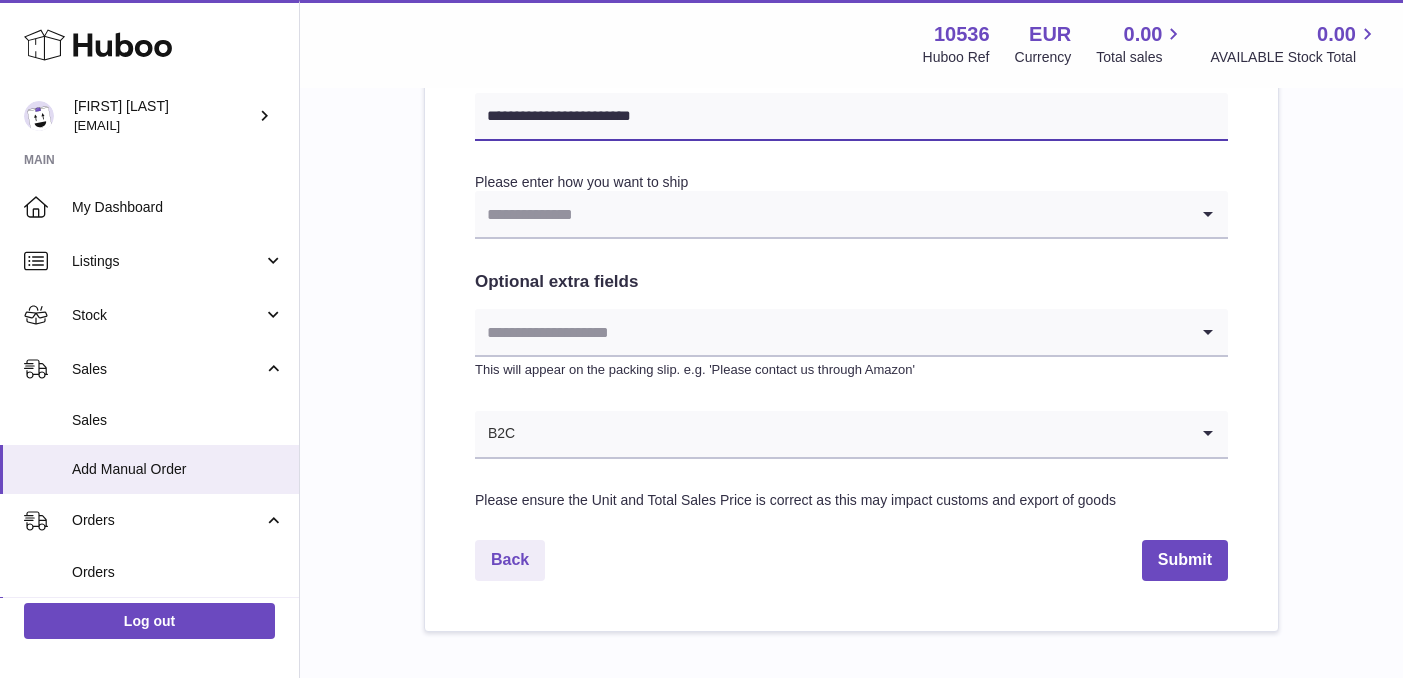 type on "**********" 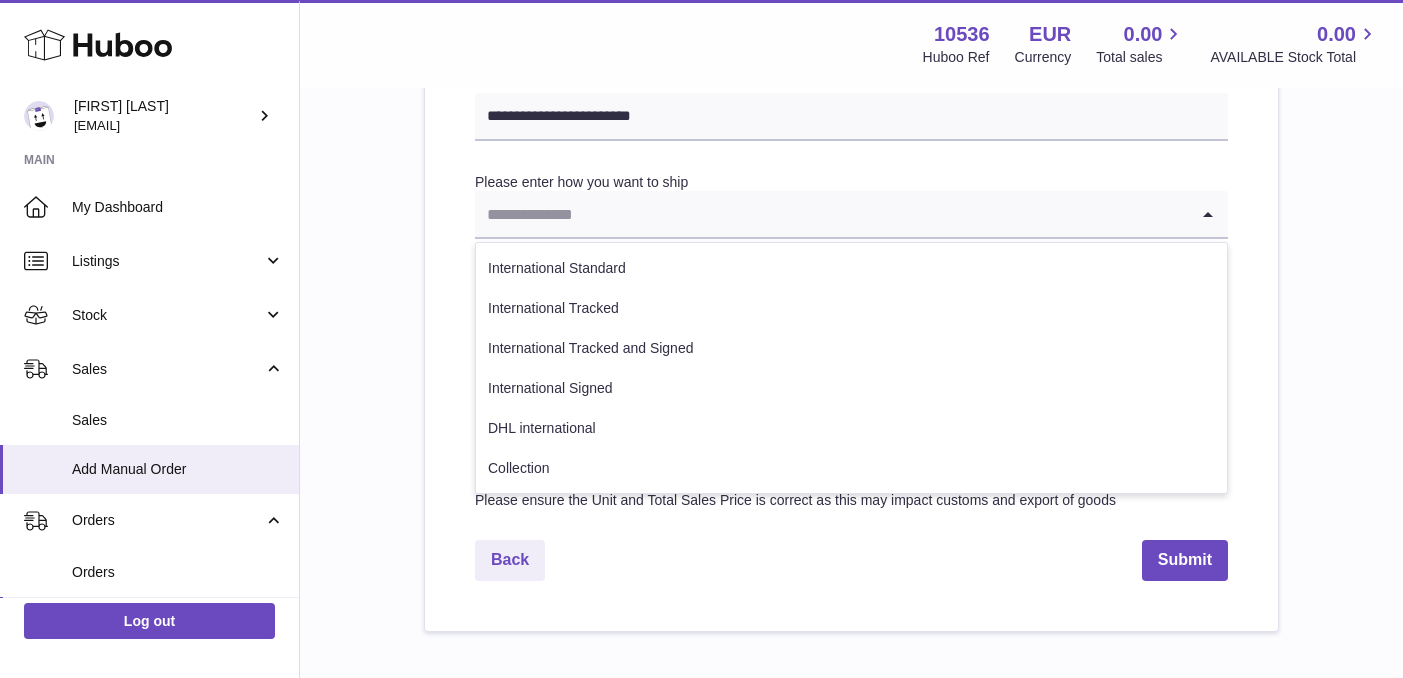 click at bounding box center [831, 214] 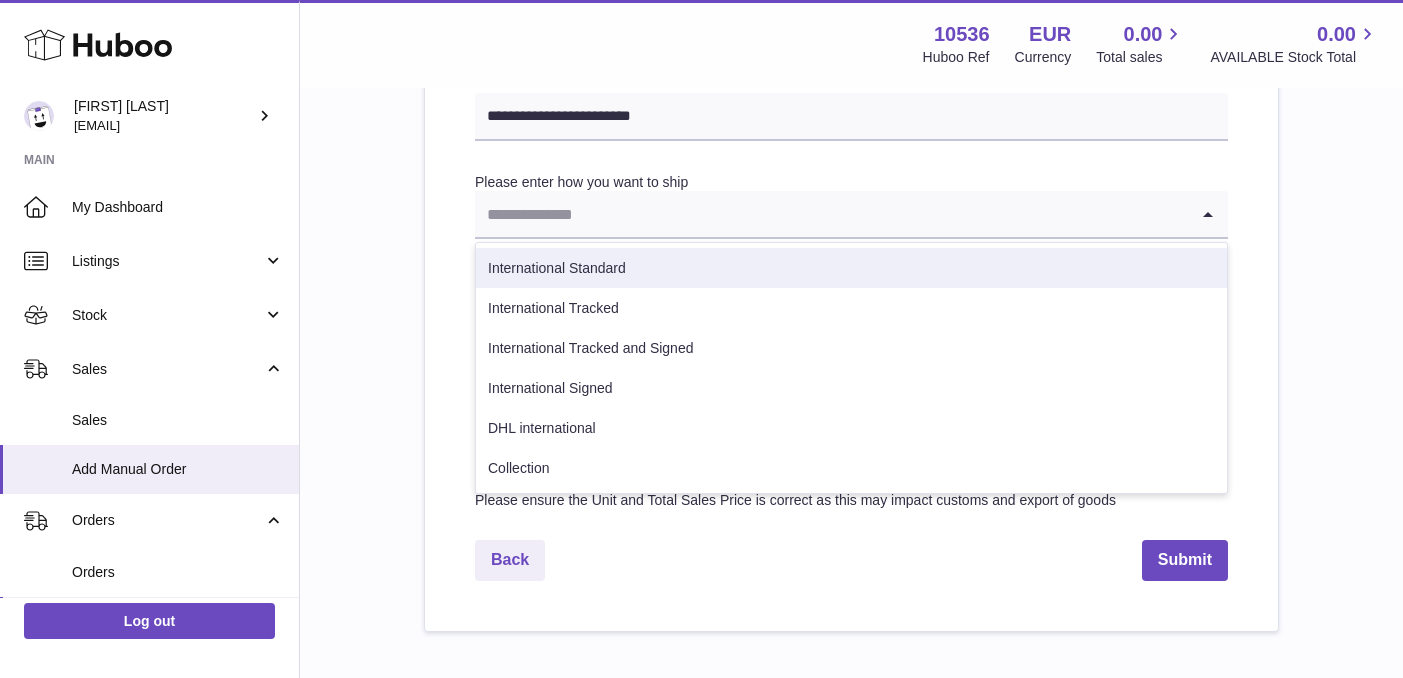 click on "International Standard" at bounding box center [851, 268] 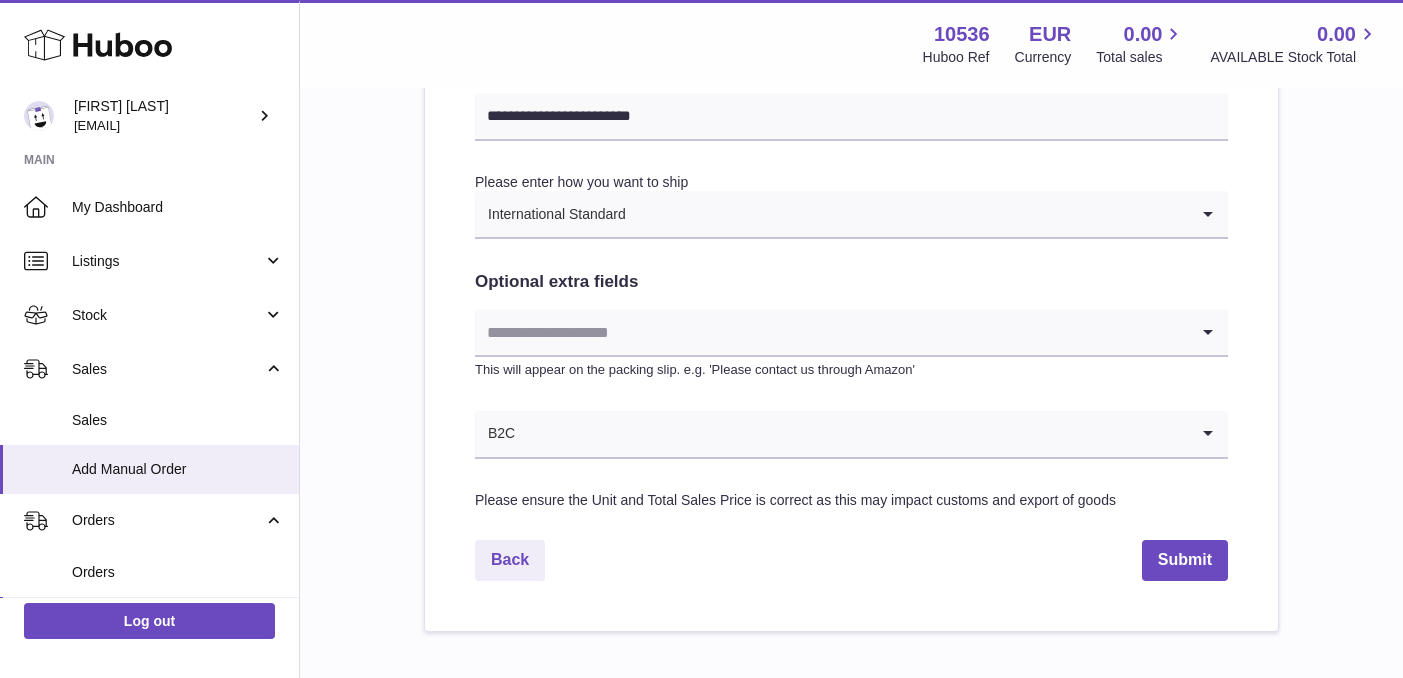 click at bounding box center (831, 332) 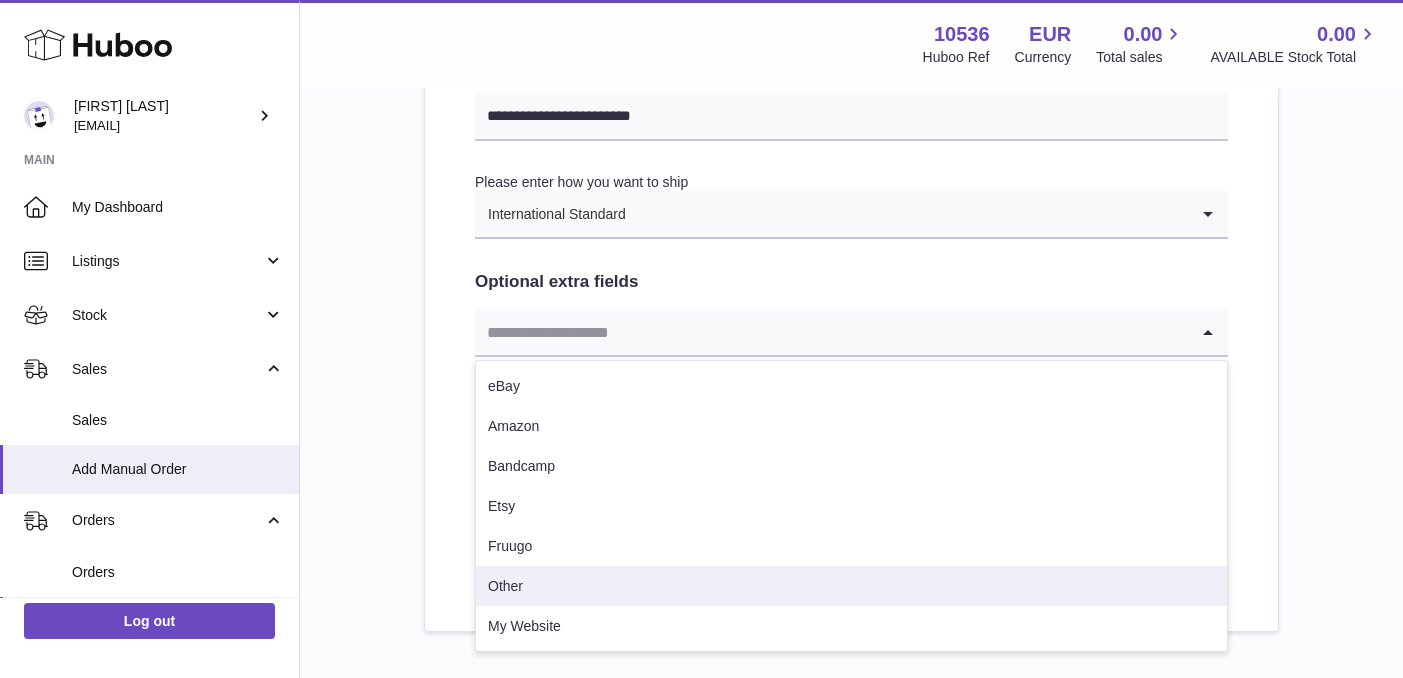 click on "Other" at bounding box center (851, 586) 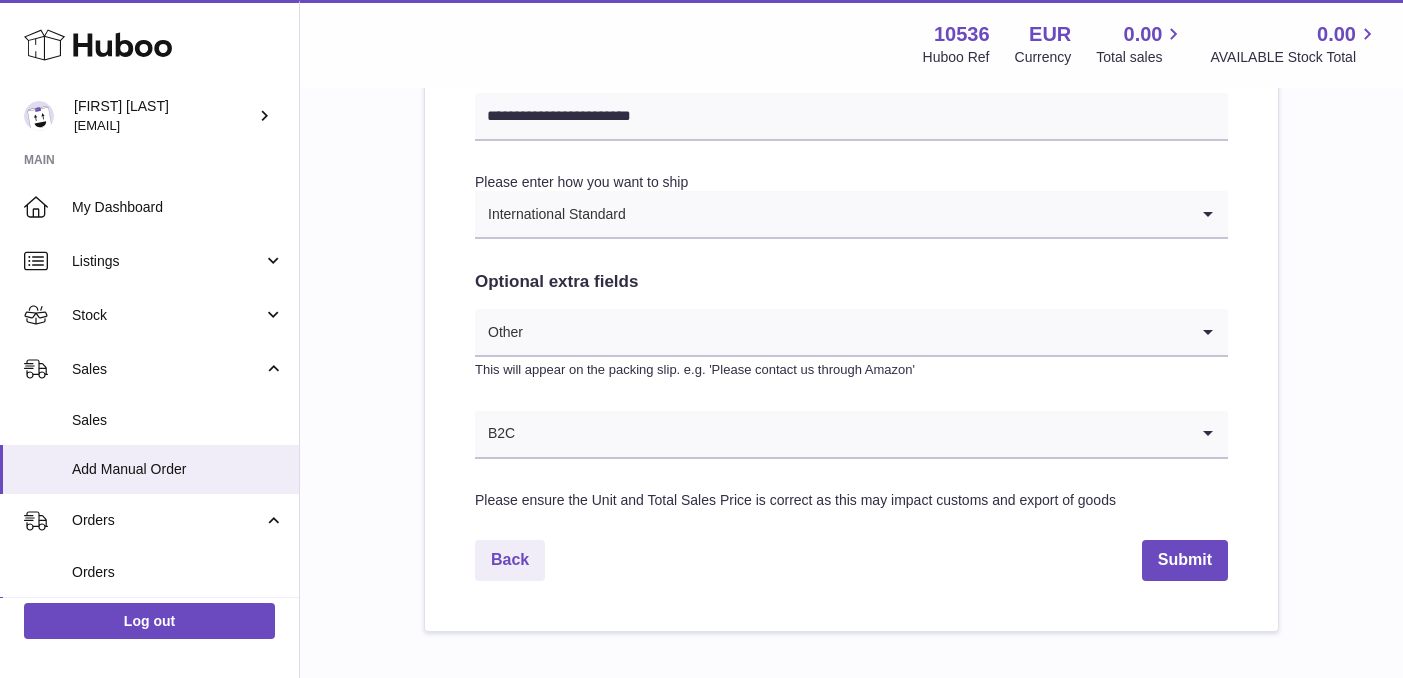 click at bounding box center [852, 434] 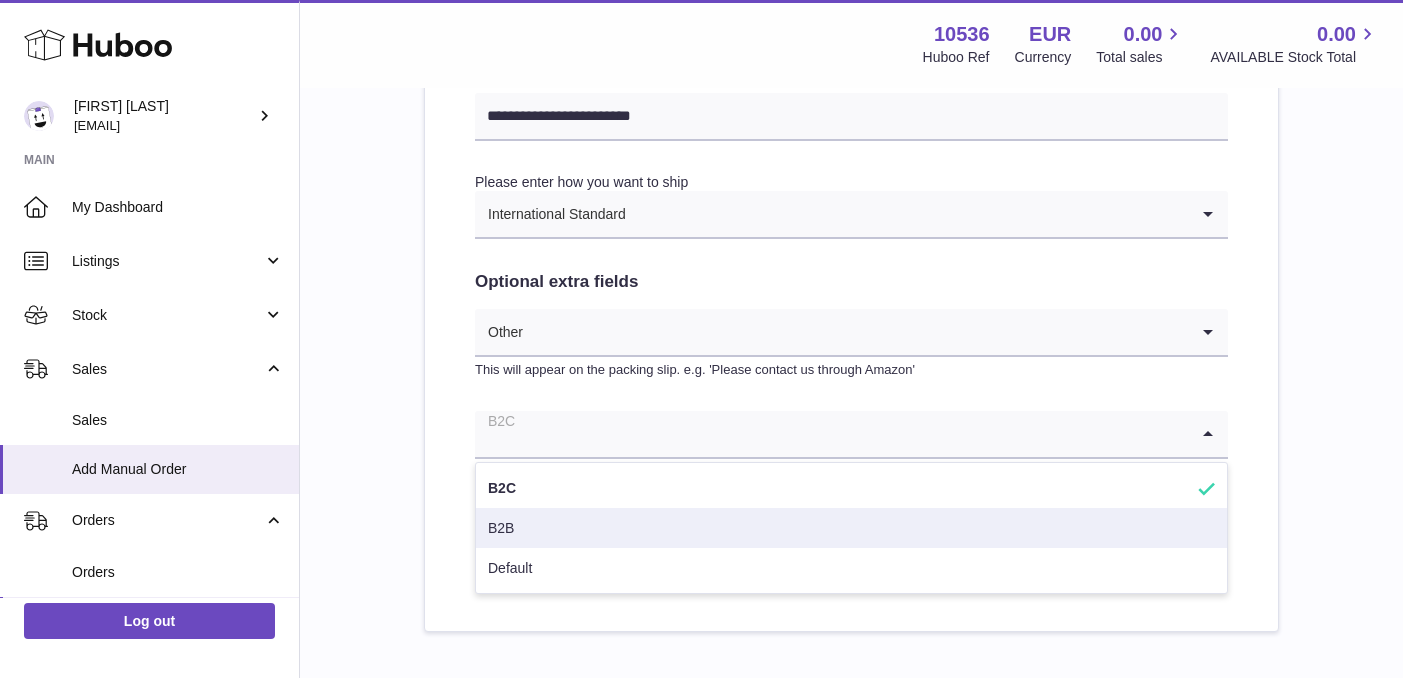 click on "B2B" at bounding box center (851, 528) 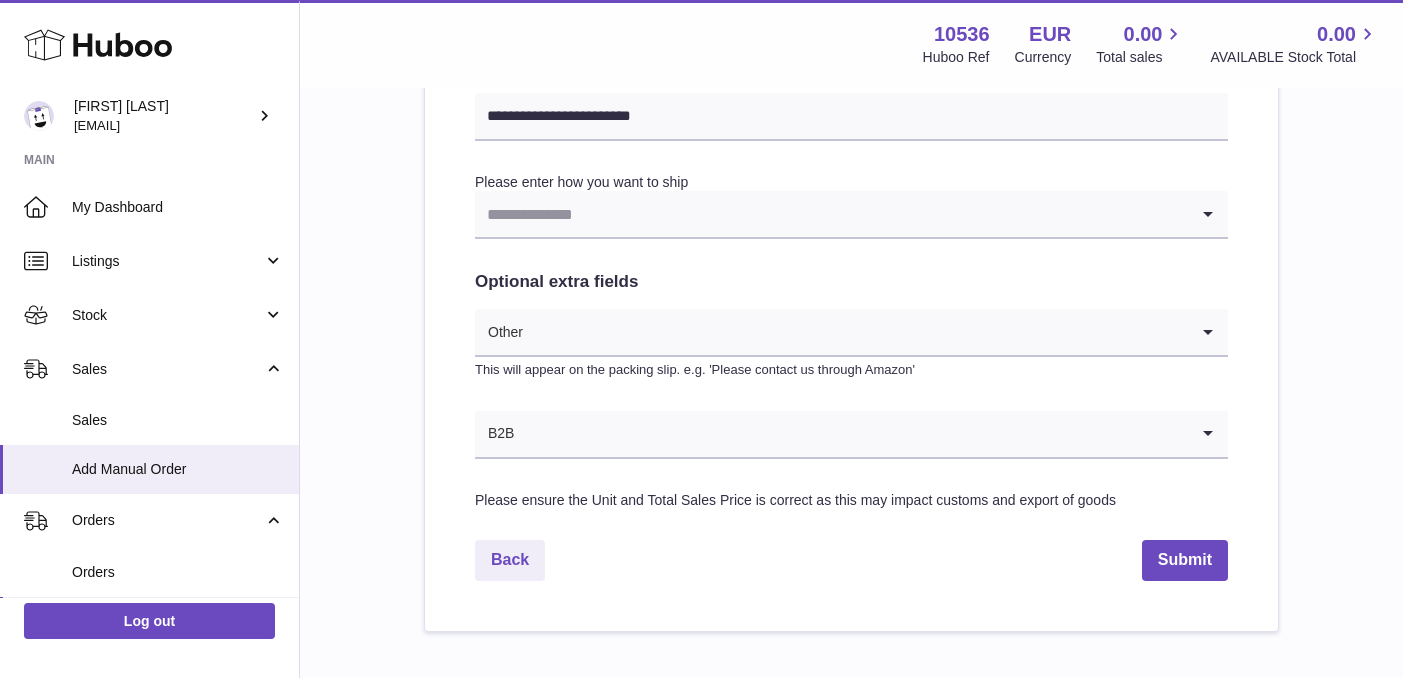click on "**********" at bounding box center [851, -59] 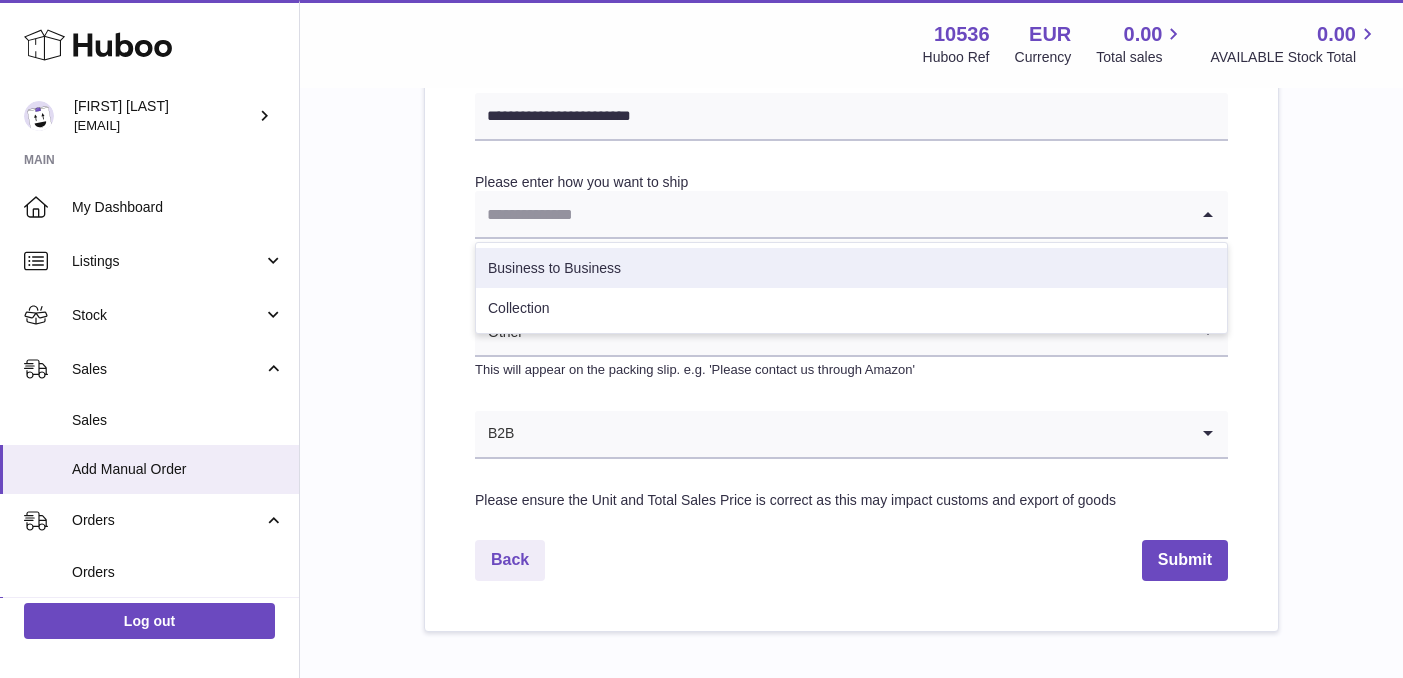 click on "Business to Business" at bounding box center (851, 268) 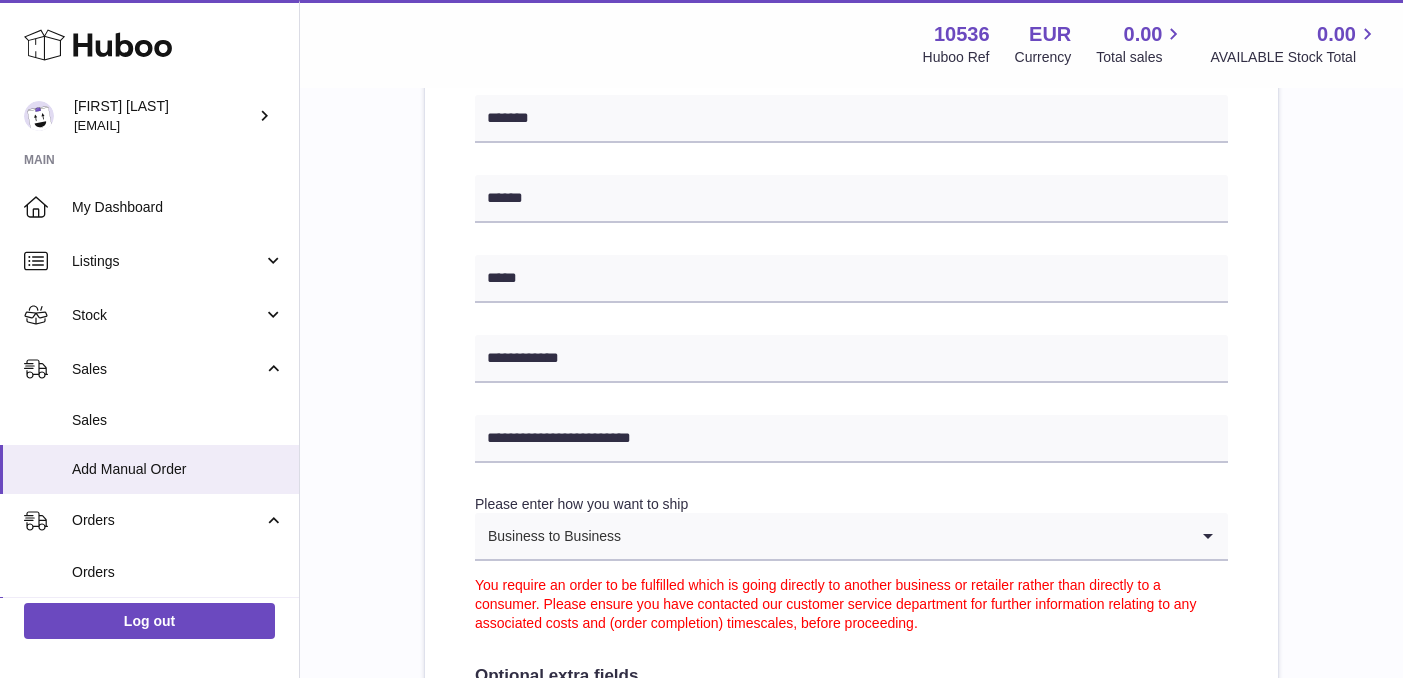 scroll, scrollTop: 685, scrollLeft: 0, axis: vertical 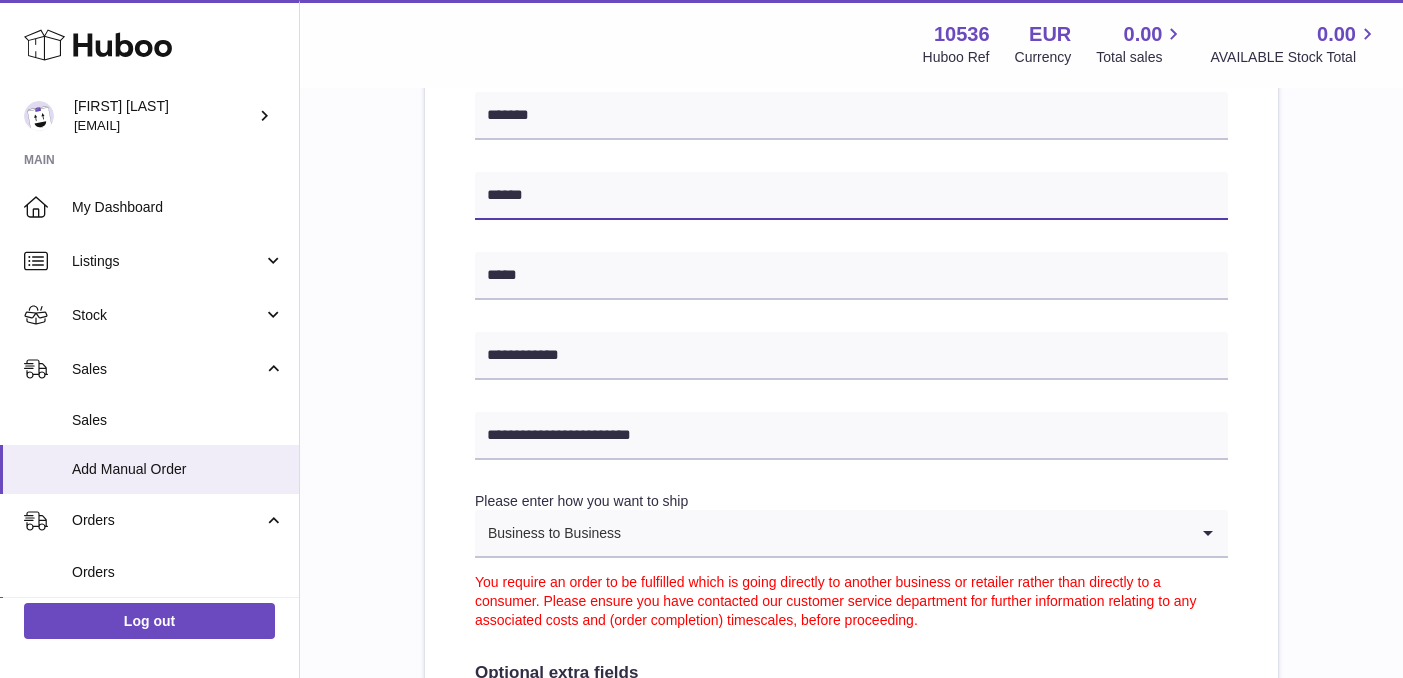 drag, startPoint x: 556, startPoint y: 198, endPoint x: 442, endPoint y: 194, distance: 114.07015 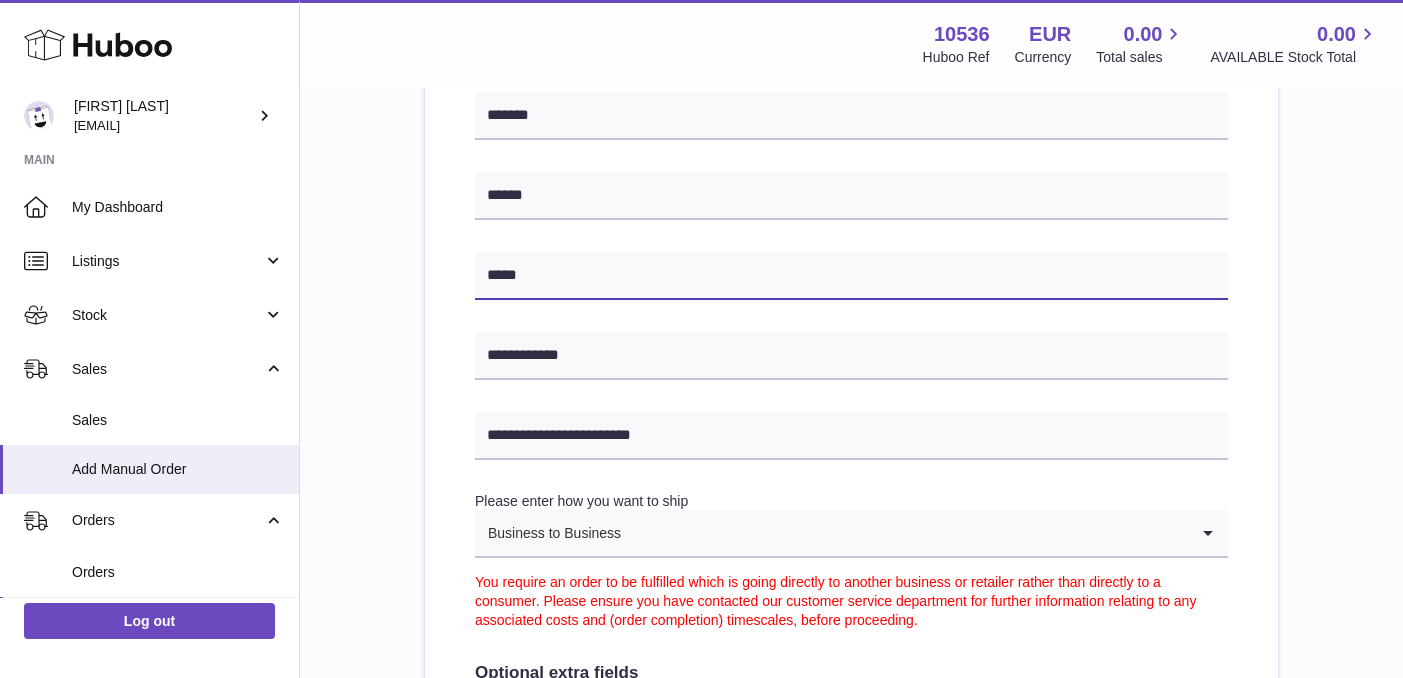 click on "*****" at bounding box center (851, 276) 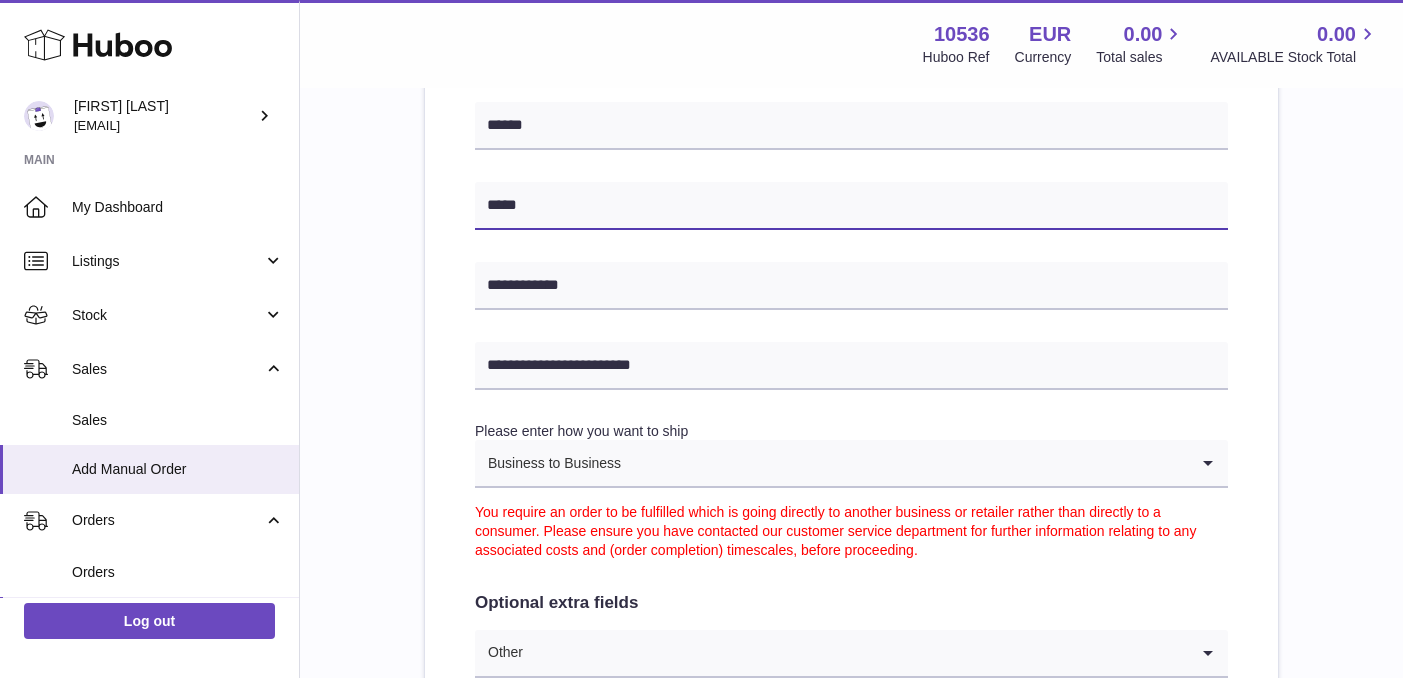 scroll, scrollTop: 759, scrollLeft: 0, axis: vertical 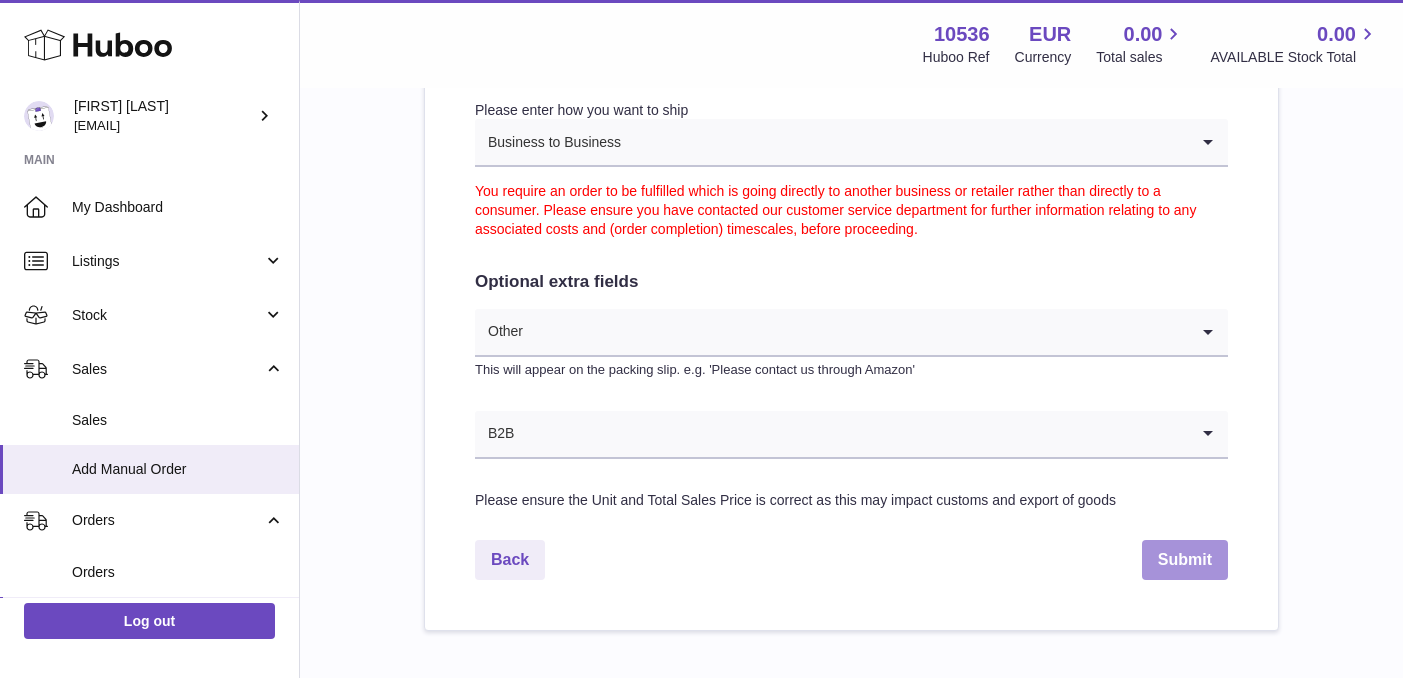 click on "Submit" at bounding box center [1185, 560] 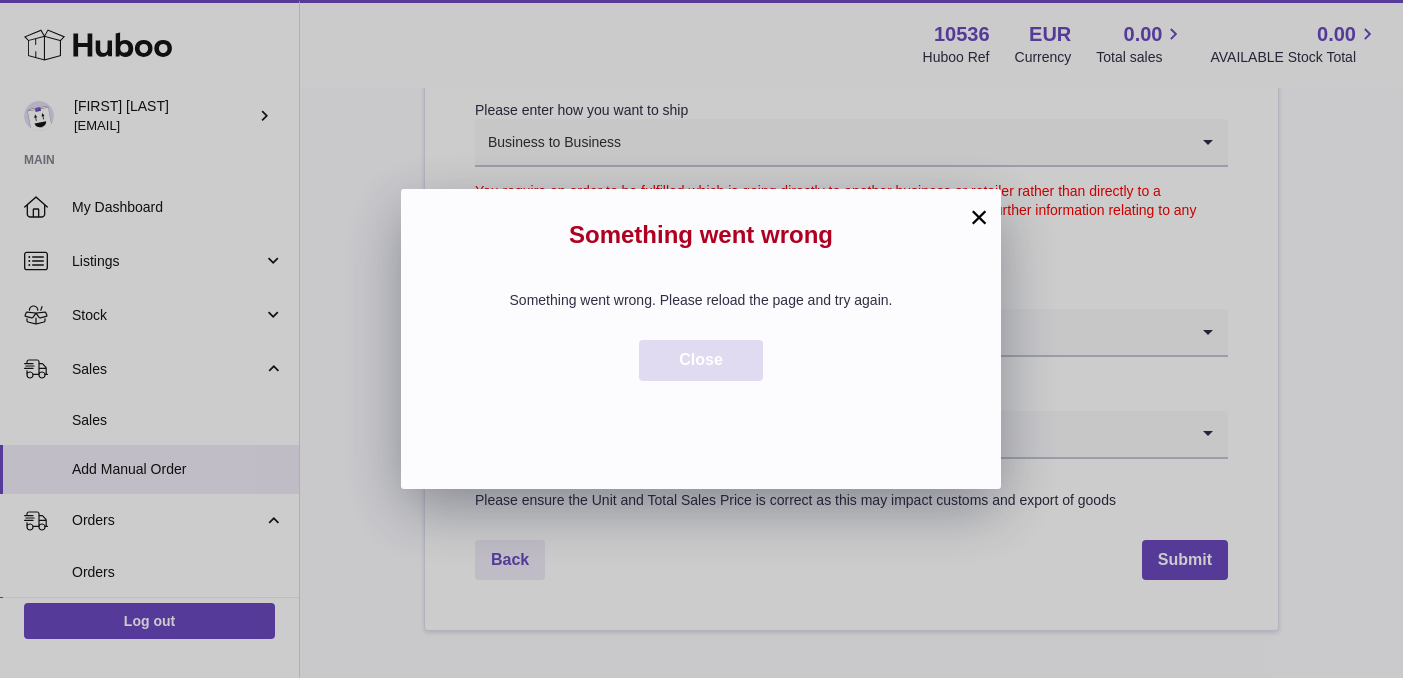 click on "Close" at bounding box center (701, 360) 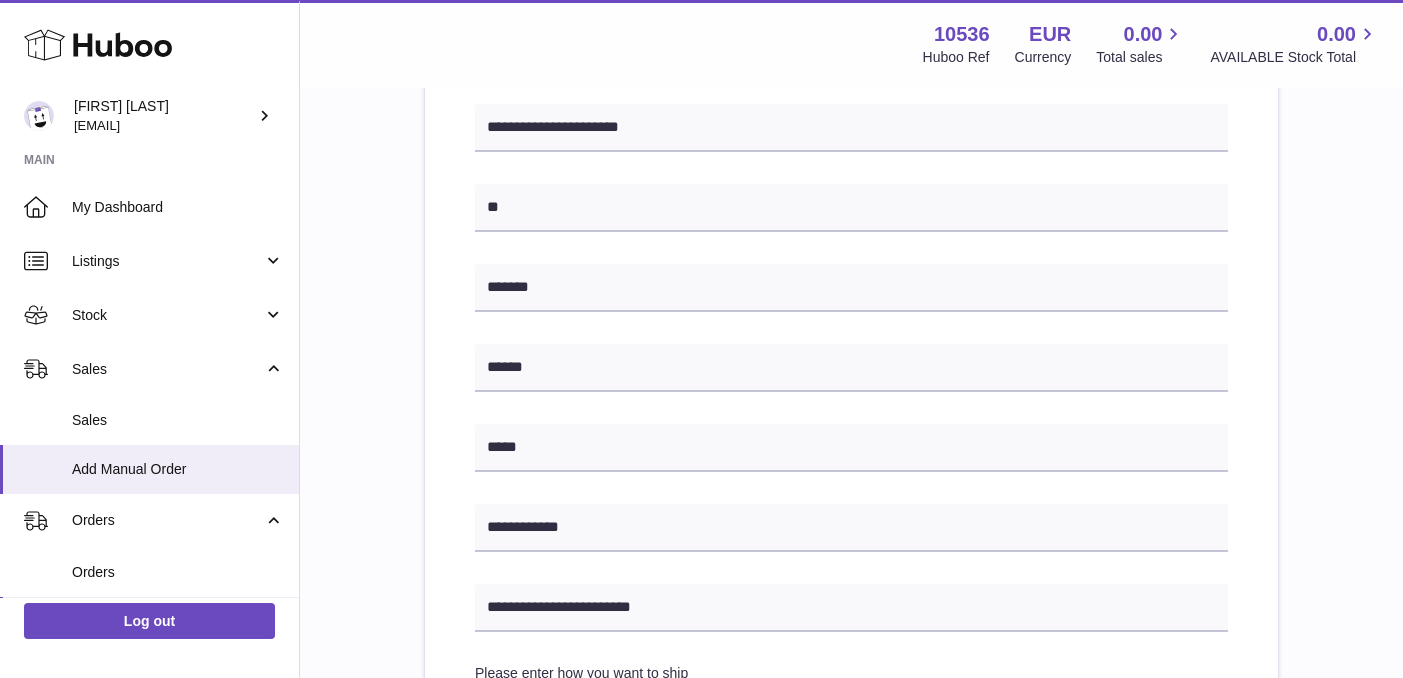 scroll, scrollTop: 537, scrollLeft: 0, axis: vertical 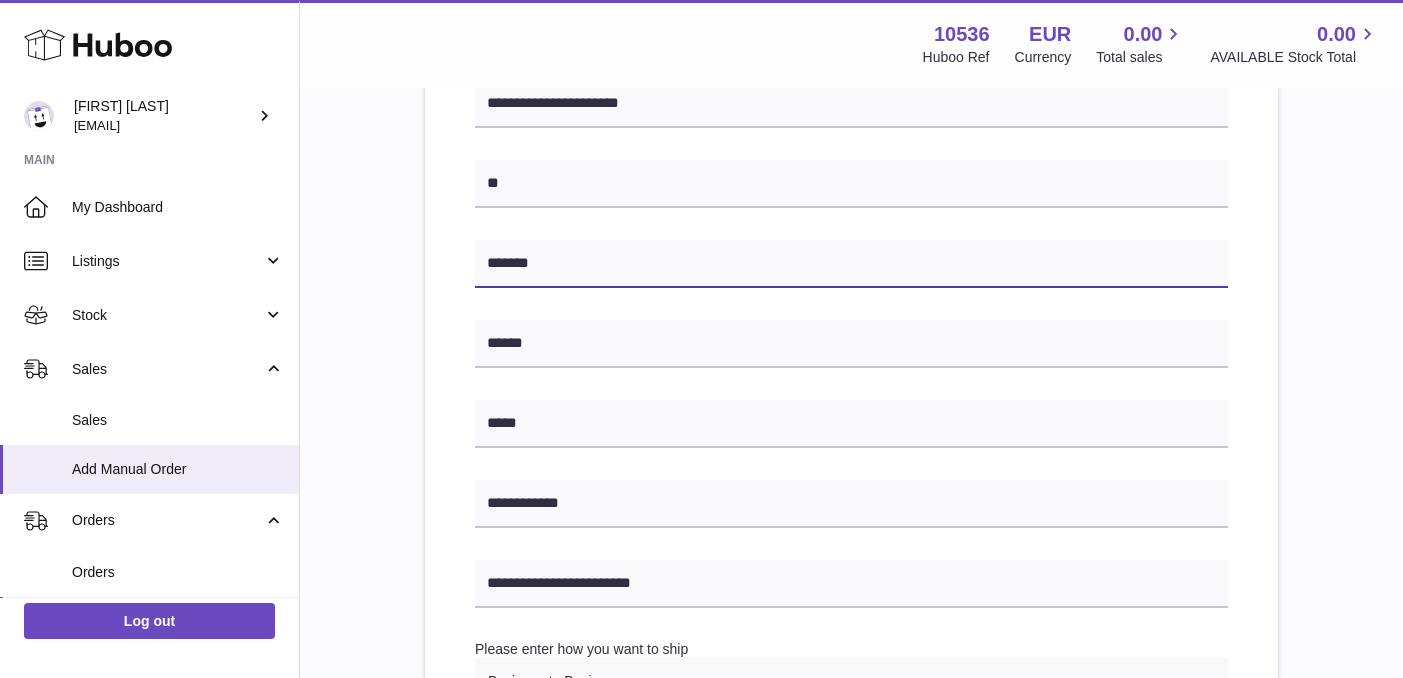 click on "******" at bounding box center (851, 264) 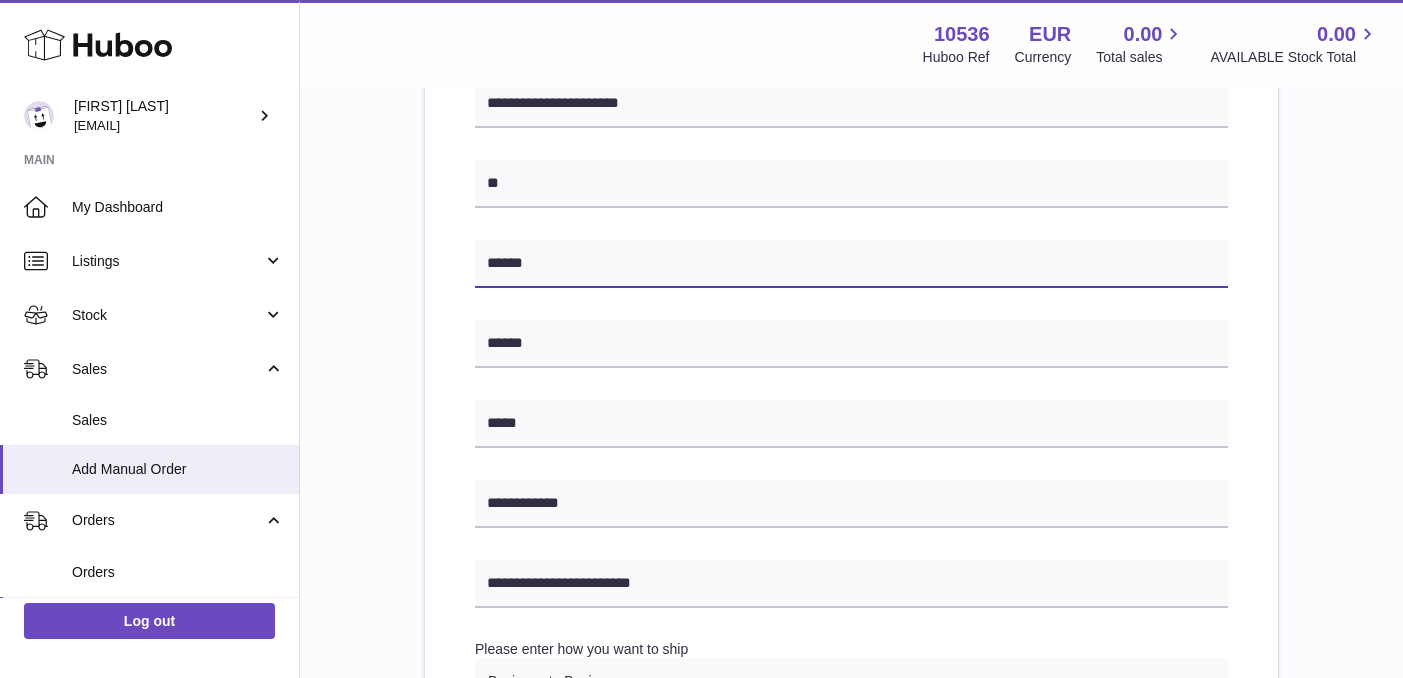 type on "******" 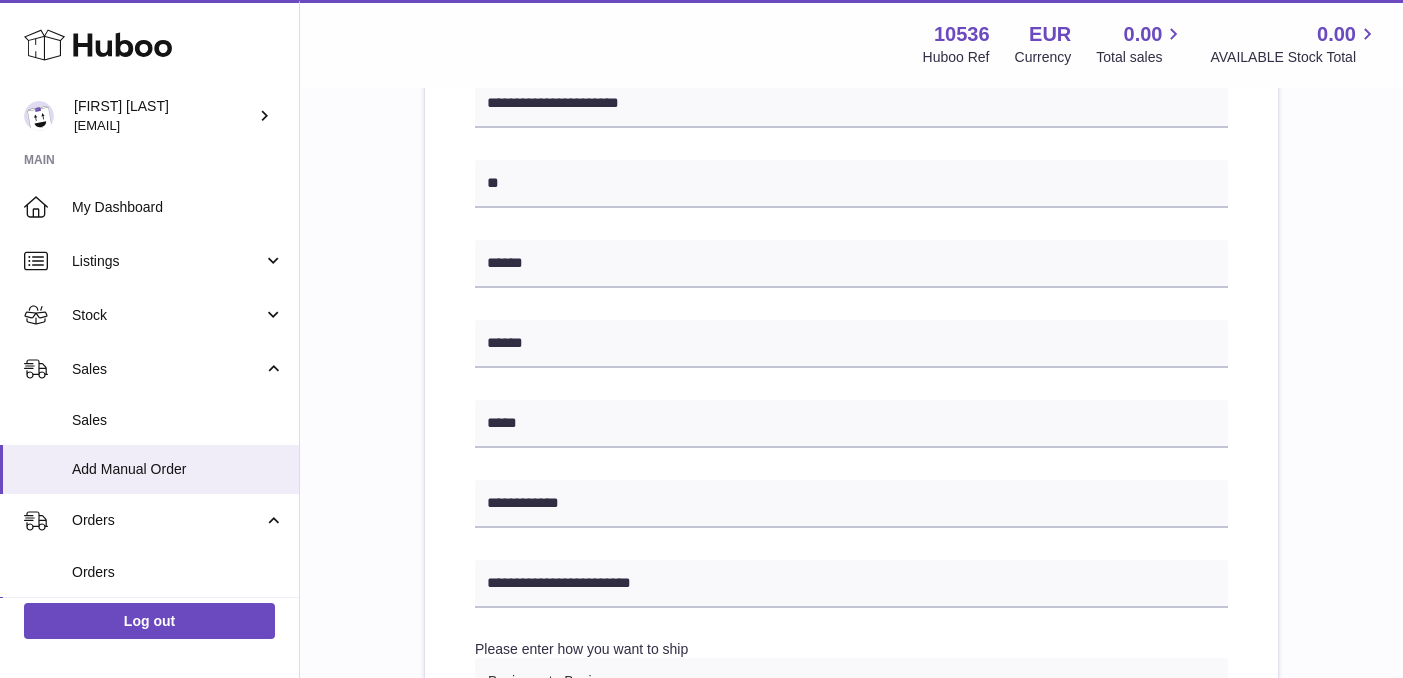 click on "**********" at bounding box center (851, 415) 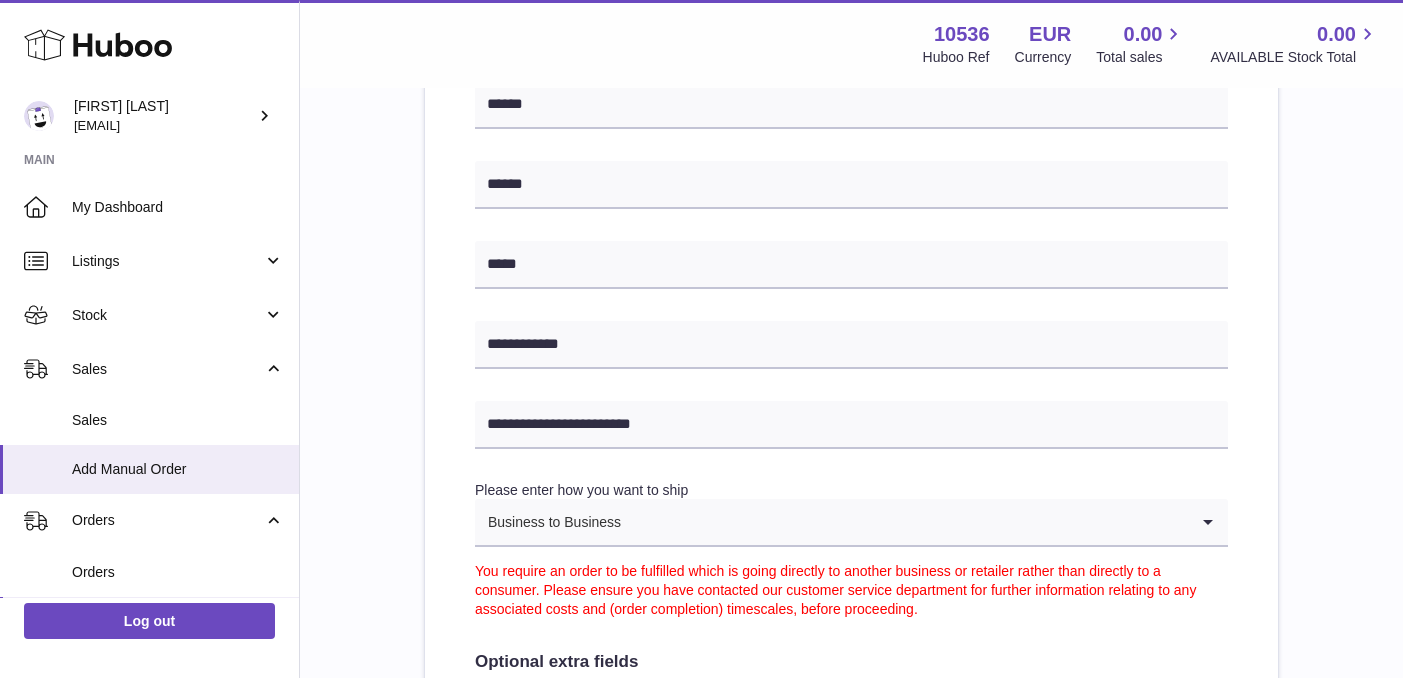 scroll, scrollTop: 1066, scrollLeft: 0, axis: vertical 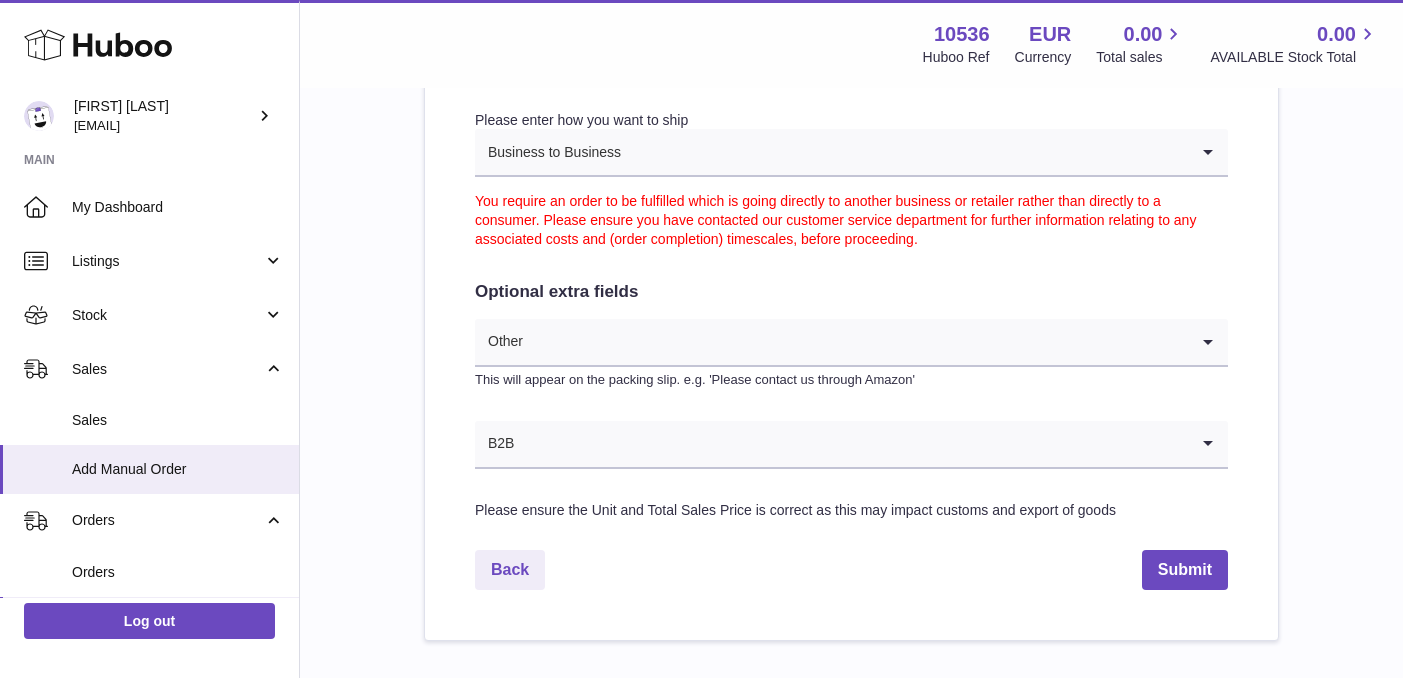 click on "**********" at bounding box center [851, -85] 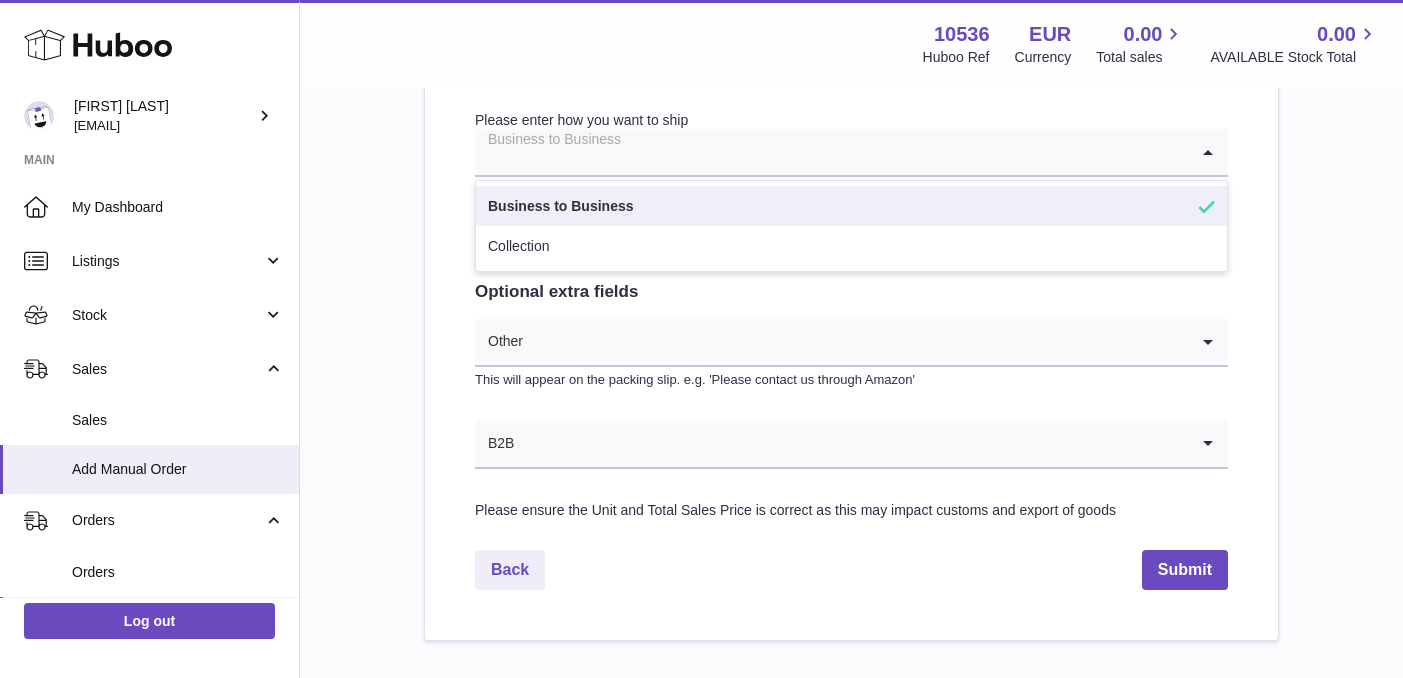 click on "Business to Business" at bounding box center [851, 206] 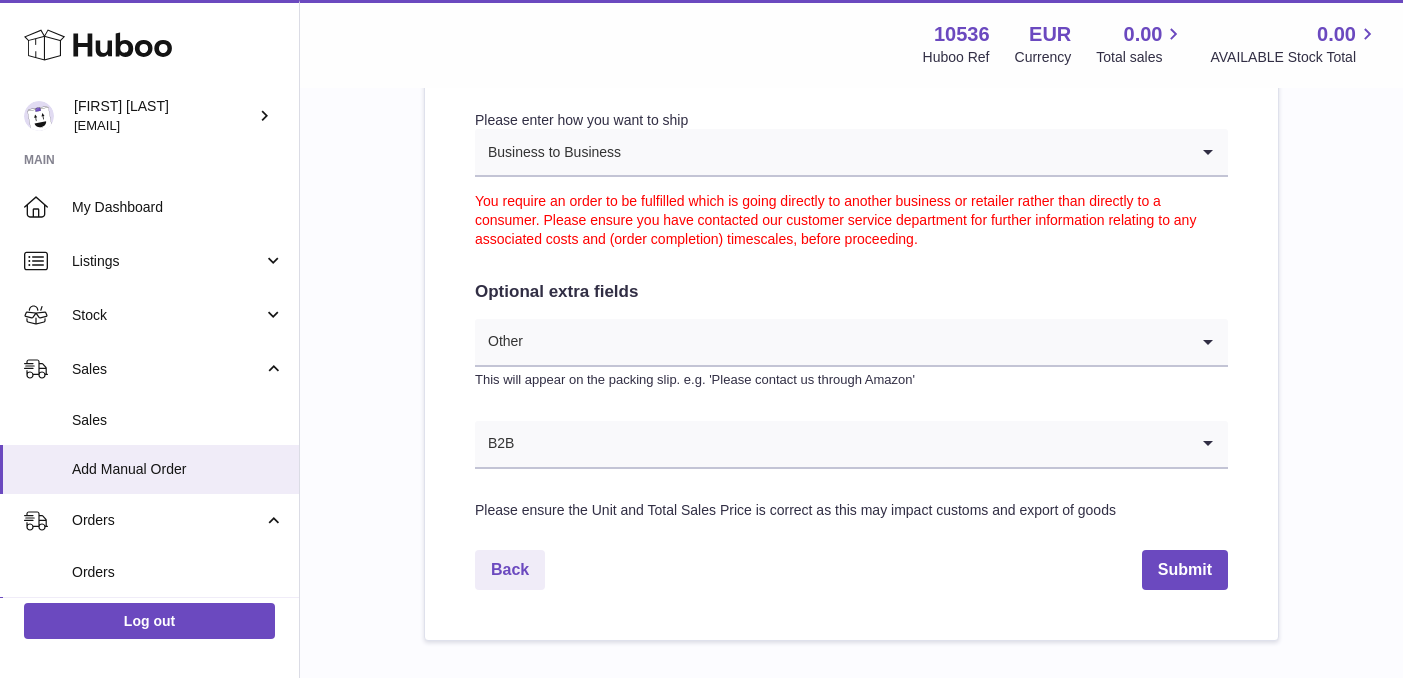 click at bounding box center (856, 342) 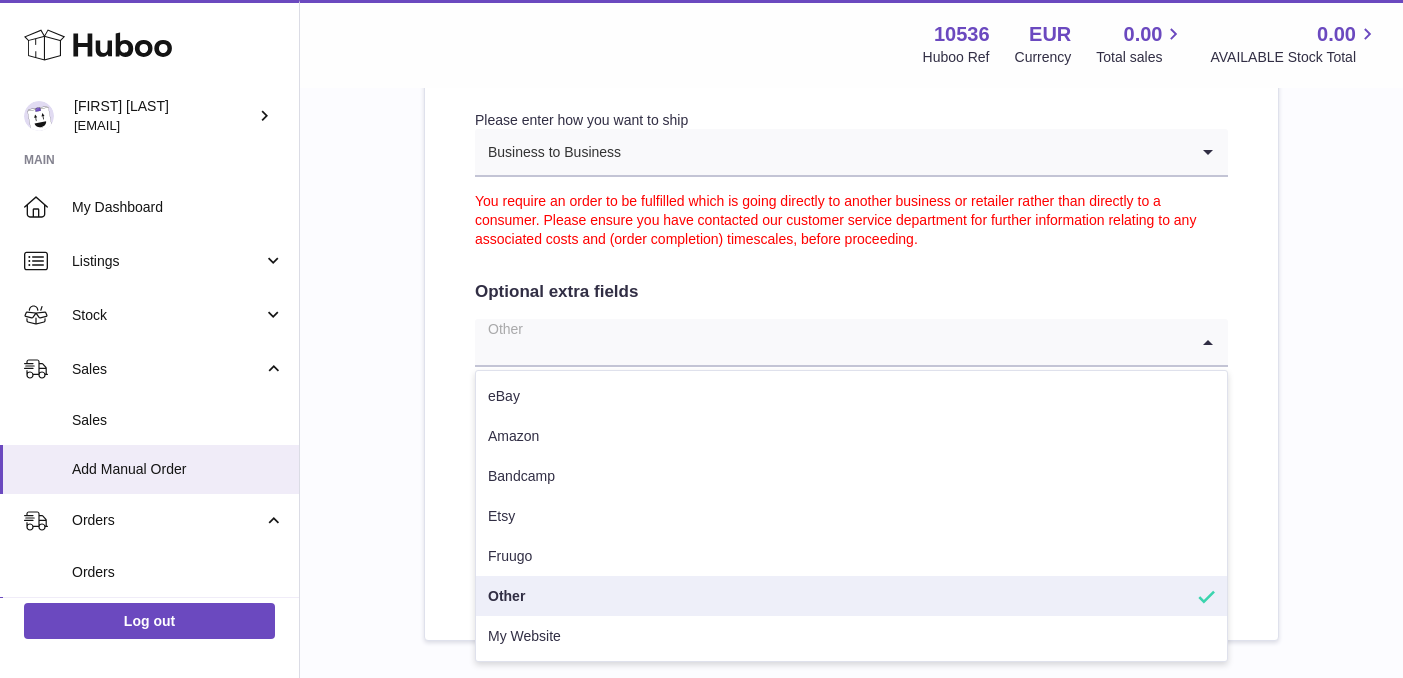 click on "Other" at bounding box center (851, 596) 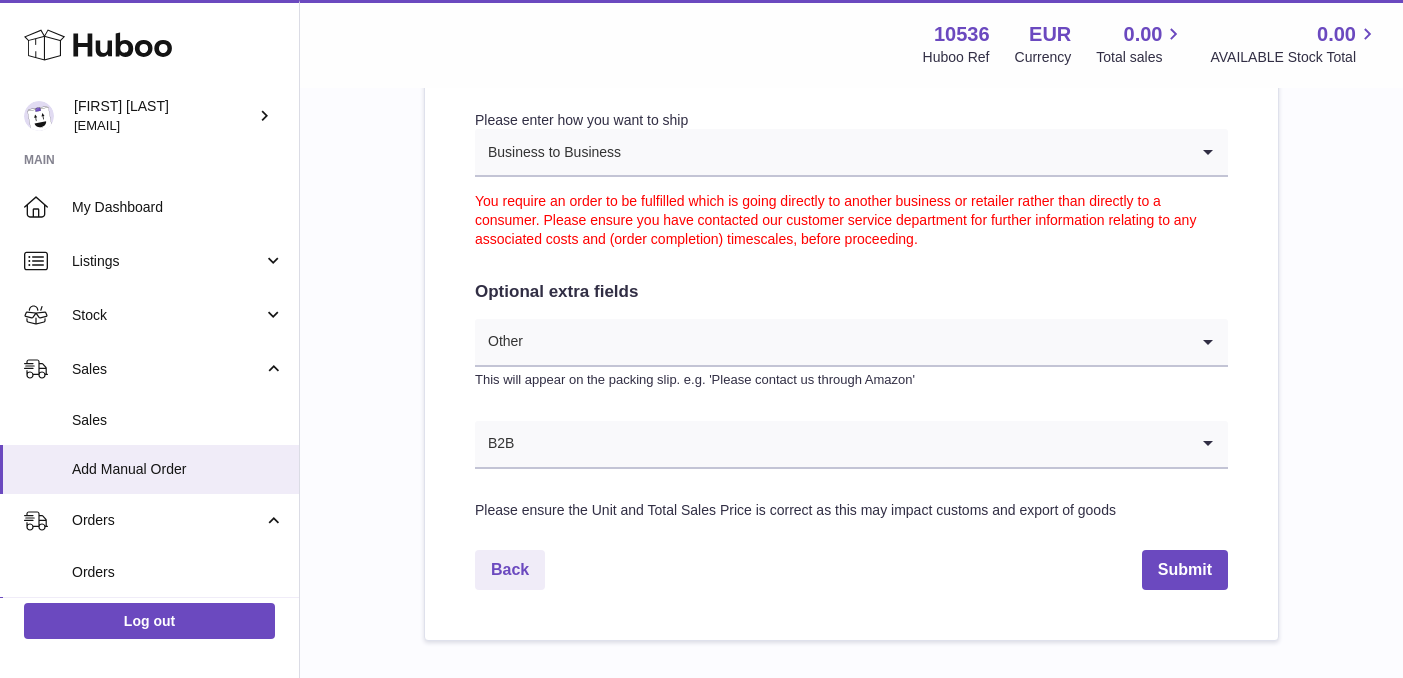 click at bounding box center [851, 444] 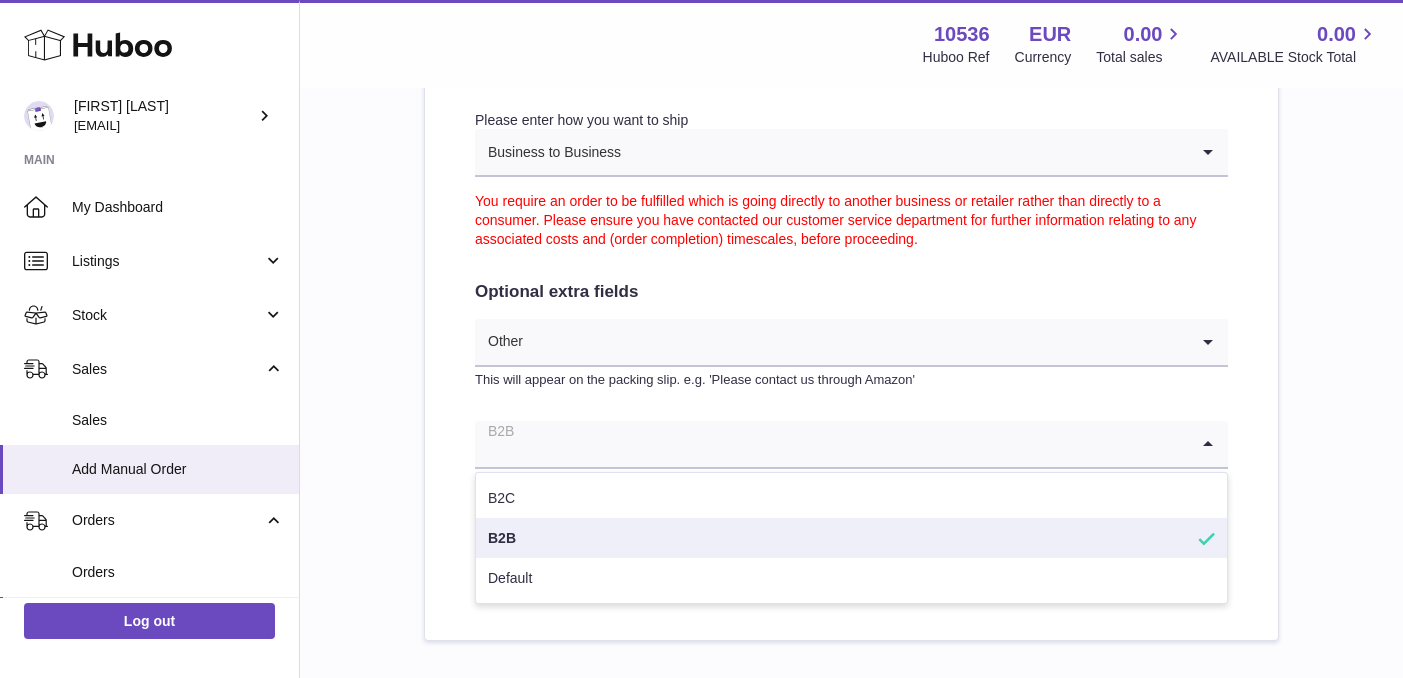 click on "B2B" at bounding box center [851, 538] 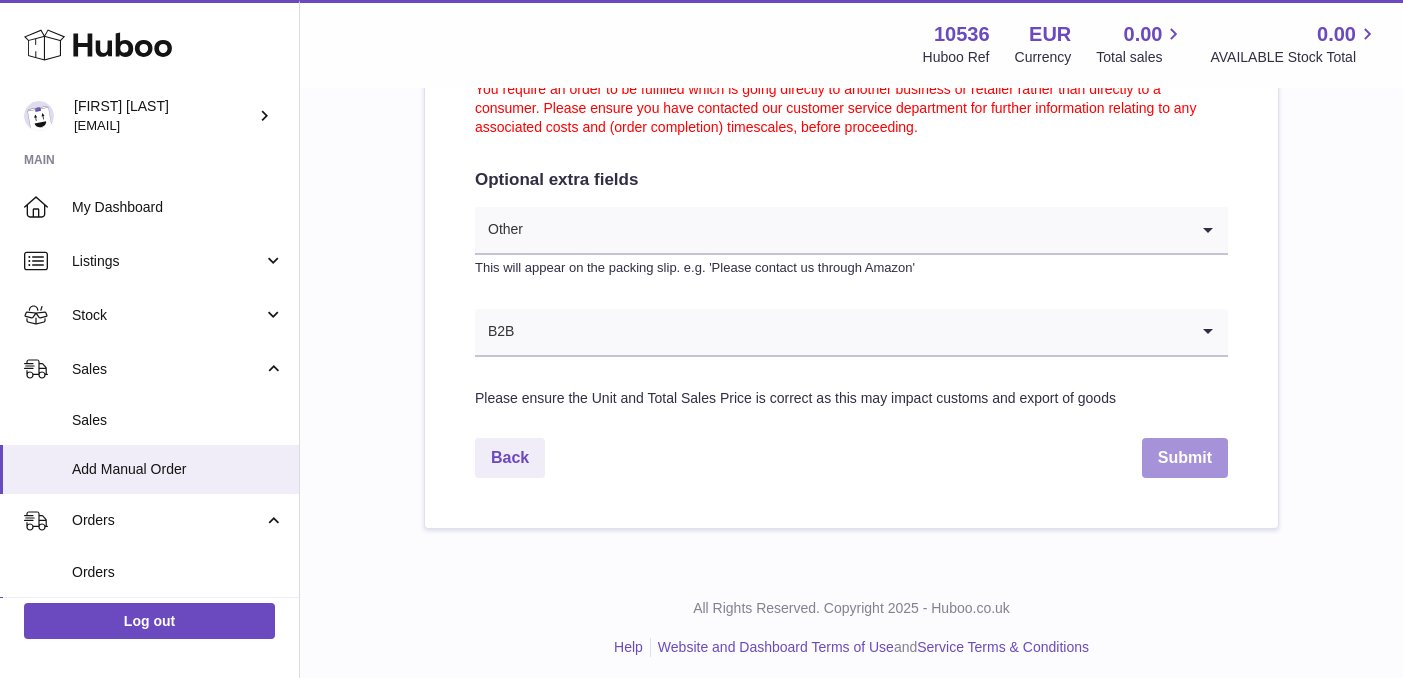 click on "Submit" at bounding box center (1185, 458) 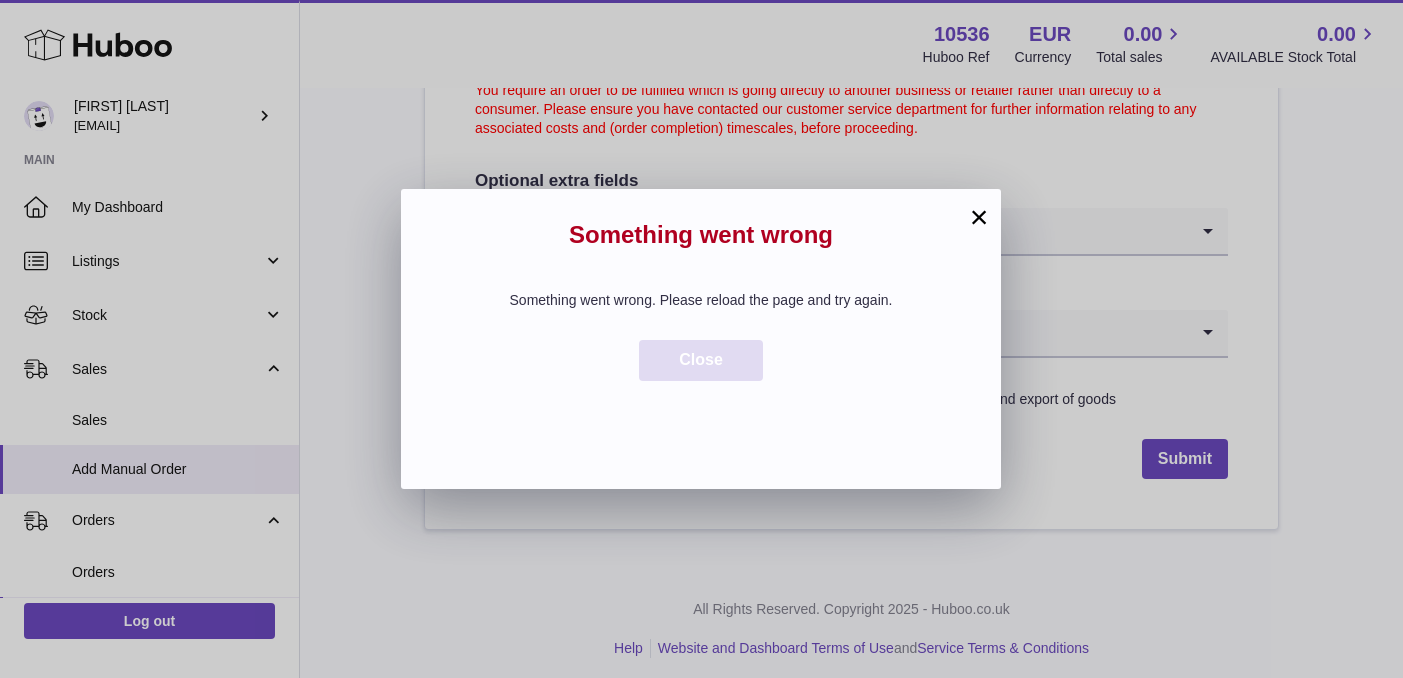 click on "Close" at bounding box center (701, 360) 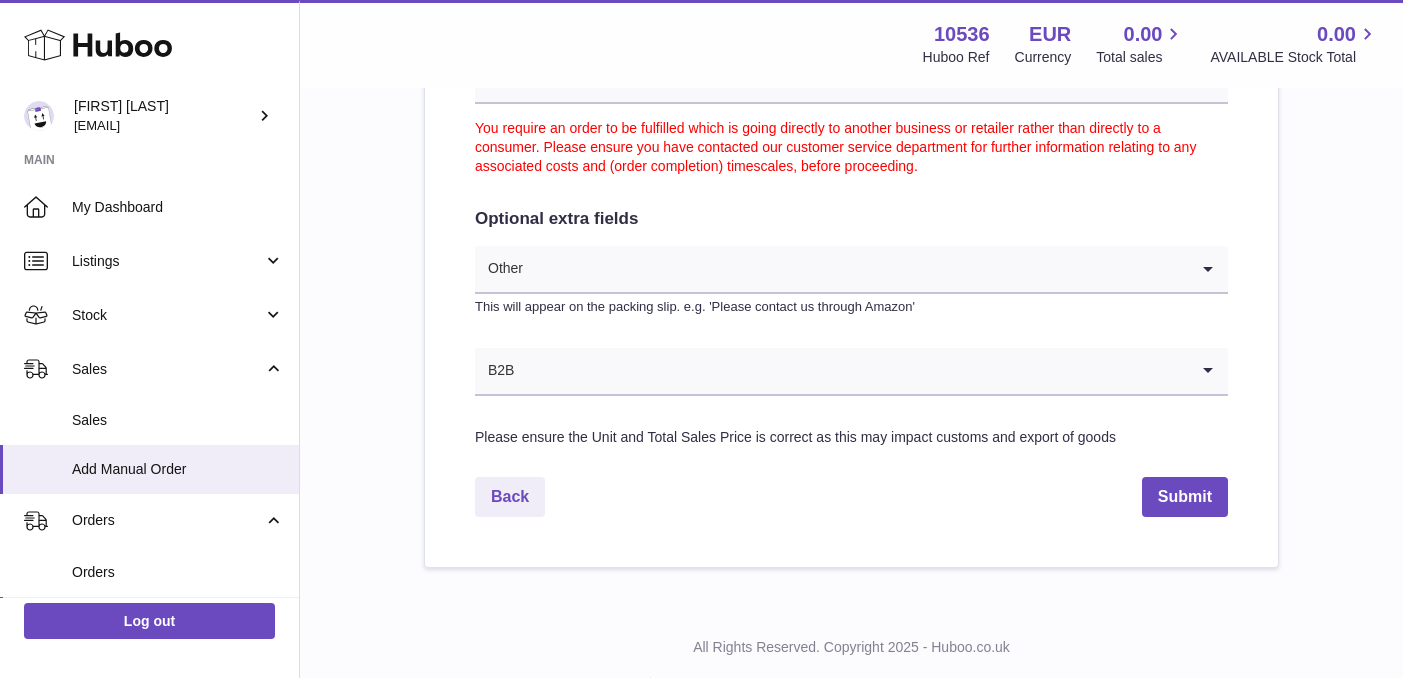 scroll, scrollTop: 1137, scrollLeft: 0, axis: vertical 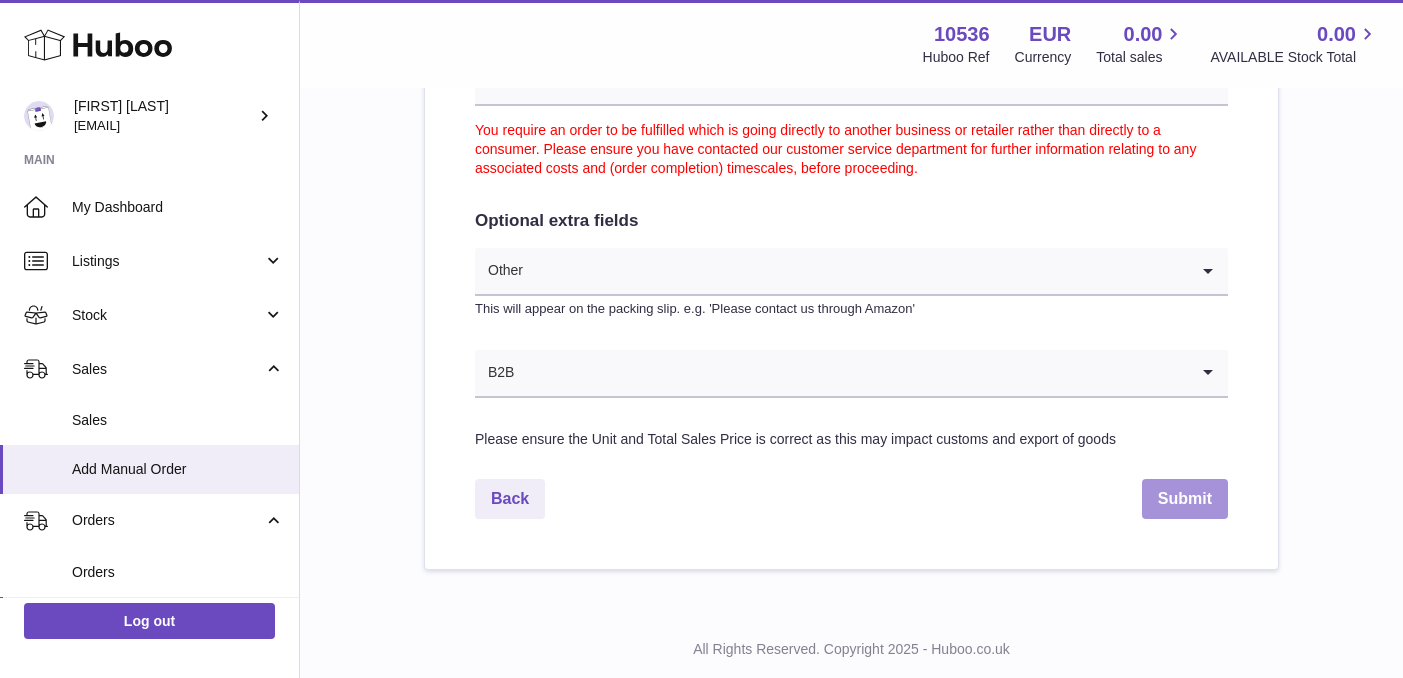 click on "Submit" at bounding box center (1185, 499) 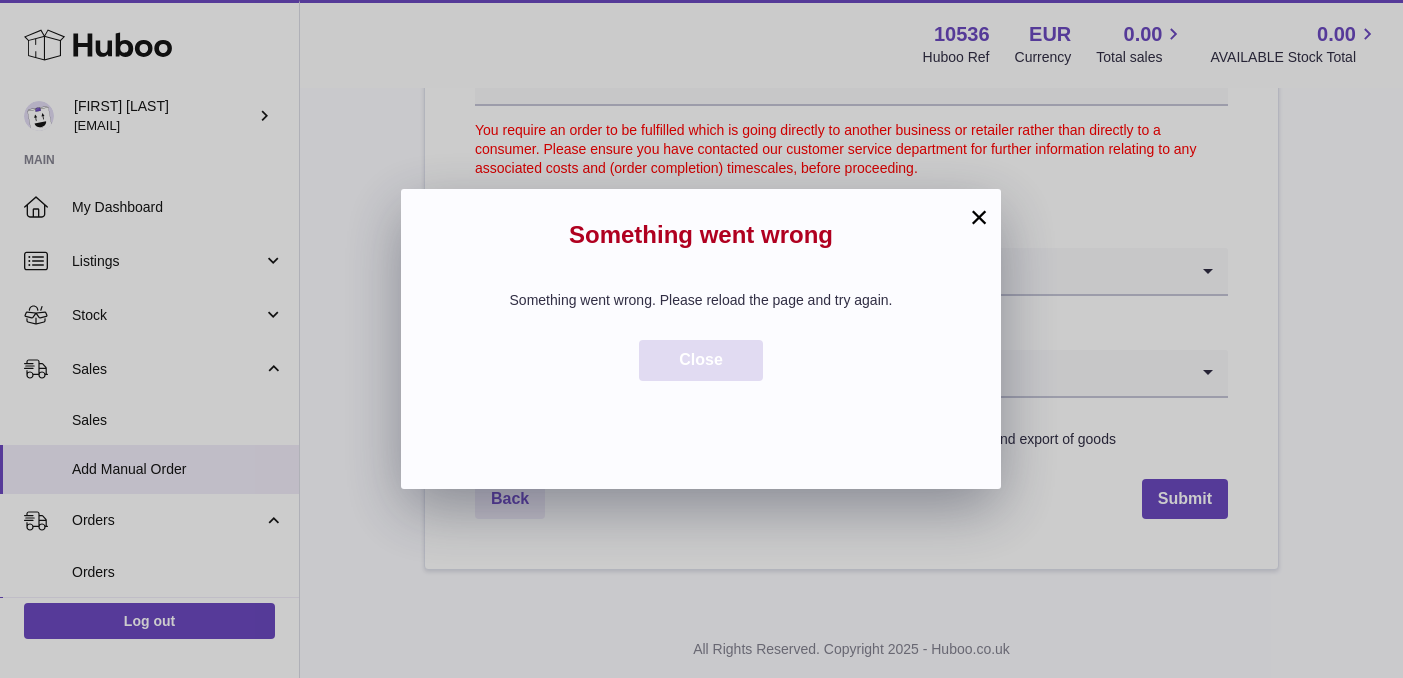click on "Close" at bounding box center (701, 360) 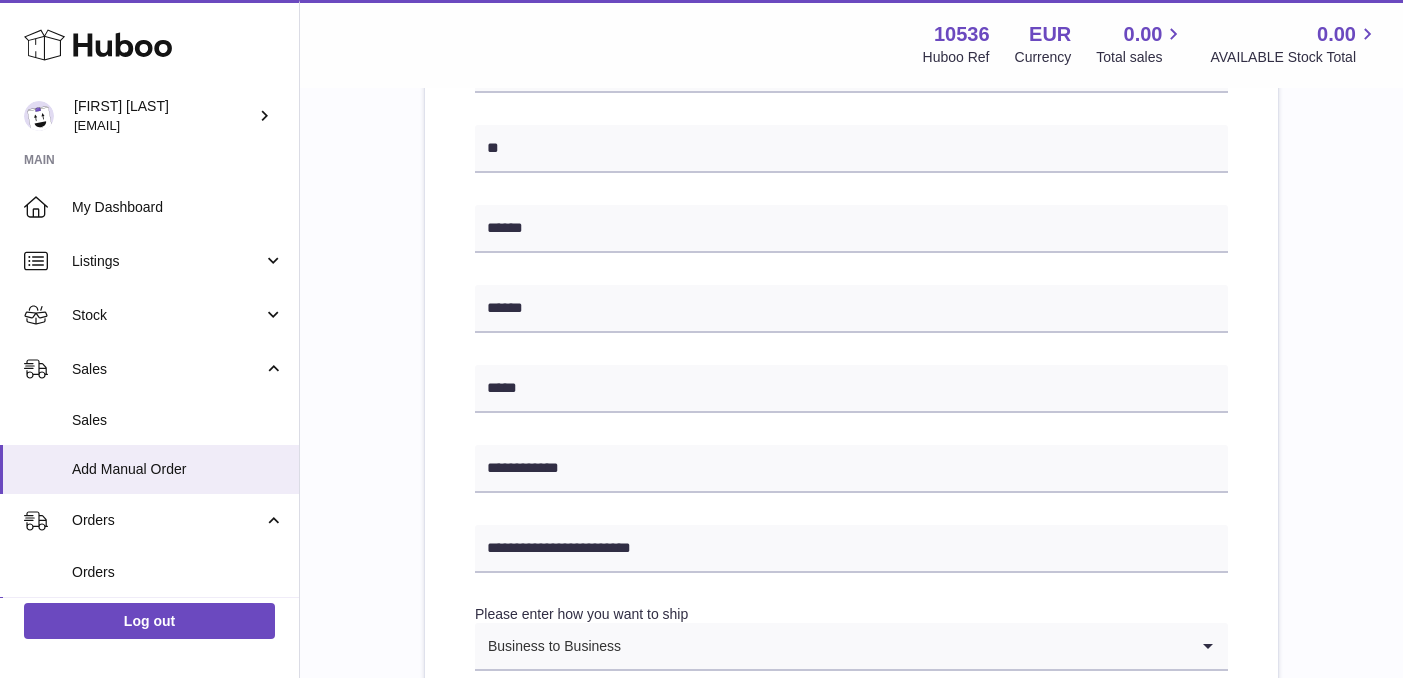 scroll, scrollTop: 504, scrollLeft: 0, axis: vertical 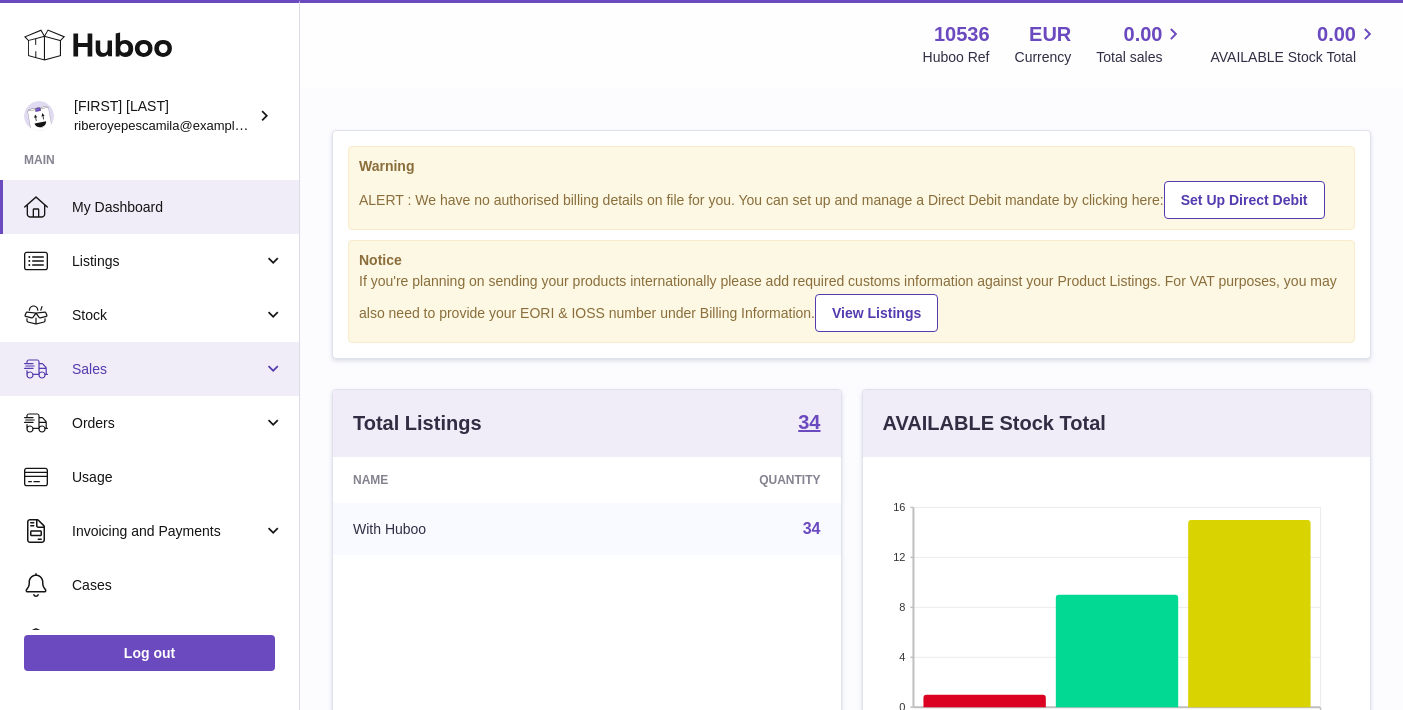 click on "Sales" at bounding box center (167, 369) 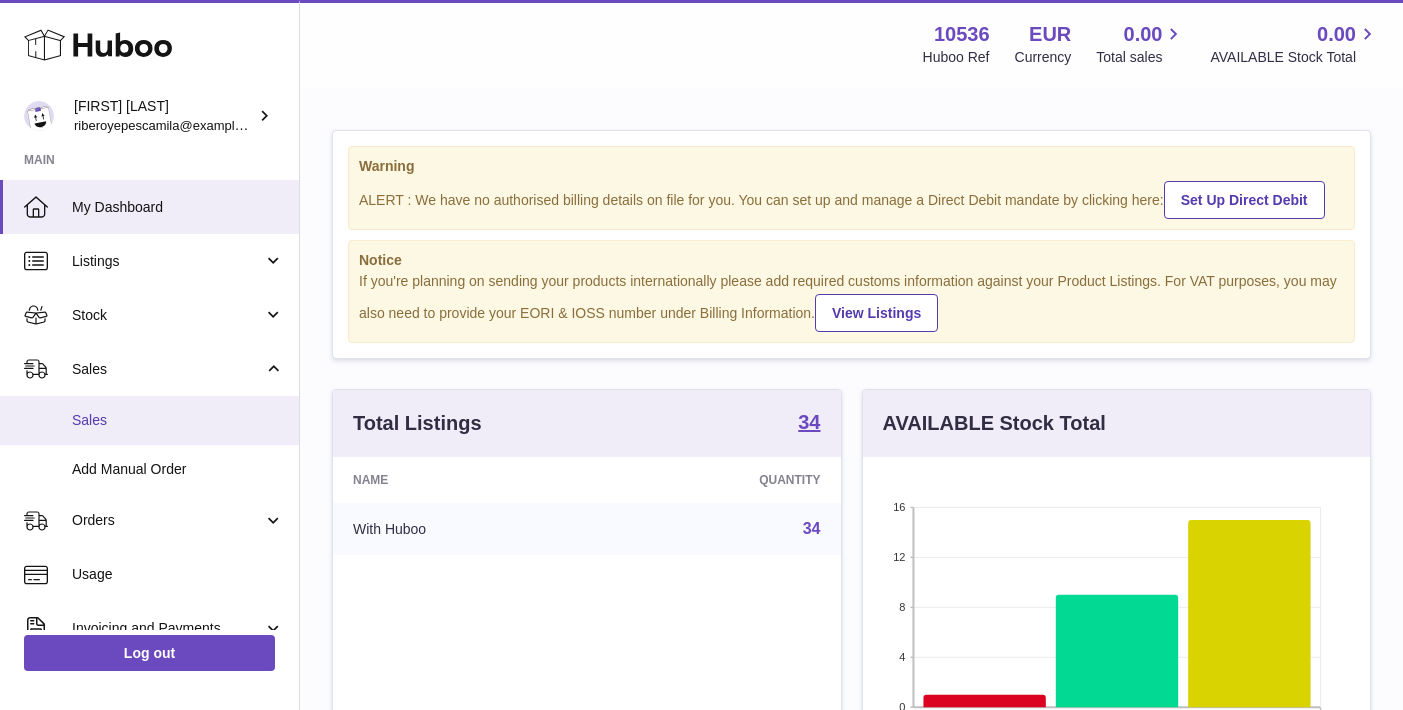 click on "Sales" at bounding box center (149, 420) 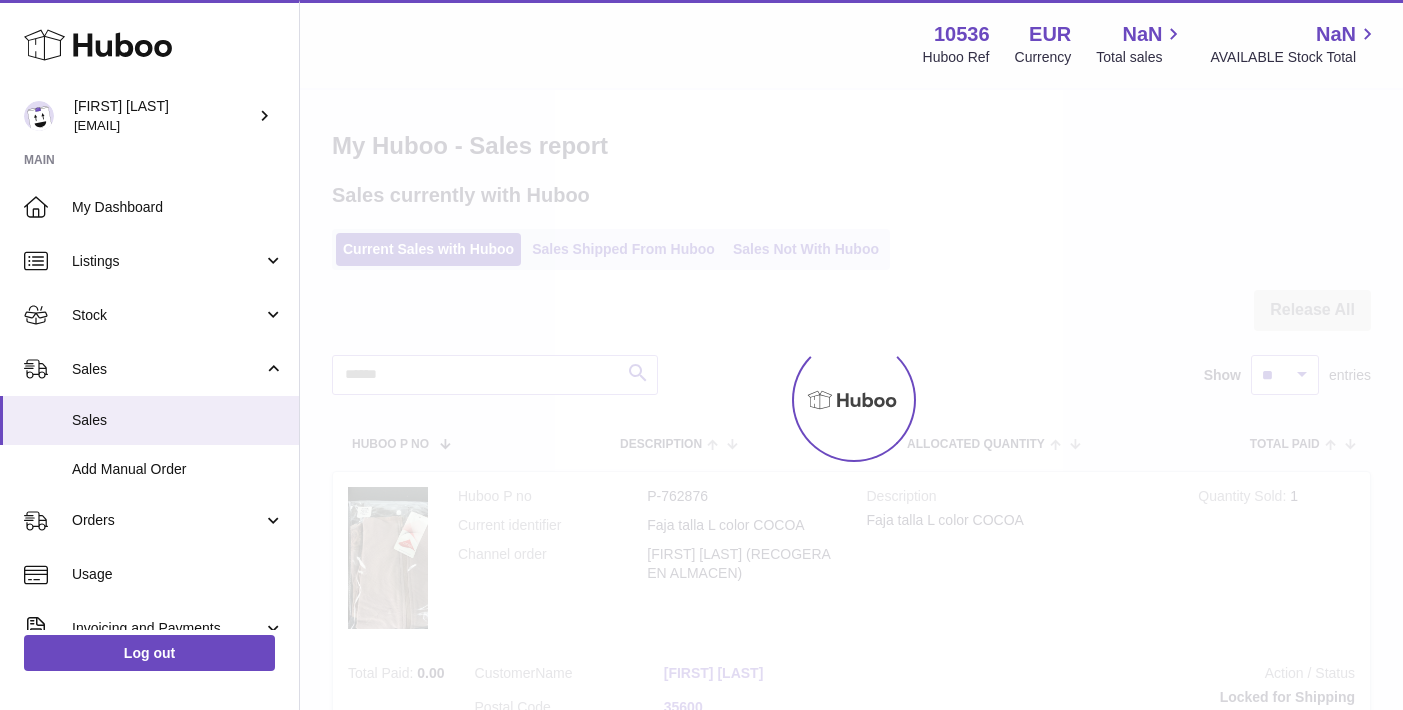 scroll, scrollTop: 0, scrollLeft: 0, axis: both 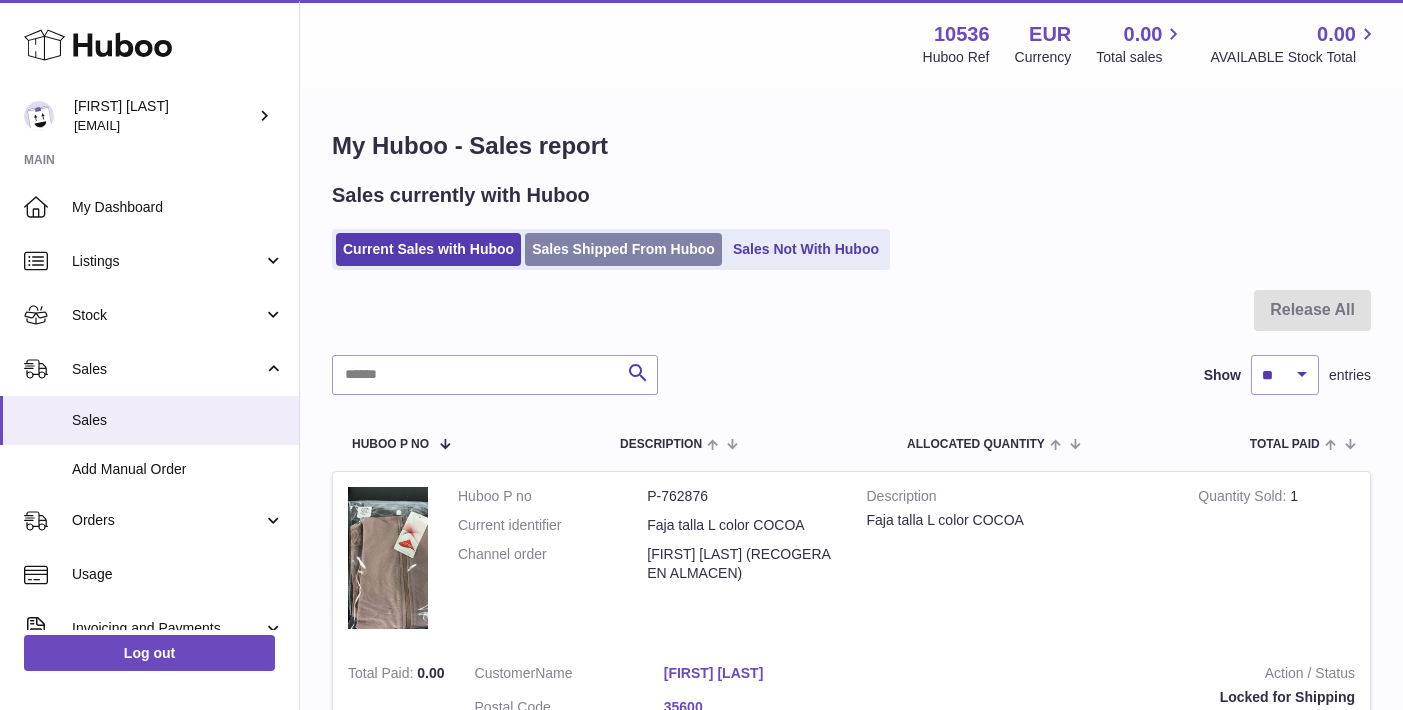 click on "Sales Shipped From Huboo" at bounding box center (623, 249) 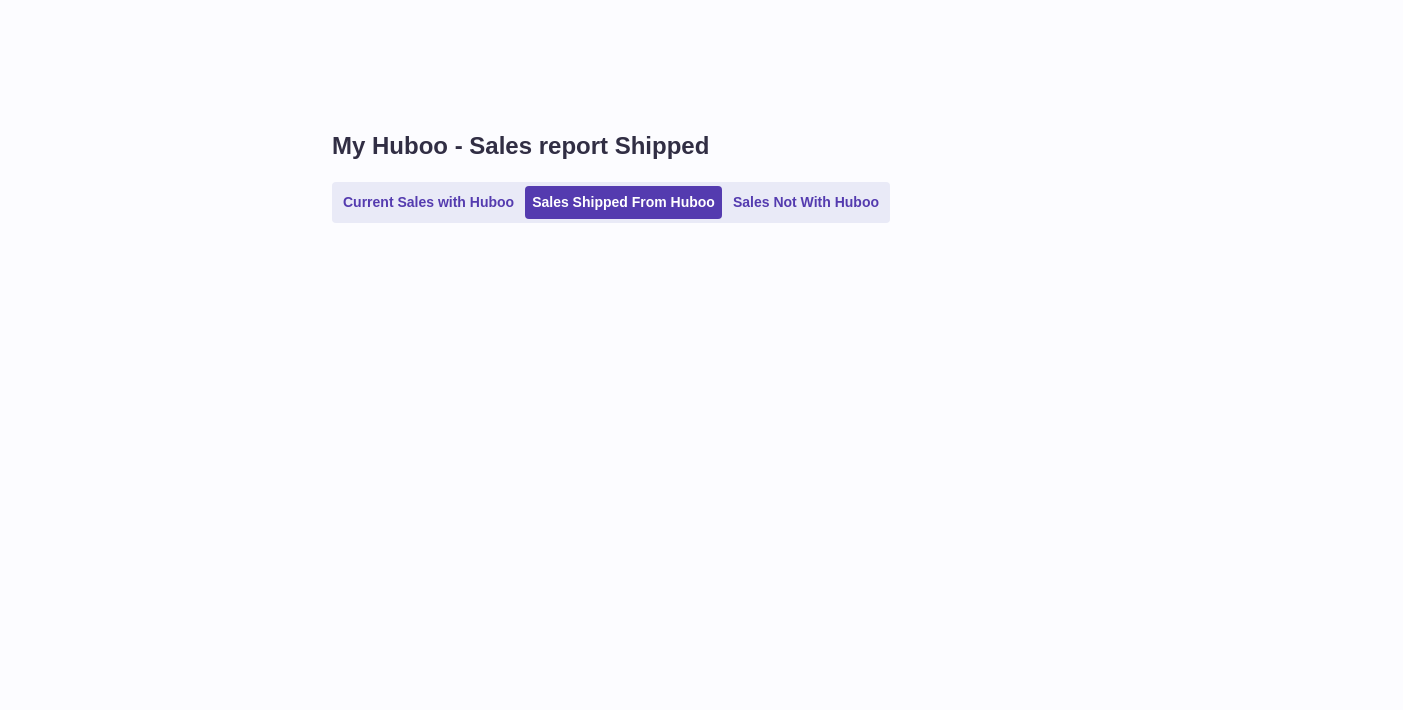 scroll, scrollTop: 0, scrollLeft: 0, axis: both 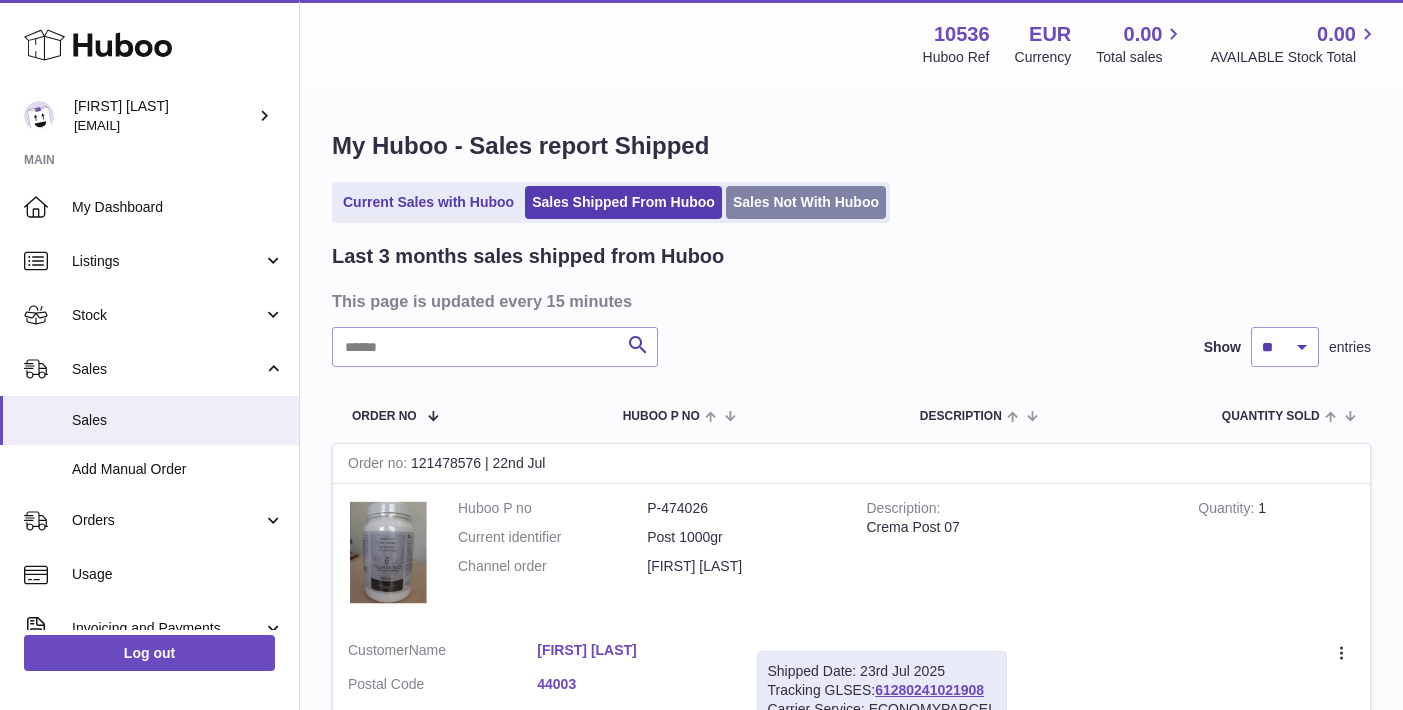 click on "Sales Not With Huboo" at bounding box center (806, 202) 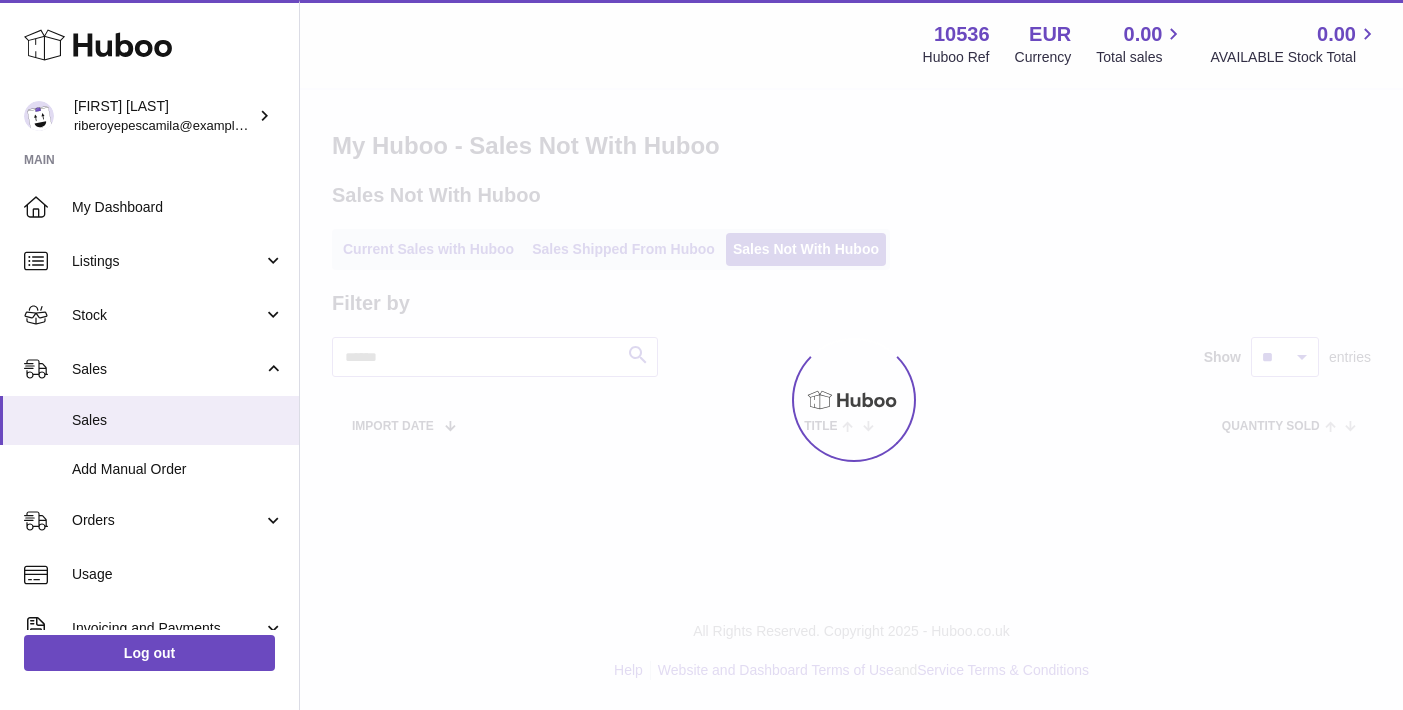 scroll, scrollTop: 0, scrollLeft: 0, axis: both 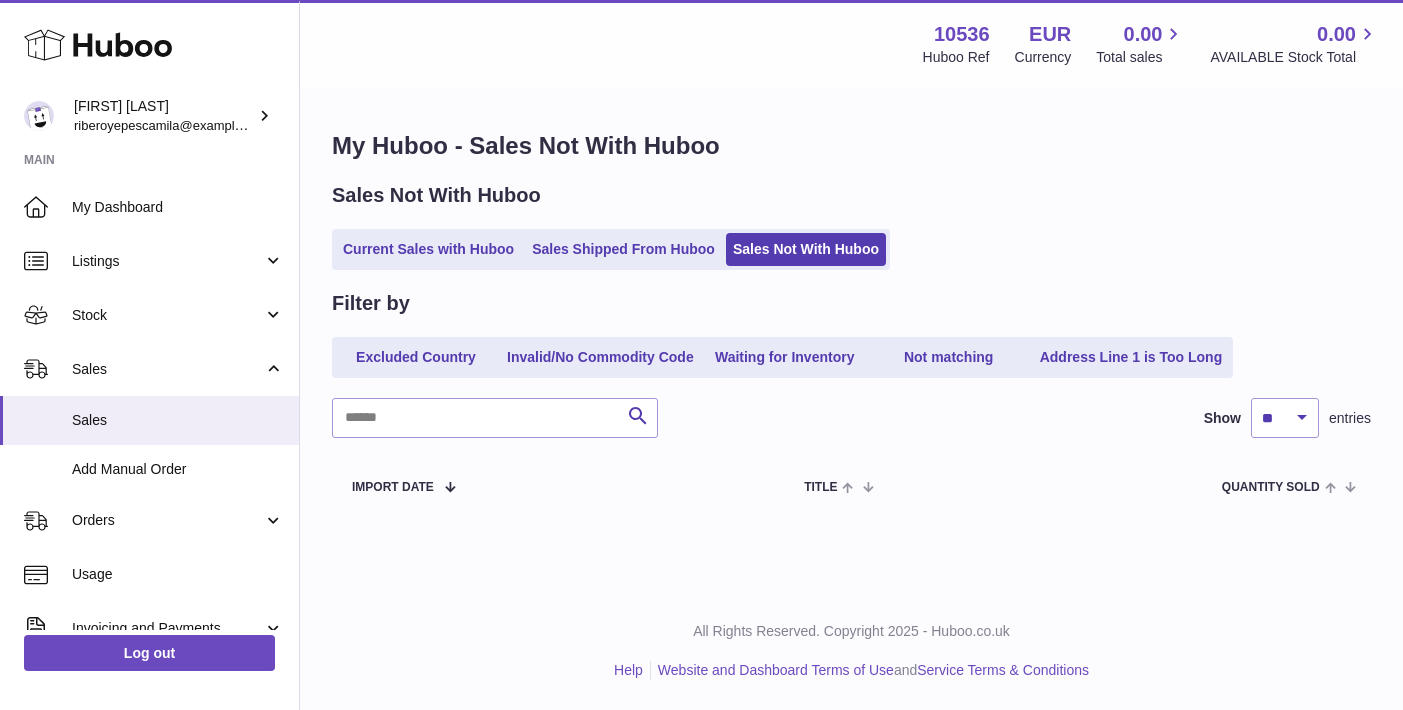 click on "My Huboo - Sales Not With Huboo   Sales Not With Huboo
Current Sales with Huboo
Sales Shipped From Huboo
Sales Not With Huboo
Filter by   Excluded Country Invalid/No Commodity Code Waiting for Inventory Not matching Address Line 1 is Too Long       Search
Show
** ** ** ***
entries
Import date
Channel
Item Number / Channel SKU
Title       Quantity Sold
Customer
Action / Status" at bounding box center (851, 322) 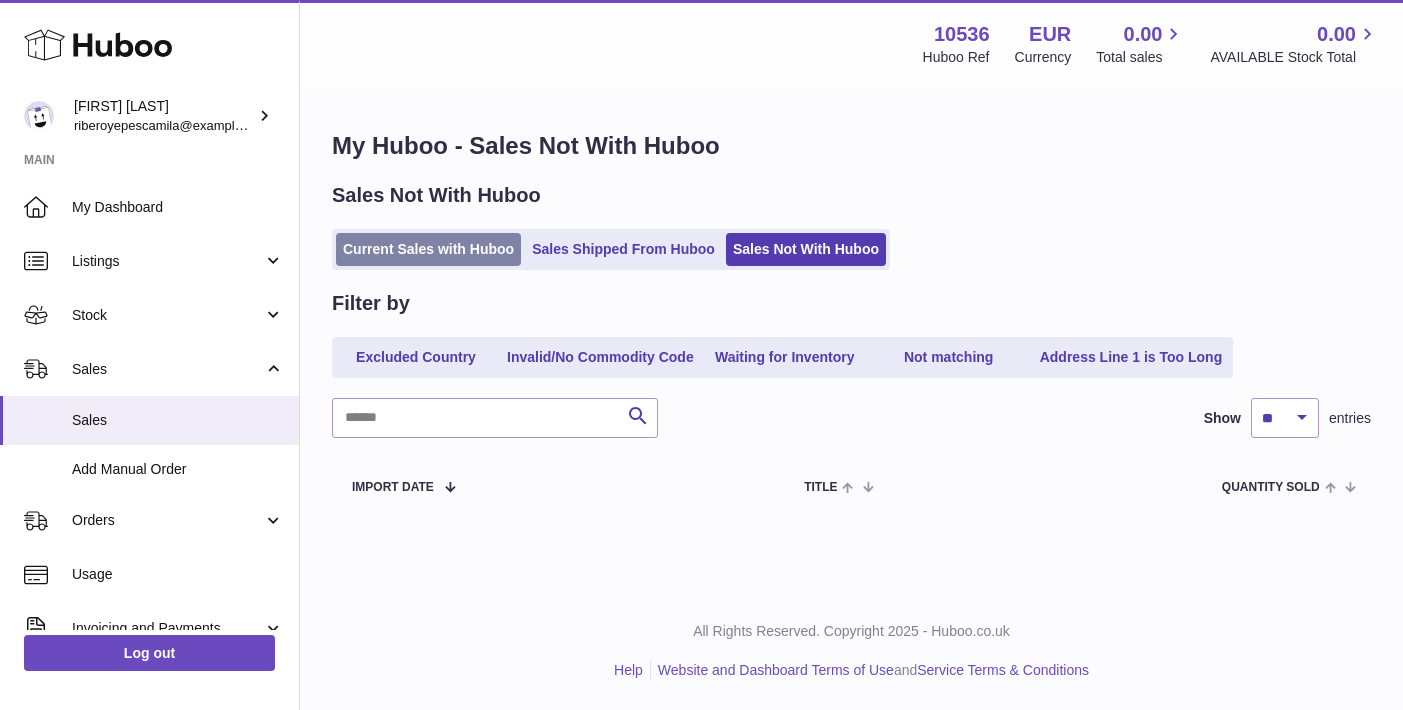 click on "Current Sales with Huboo" at bounding box center [428, 249] 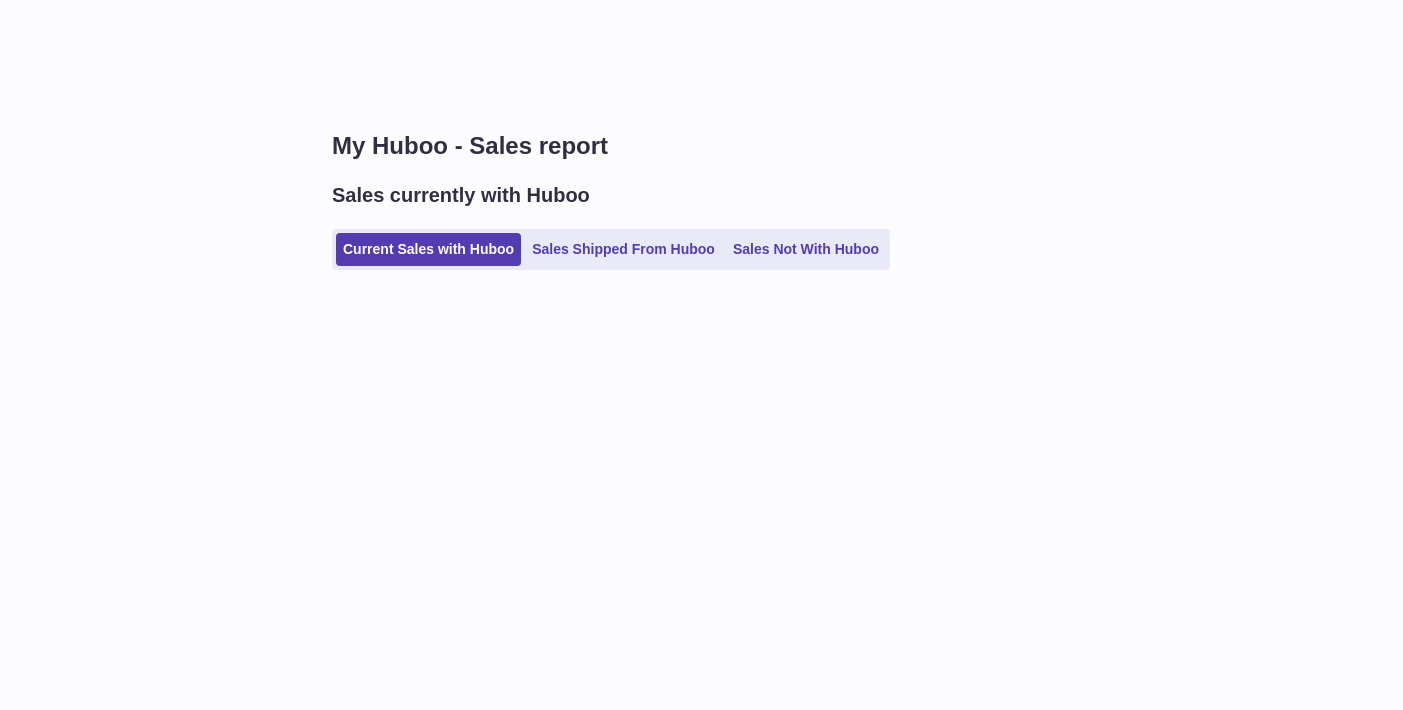 scroll, scrollTop: 0, scrollLeft: 0, axis: both 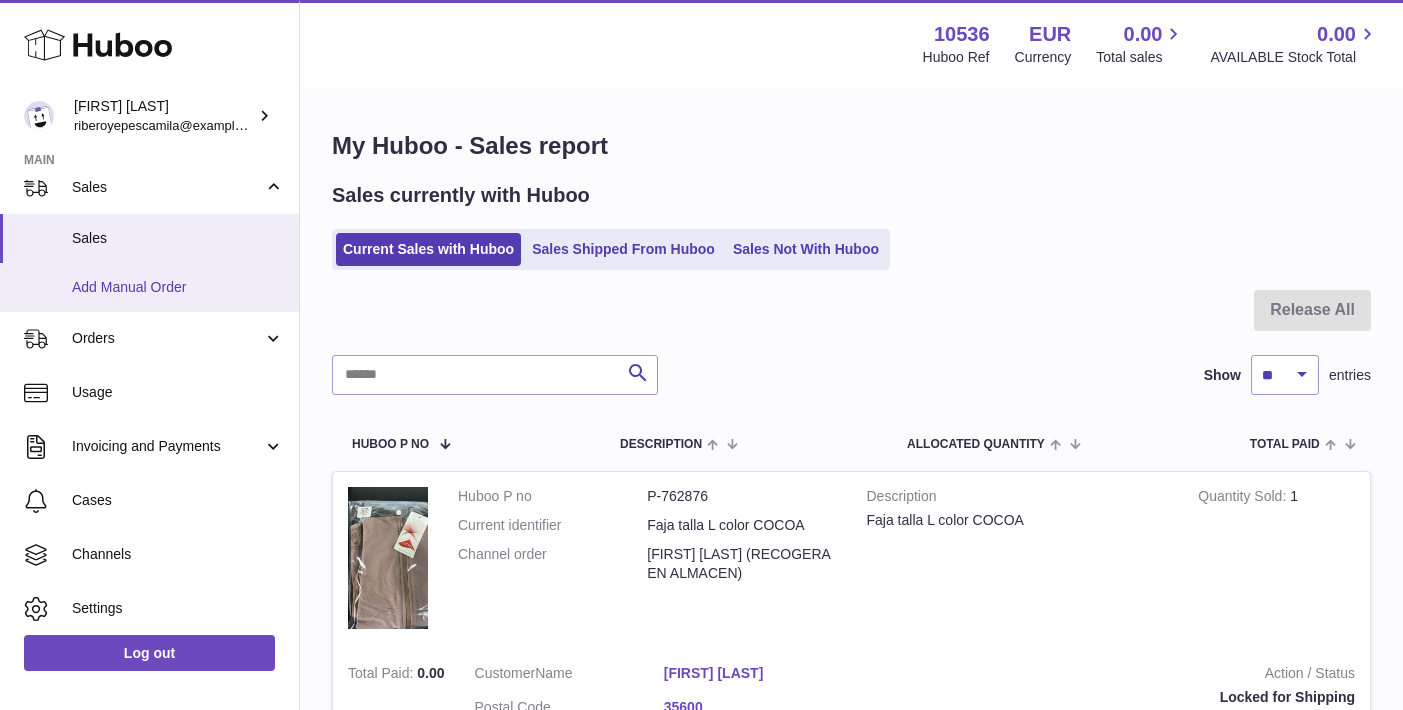 click on "Add Manual Order" at bounding box center [149, 287] 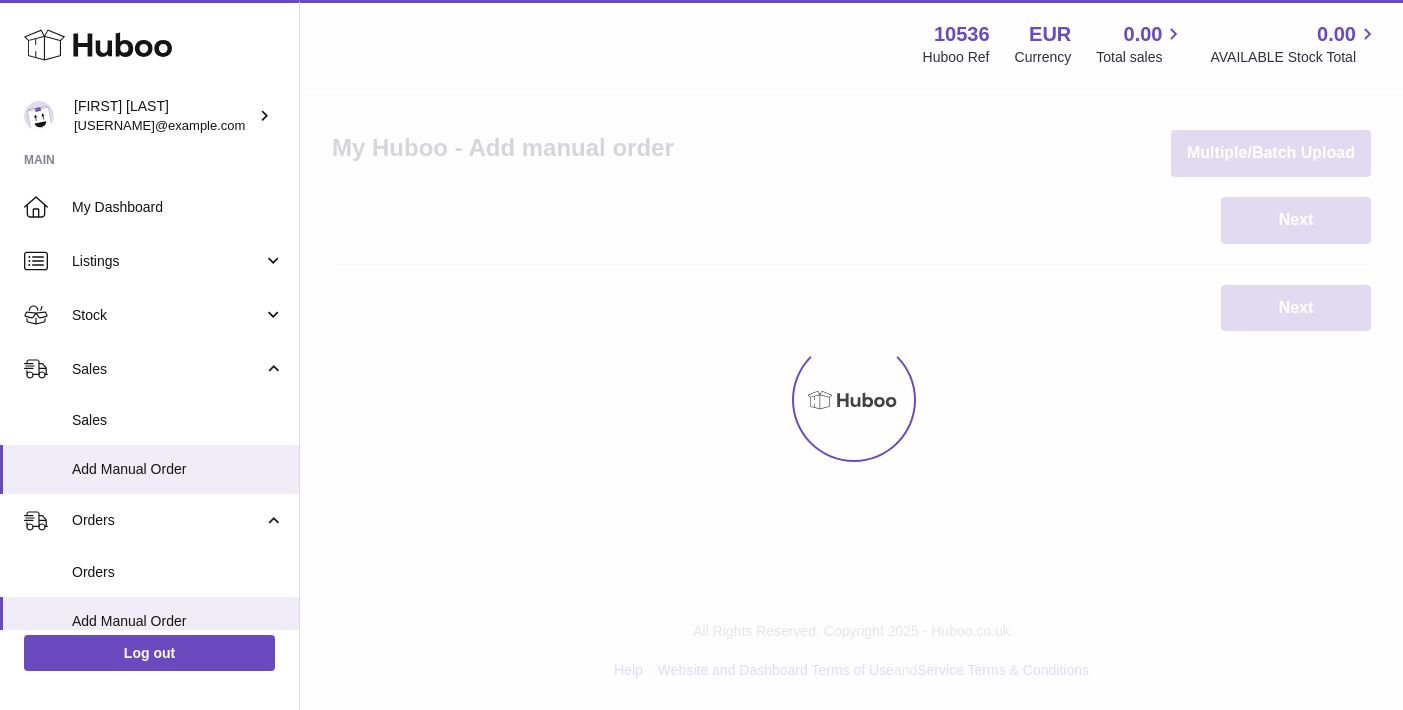 scroll, scrollTop: 0, scrollLeft: 0, axis: both 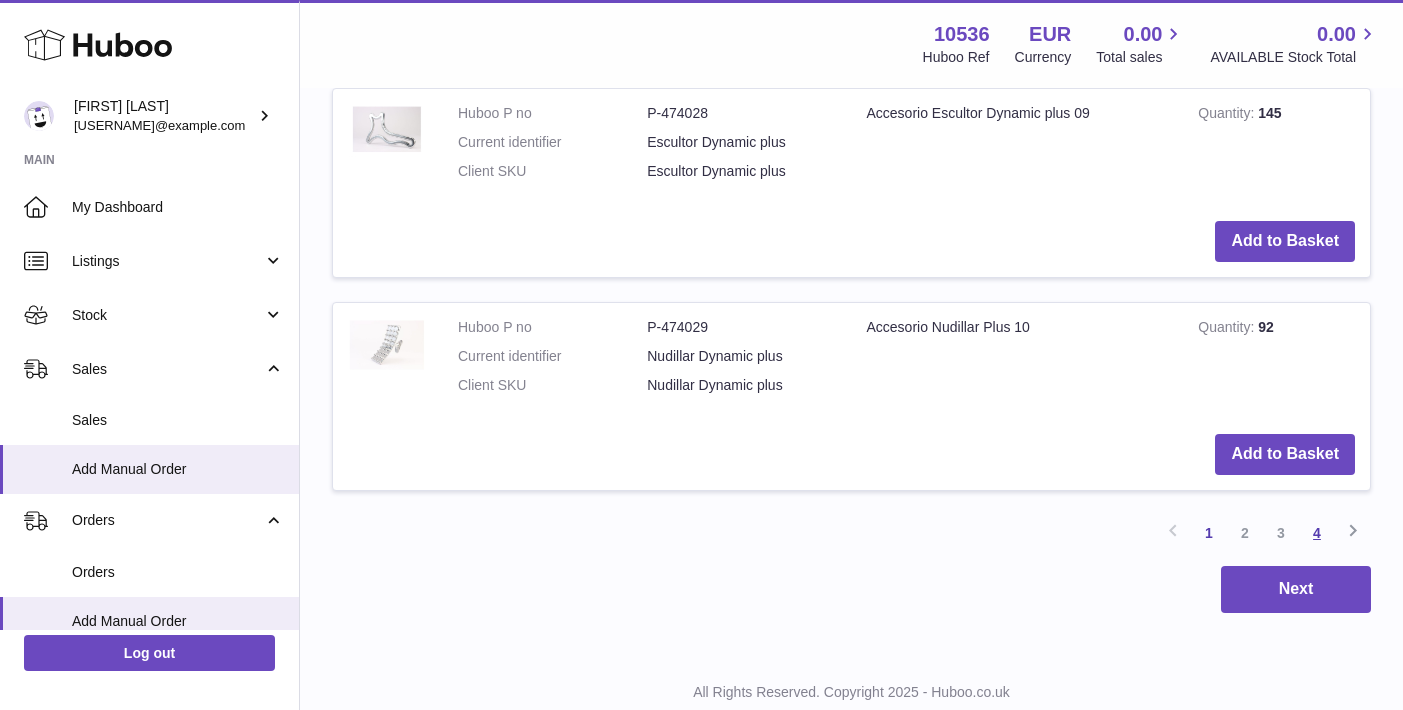 click on "4" at bounding box center [1317, 533] 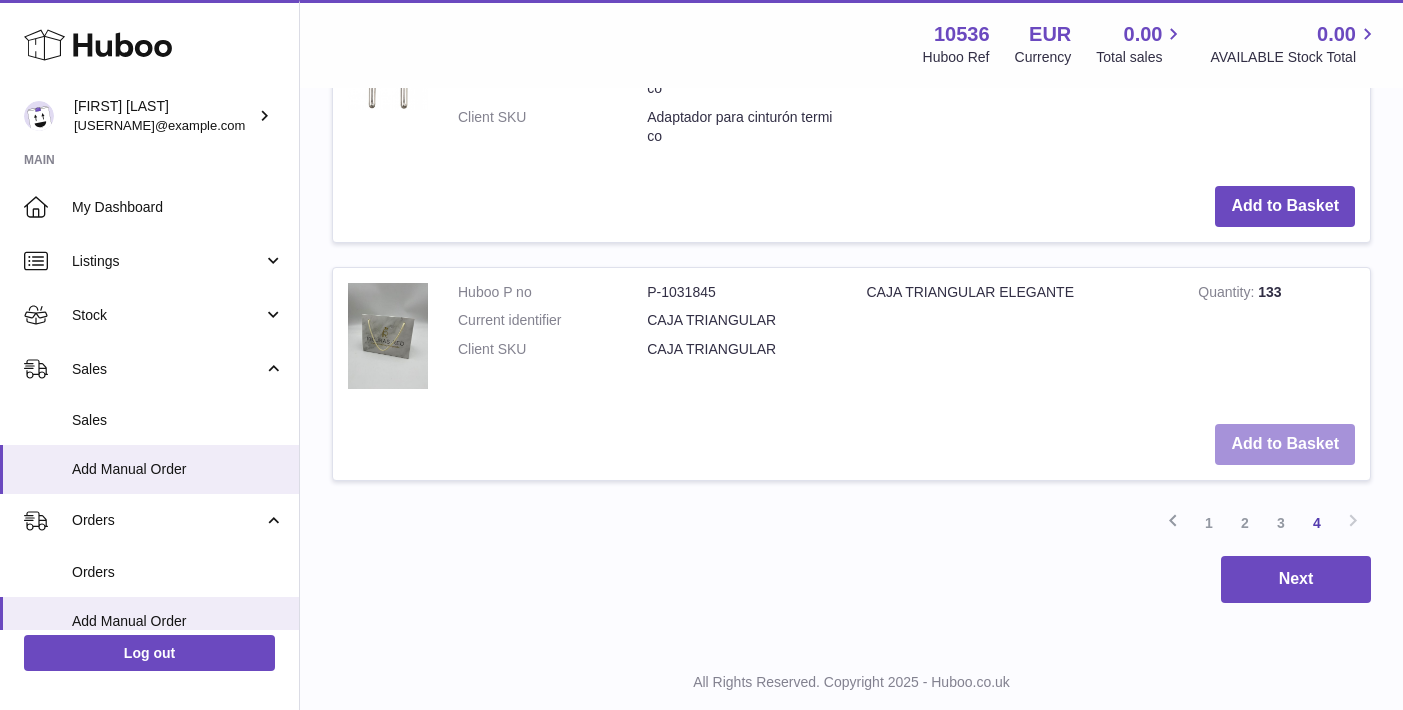 scroll, scrollTop: 3884, scrollLeft: 0, axis: vertical 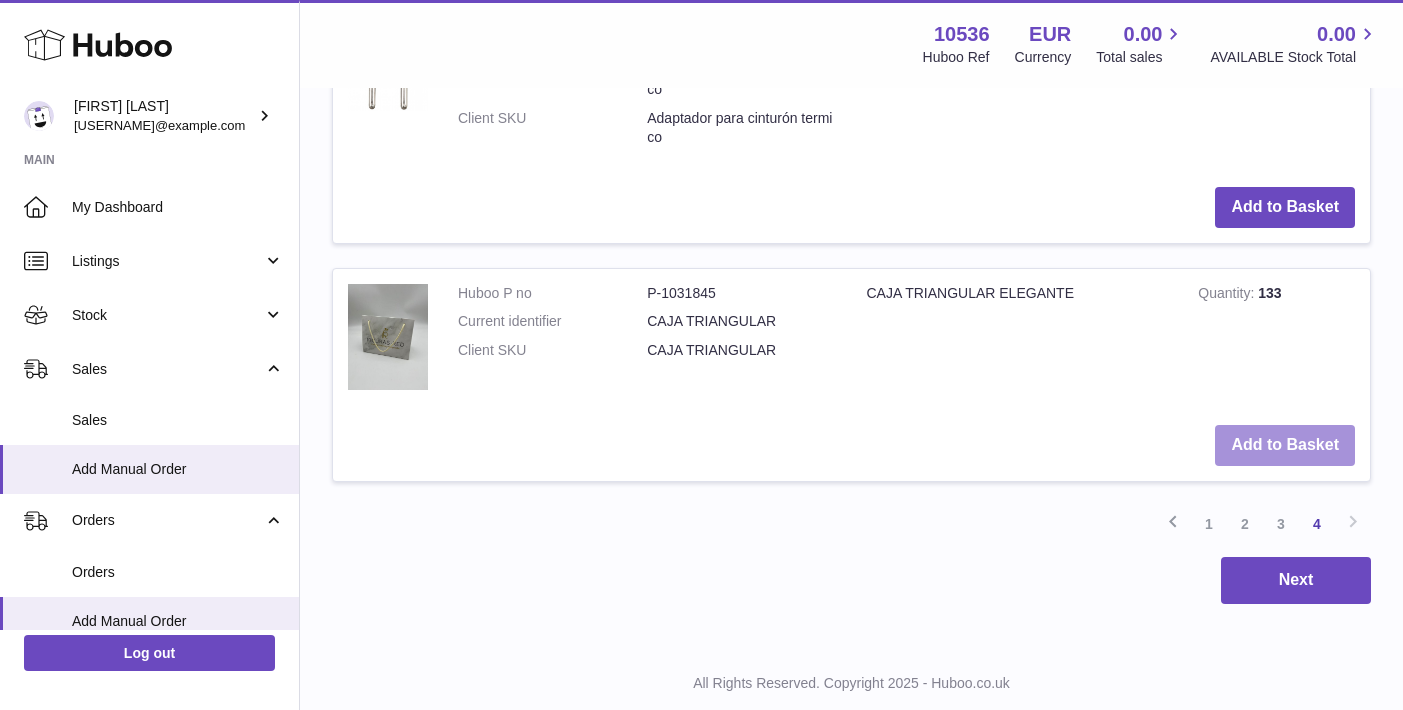 click on "Add to Basket" at bounding box center [1285, 445] 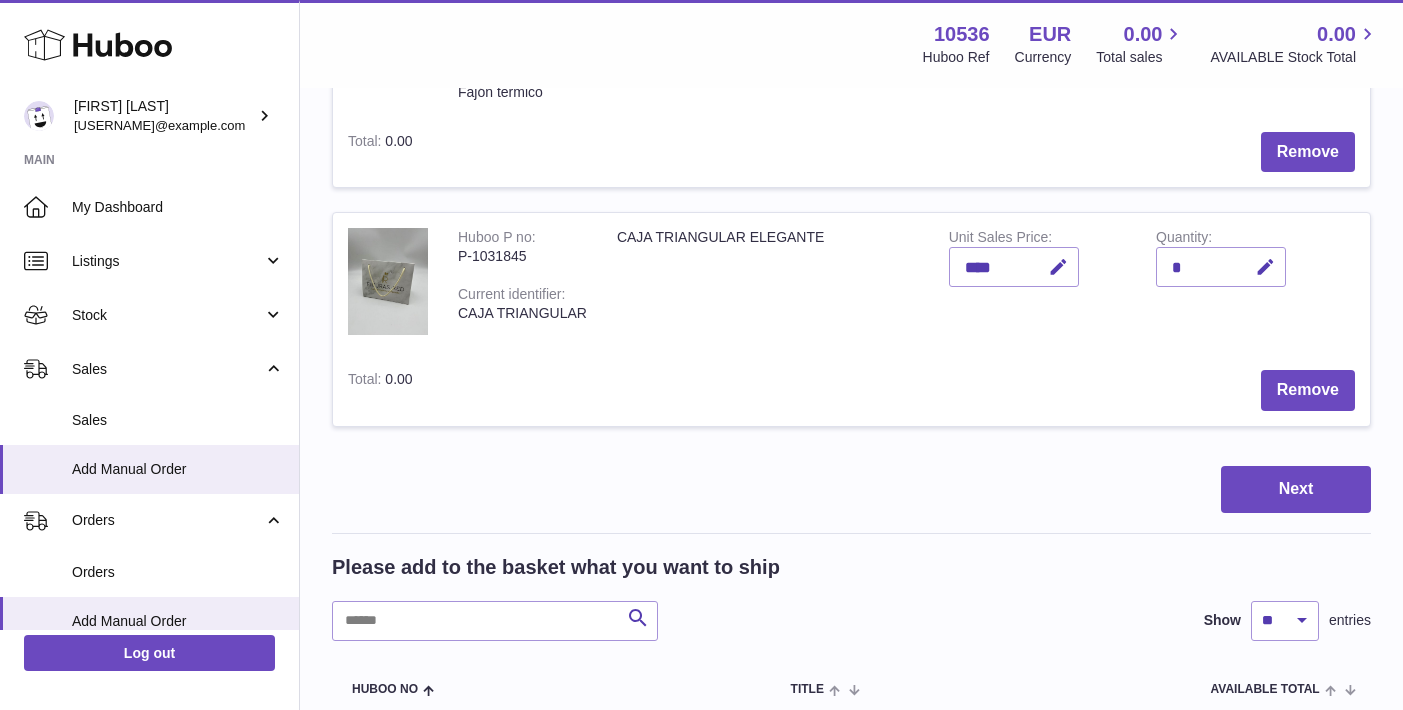 scroll, scrollTop: 2263, scrollLeft: 0, axis: vertical 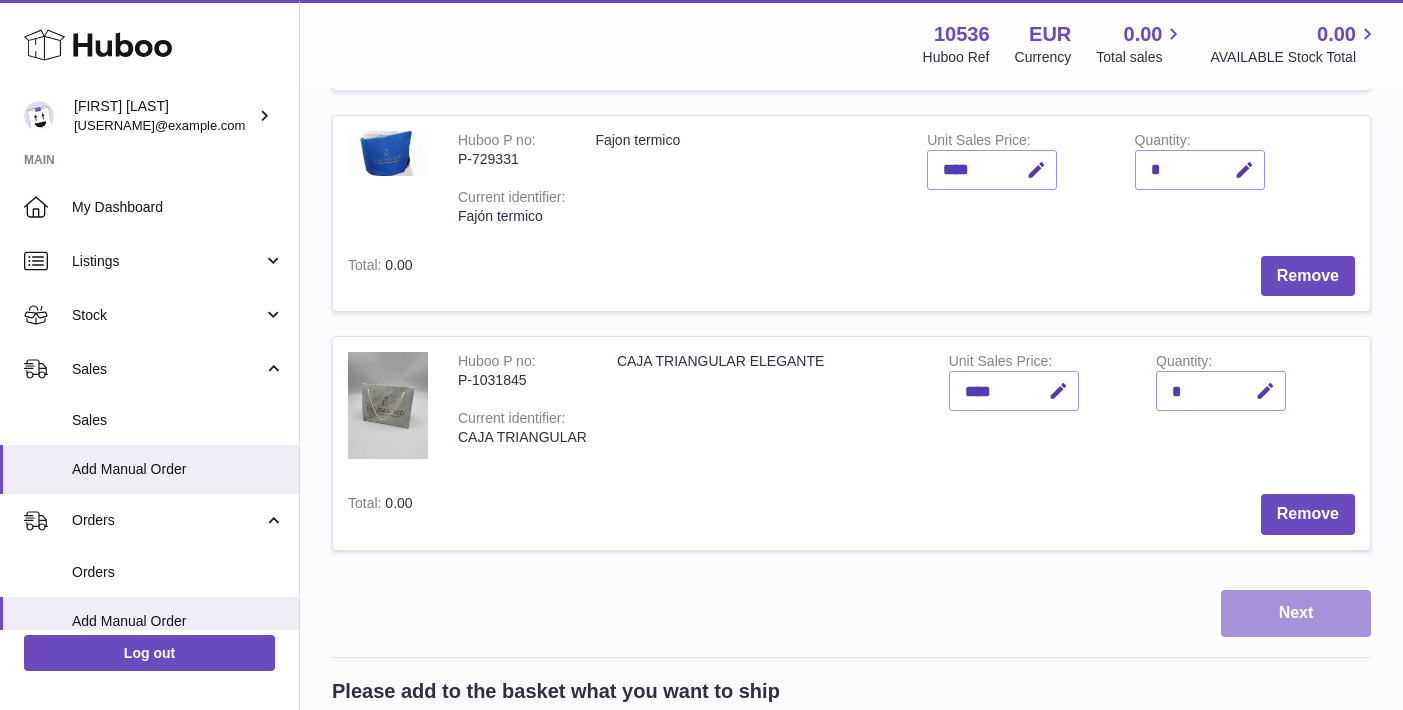 click on "Next" at bounding box center [1296, 613] 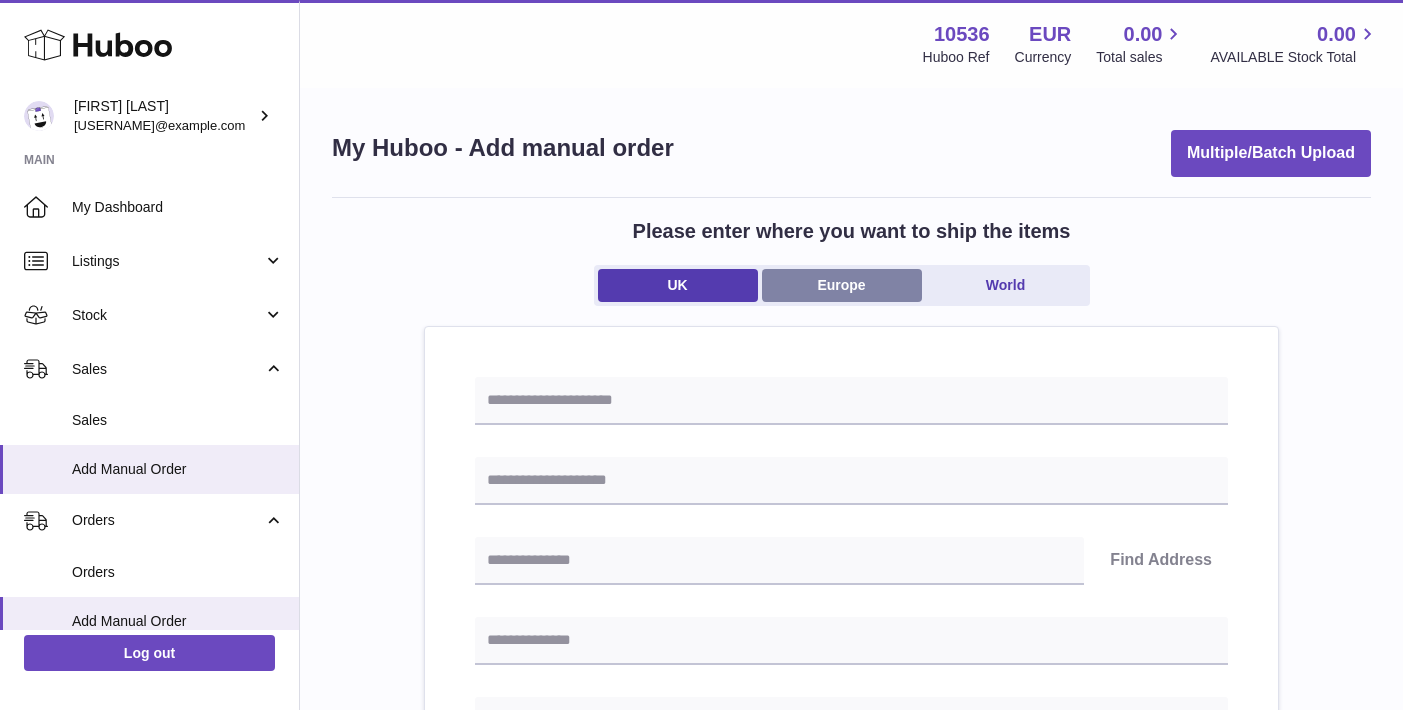click on "Europe" at bounding box center [842, 285] 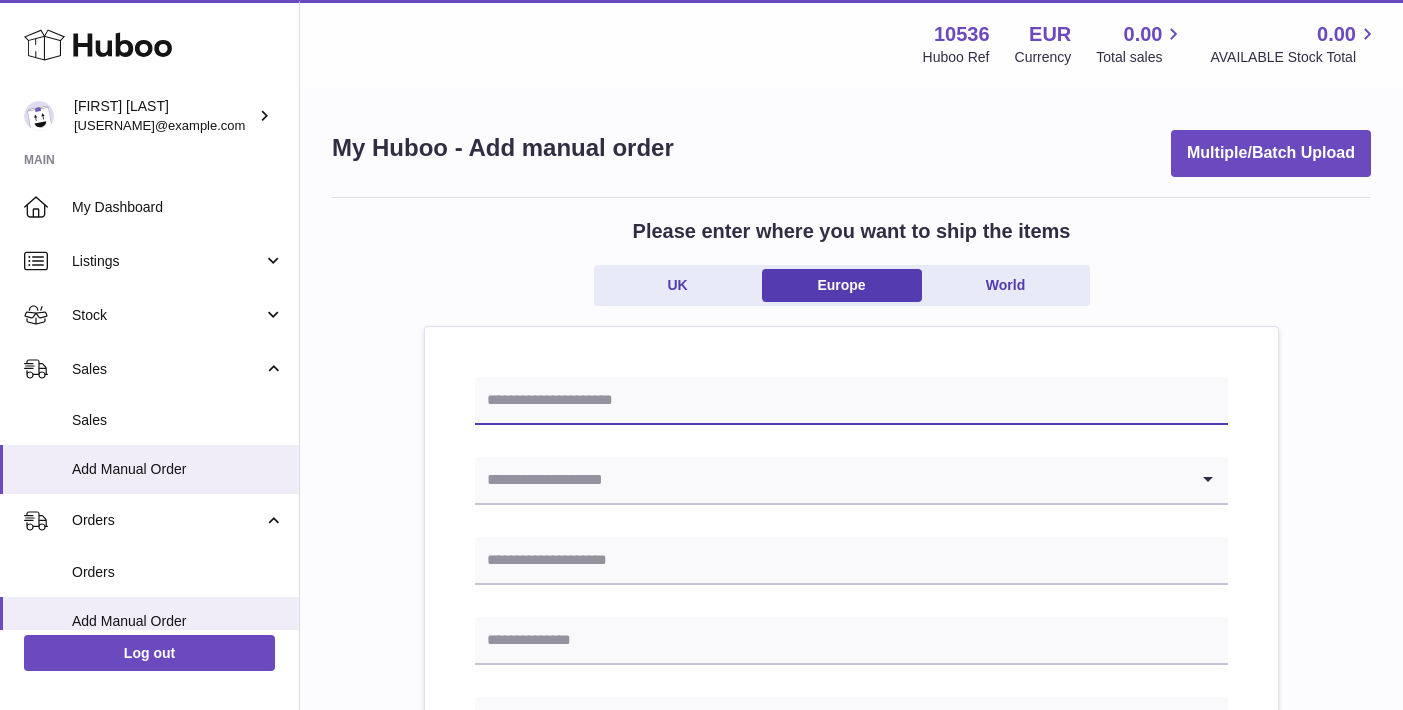 click at bounding box center [851, 401] 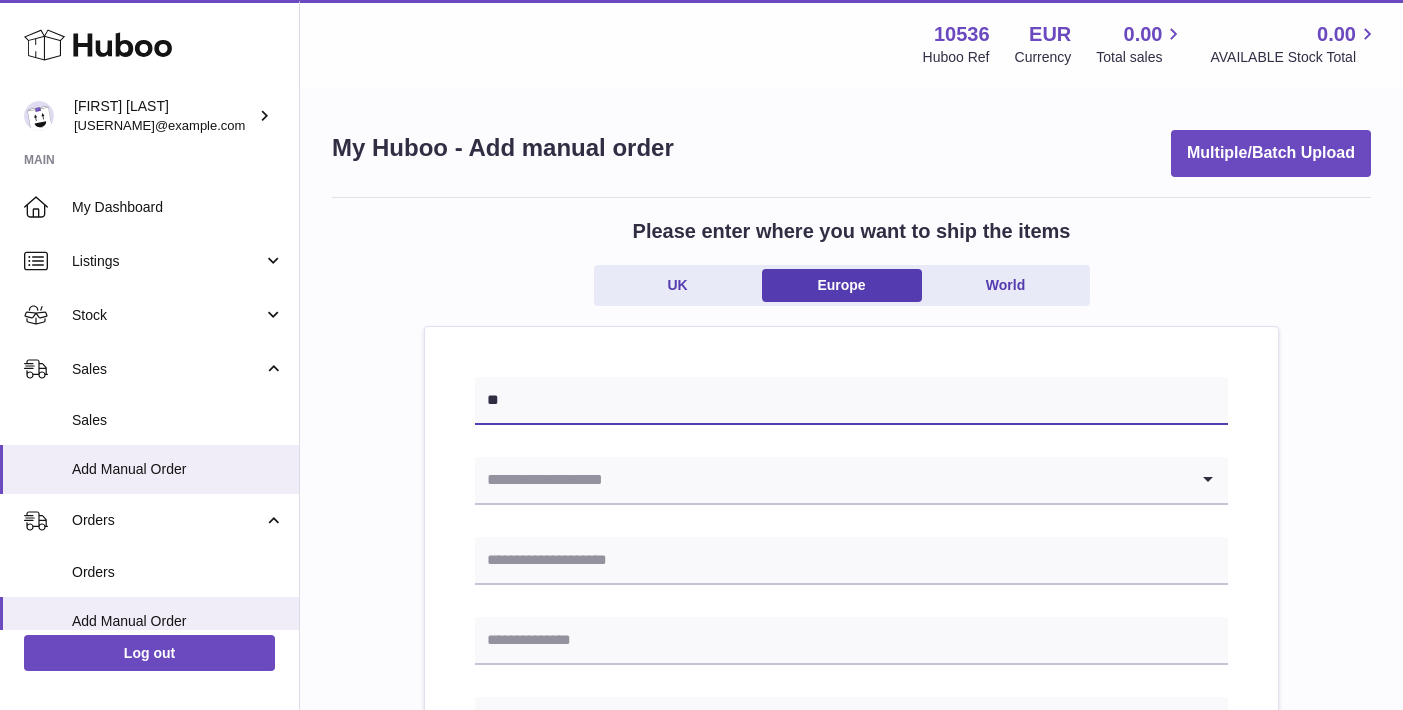 type on "*" 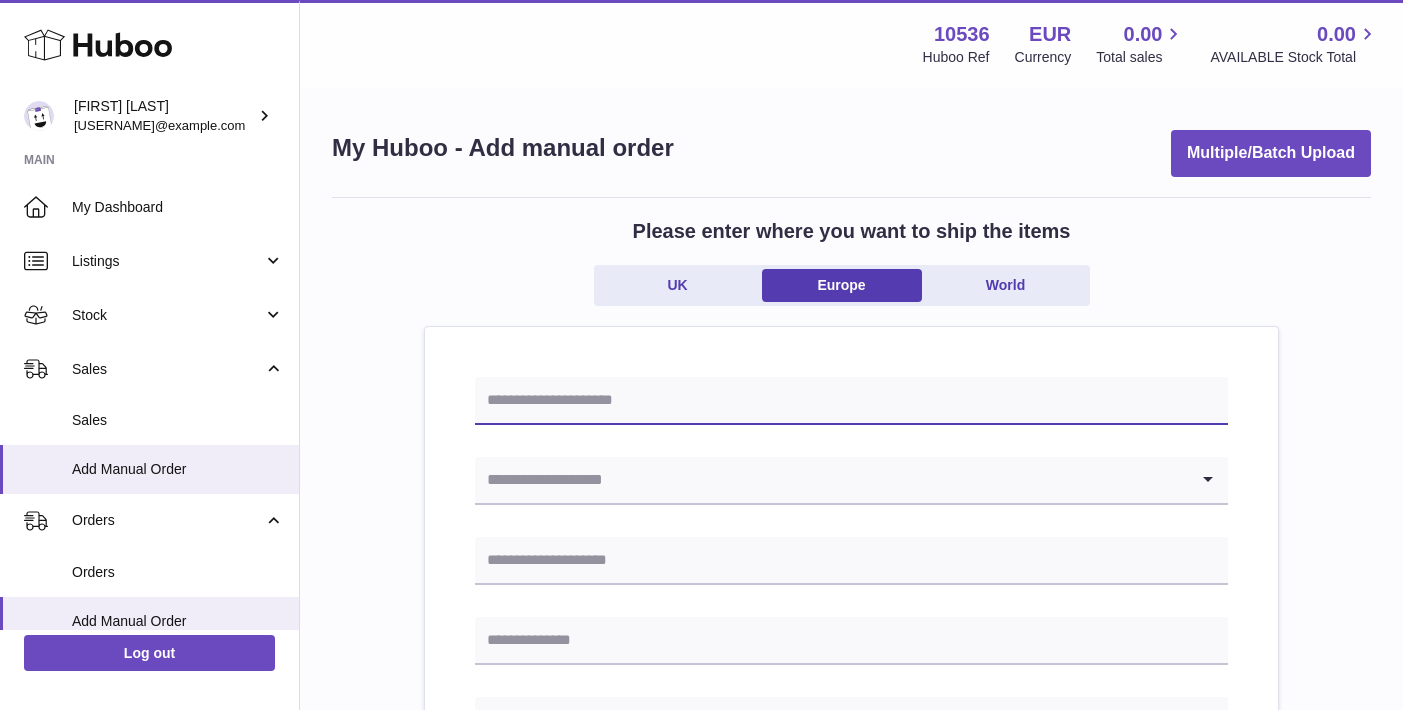 paste on "**********" 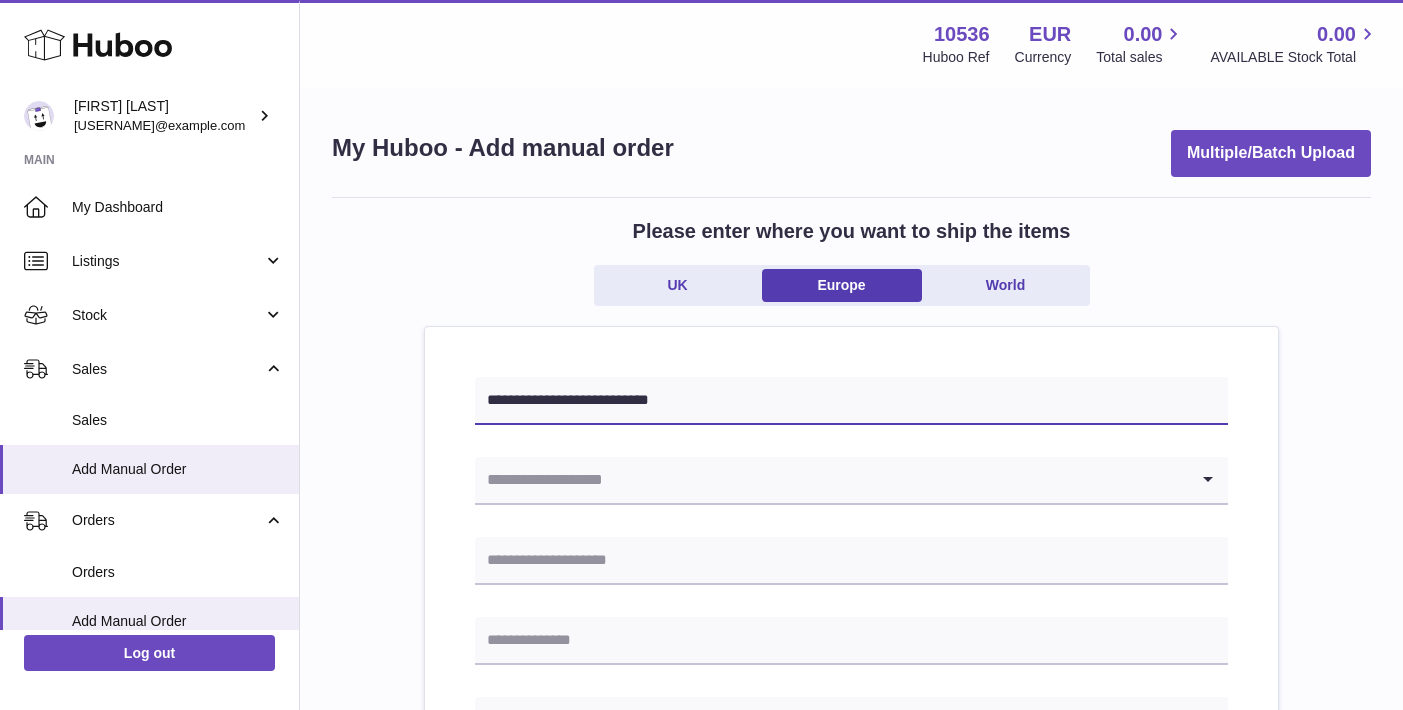 type on "**********" 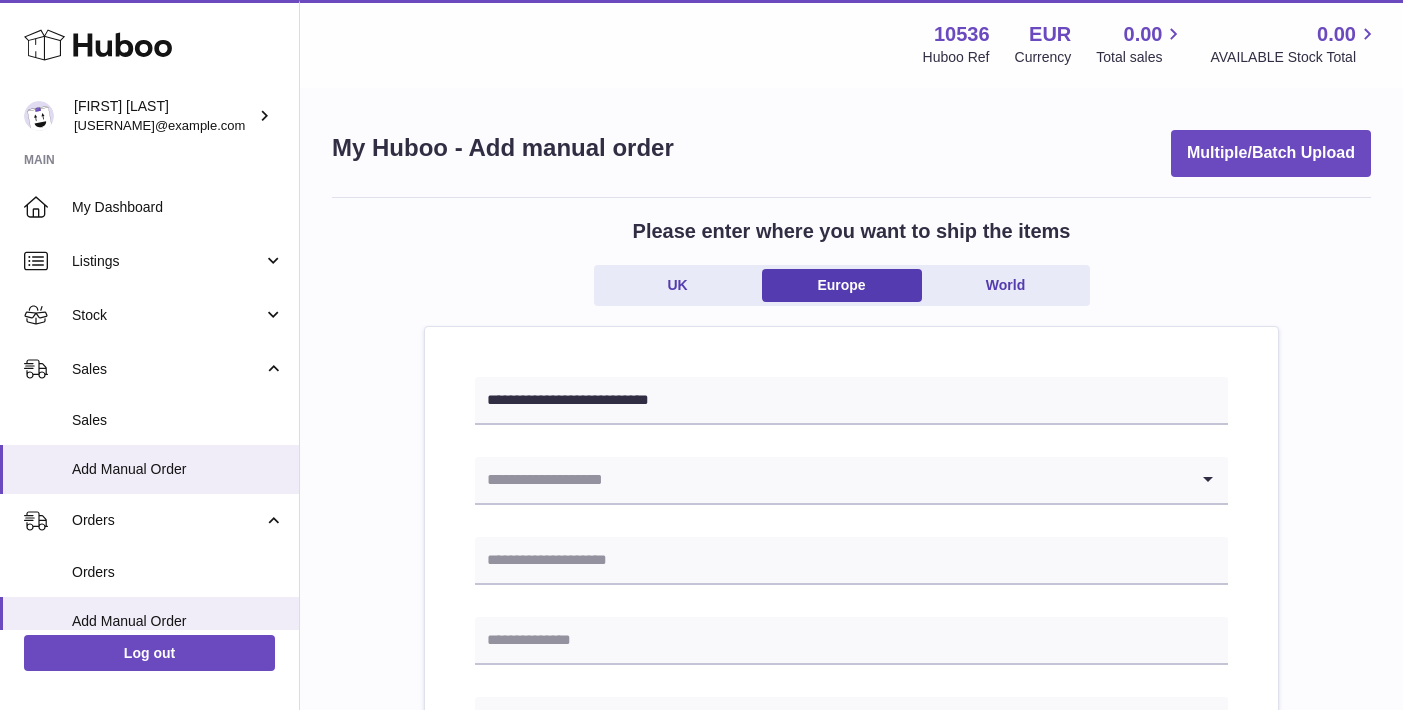 click on "**********" at bounding box center [851, 945] 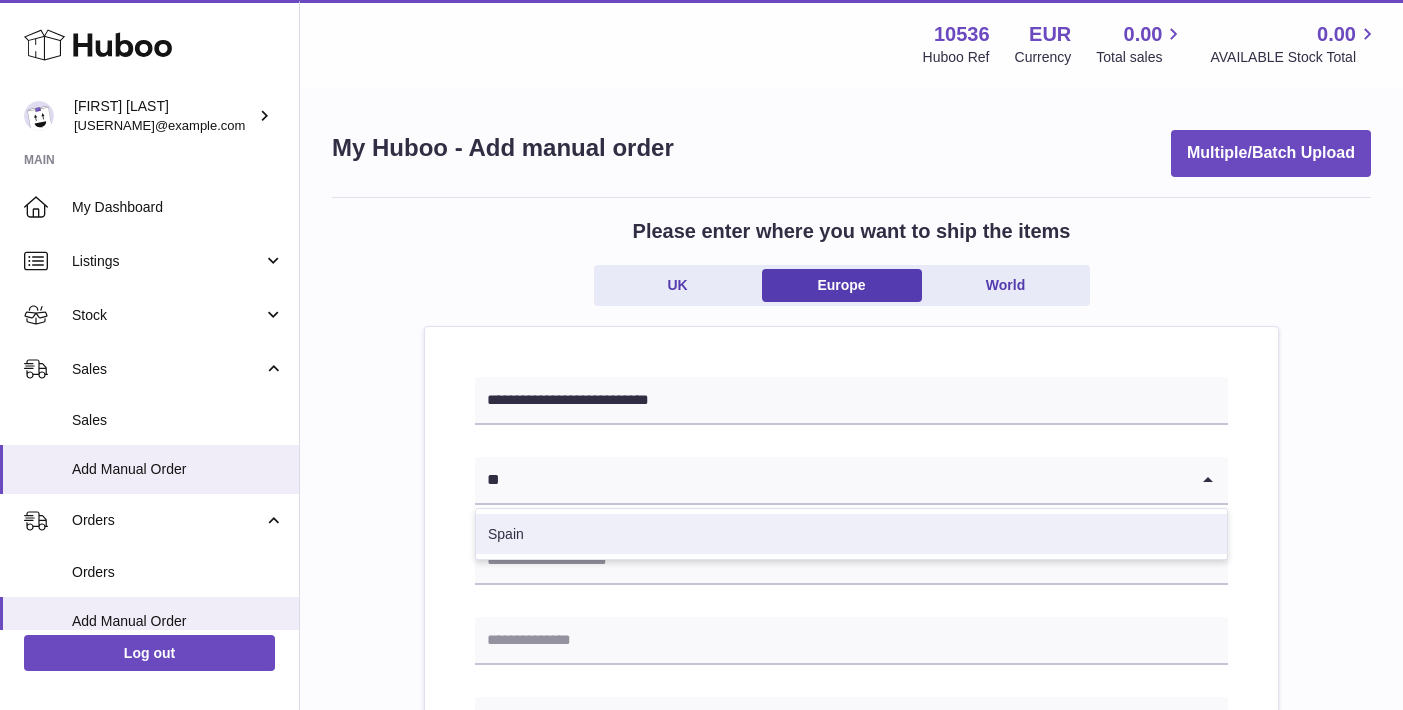 click on "Spain" at bounding box center [851, 534] 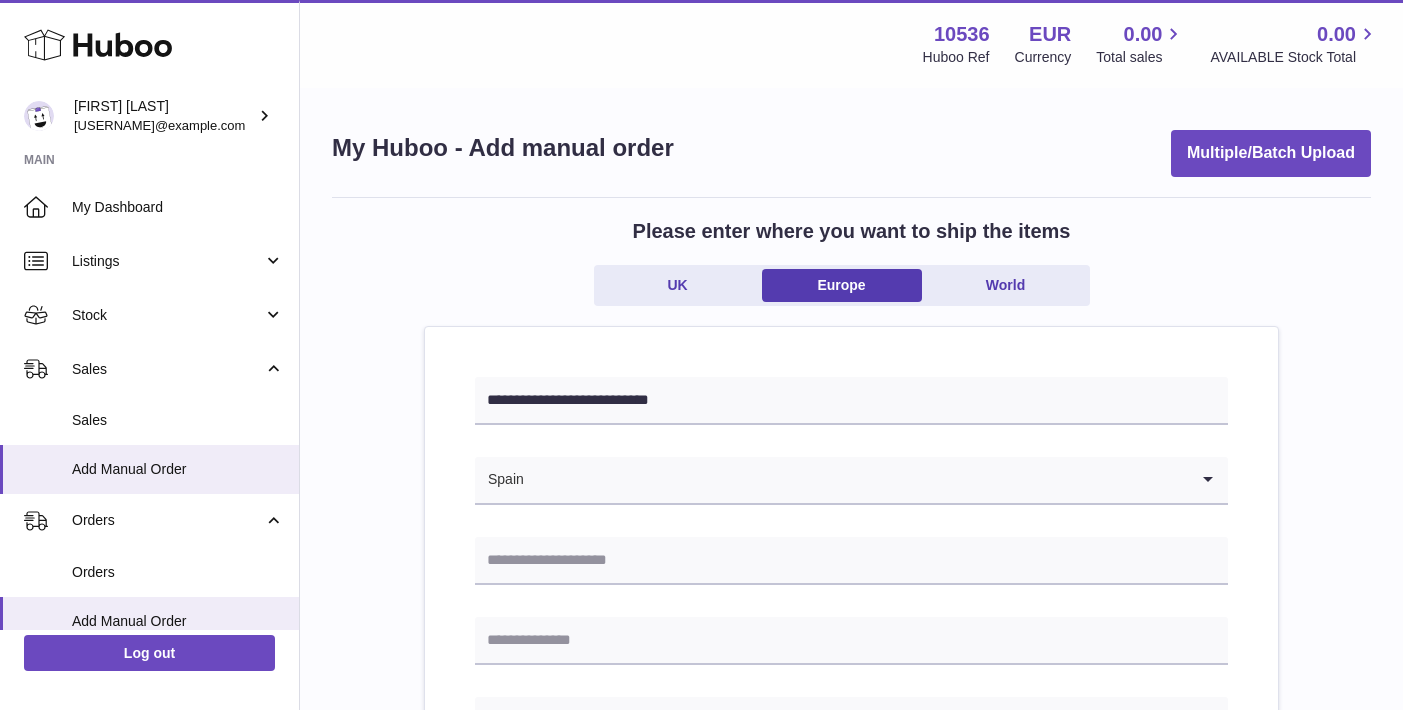 scroll, scrollTop: 206, scrollLeft: 0, axis: vertical 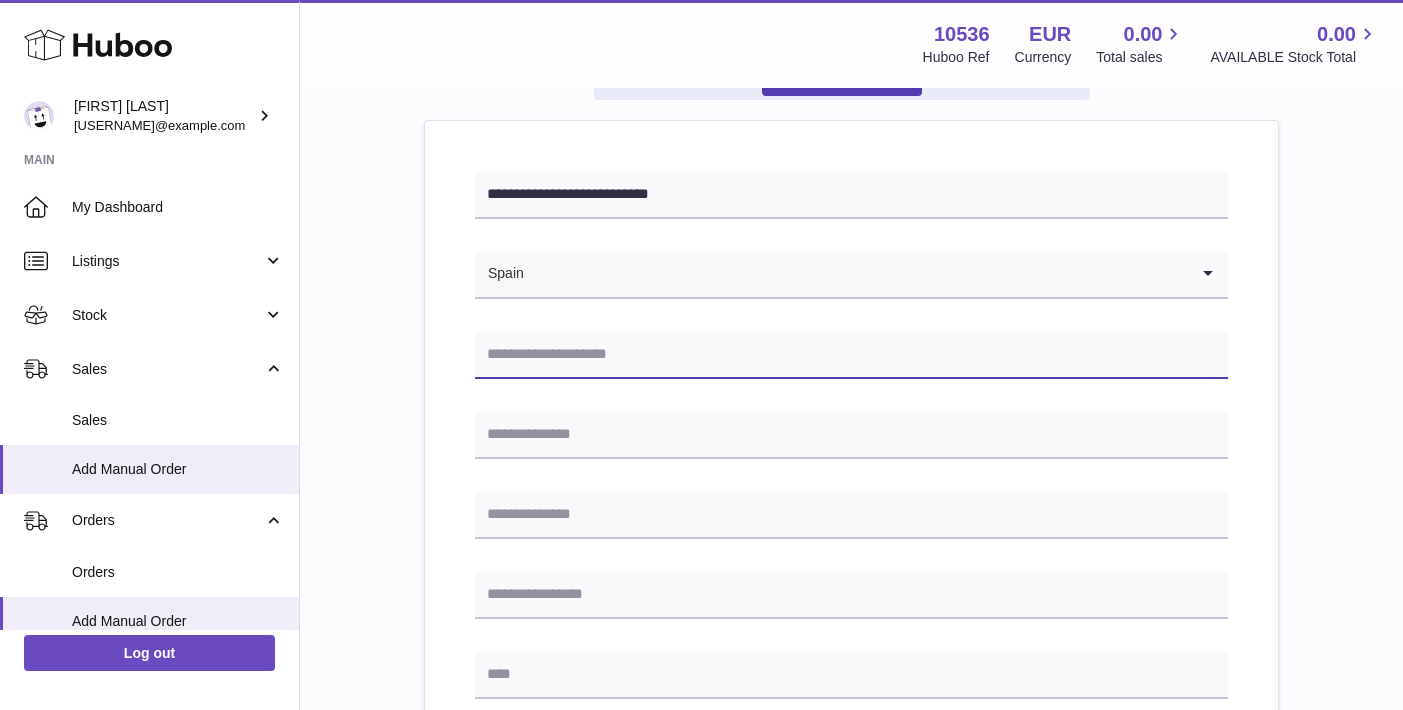 paste on "**********" 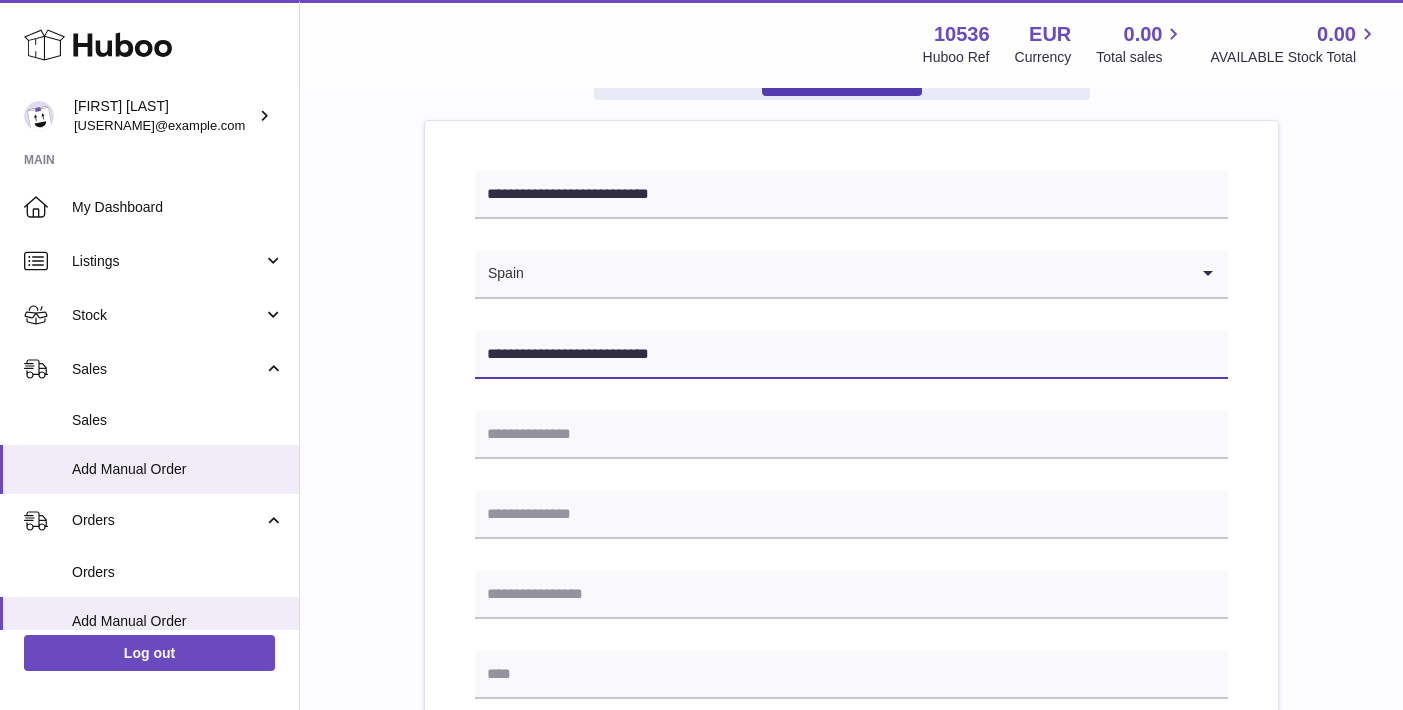 type on "**********" 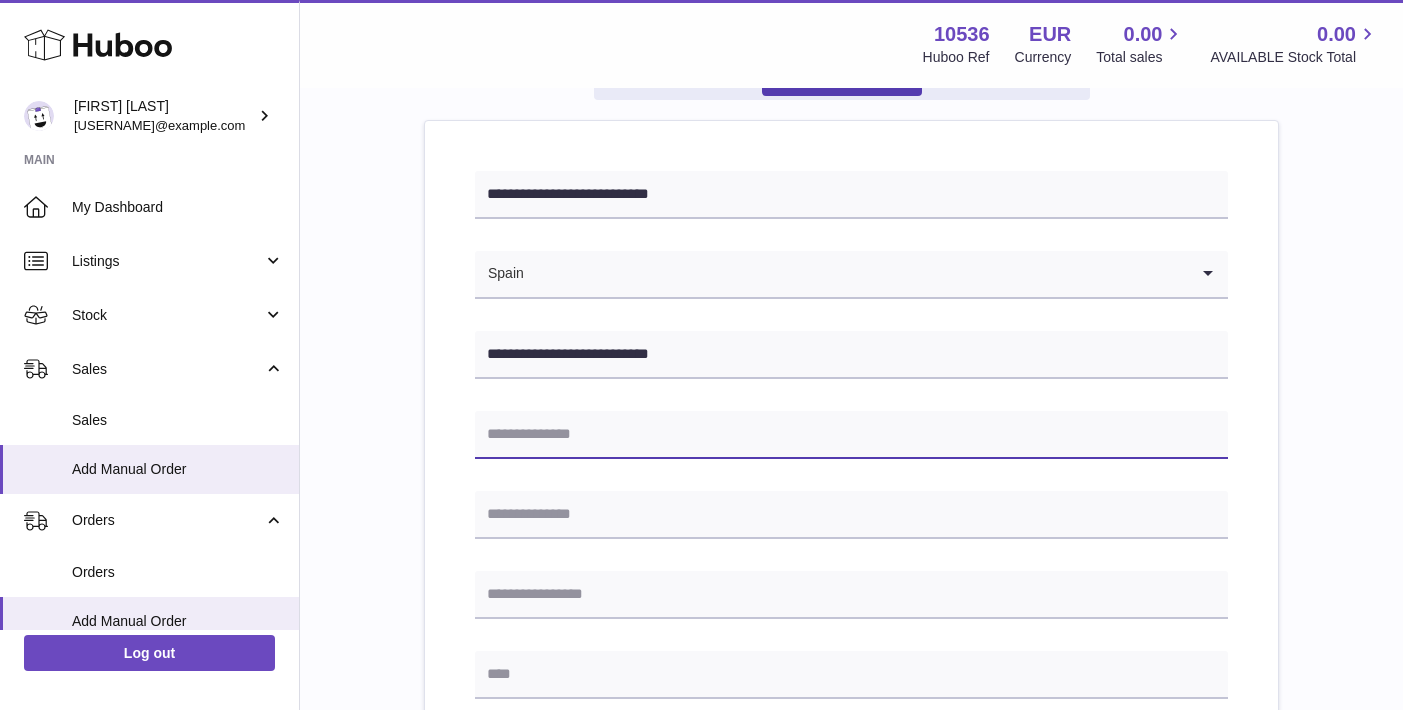 click at bounding box center [851, 435] 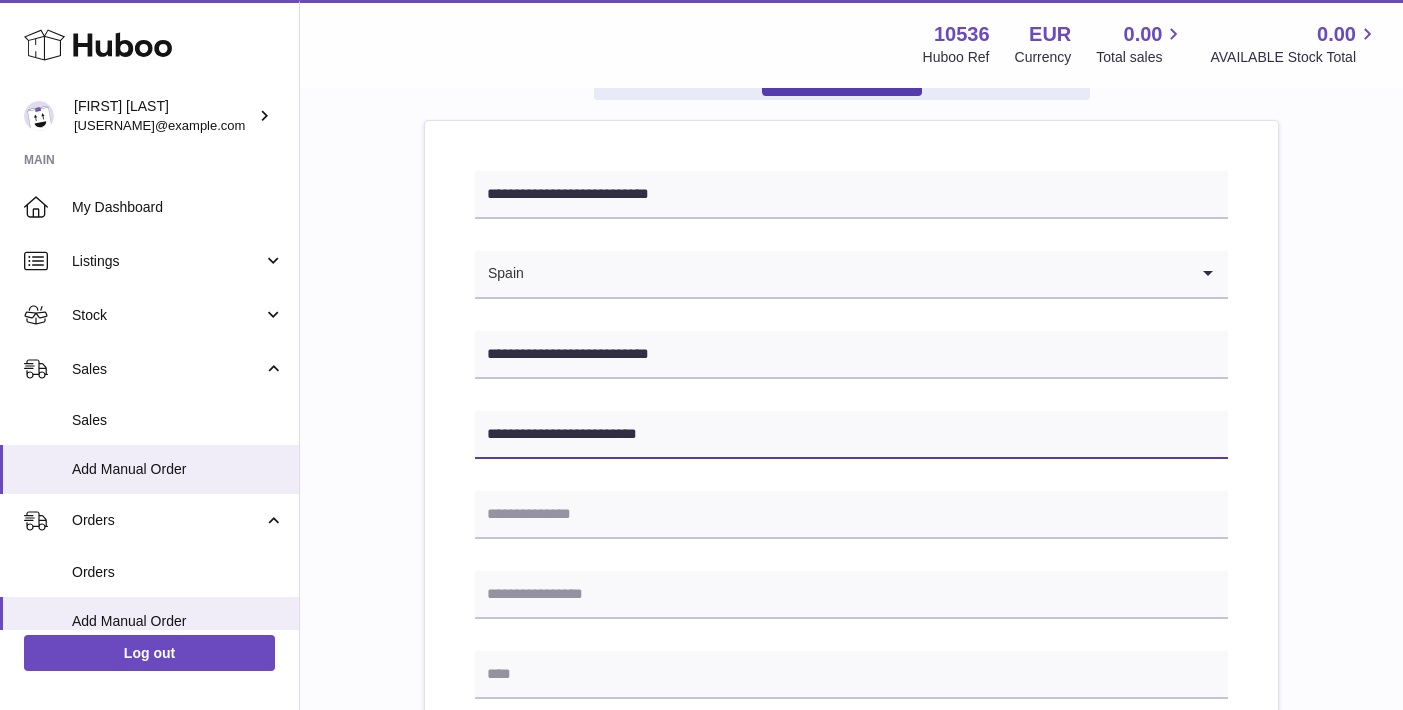 drag, startPoint x: 642, startPoint y: 437, endPoint x: 667, endPoint y: 437, distance: 25 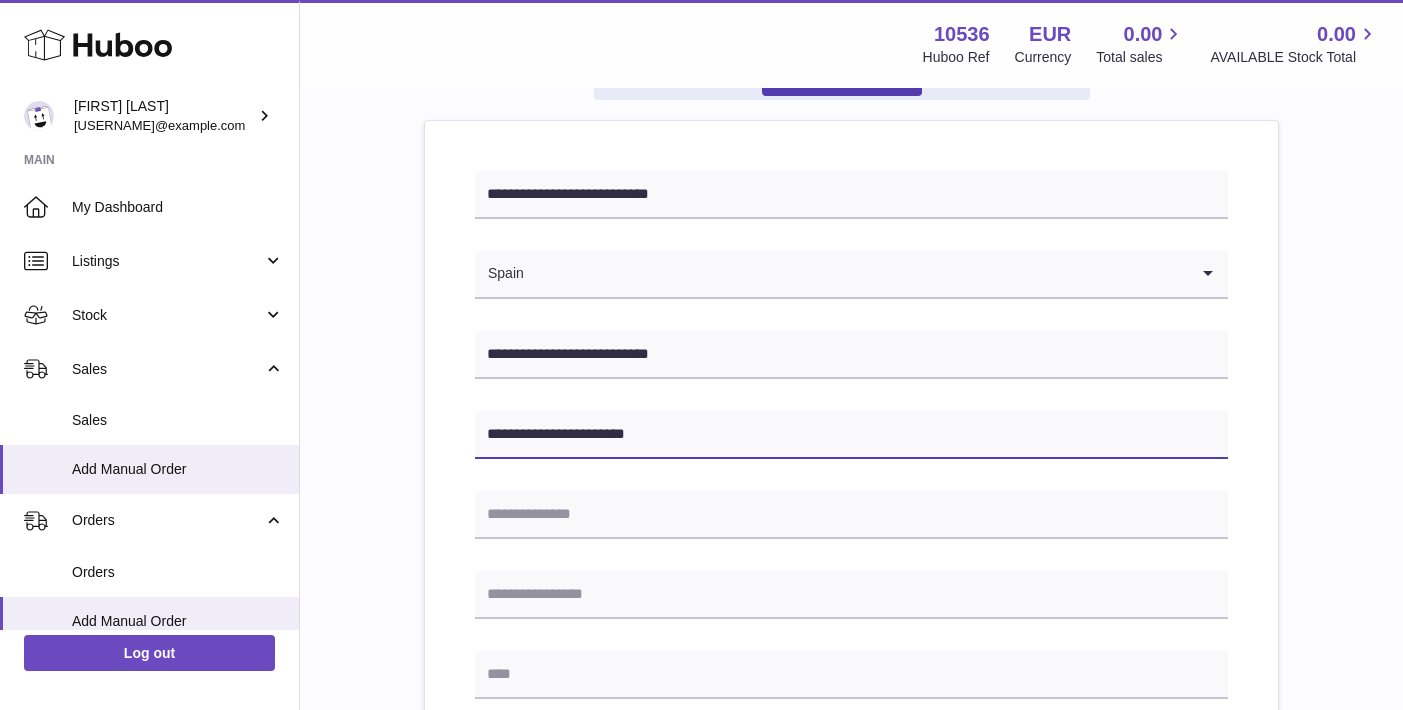 type on "**********" 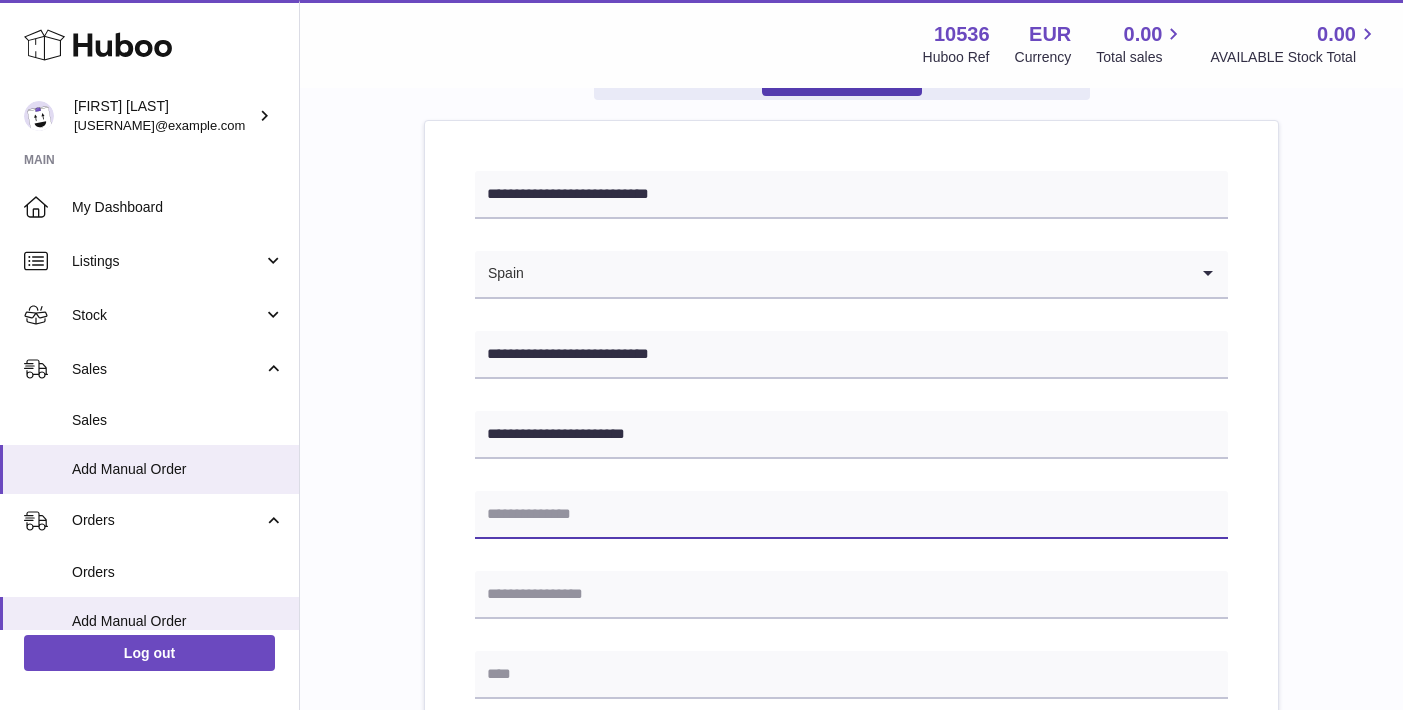 click at bounding box center [851, 515] 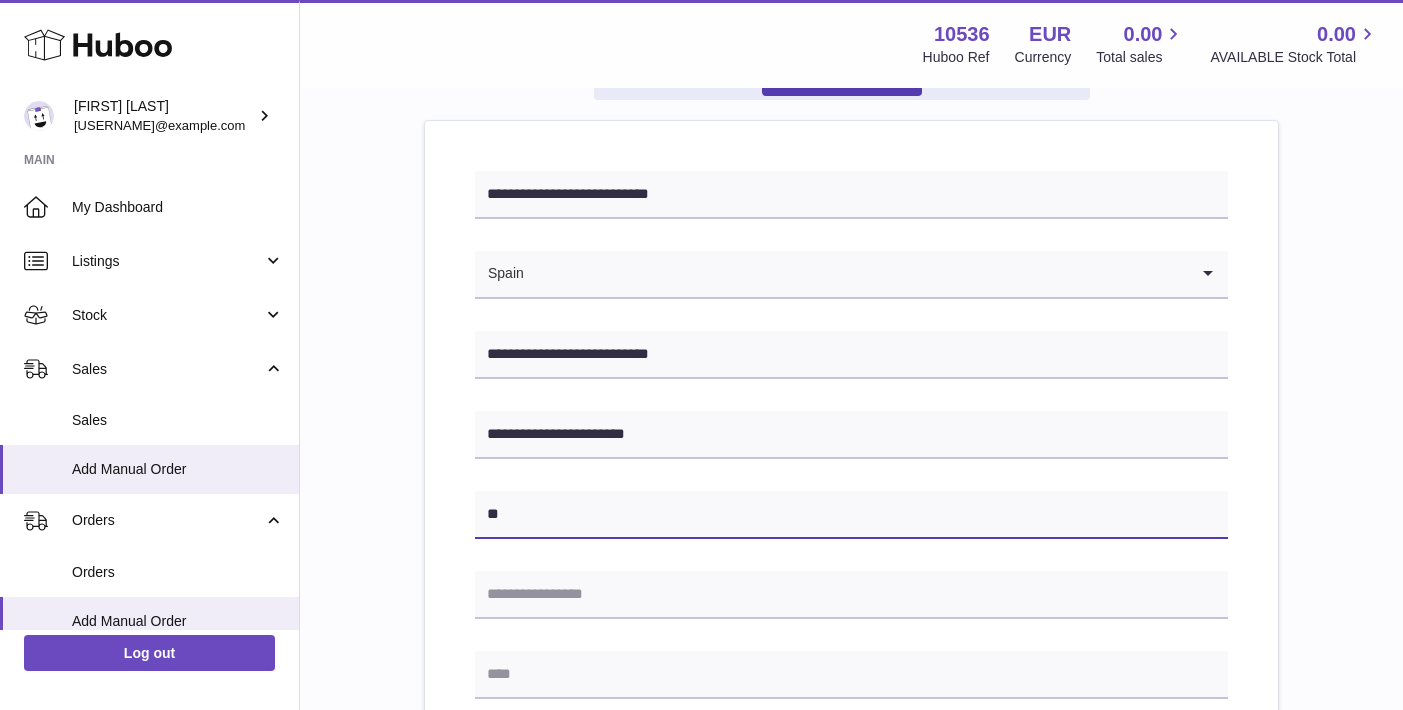 type on "**" 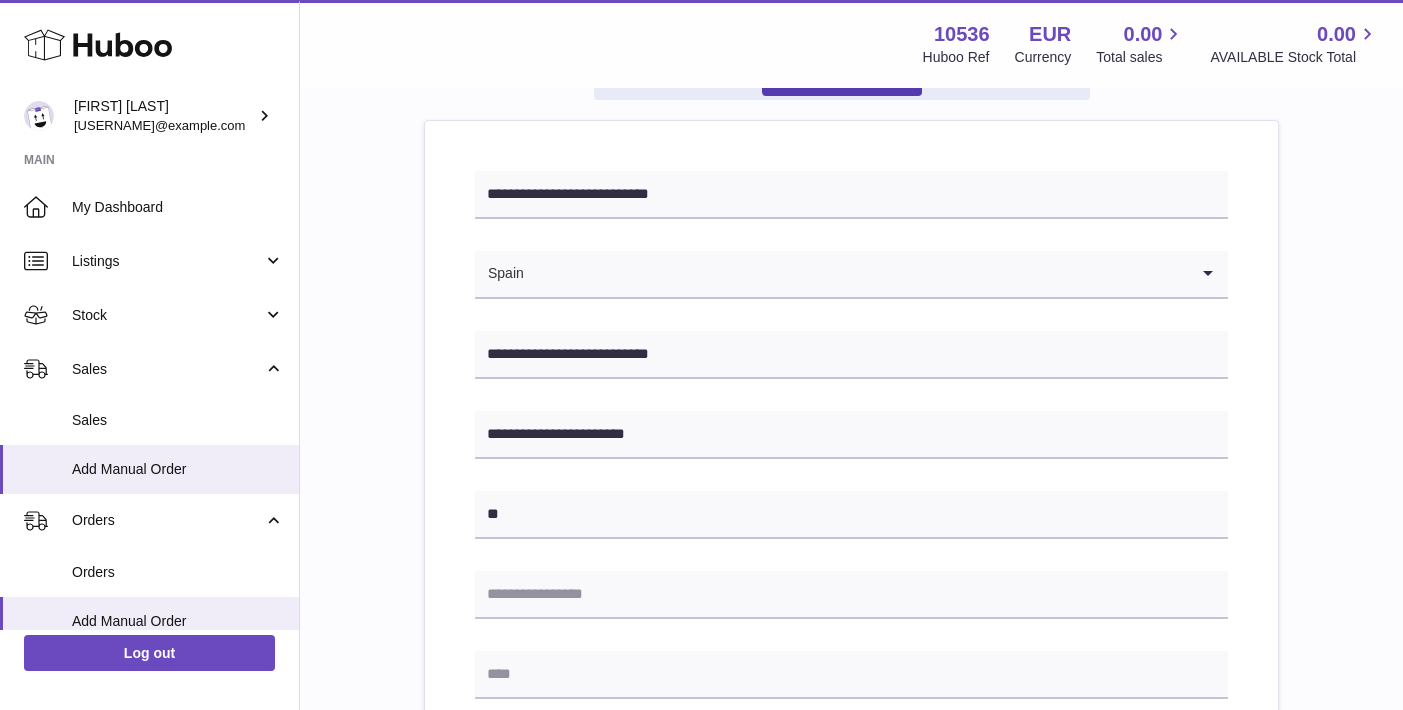 click on "**********" at bounding box center [851, 739] 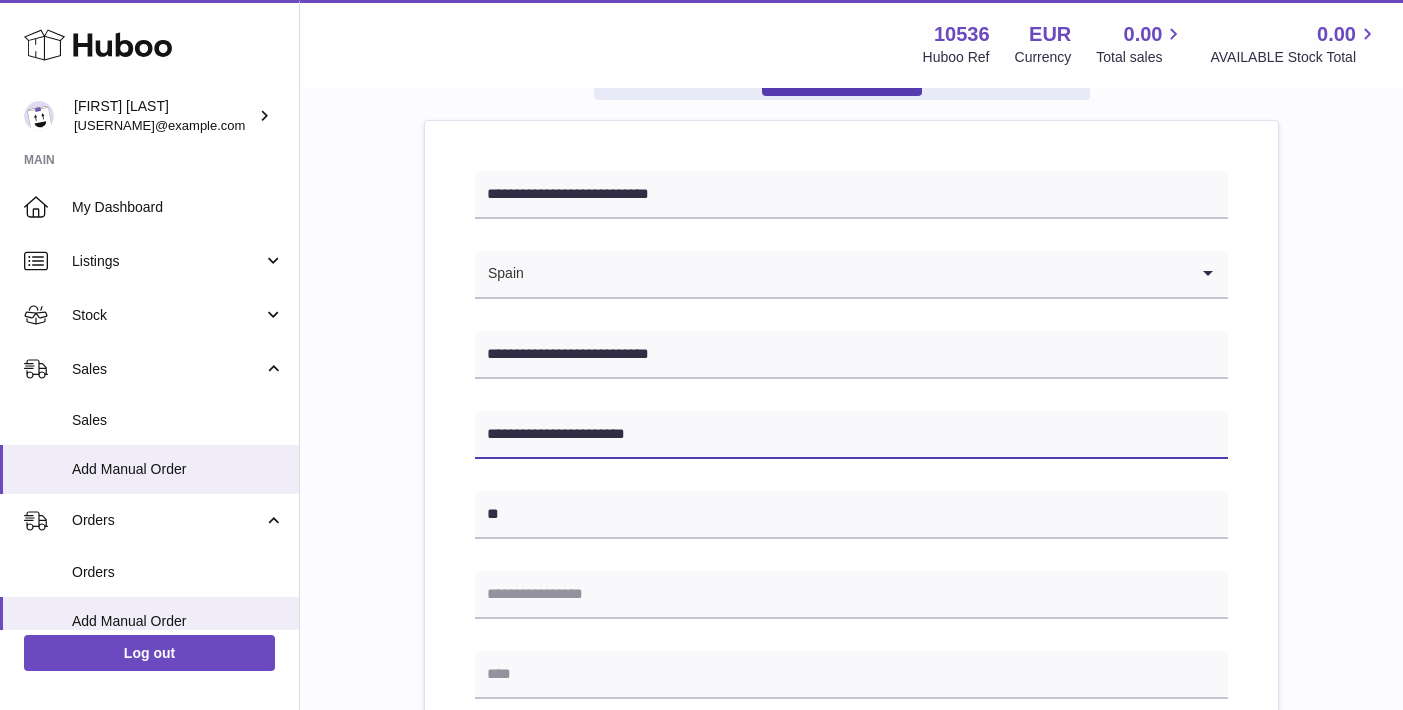 click on "**********" at bounding box center (851, 435) 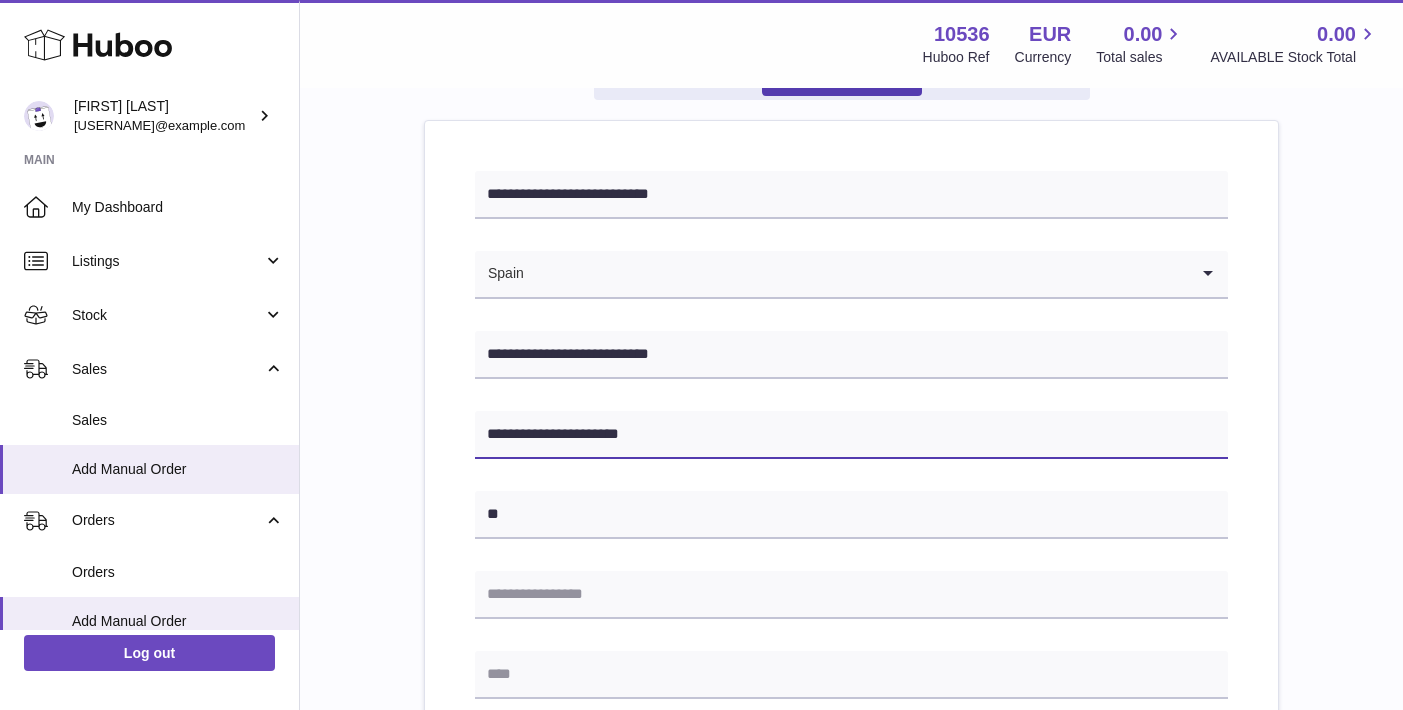 type on "**********" 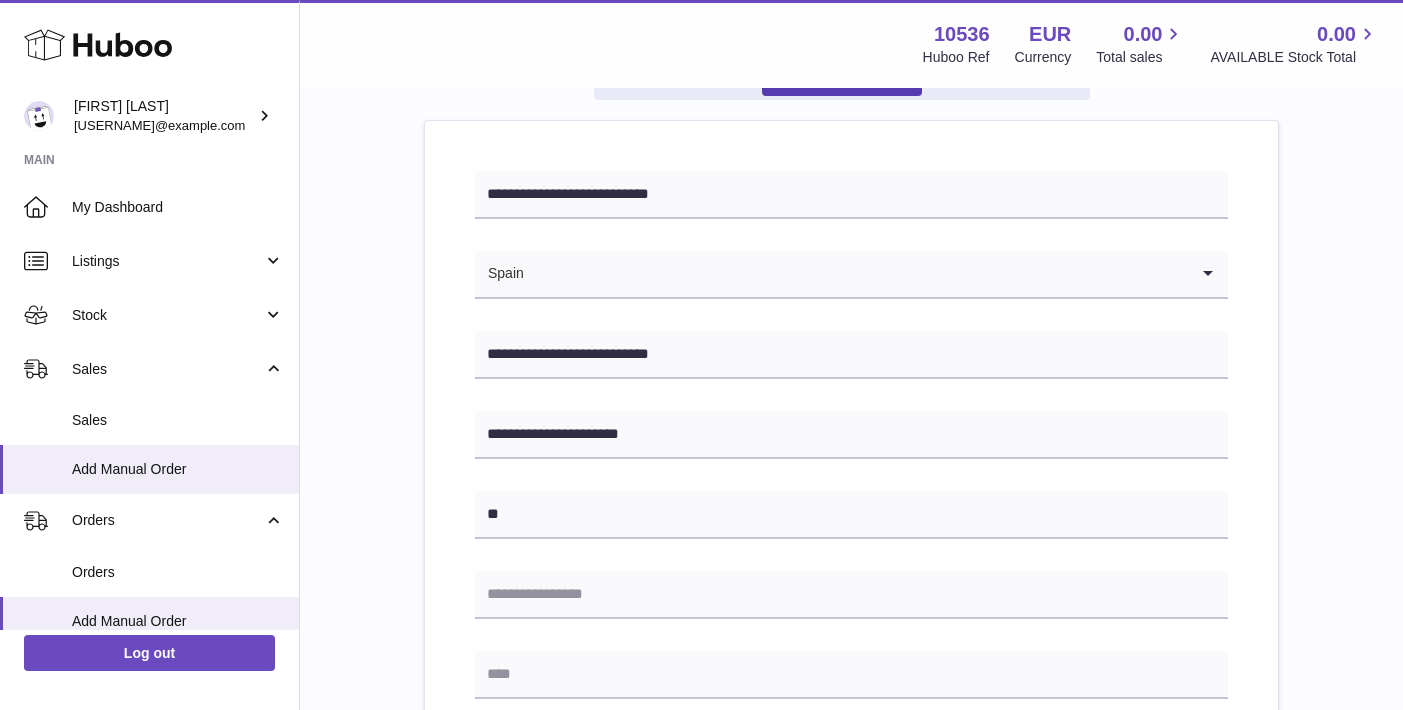 click on "**********" at bounding box center [851, 739] 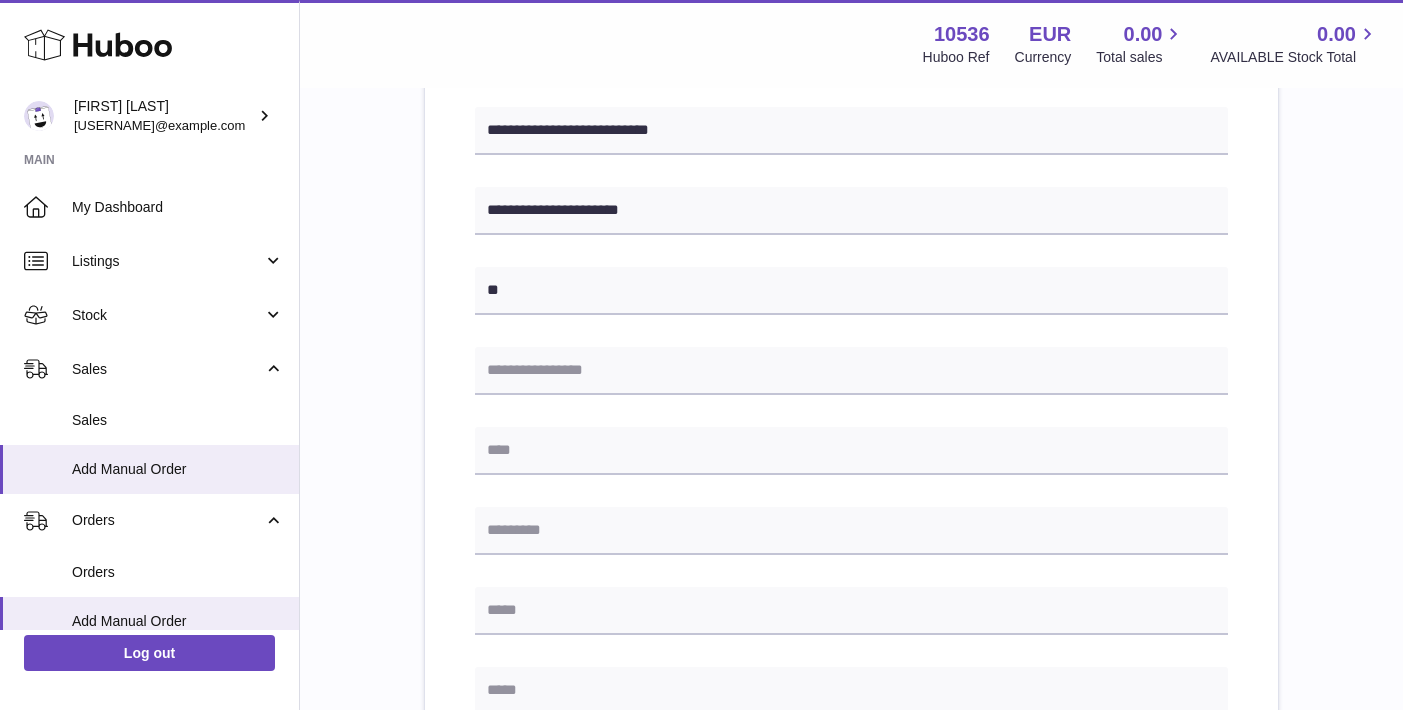scroll, scrollTop: 472, scrollLeft: 0, axis: vertical 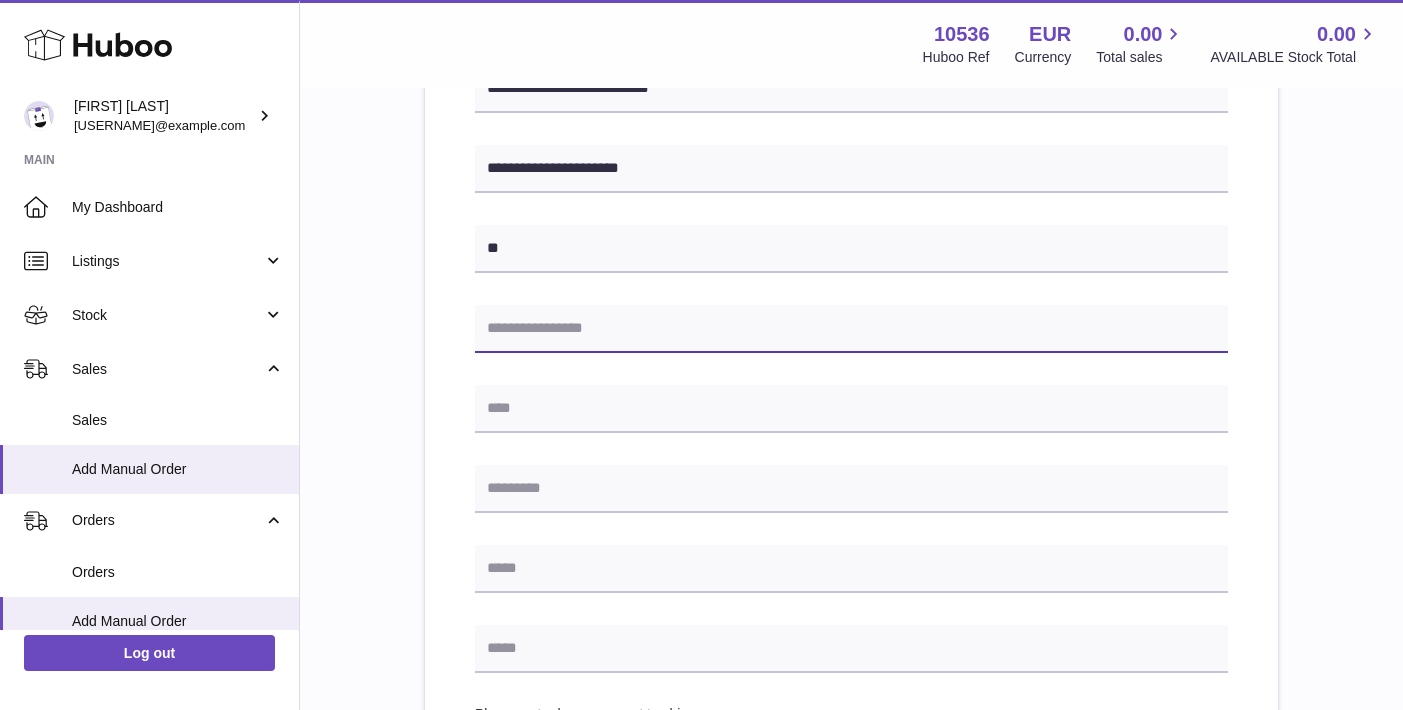 click at bounding box center [851, 329] 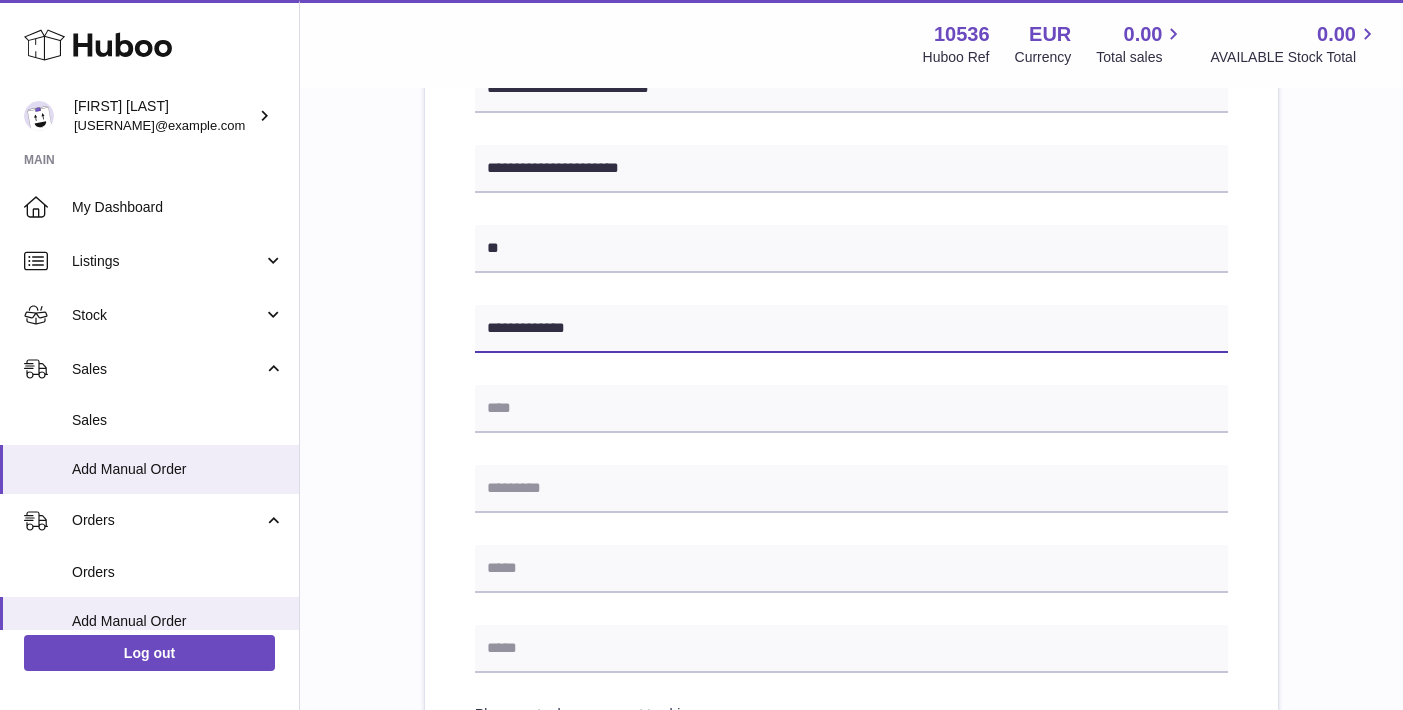click on "**********" at bounding box center [851, 329] 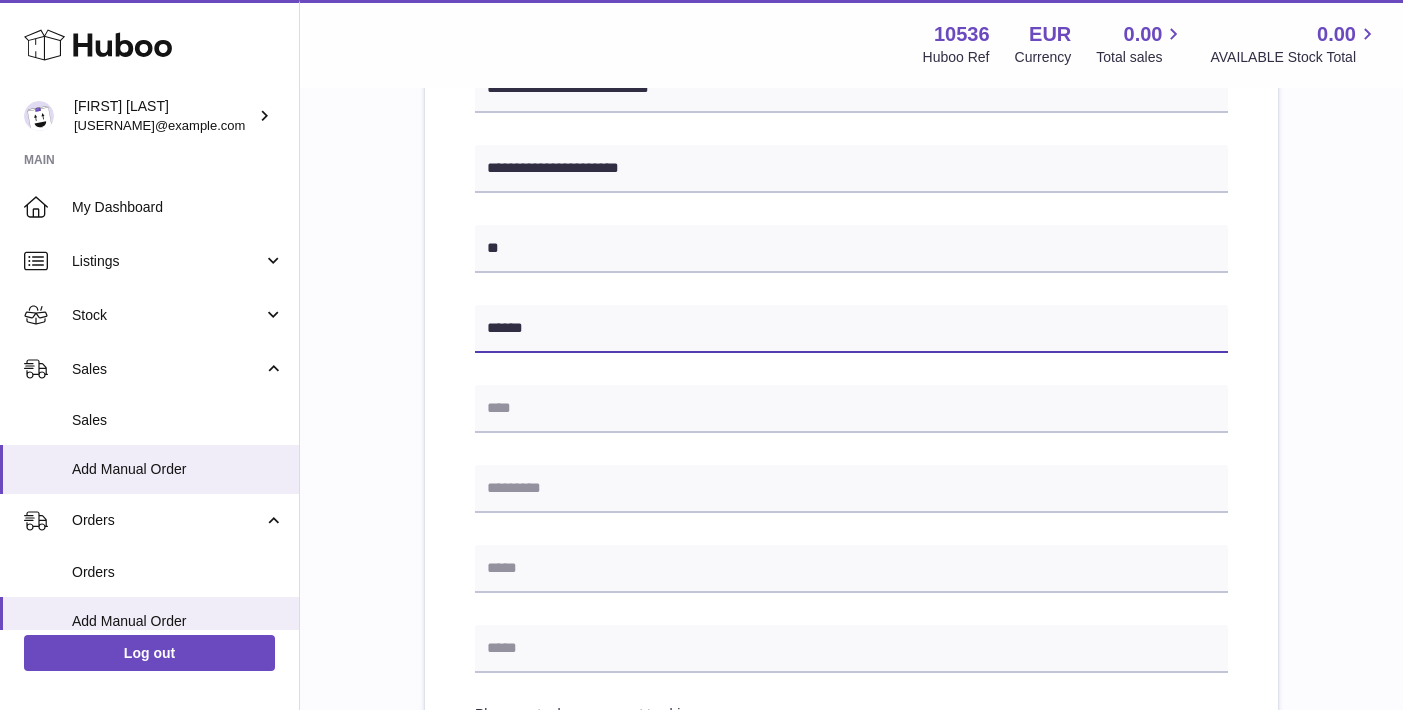 type on "******" 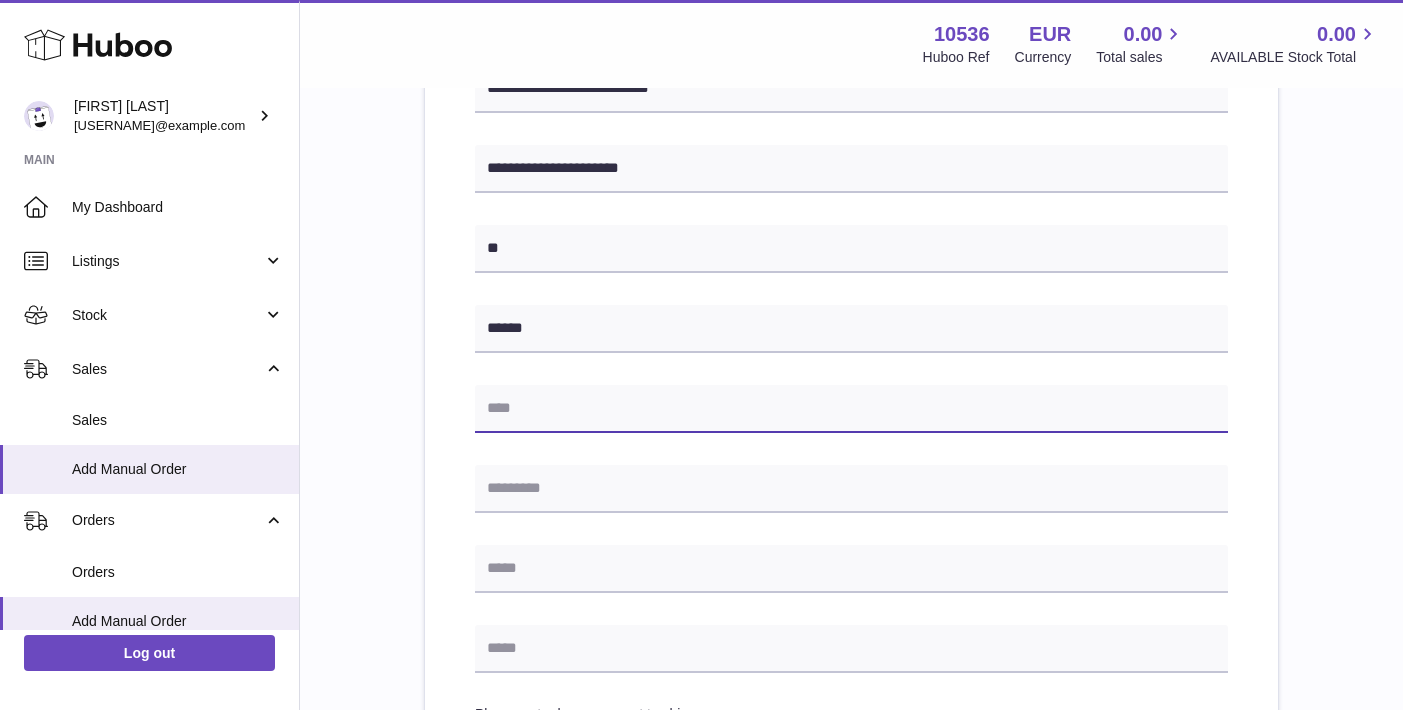 click at bounding box center (851, 409) 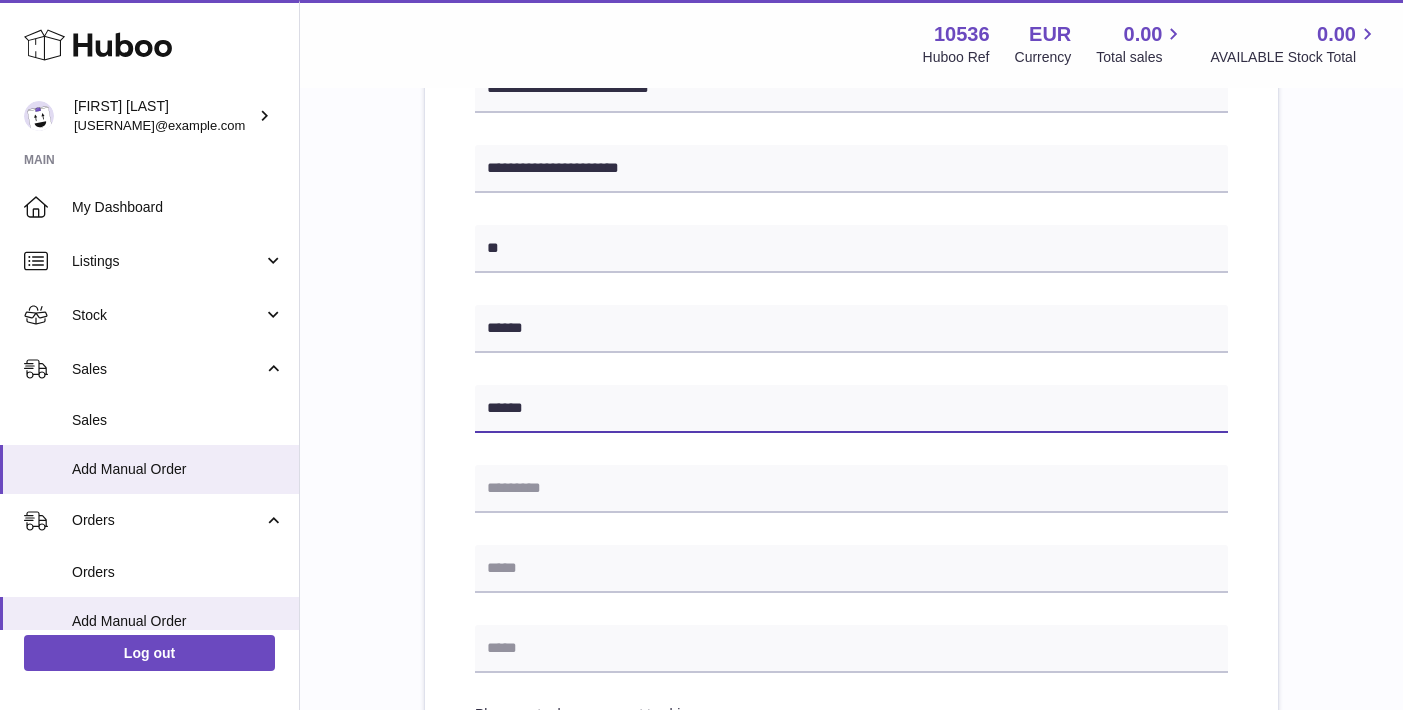 type on "******" 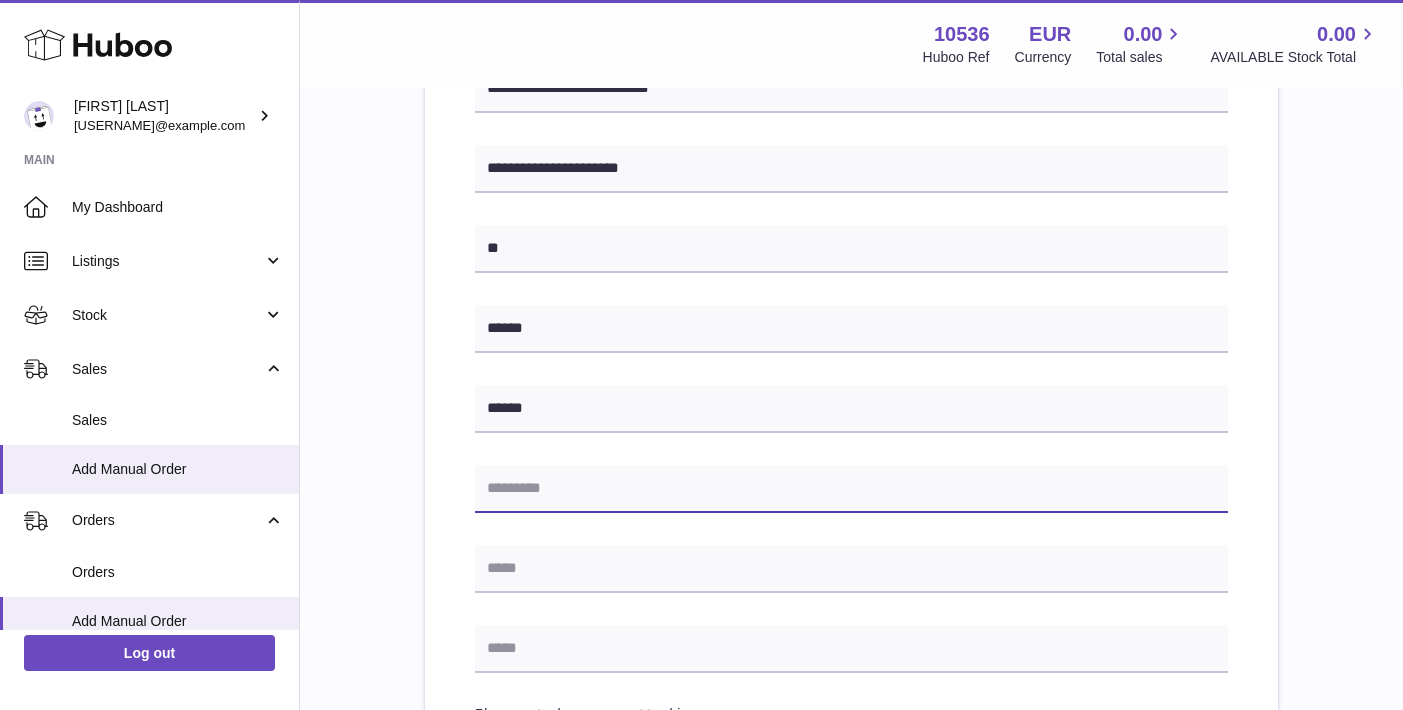 click at bounding box center [851, 489] 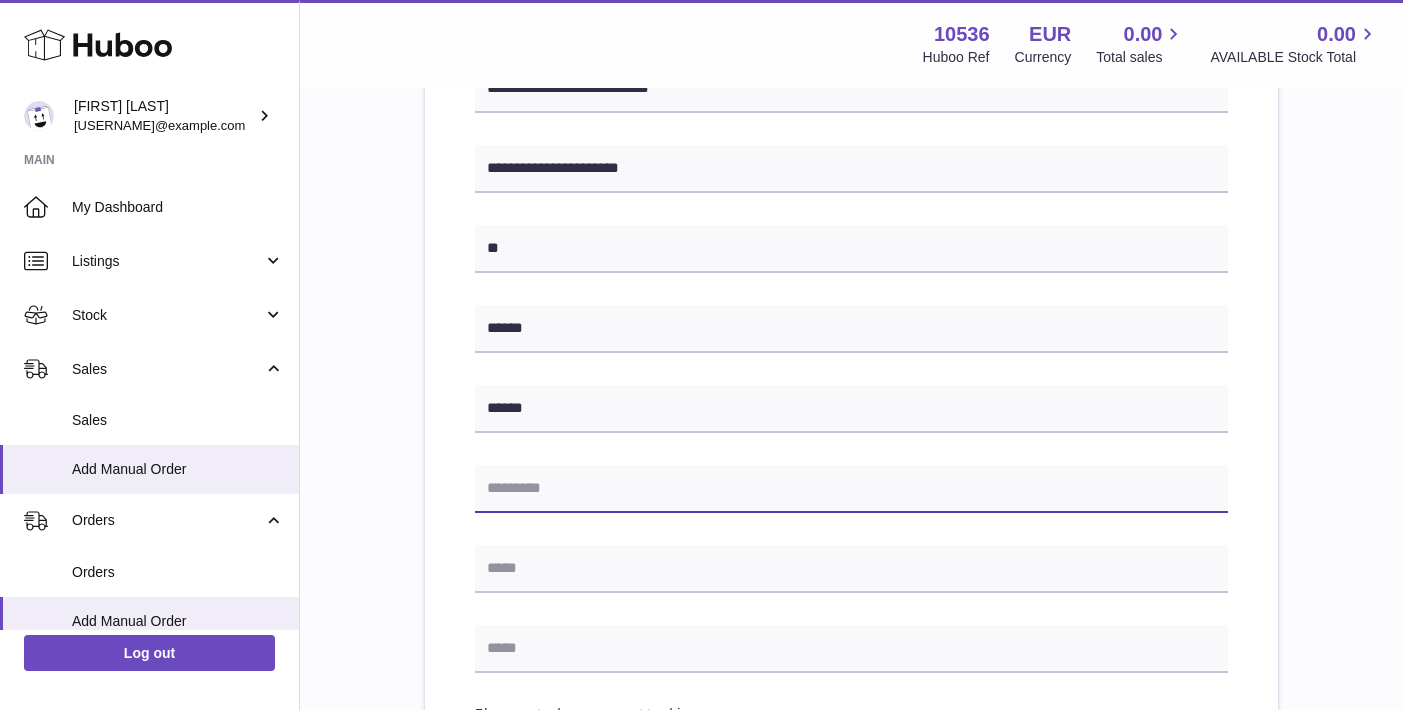 paste on "*****" 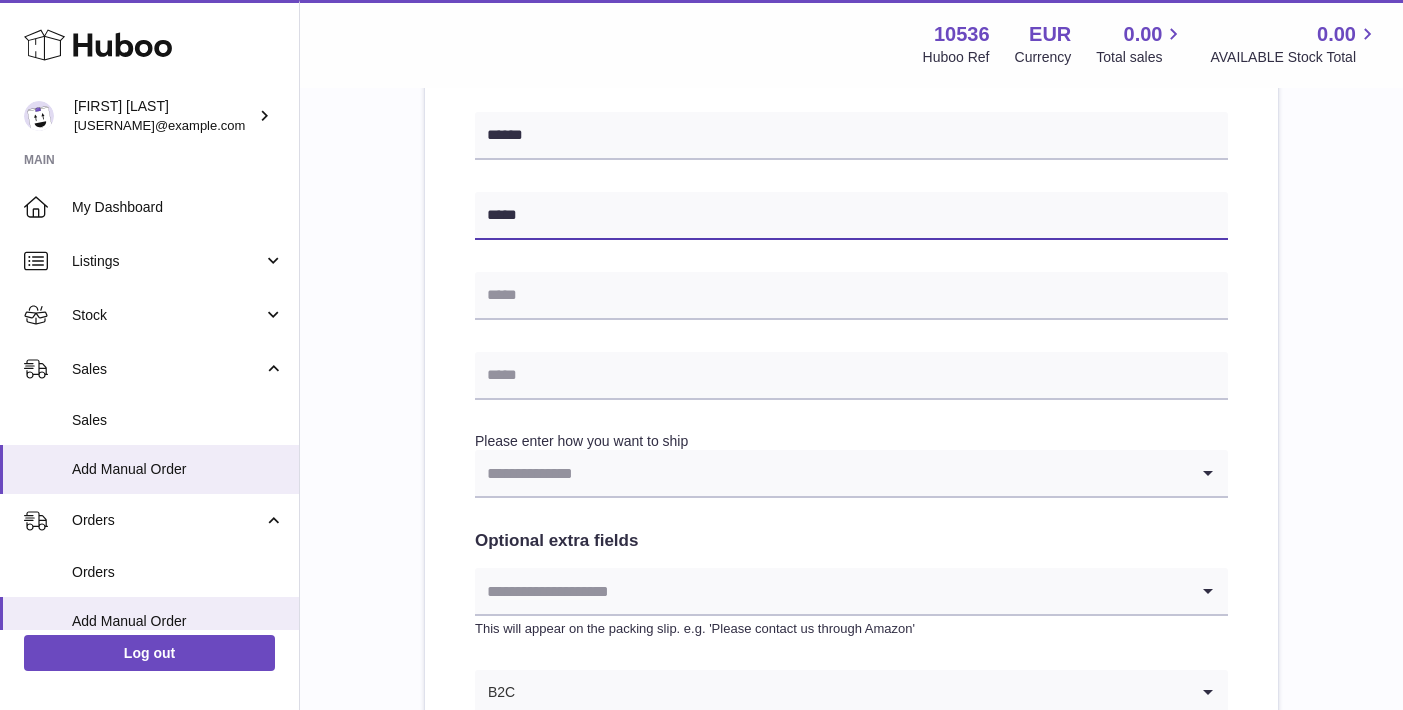 scroll, scrollTop: 769, scrollLeft: 0, axis: vertical 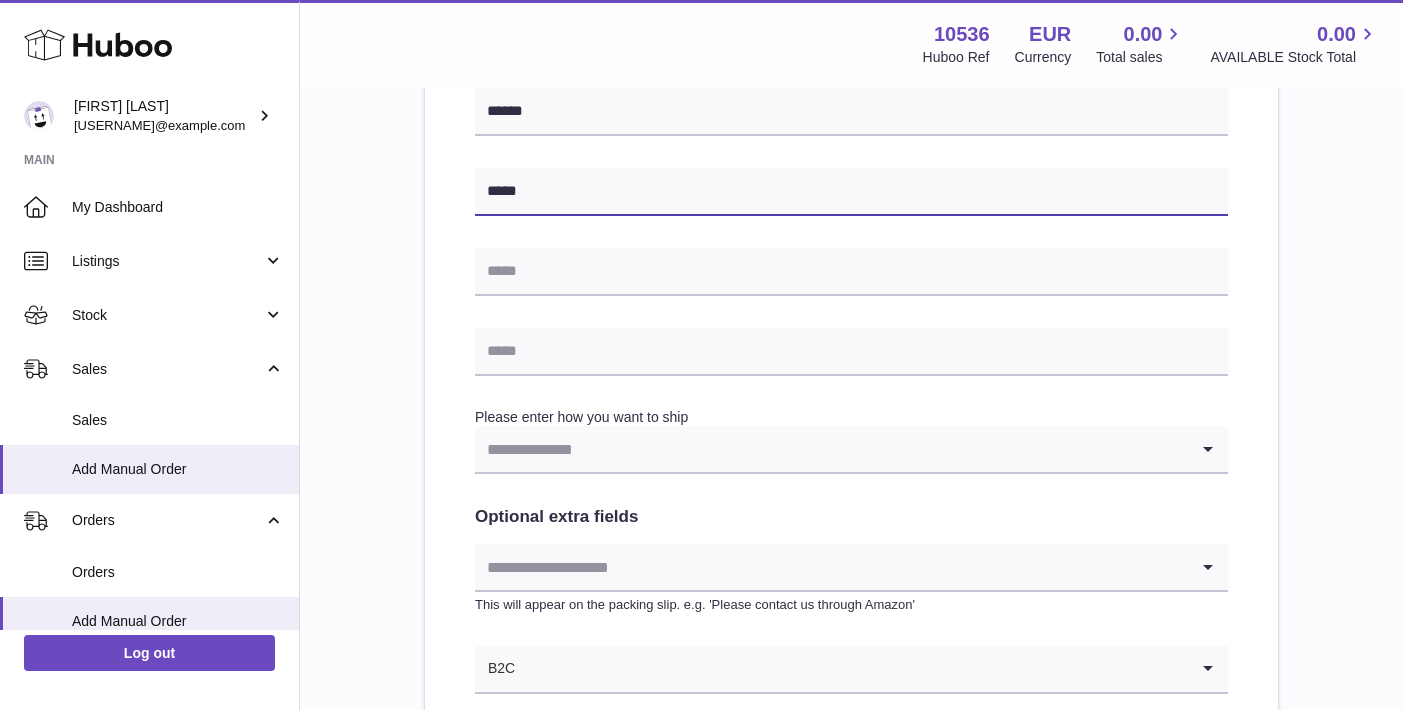 type on "*****" 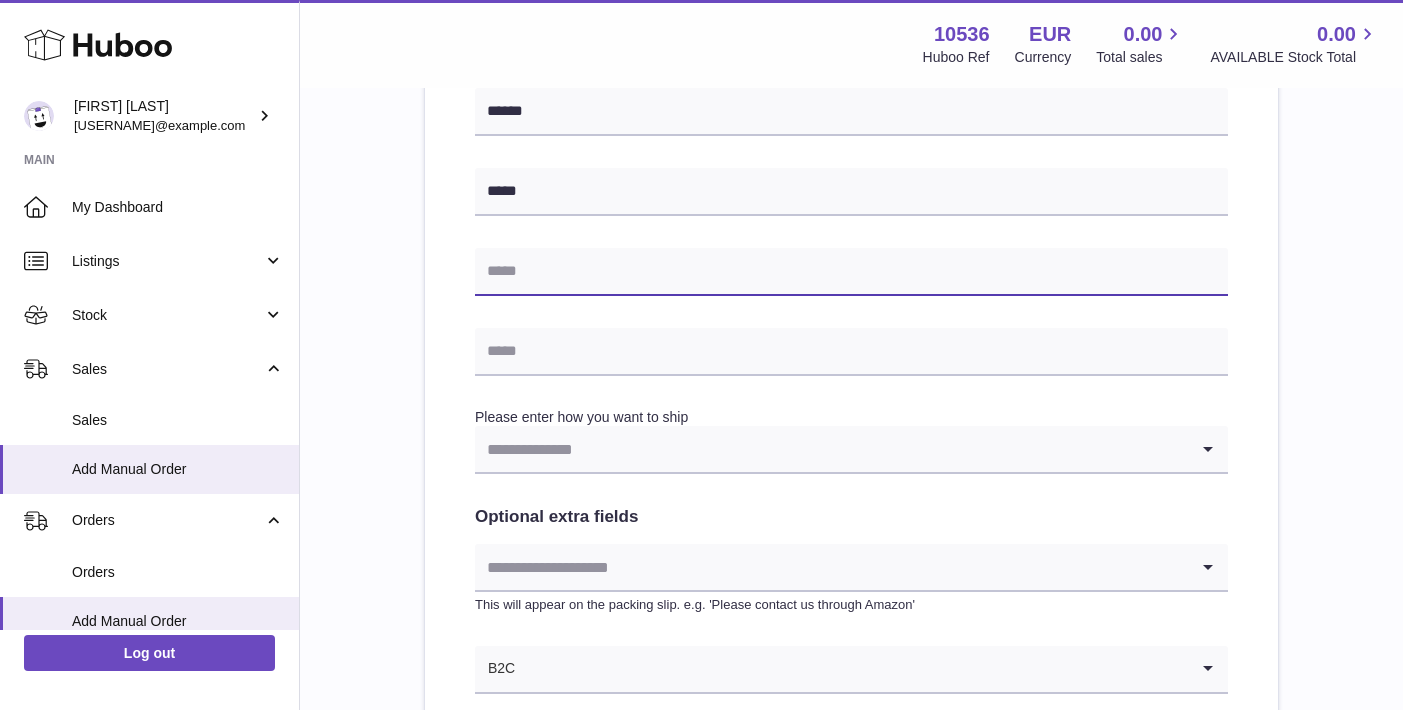 click at bounding box center [851, 272] 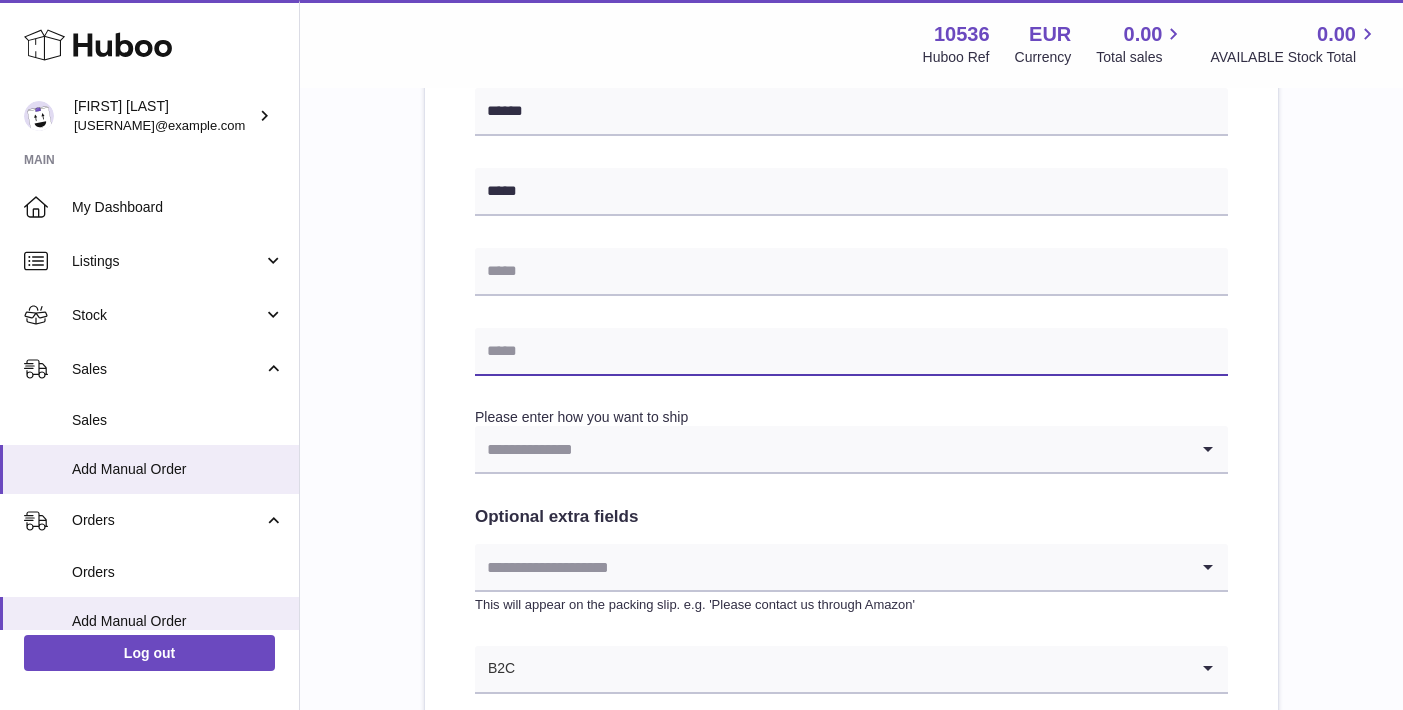 click at bounding box center [851, 352] 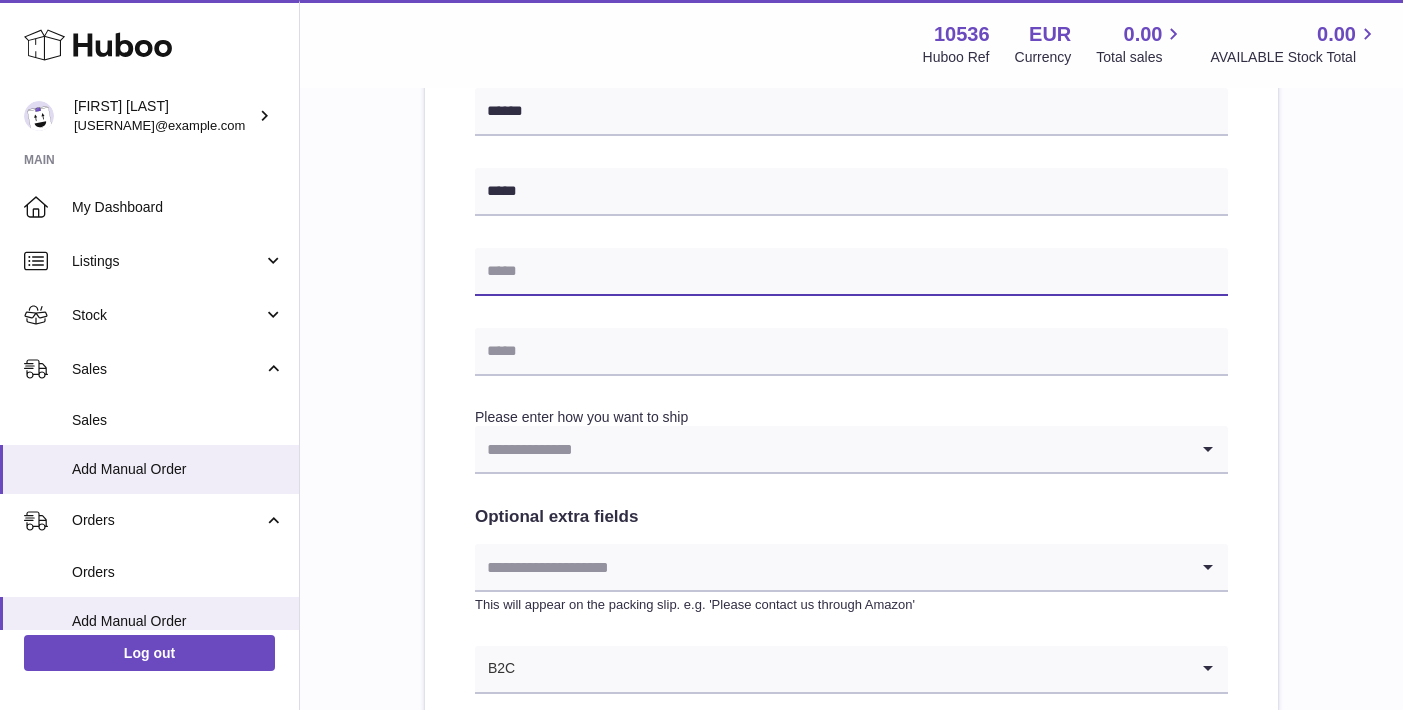 click at bounding box center [851, 272] 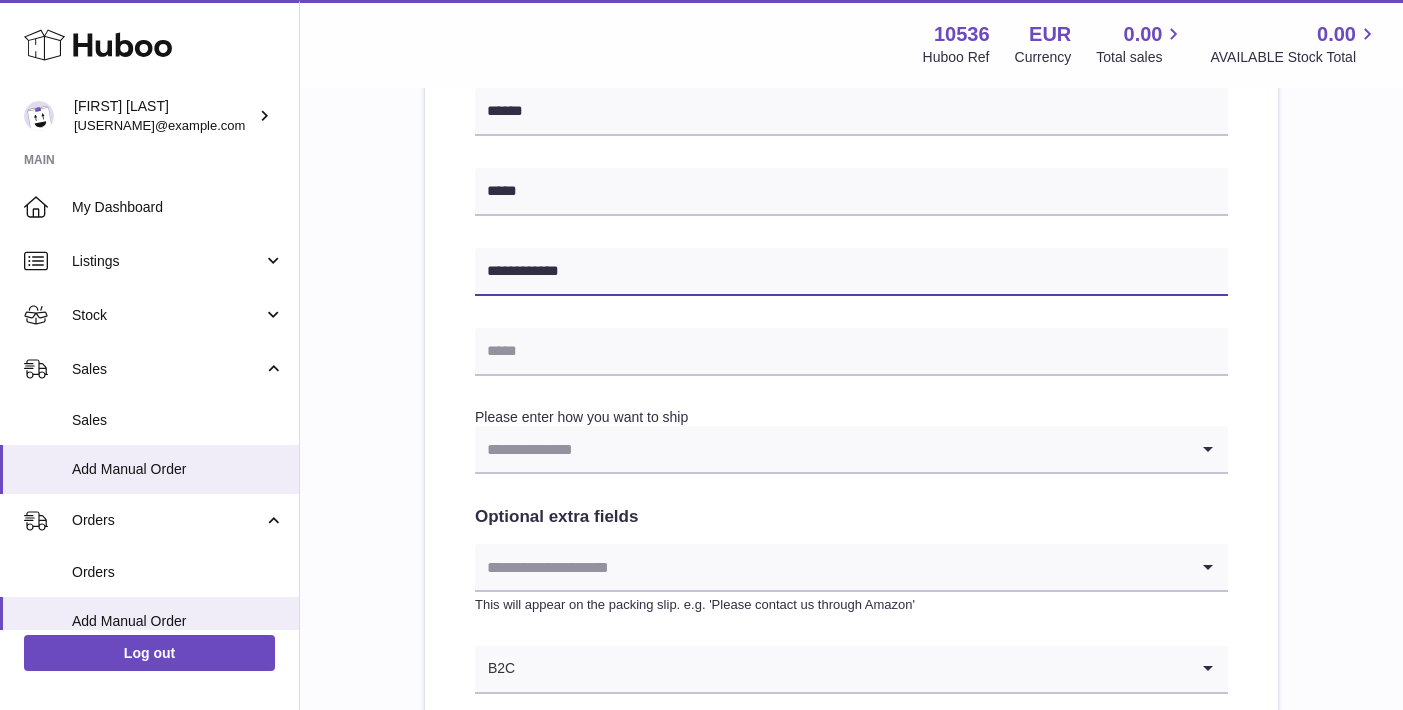 type on "**********" 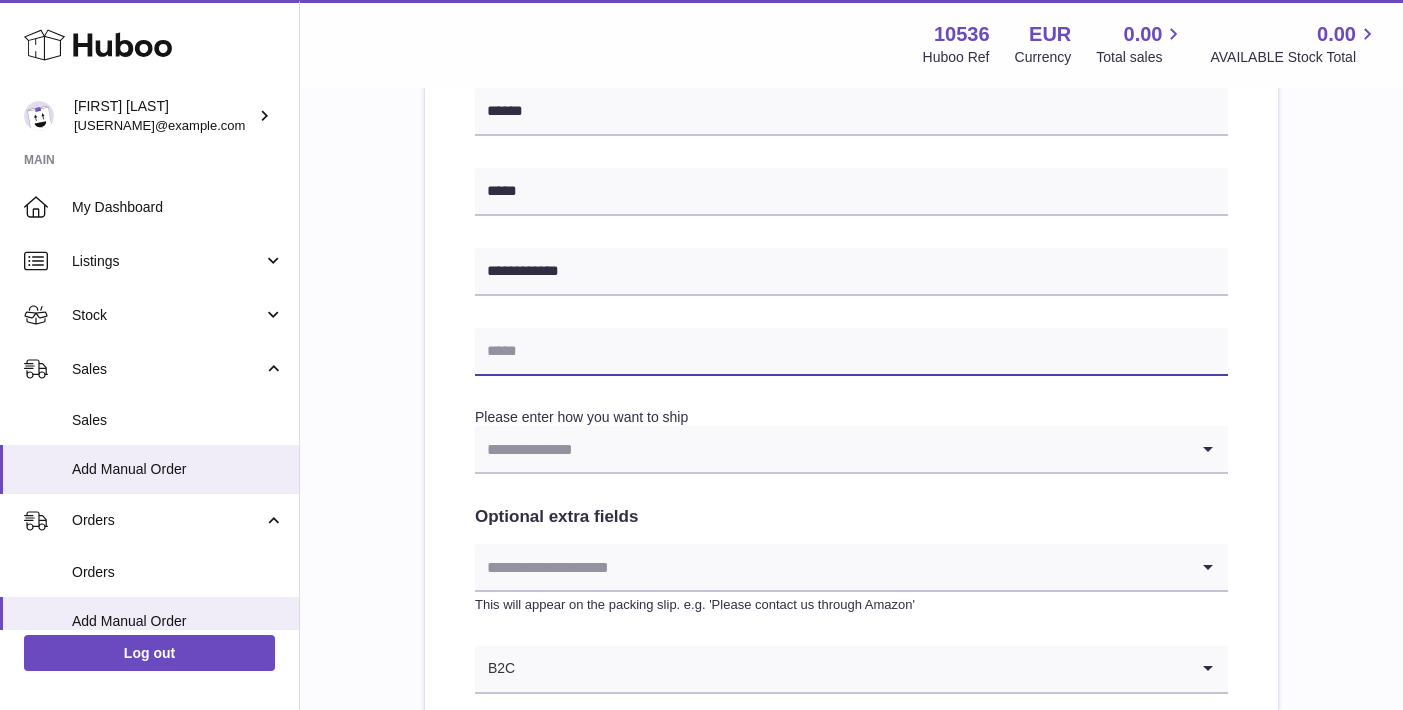 click at bounding box center [851, 352] 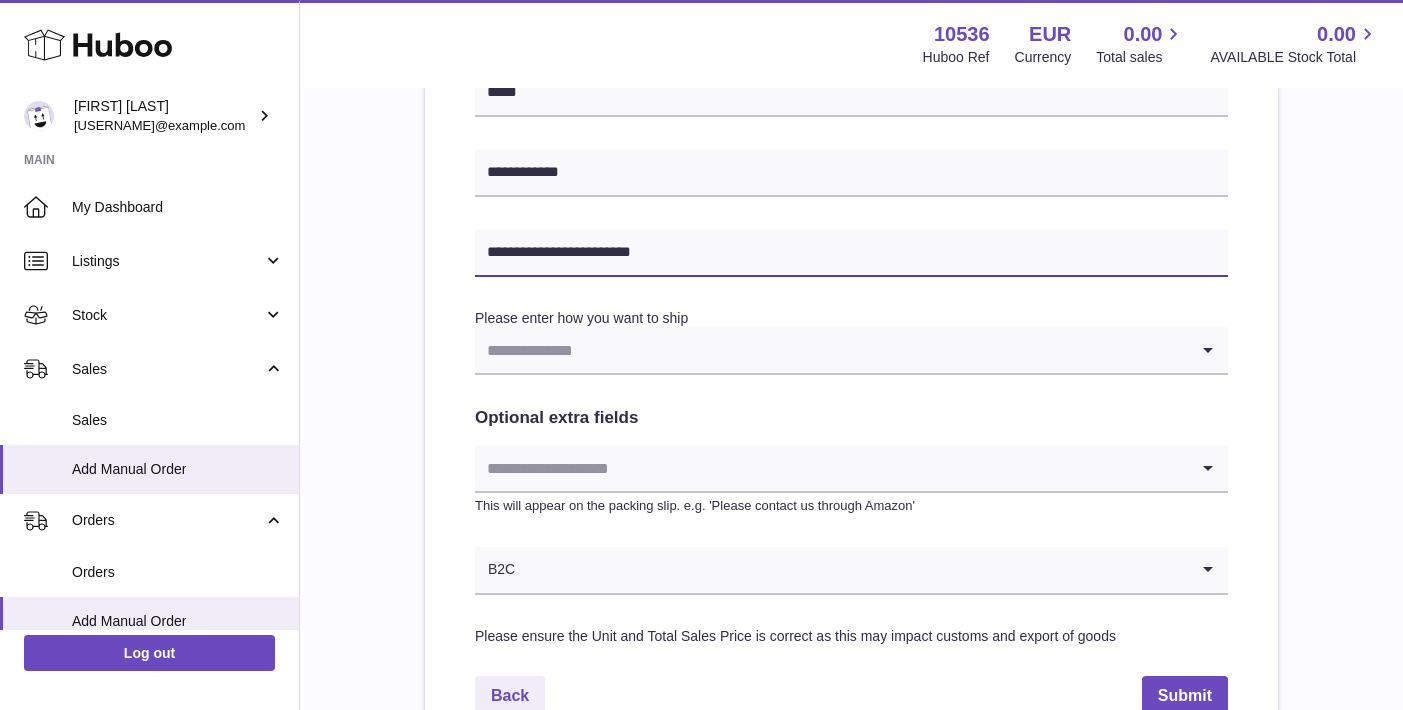 scroll, scrollTop: 896, scrollLeft: 0, axis: vertical 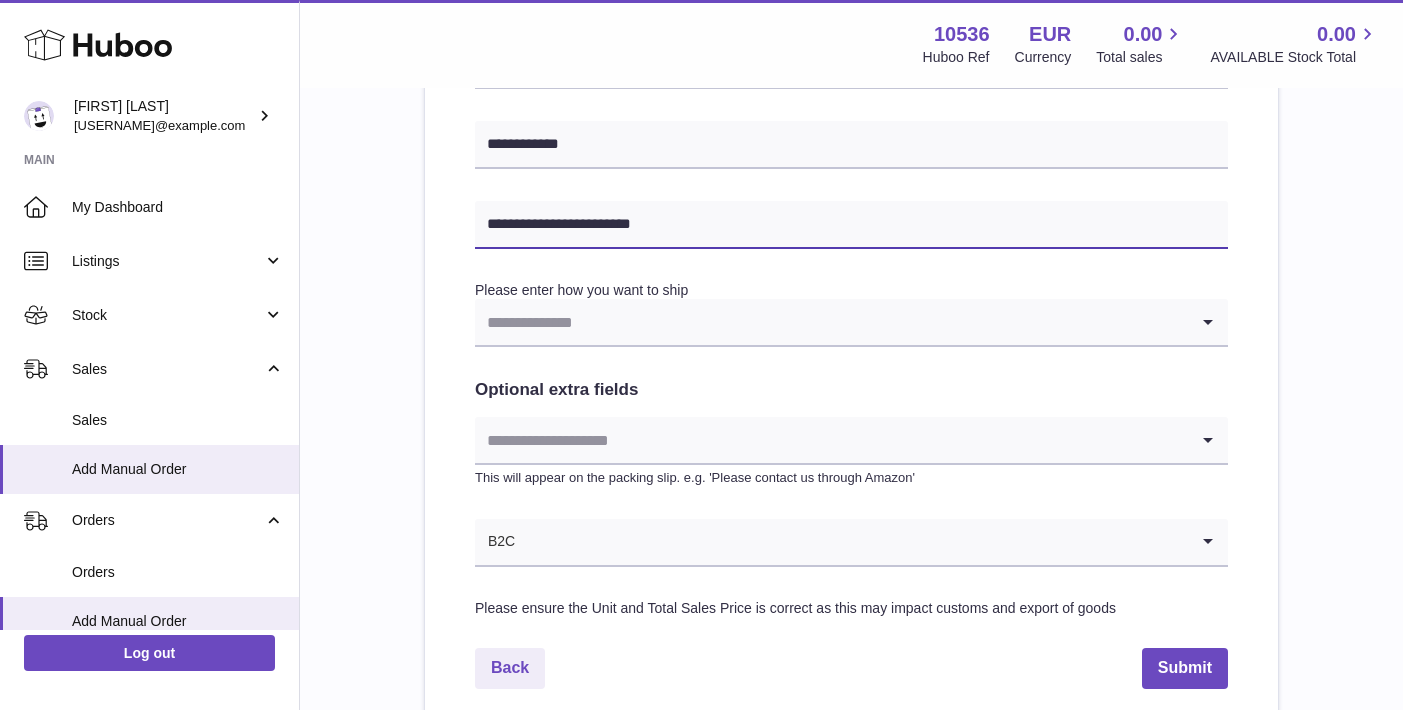 type on "**********" 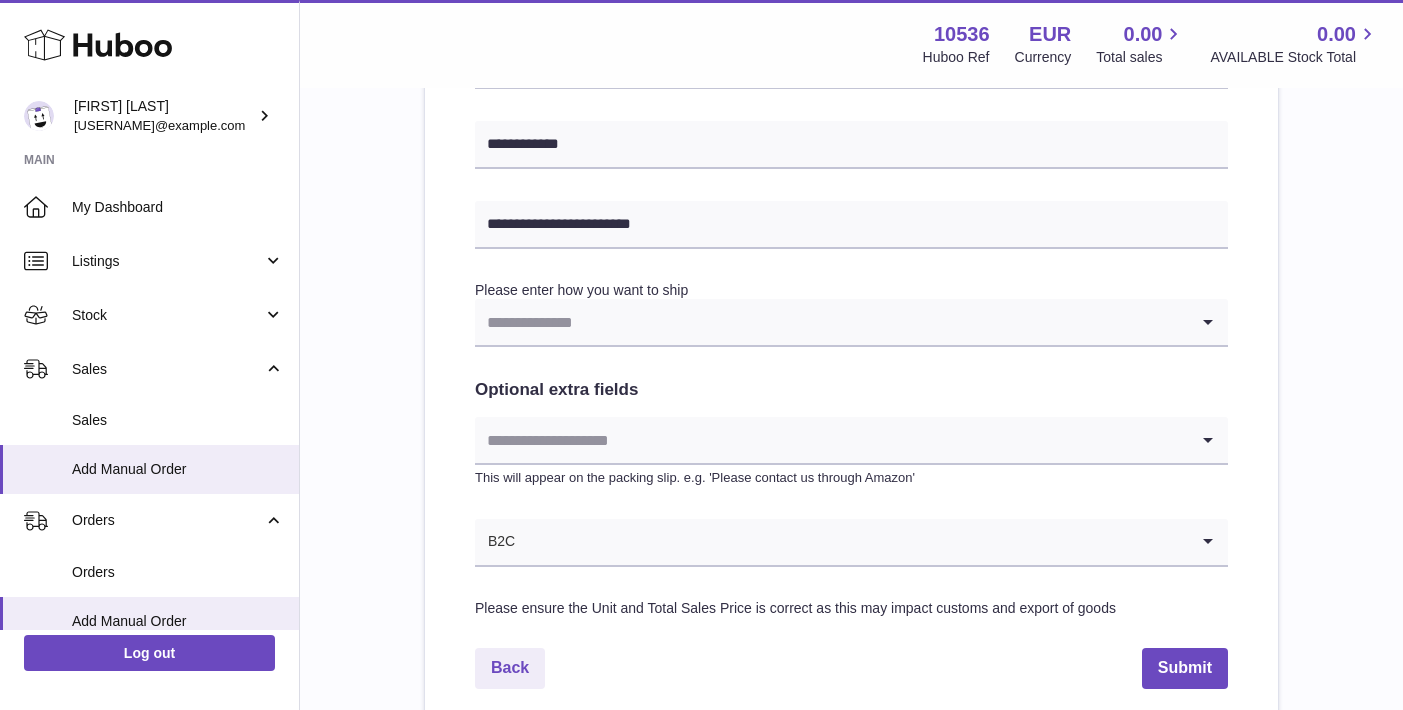 click on "**********" at bounding box center [851, 49] 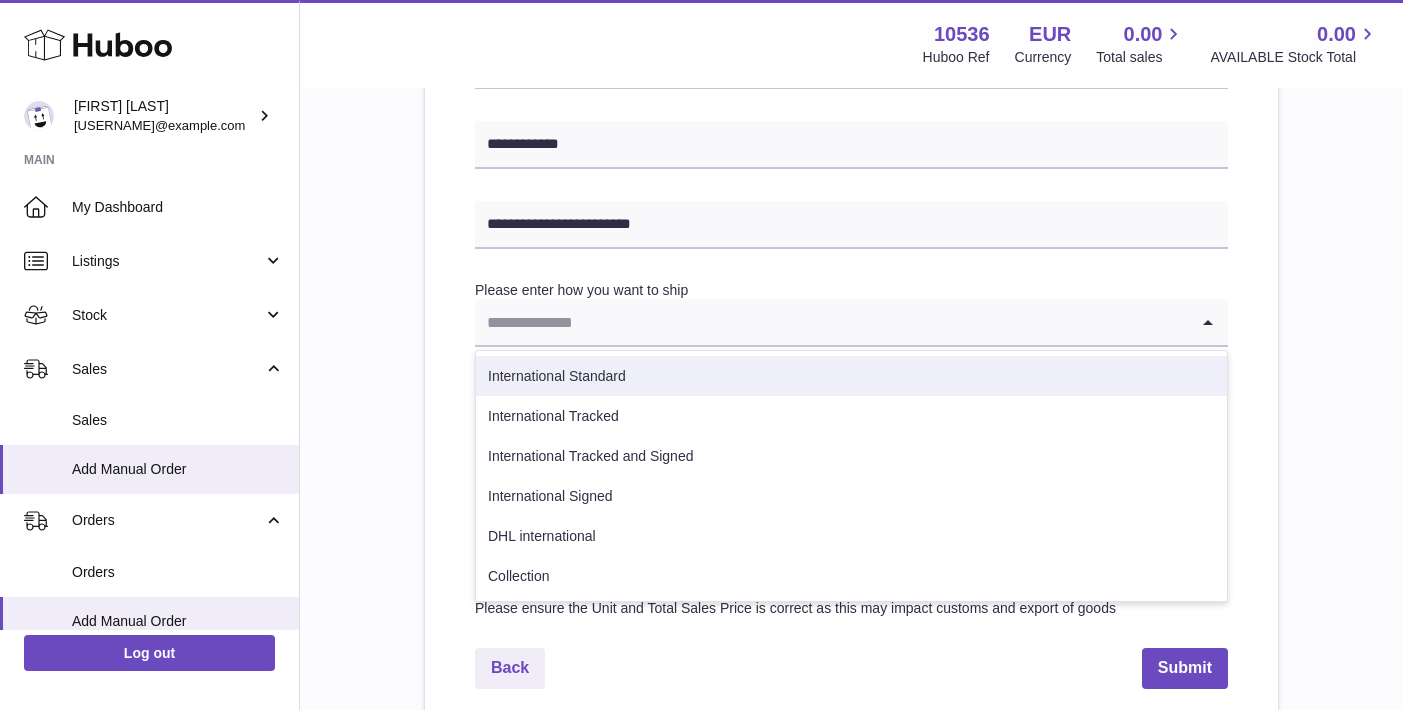 click on "International Standard" at bounding box center [851, 376] 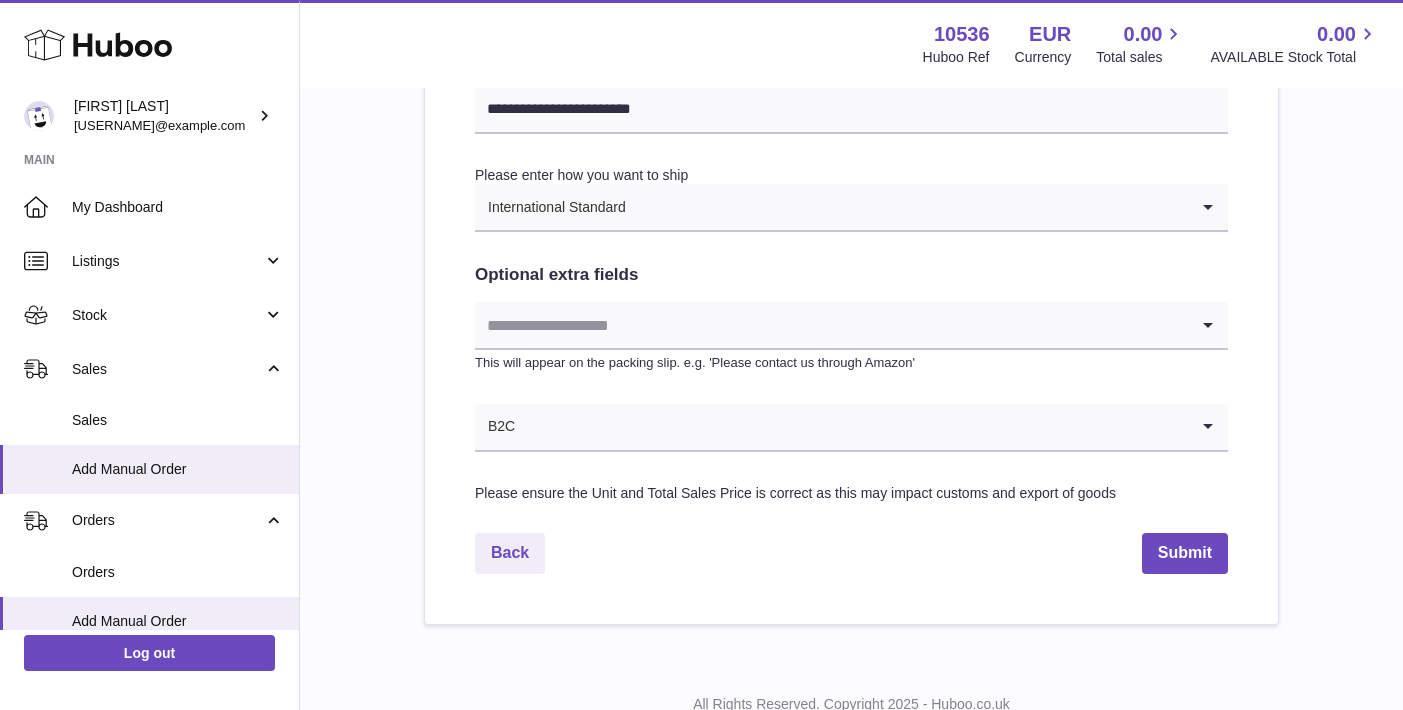 scroll, scrollTop: 1075, scrollLeft: 0, axis: vertical 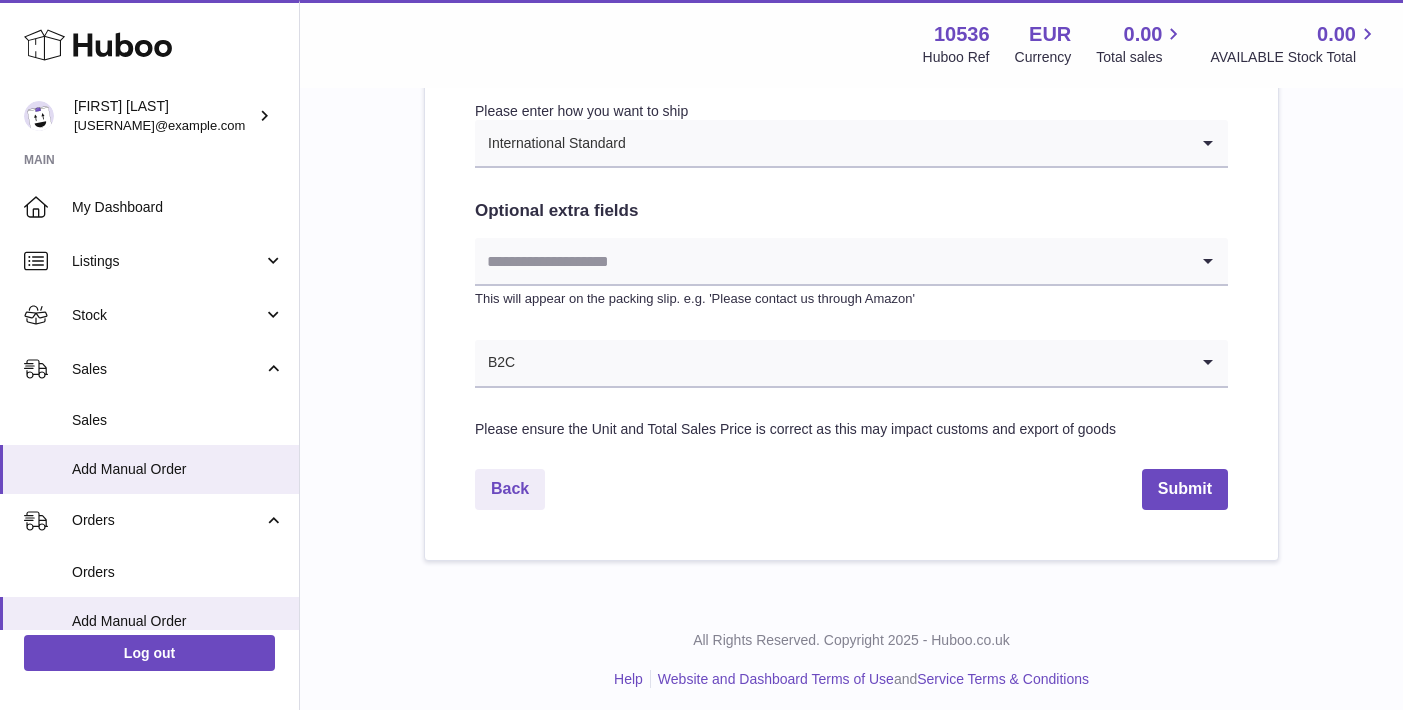click at bounding box center (831, 261) 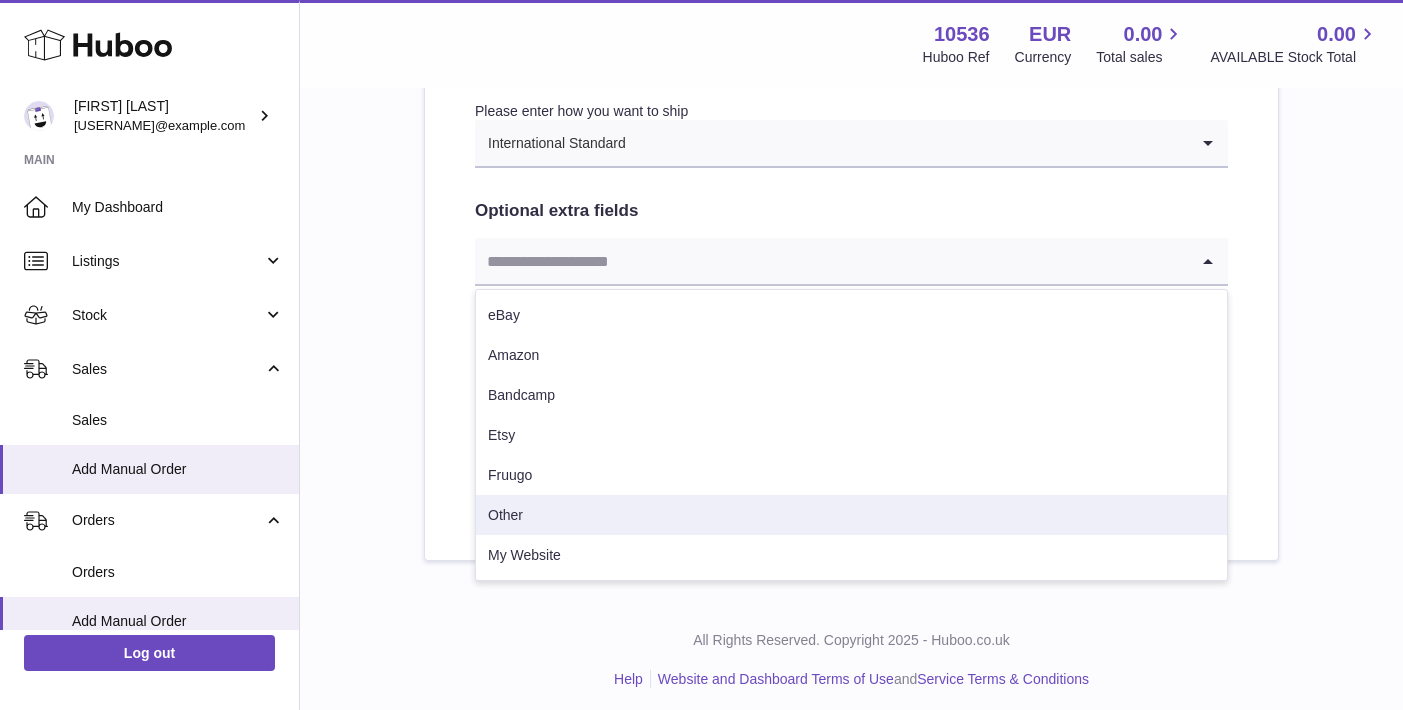 click on "Other" at bounding box center [851, 515] 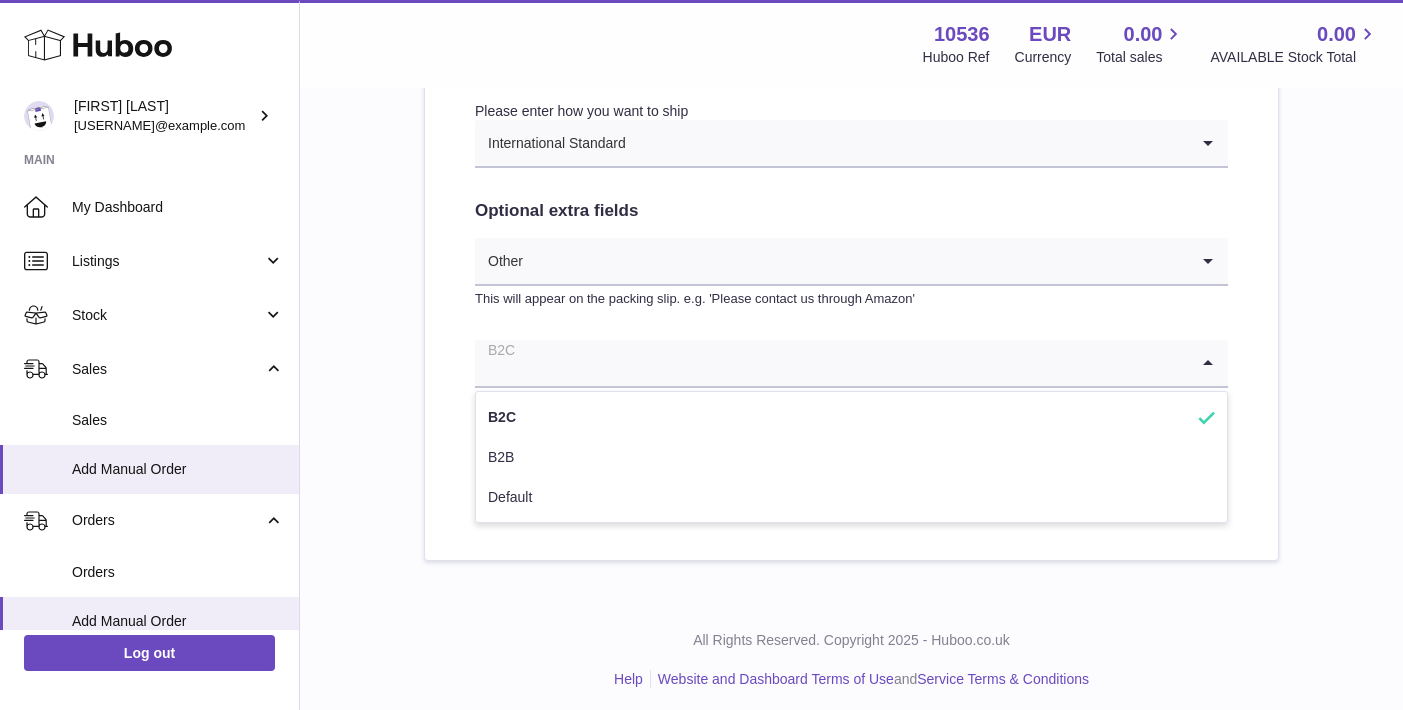click at bounding box center [831, 363] 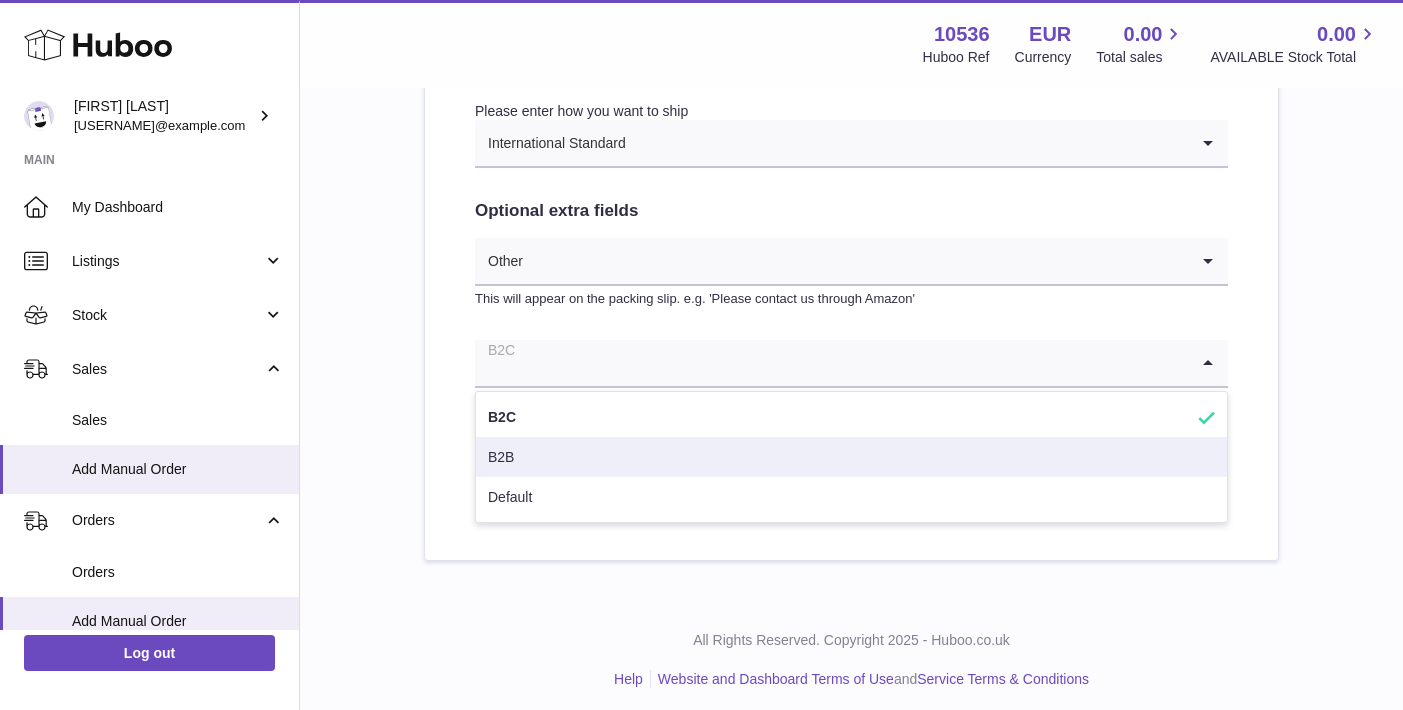 click on "B2B" at bounding box center [851, 457] 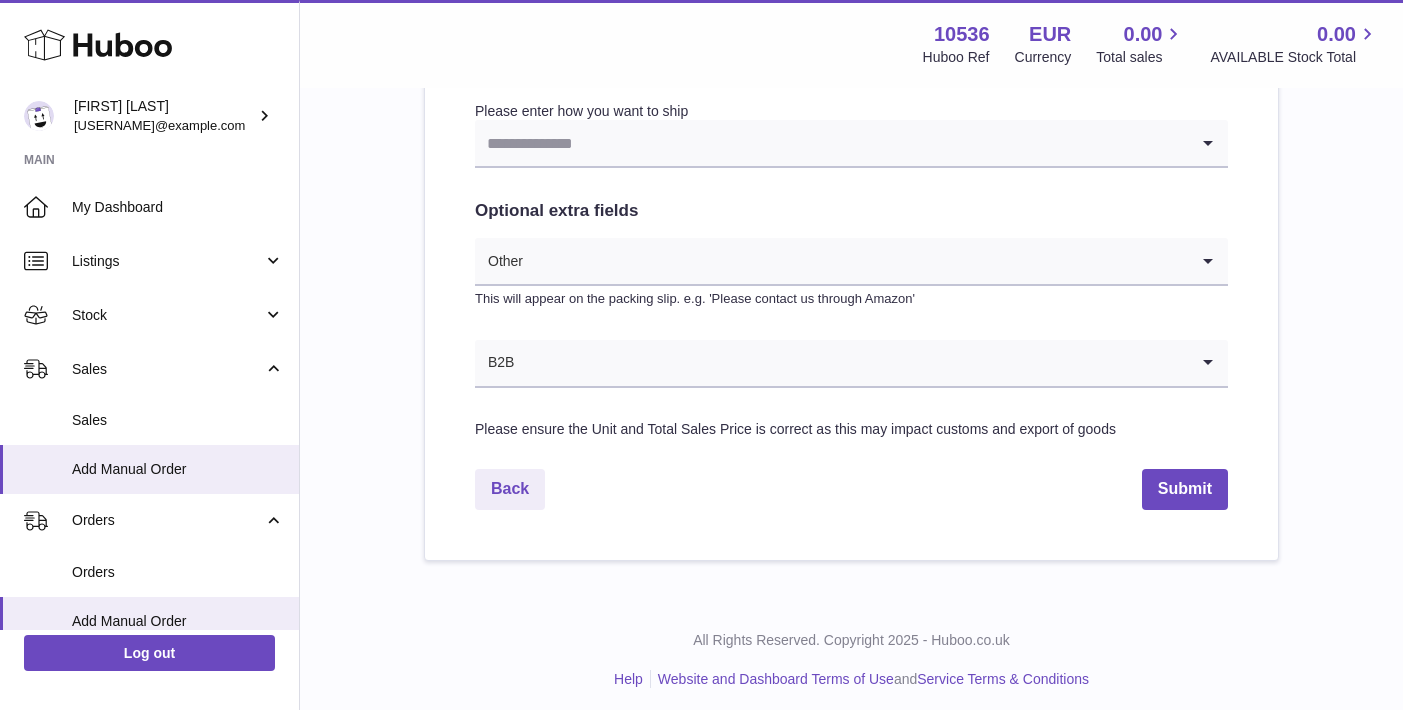 click at bounding box center (831, 143) 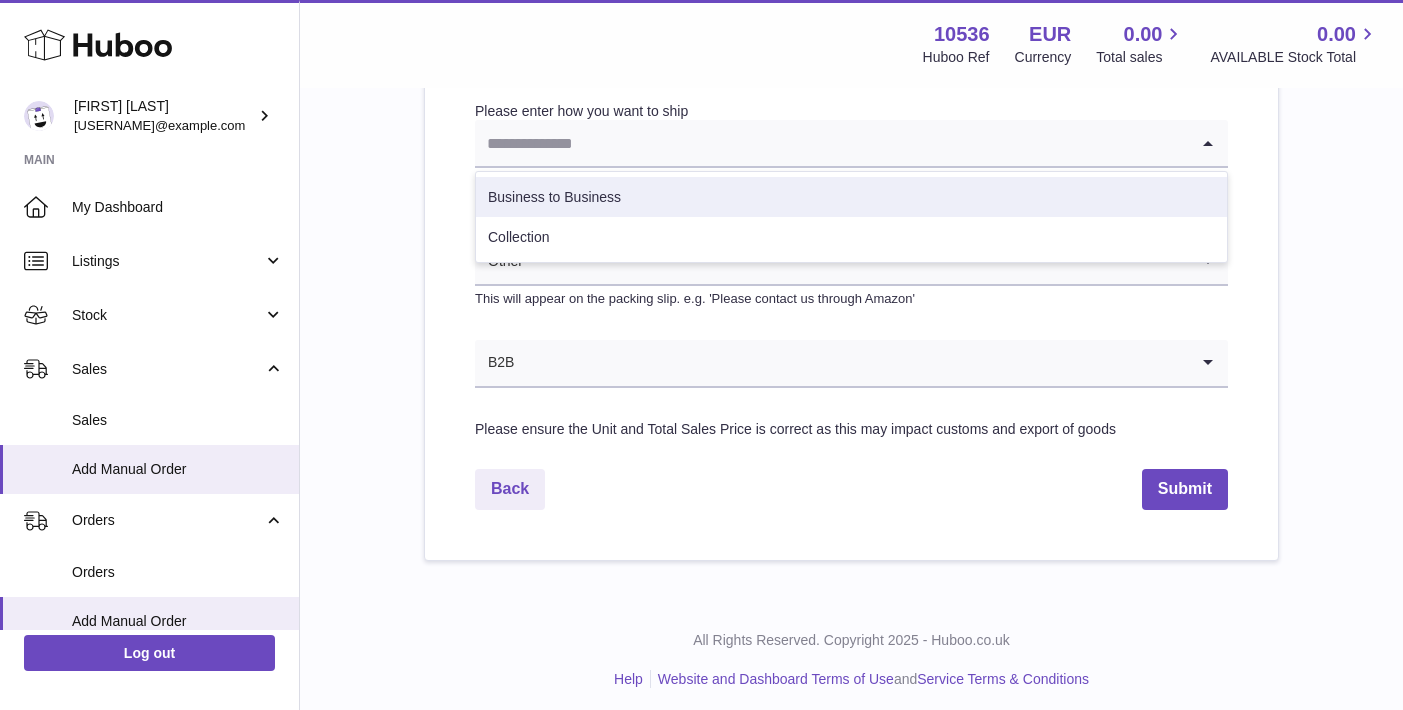click on "Business to Business" at bounding box center [851, 197] 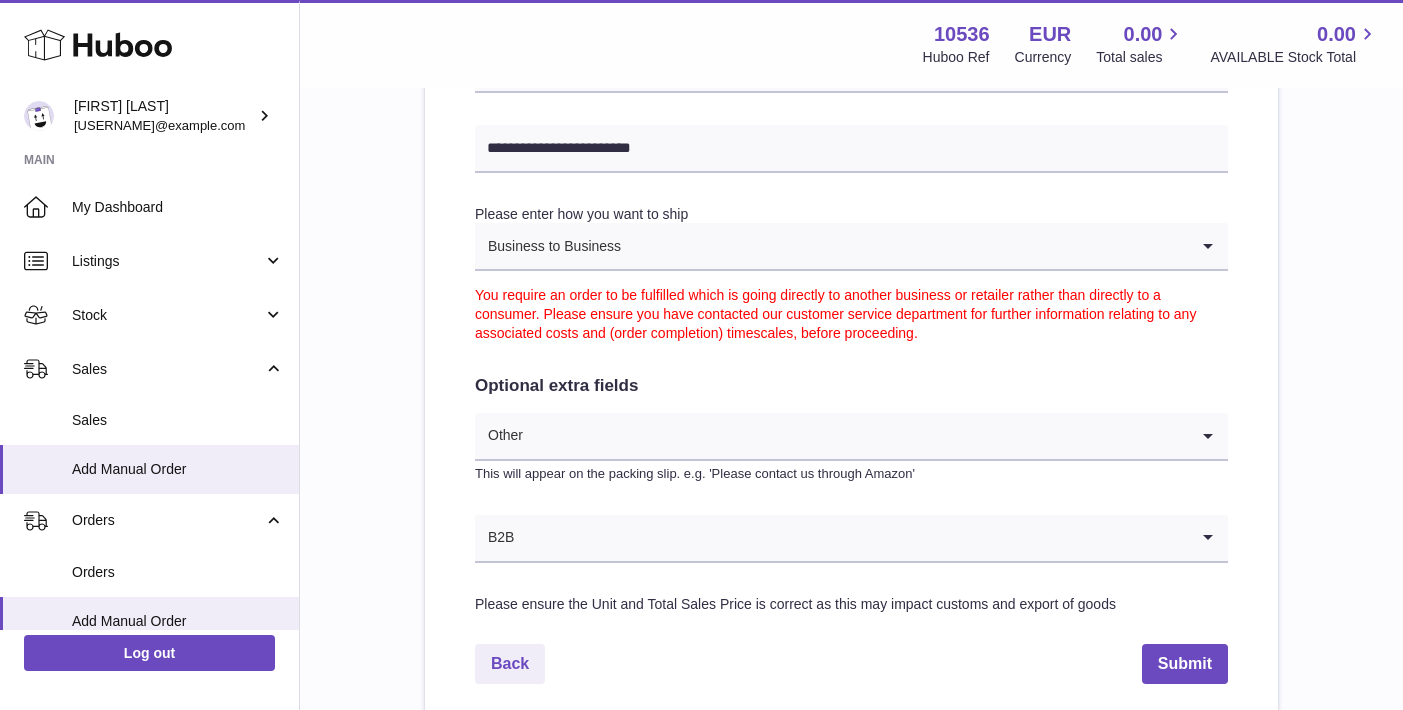 scroll, scrollTop: 1099, scrollLeft: 0, axis: vertical 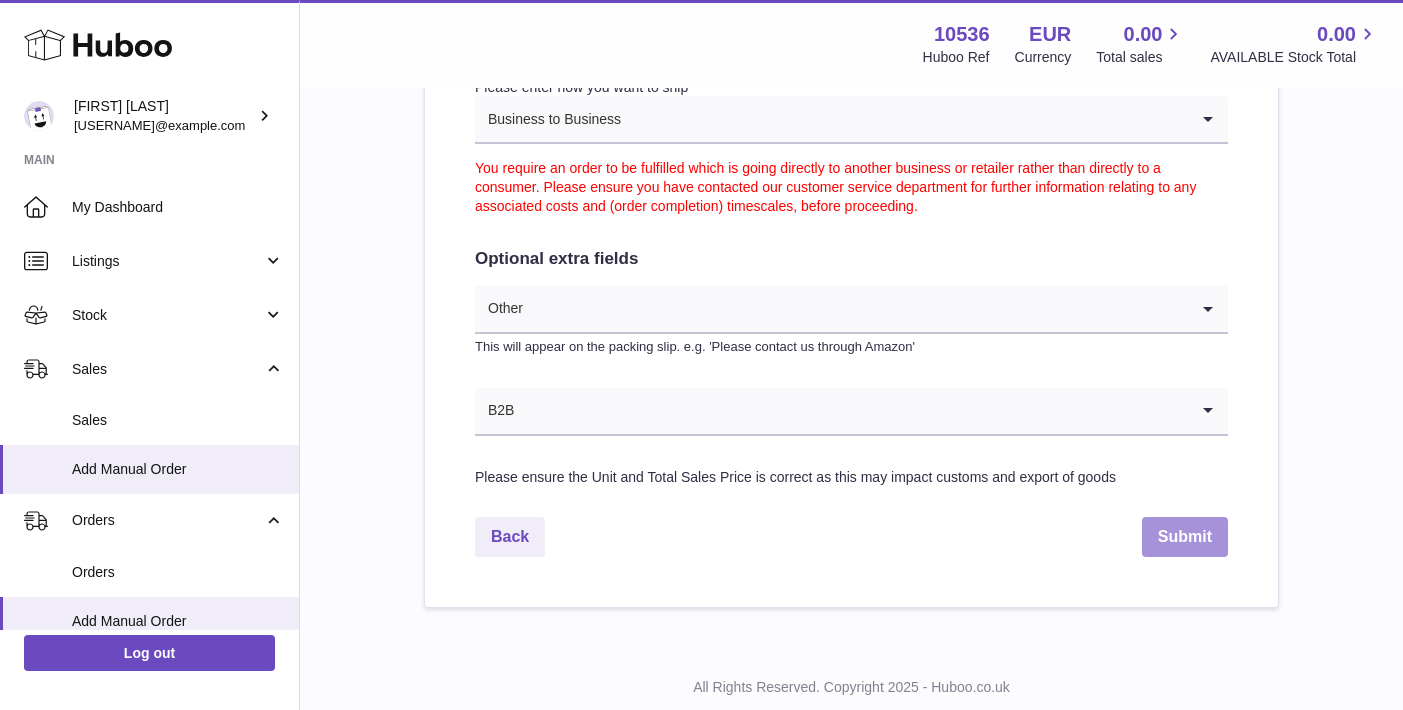 click on "Submit" at bounding box center (1185, 537) 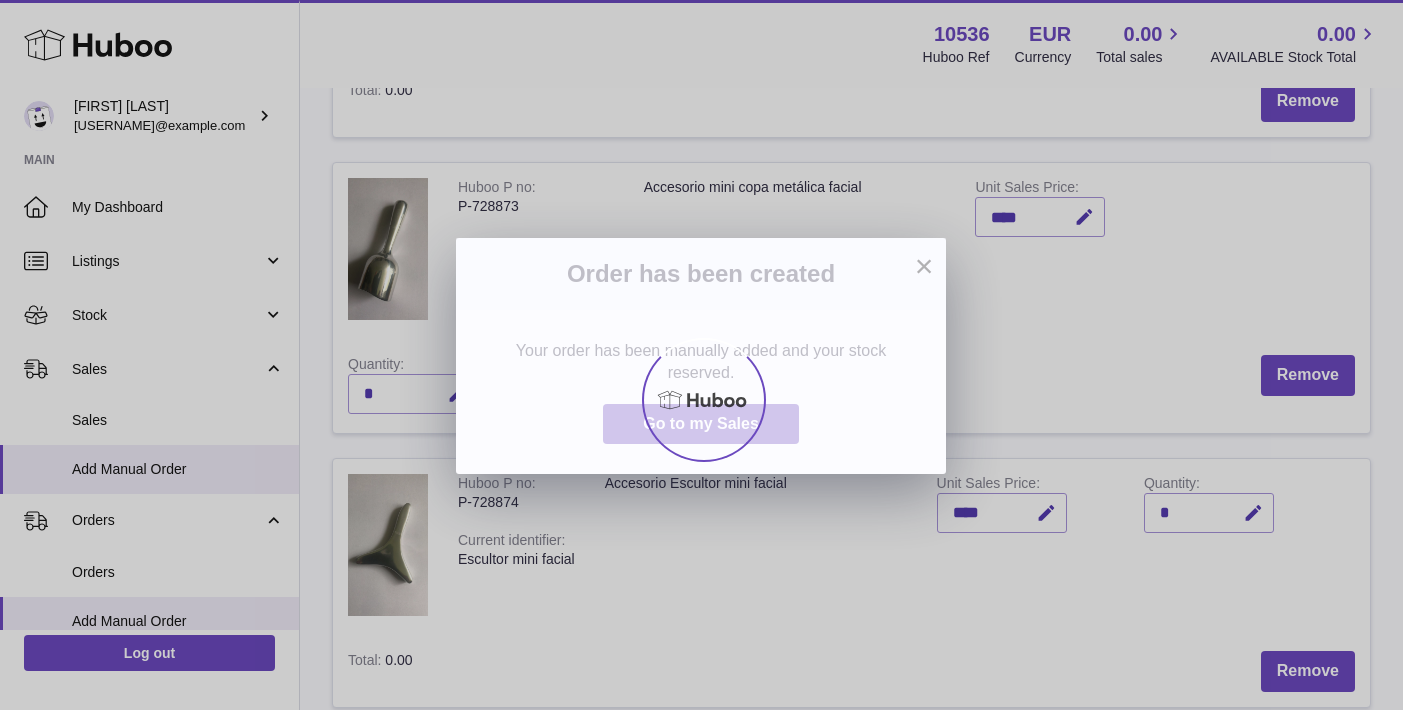 scroll, scrollTop: 0, scrollLeft: 0, axis: both 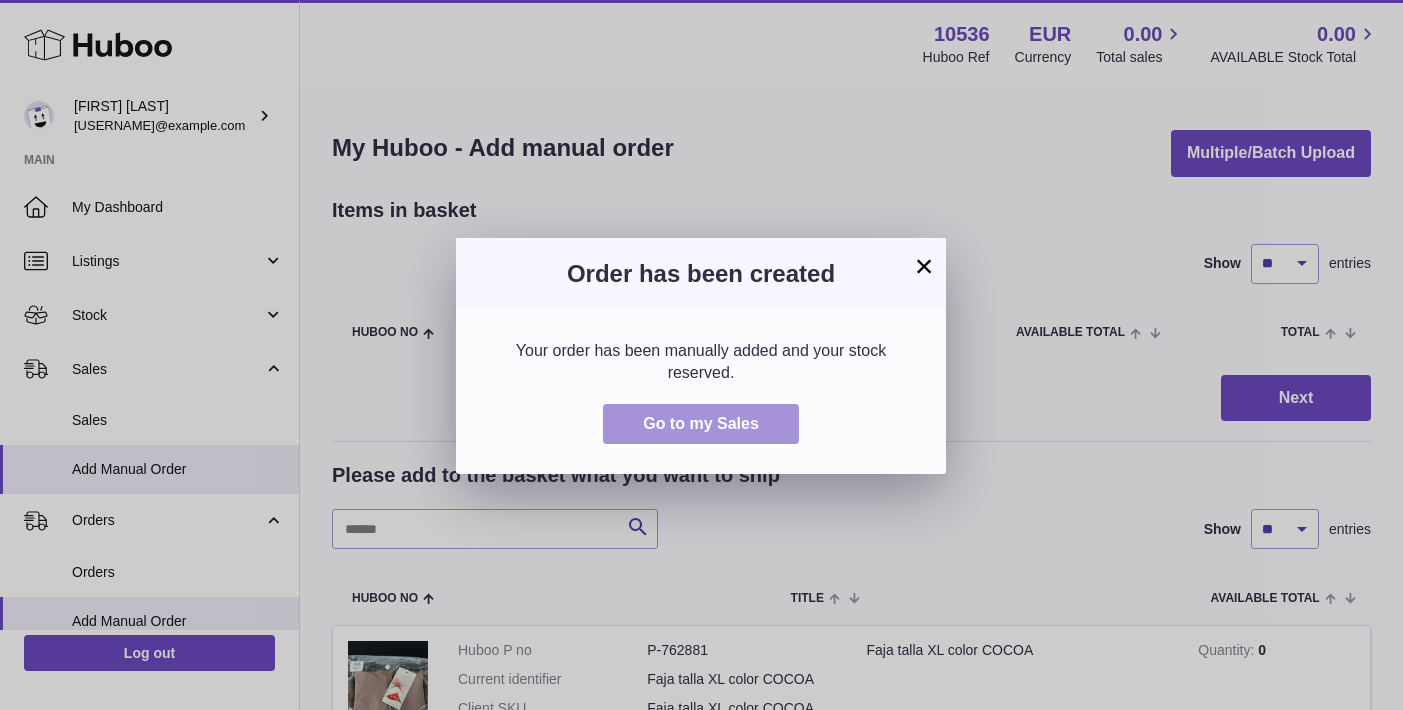 click on "Go to my Sales" at bounding box center (701, 424) 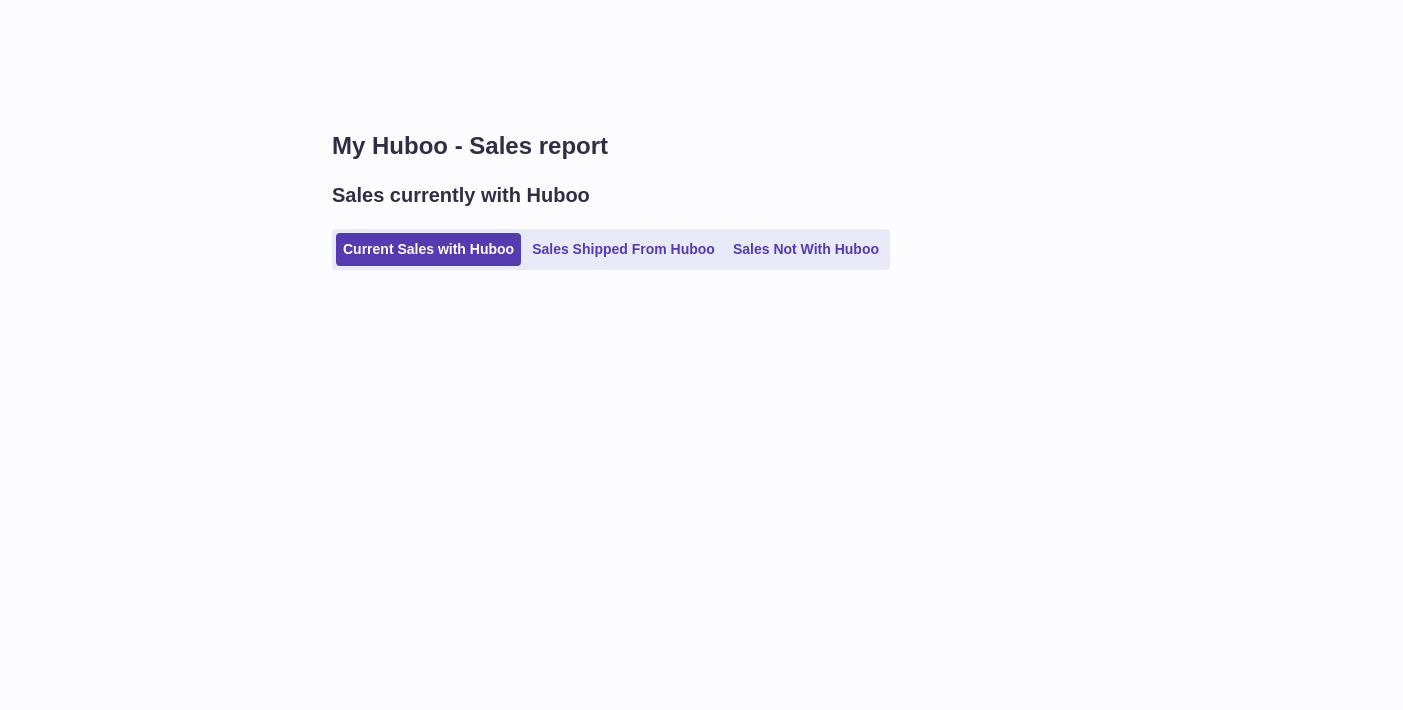 scroll, scrollTop: 0, scrollLeft: 0, axis: both 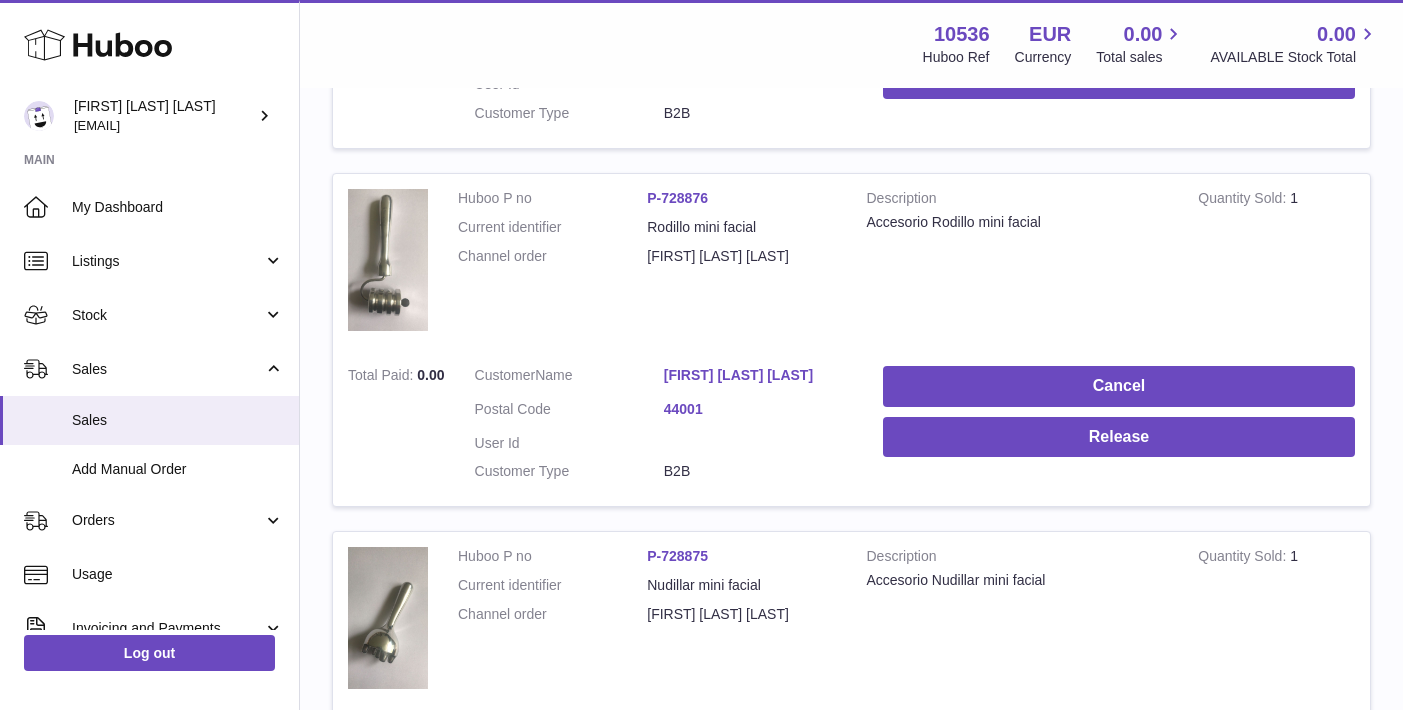 click on "Malka Irina Guzman Gonzalez" at bounding box center [758, 375] 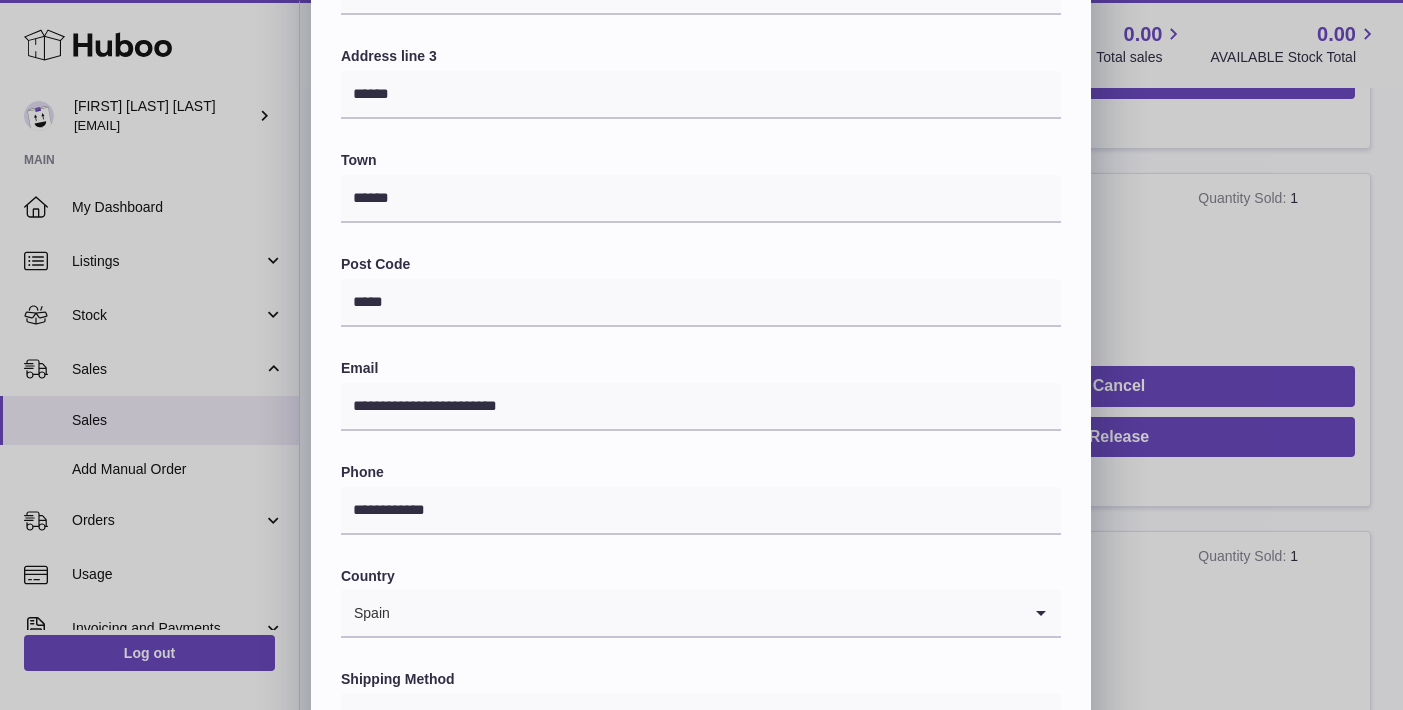 scroll, scrollTop: 516, scrollLeft: 0, axis: vertical 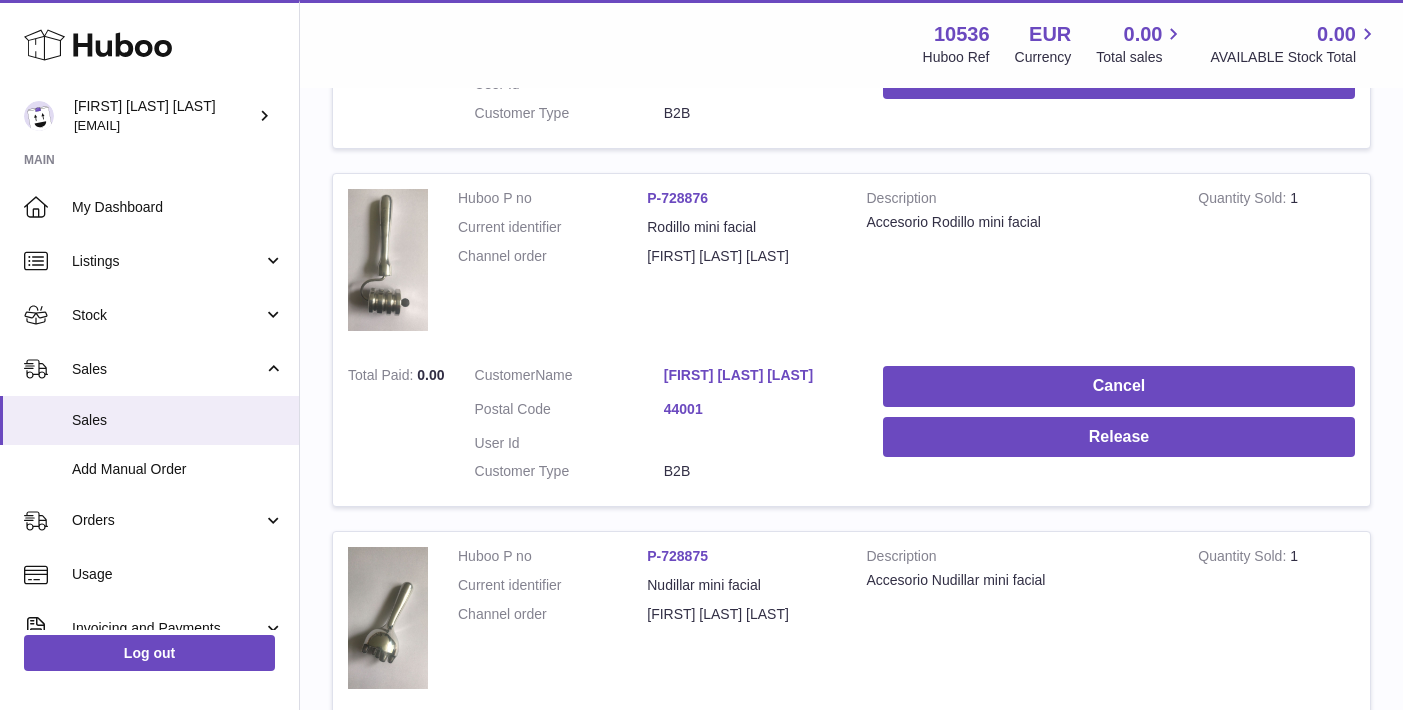 click at bounding box center (701, 355) 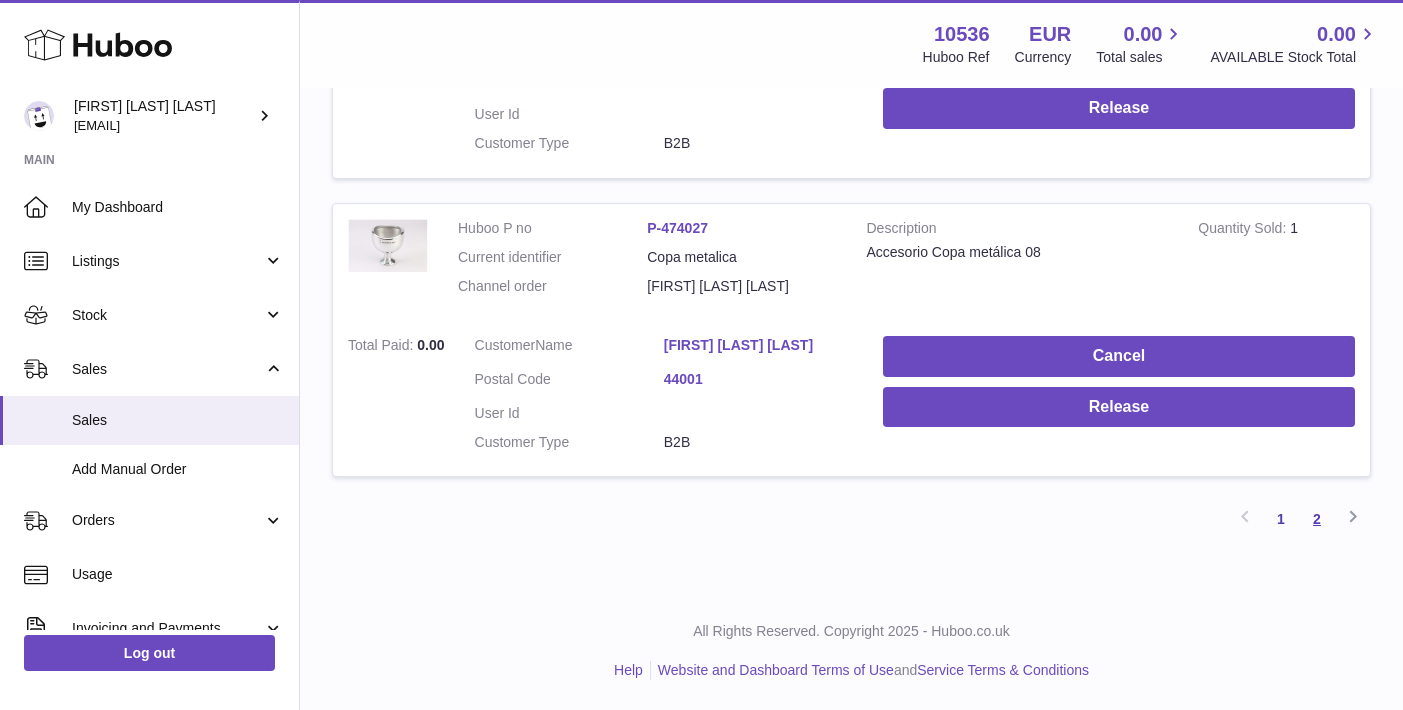 click on "2" at bounding box center (1317, 519) 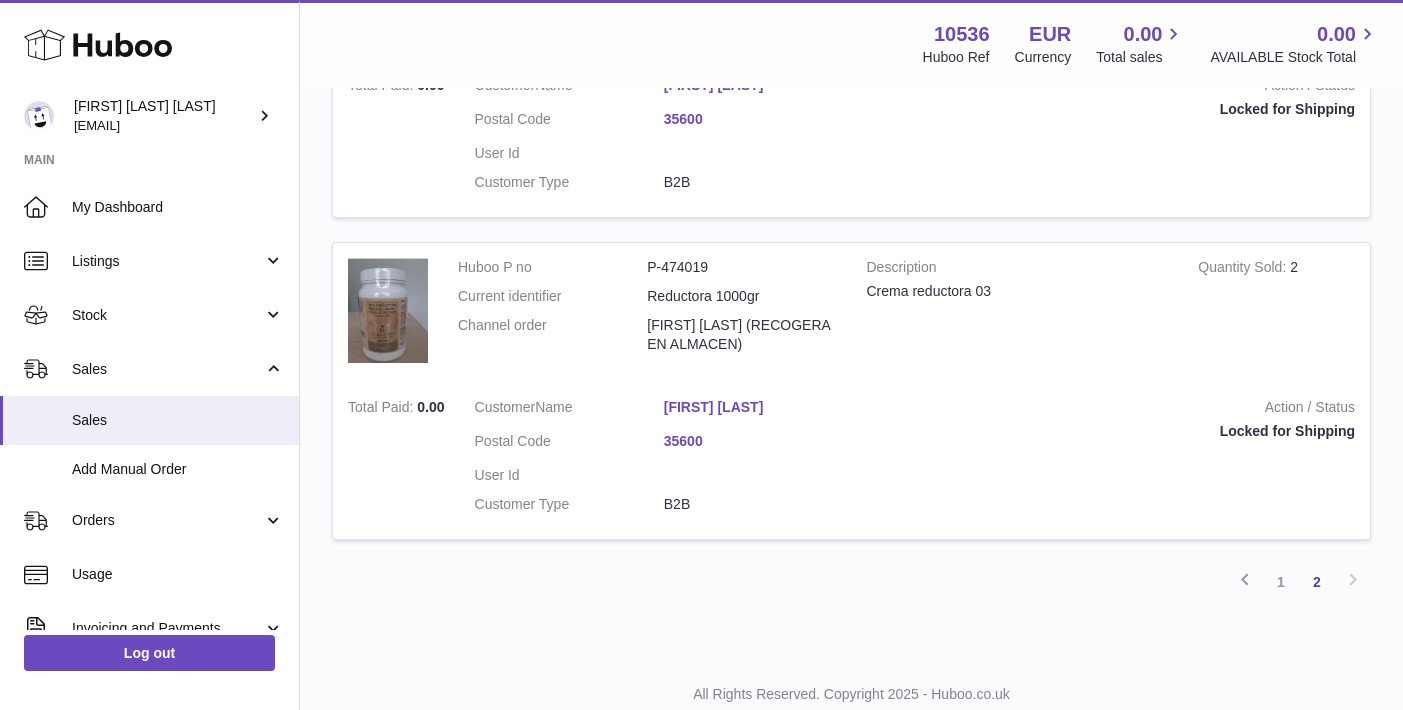scroll, scrollTop: 1556, scrollLeft: 0, axis: vertical 